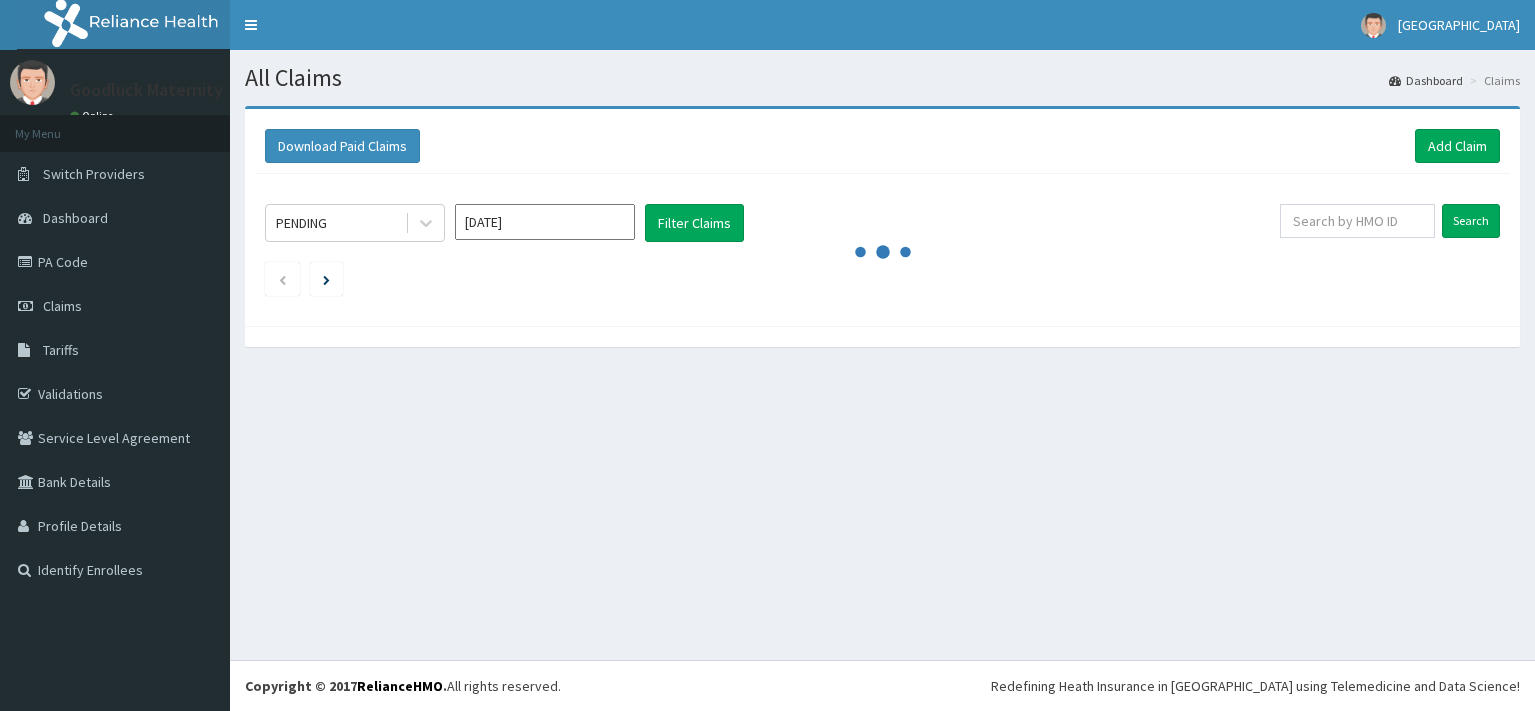 scroll, scrollTop: 0, scrollLeft: 0, axis: both 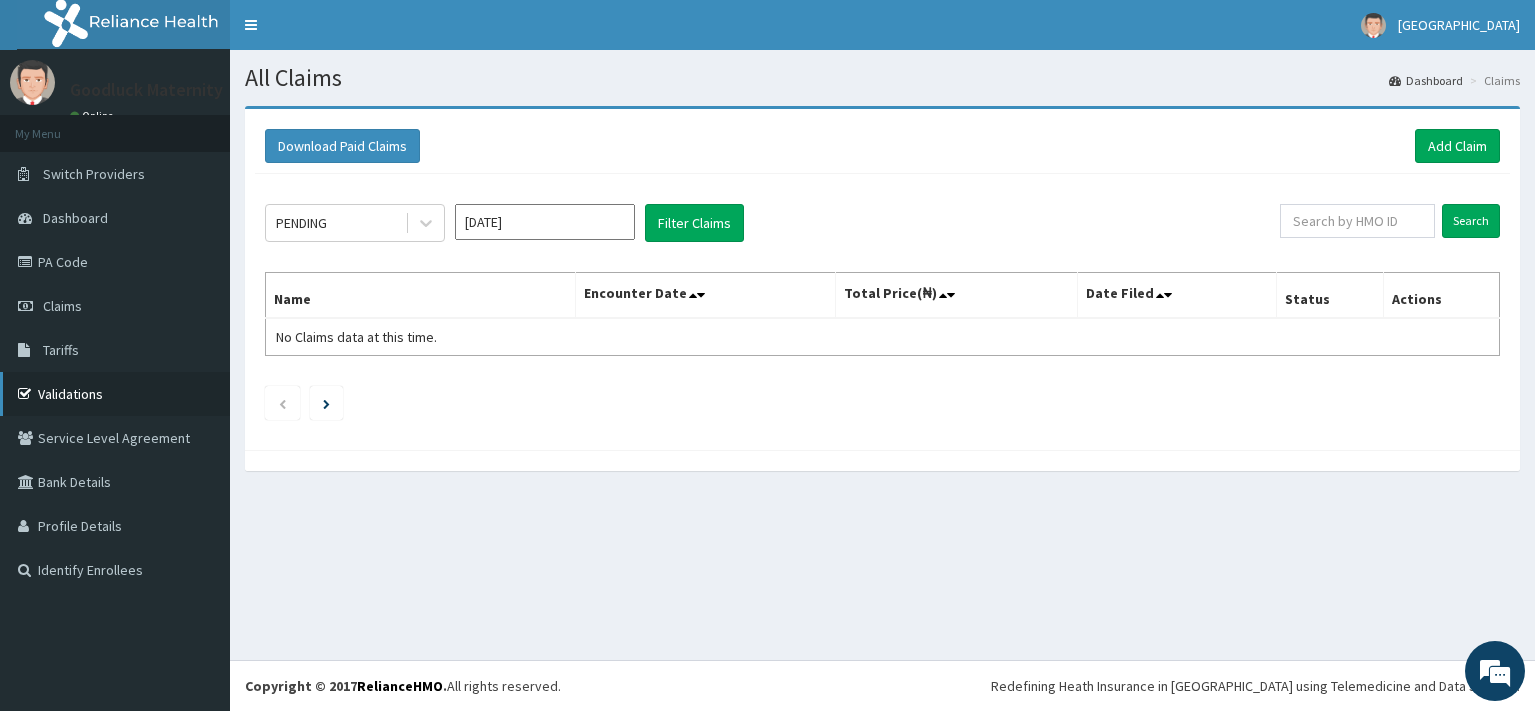 click on "Validations" at bounding box center [115, 394] 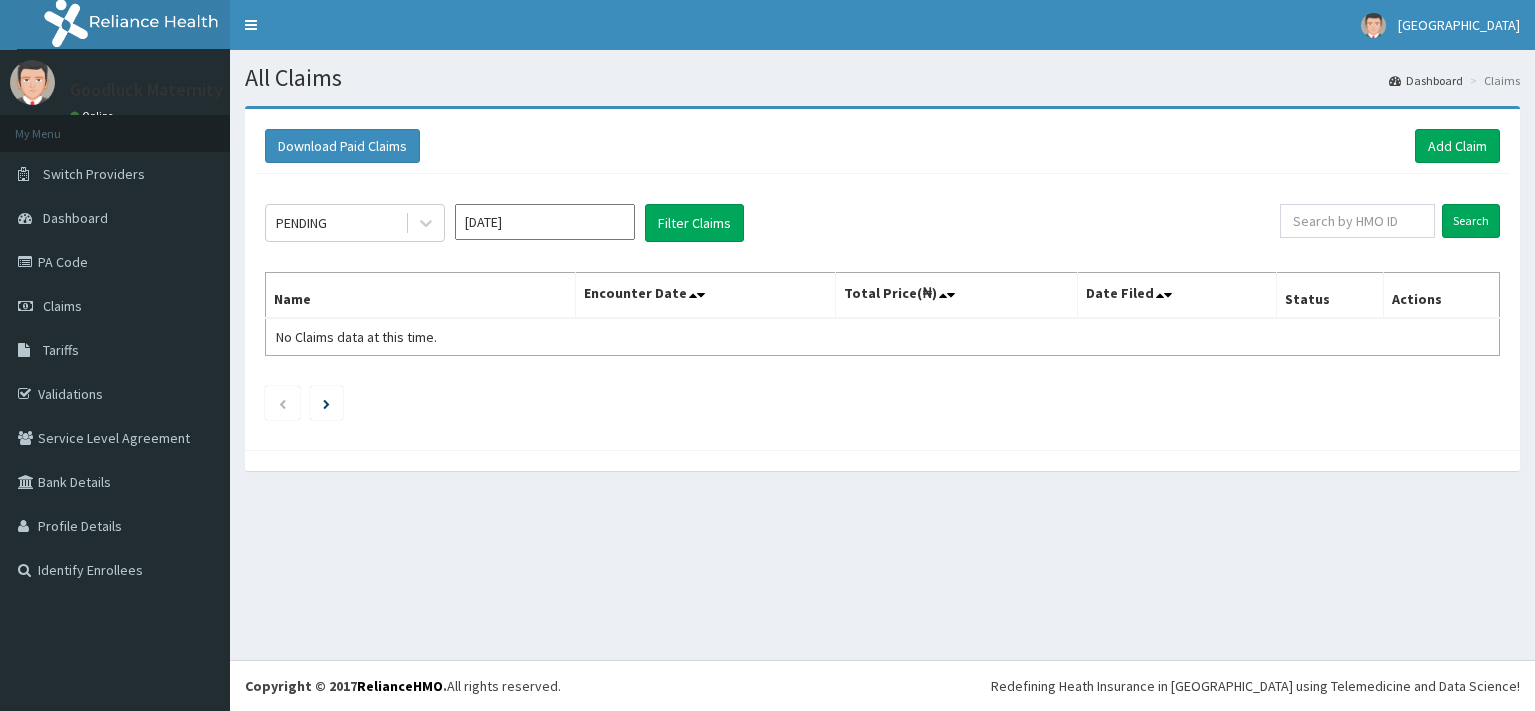 scroll, scrollTop: 0, scrollLeft: 0, axis: both 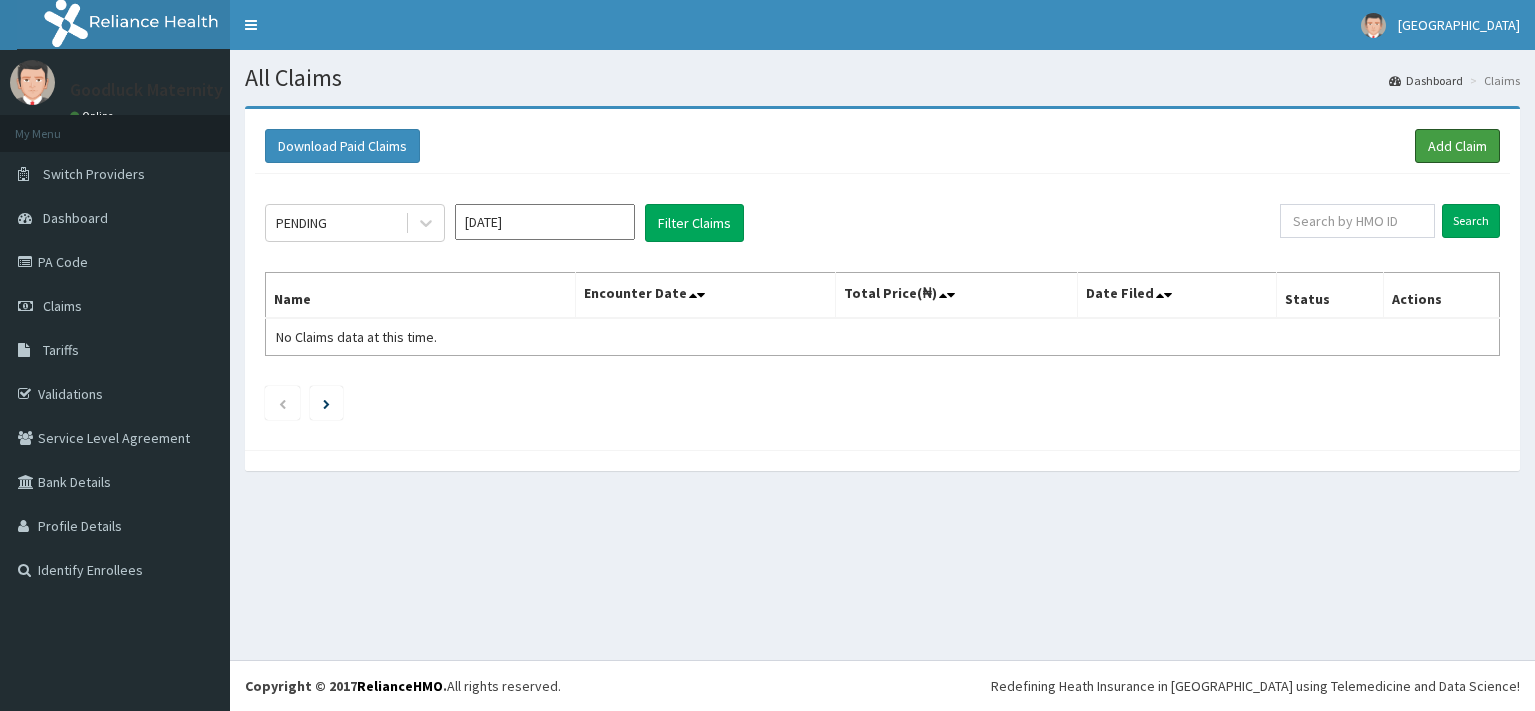 click on "Add Claim" at bounding box center (1457, 146) 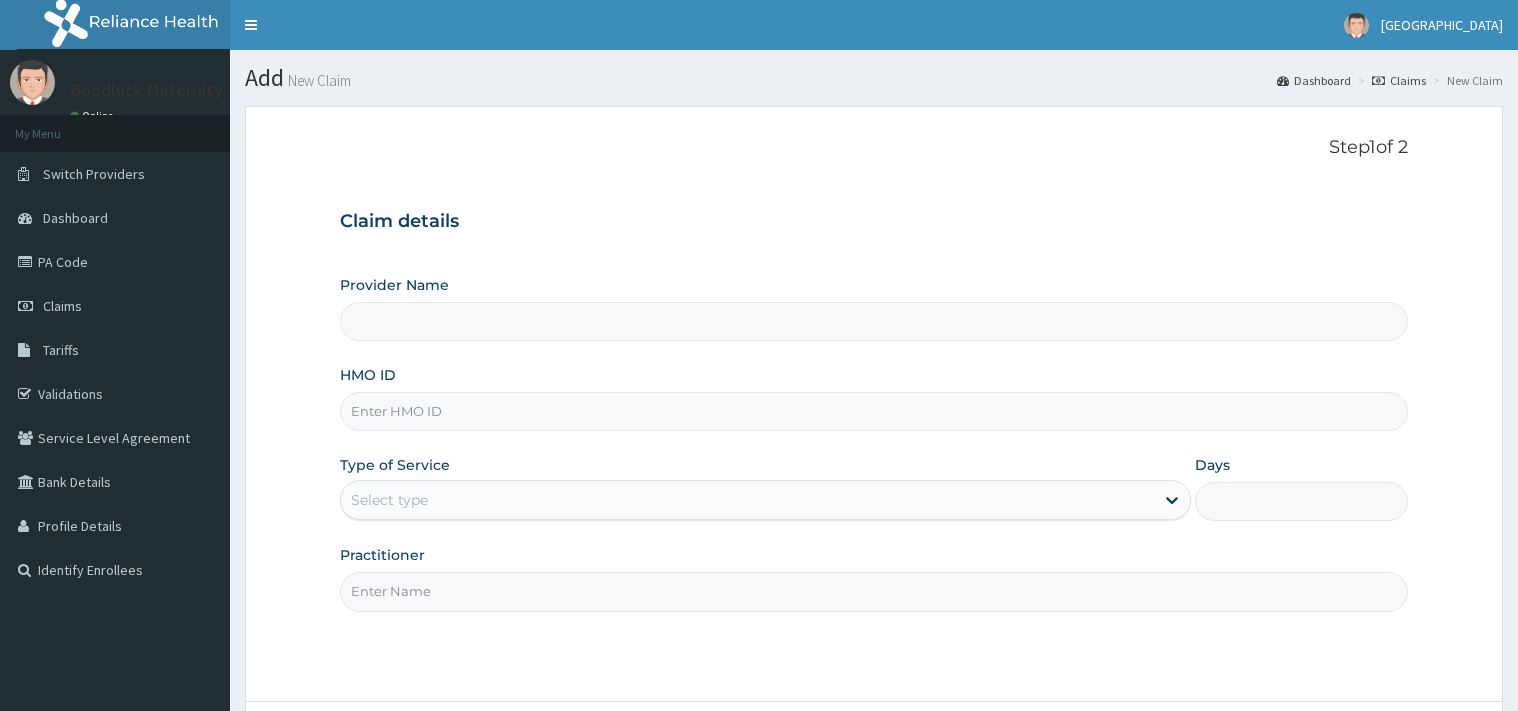 scroll, scrollTop: 0, scrollLeft: 0, axis: both 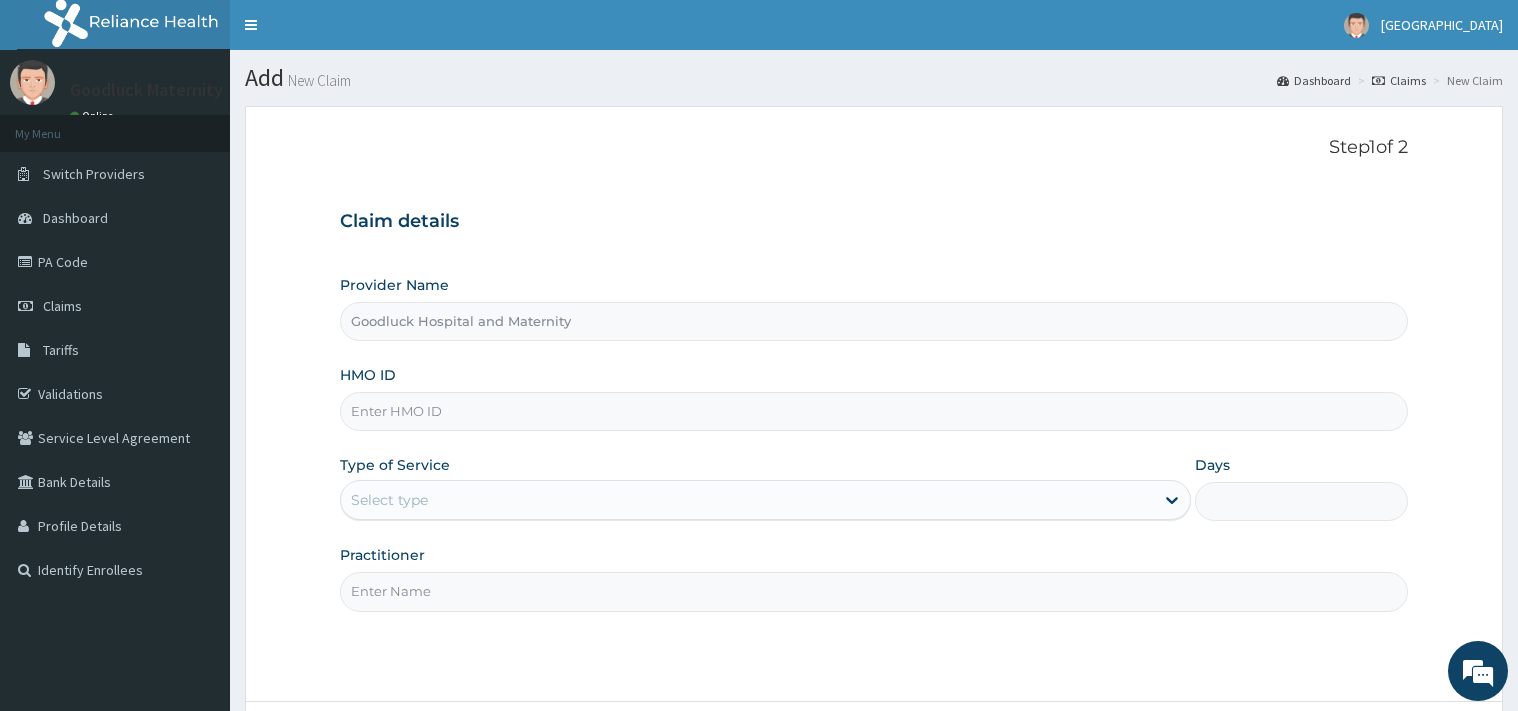 click on "HMO ID" at bounding box center [874, 411] 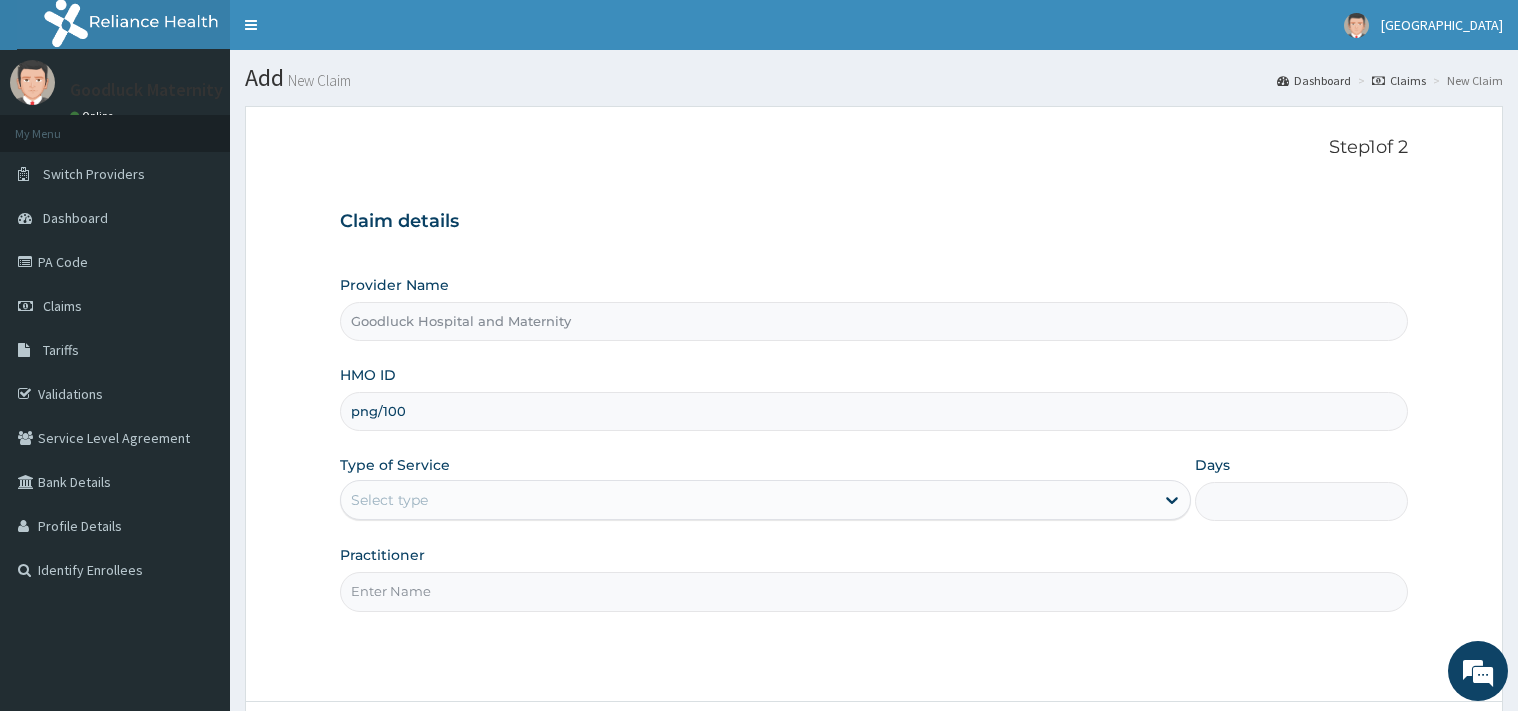 scroll, scrollTop: 0, scrollLeft: 0, axis: both 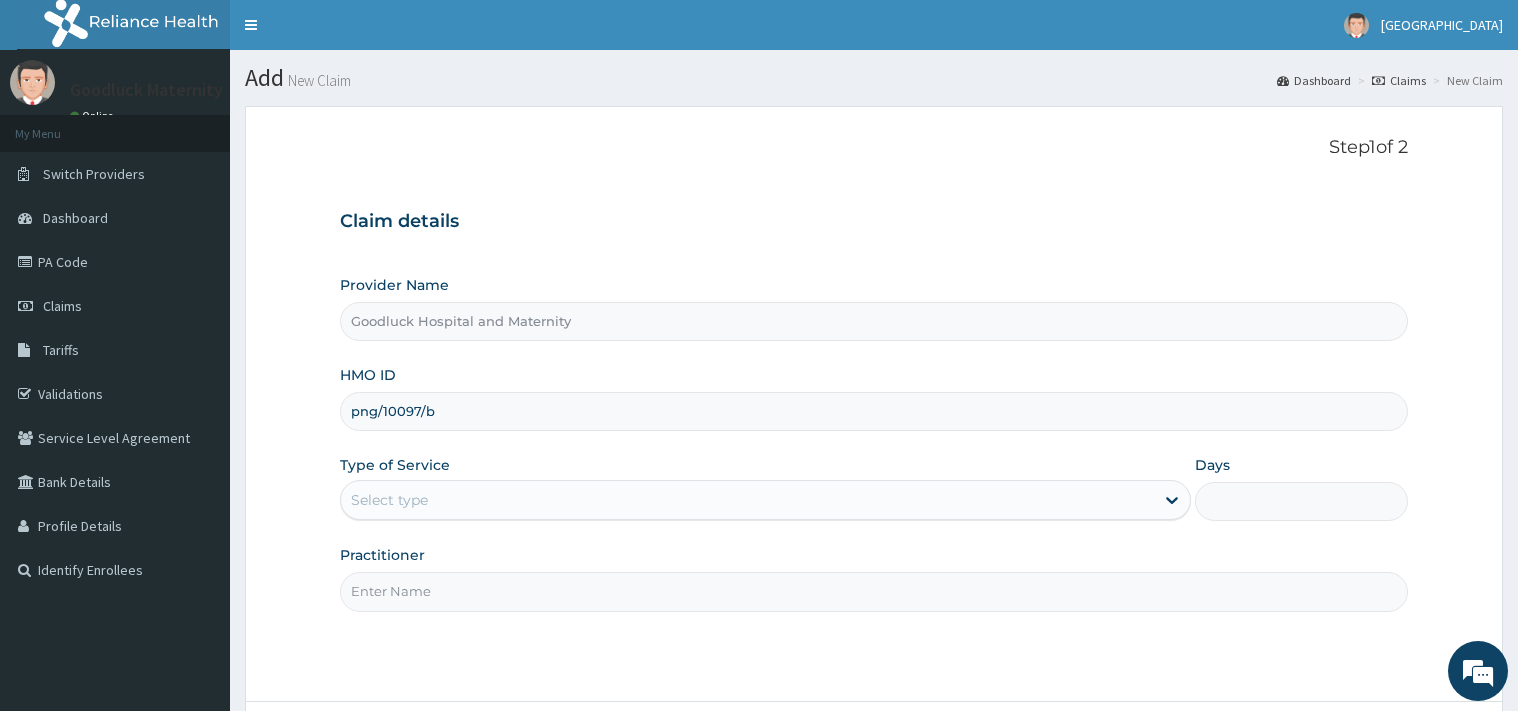 type on "png/10097/b" 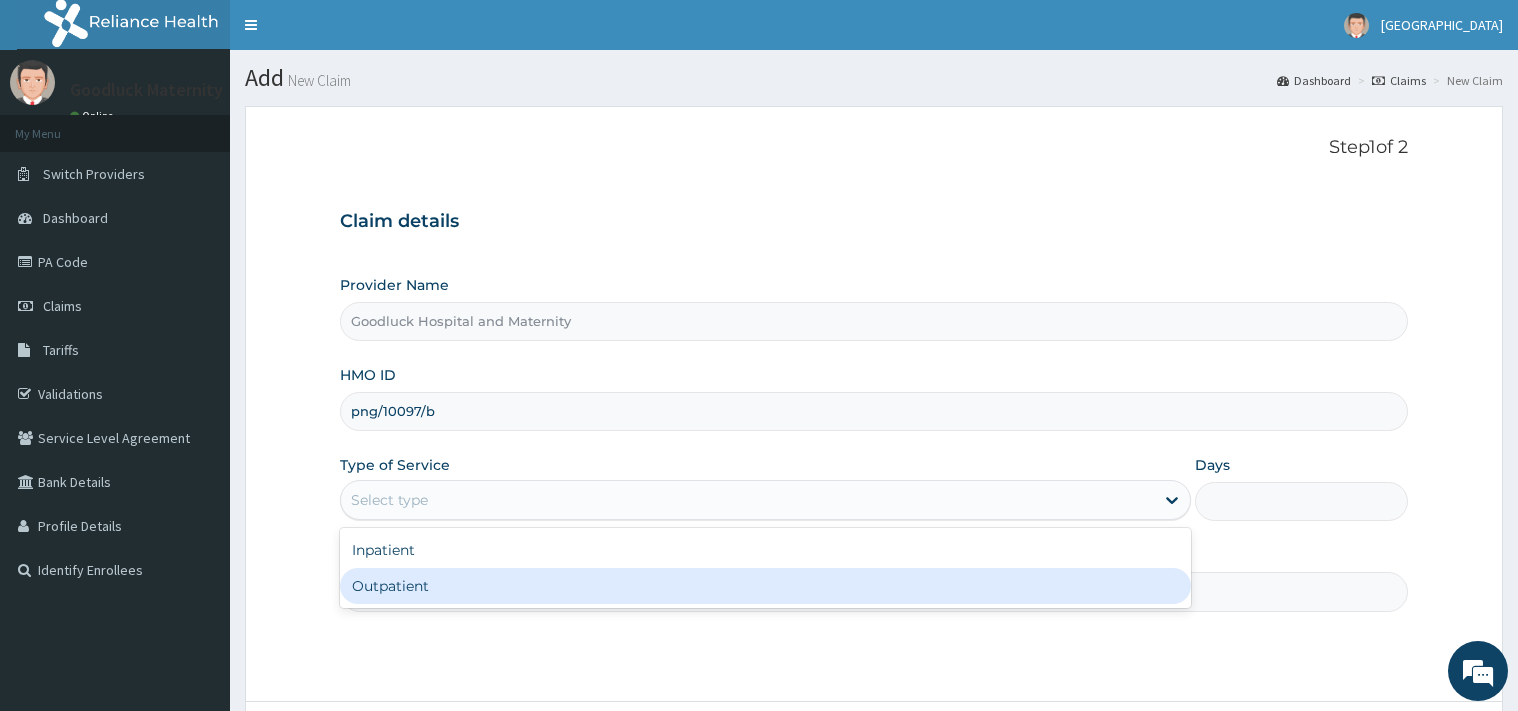 click on "Outpatient" at bounding box center [765, 586] 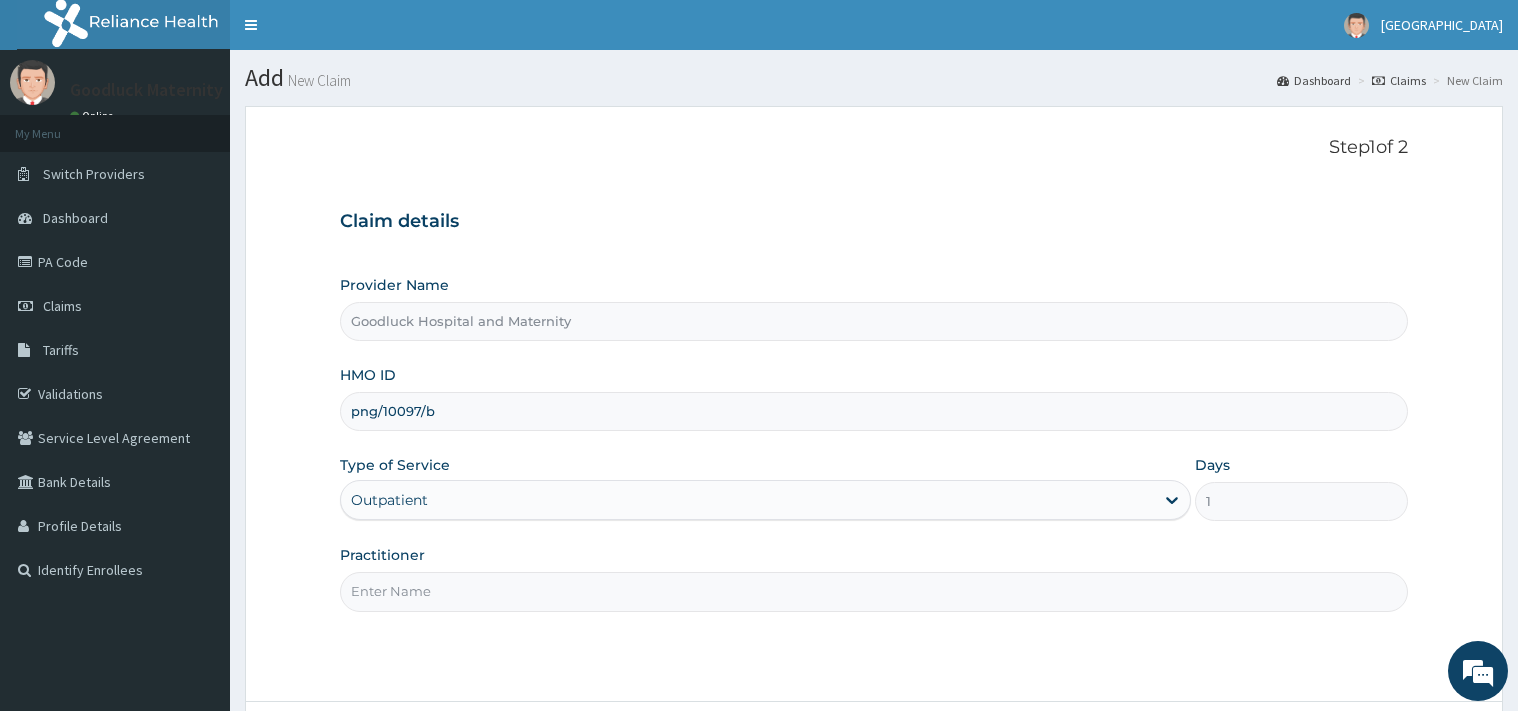 click on "Practitioner" at bounding box center [874, 591] 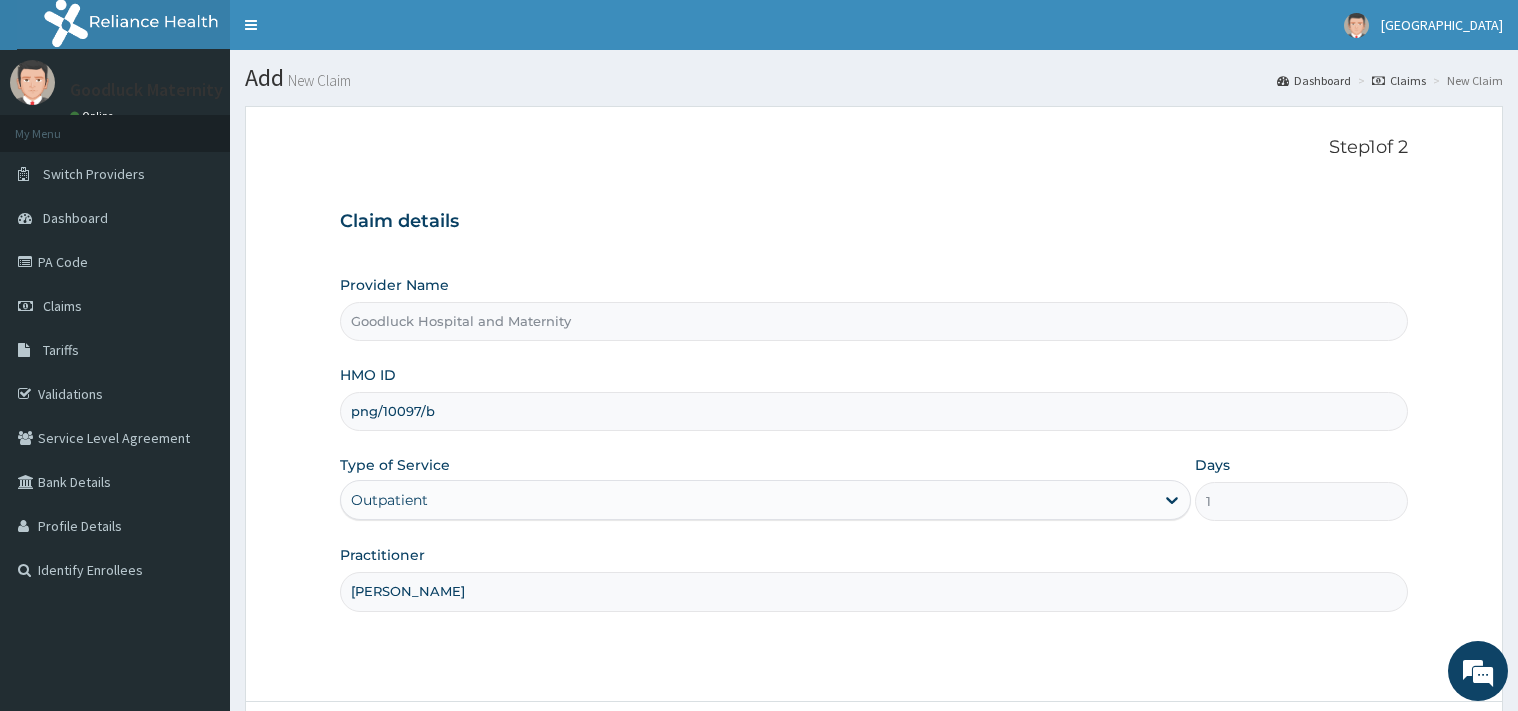 click on "DR DIKE" at bounding box center (874, 591) 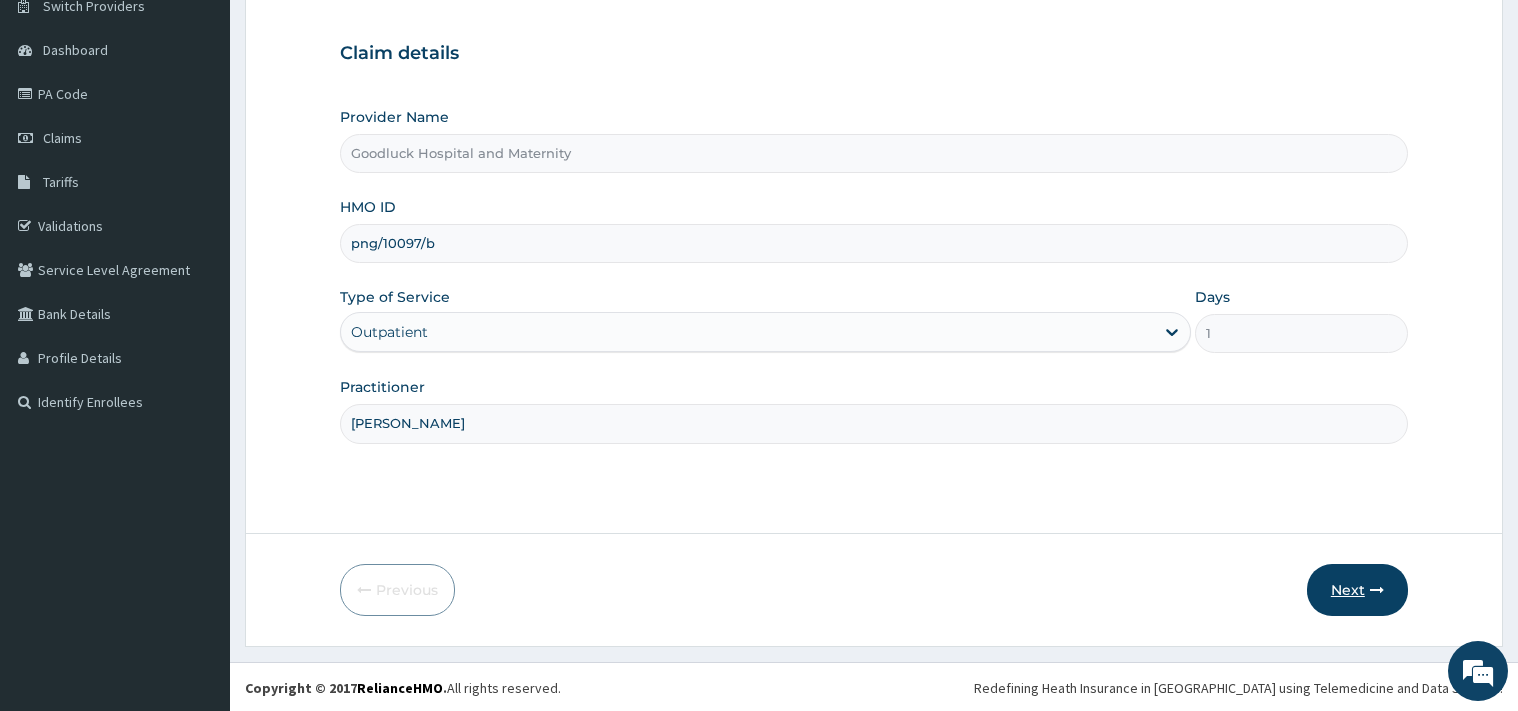 scroll, scrollTop: 170, scrollLeft: 0, axis: vertical 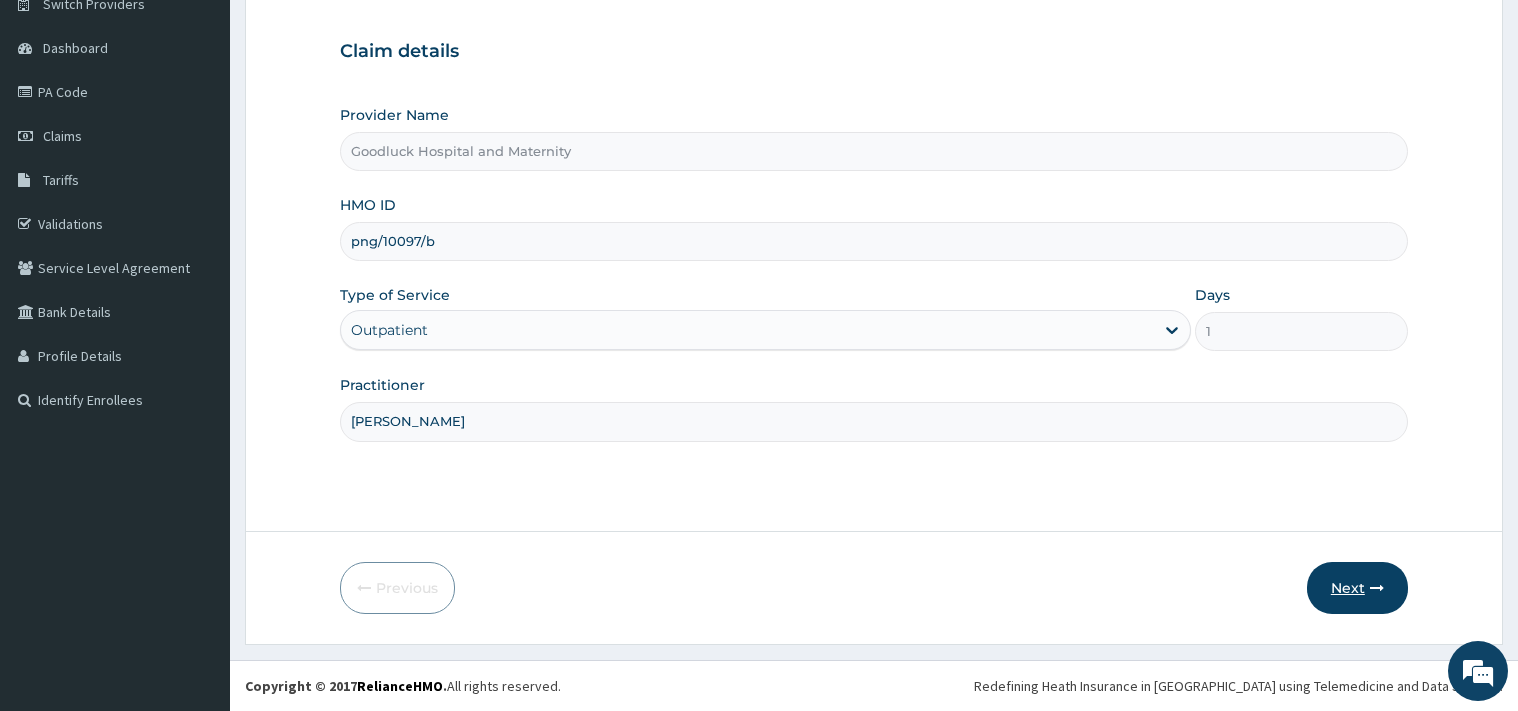 type on "Dr Dike" 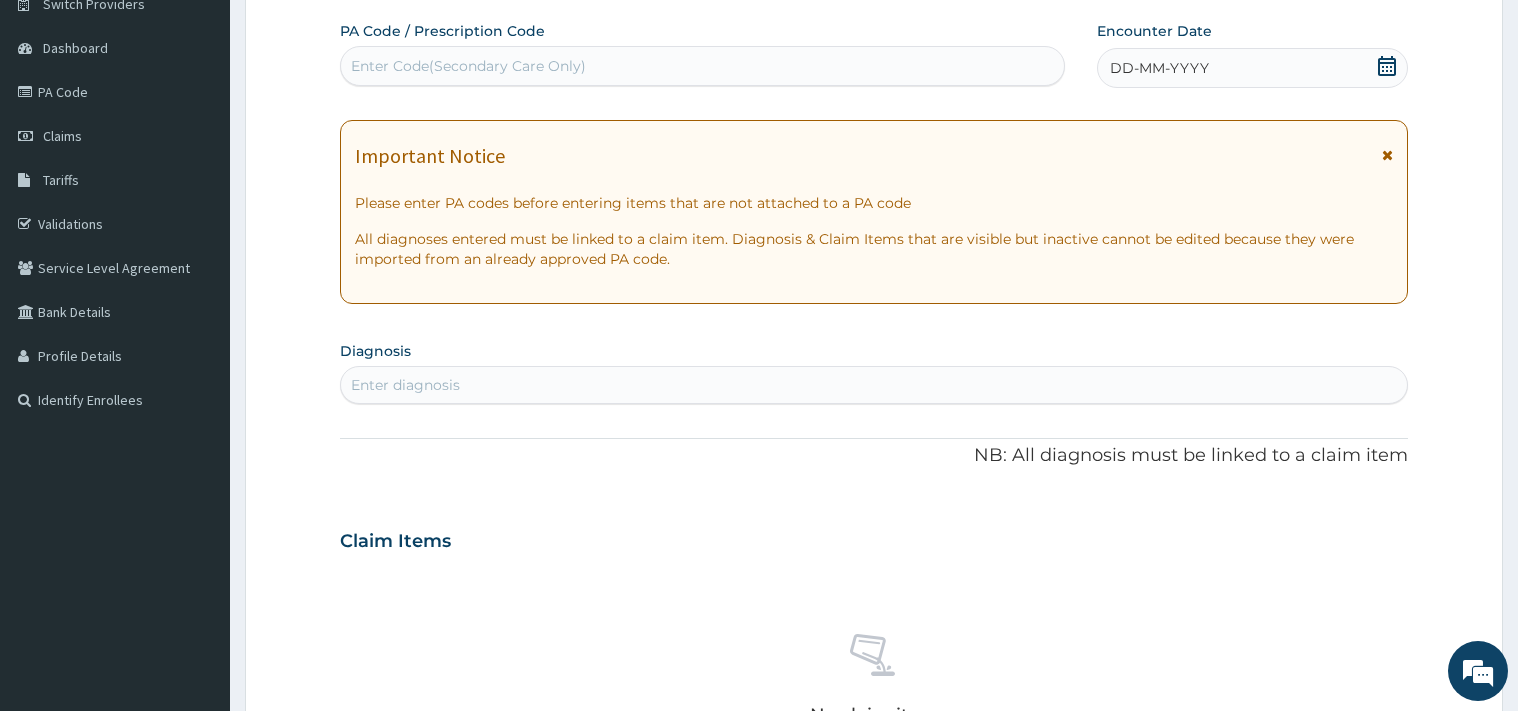 click 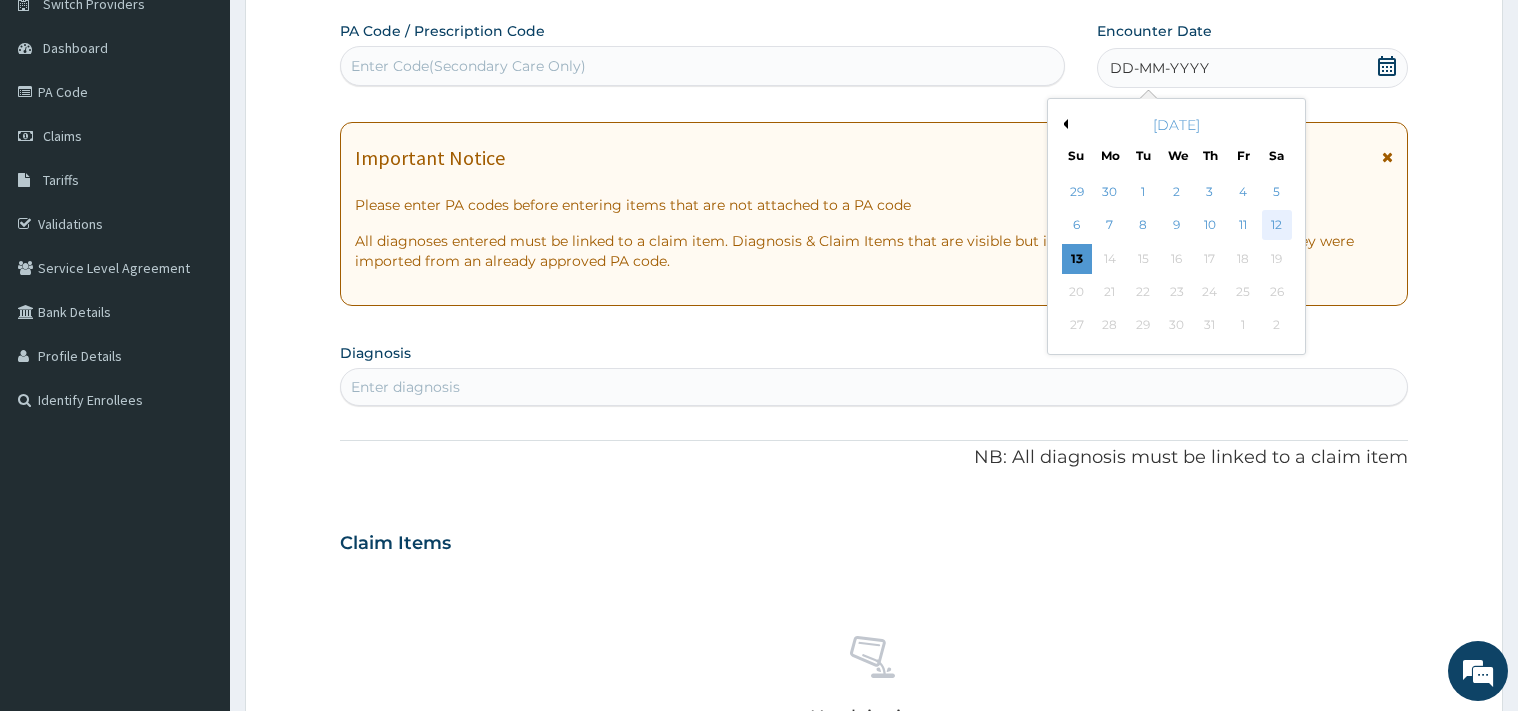 click on "12" at bounding box center (1277, 226) 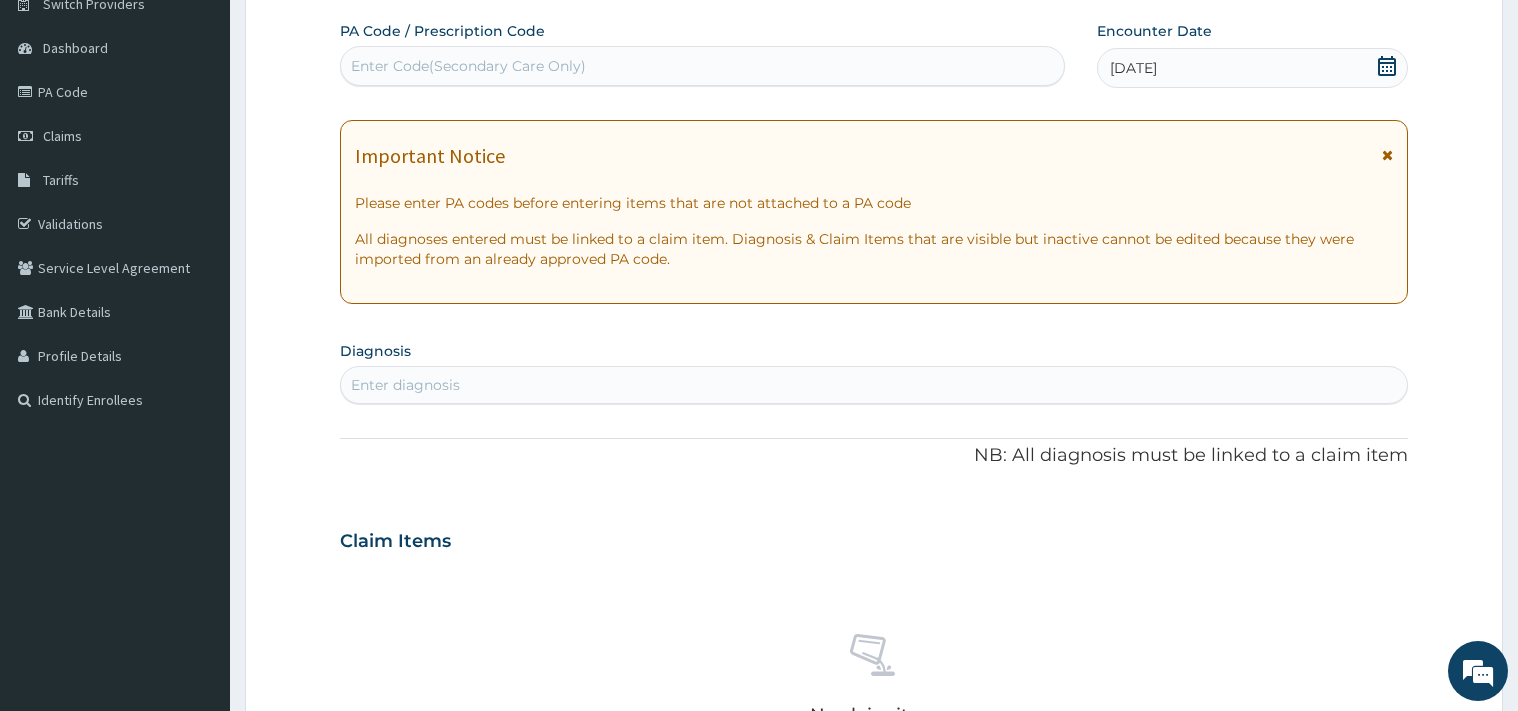 click on "Enter diagnosis" at bounding box center (874, 385) 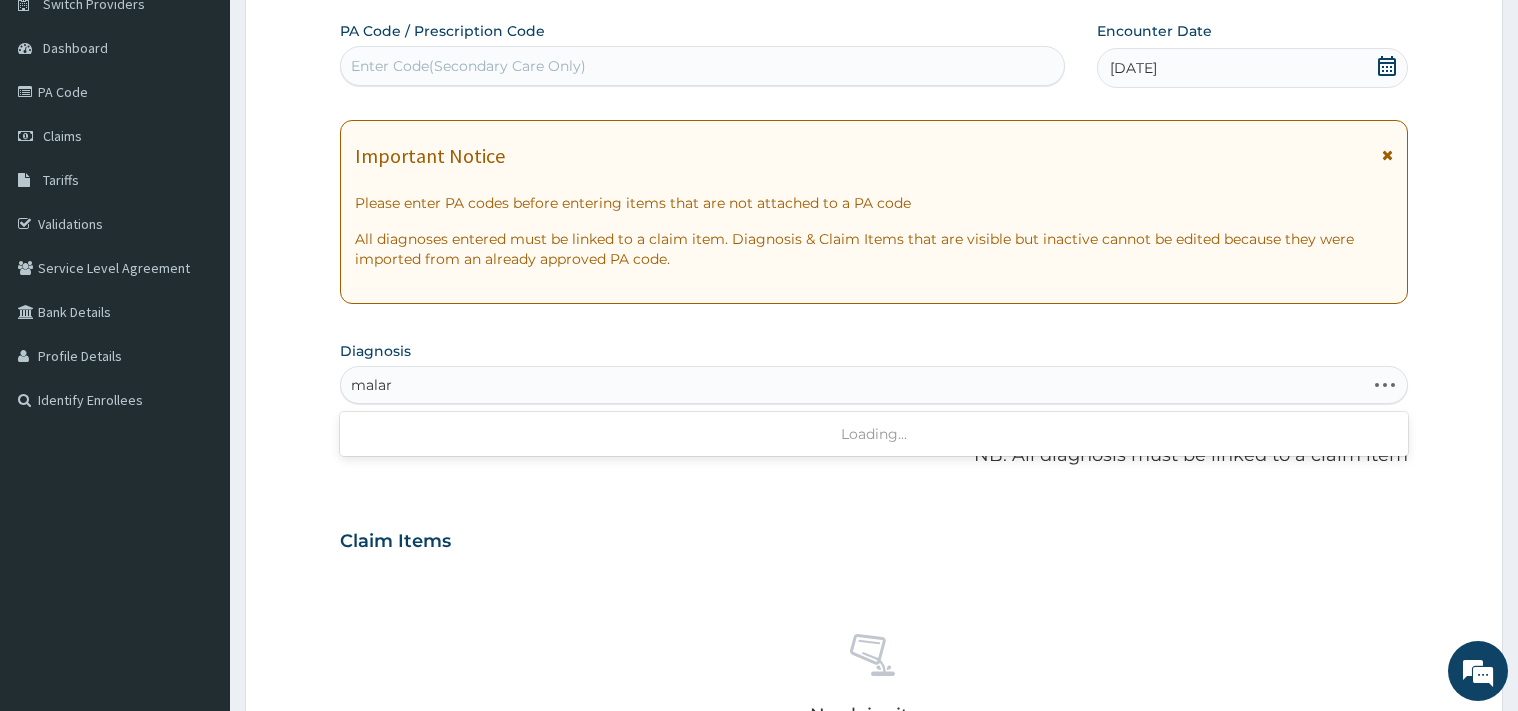 type on "malari" 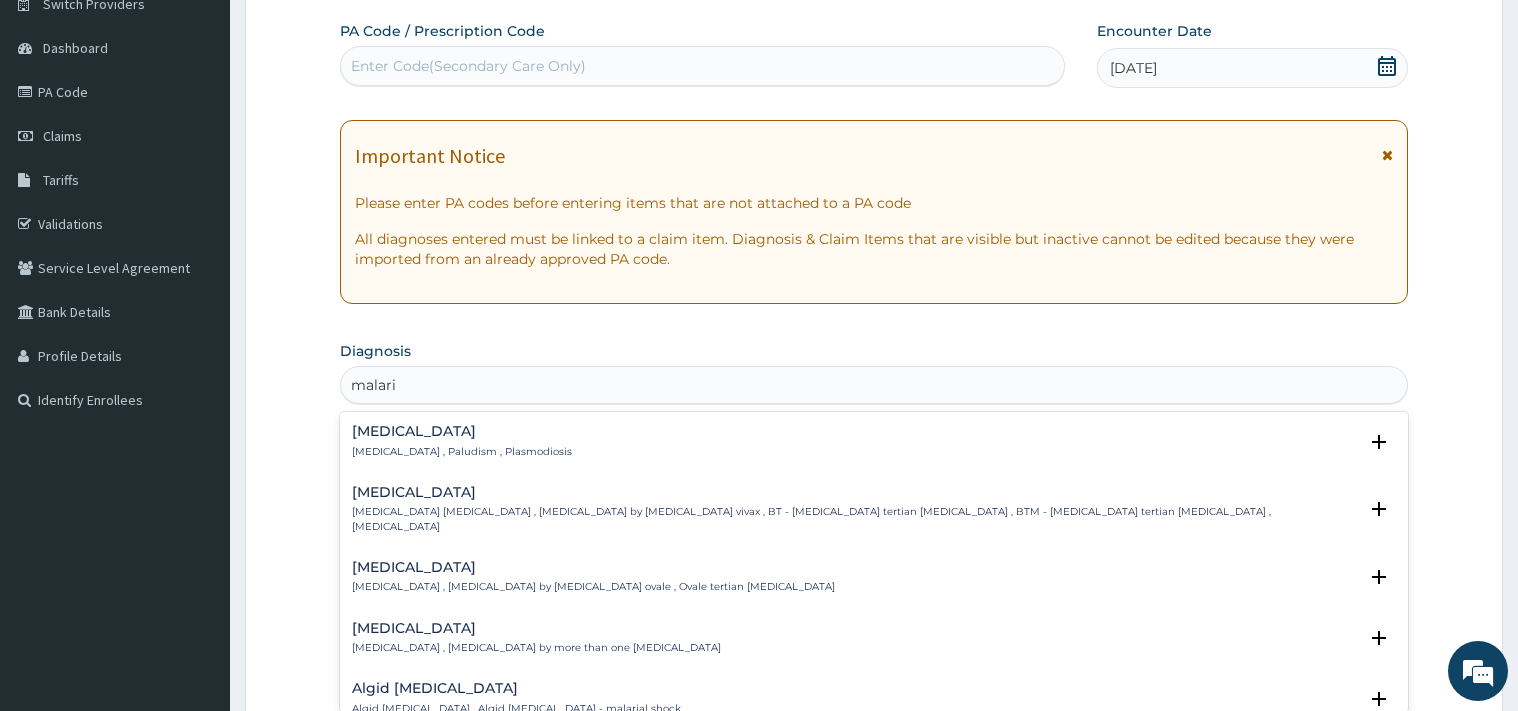 click on "Malaria , Paludism , Plasmodiosis" at bounding box center (462, 452) 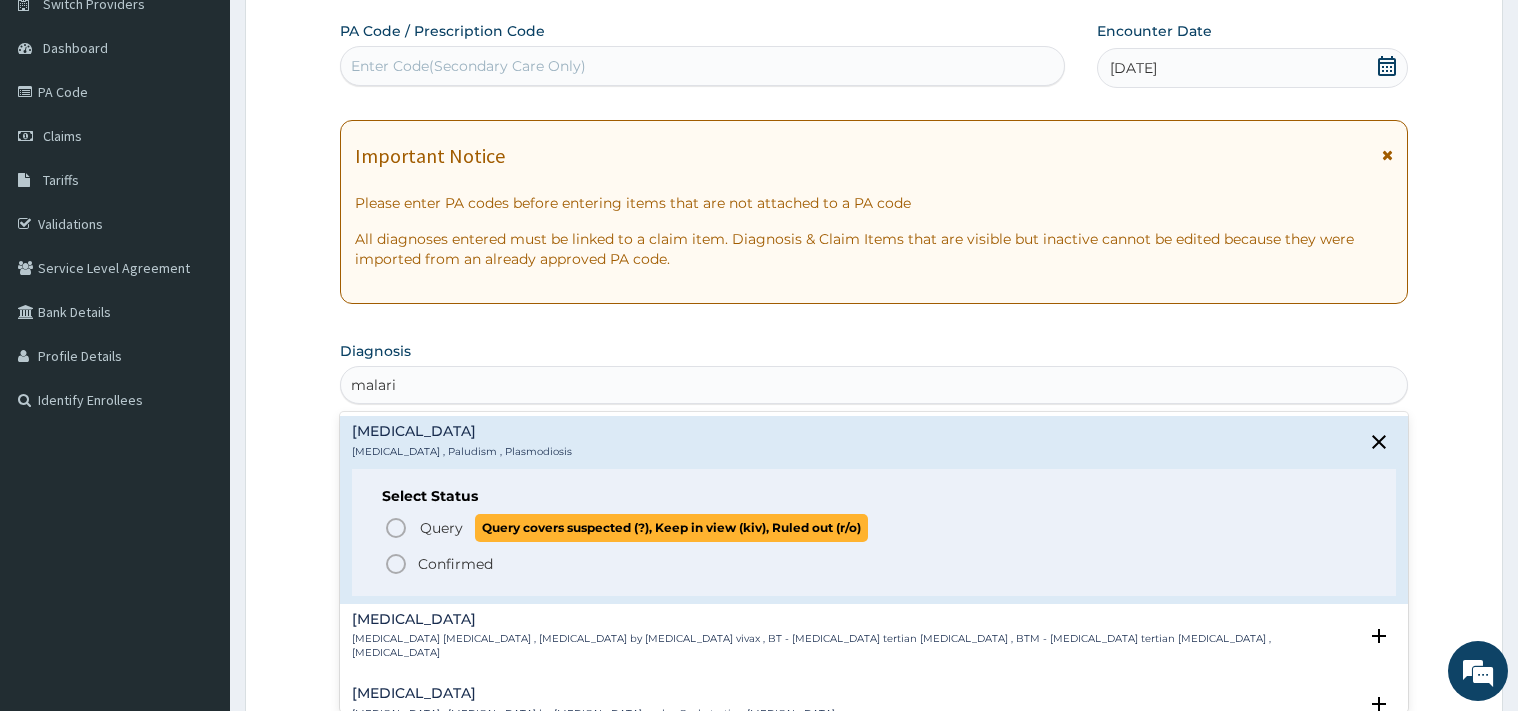 click on "Query" at bounding box center [441, 528] 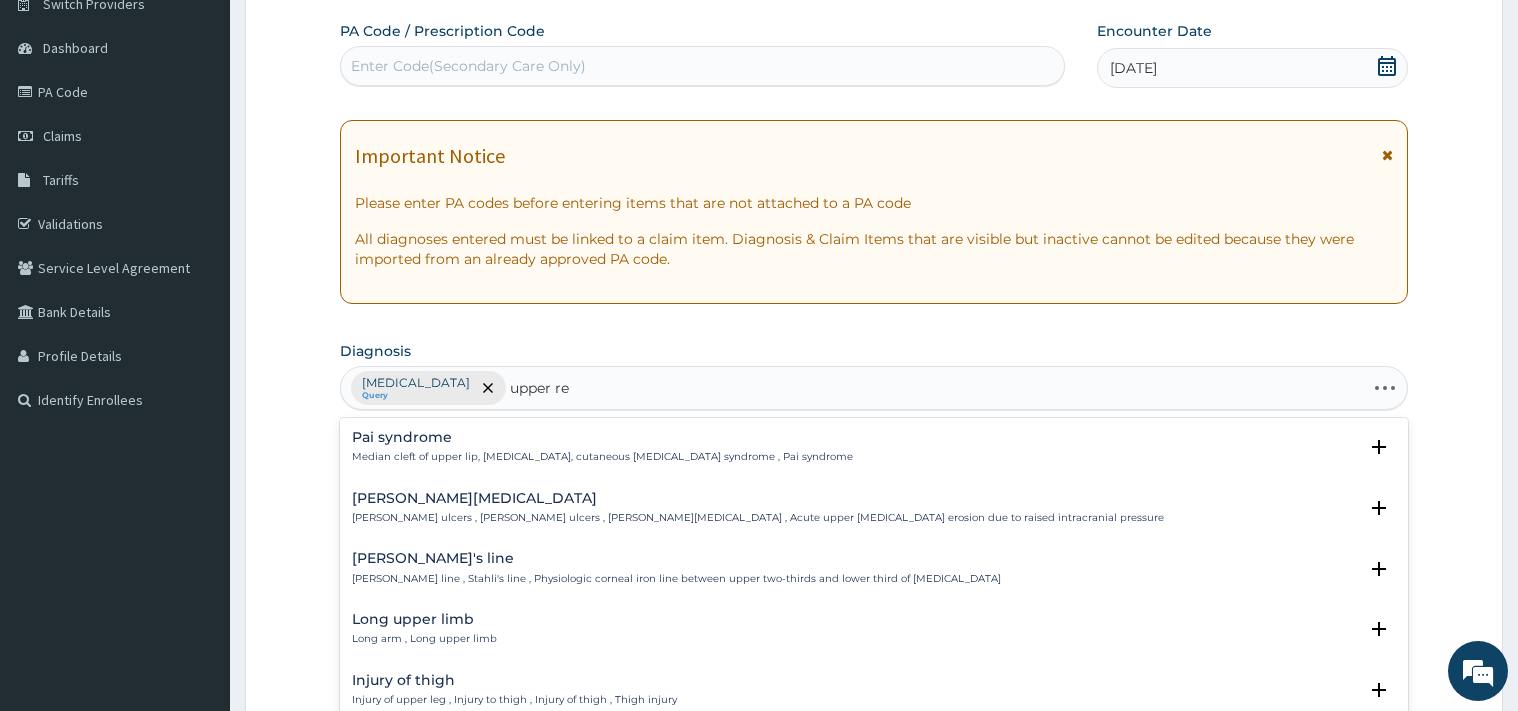 type on "upper res" 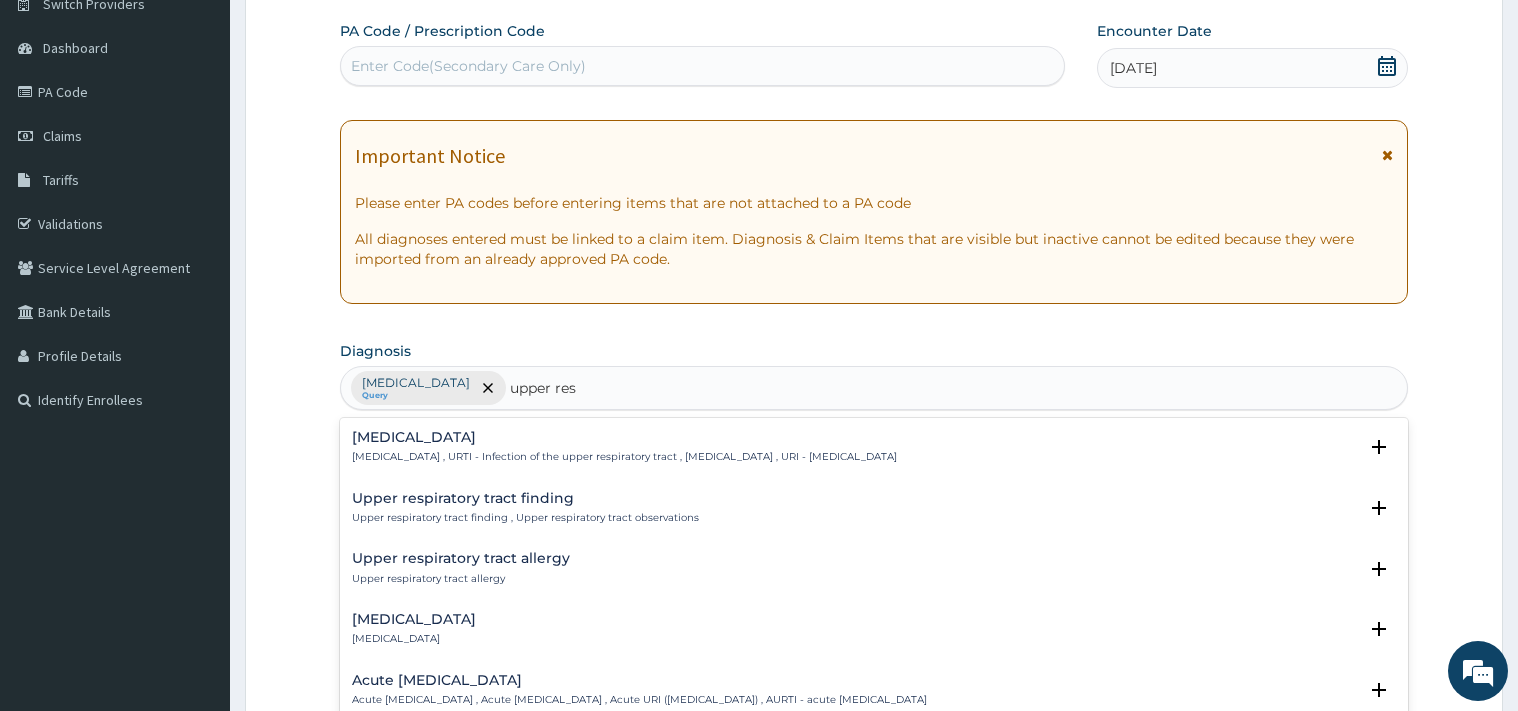 click on "Upper respiratory infection Upper respiratory infection , URTI - Infection of the upper respiratory tract , Upper respiratory tract infection , URI - Upper respiratory infection" at bounding box center [624, 447] 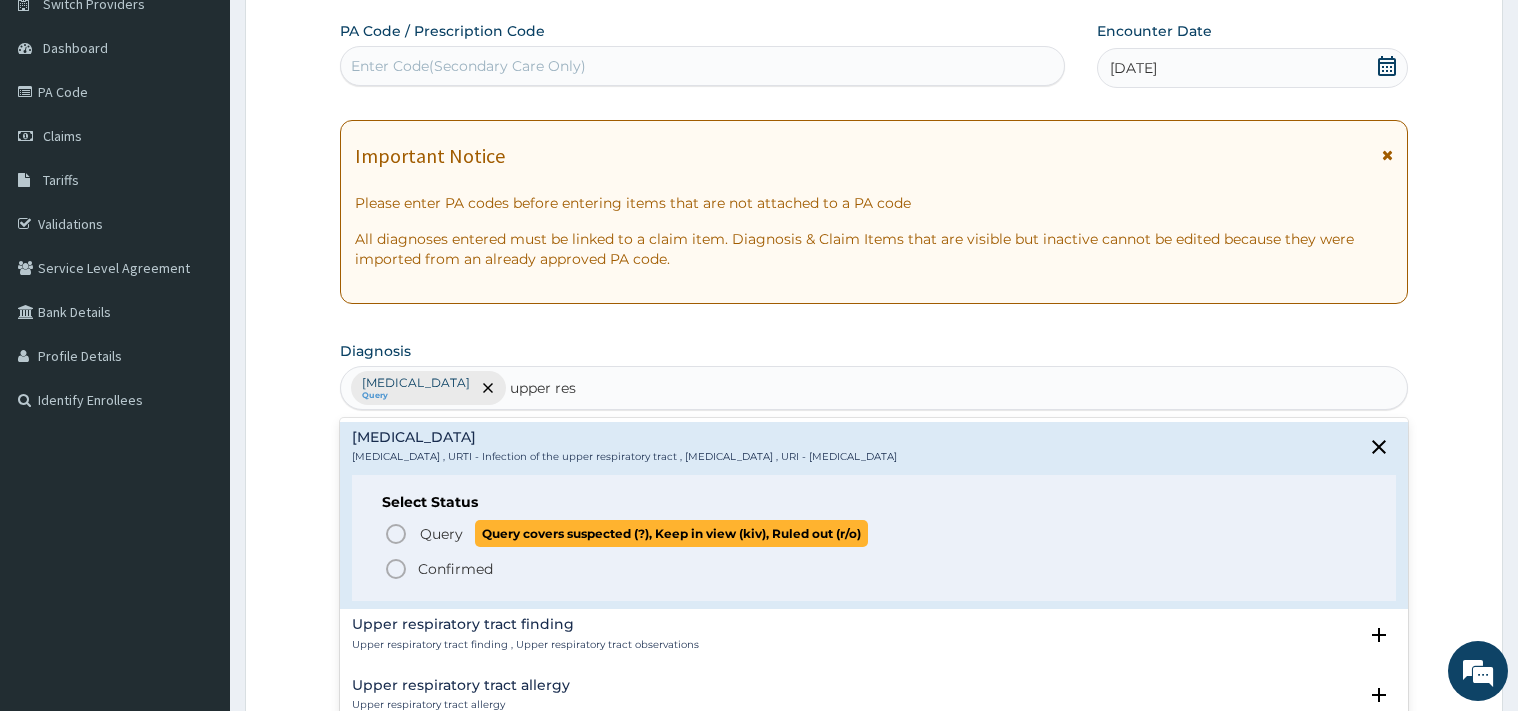 click on "Query" at bounding box center (441, 534) 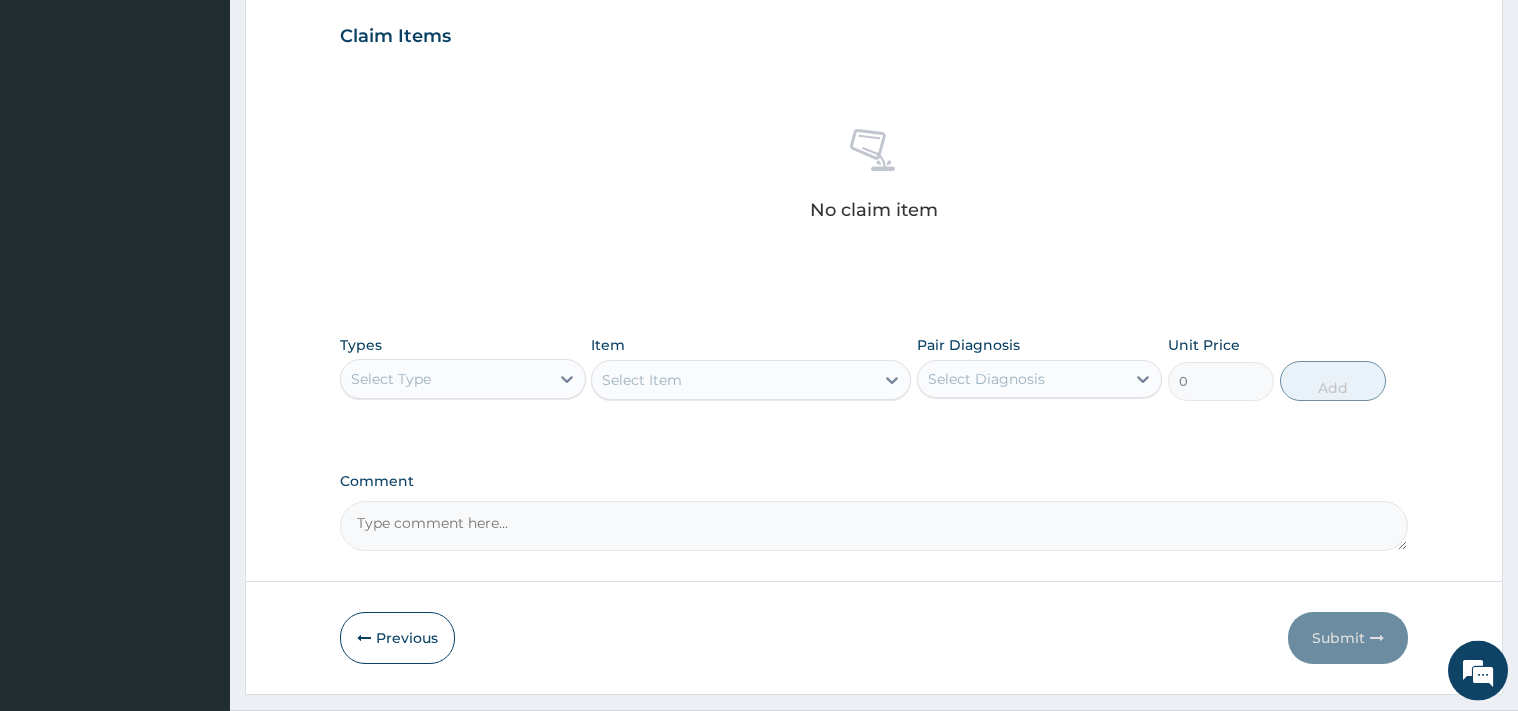 scroll, scrollTop: 731, scrollLeft: 0, axis: vertical 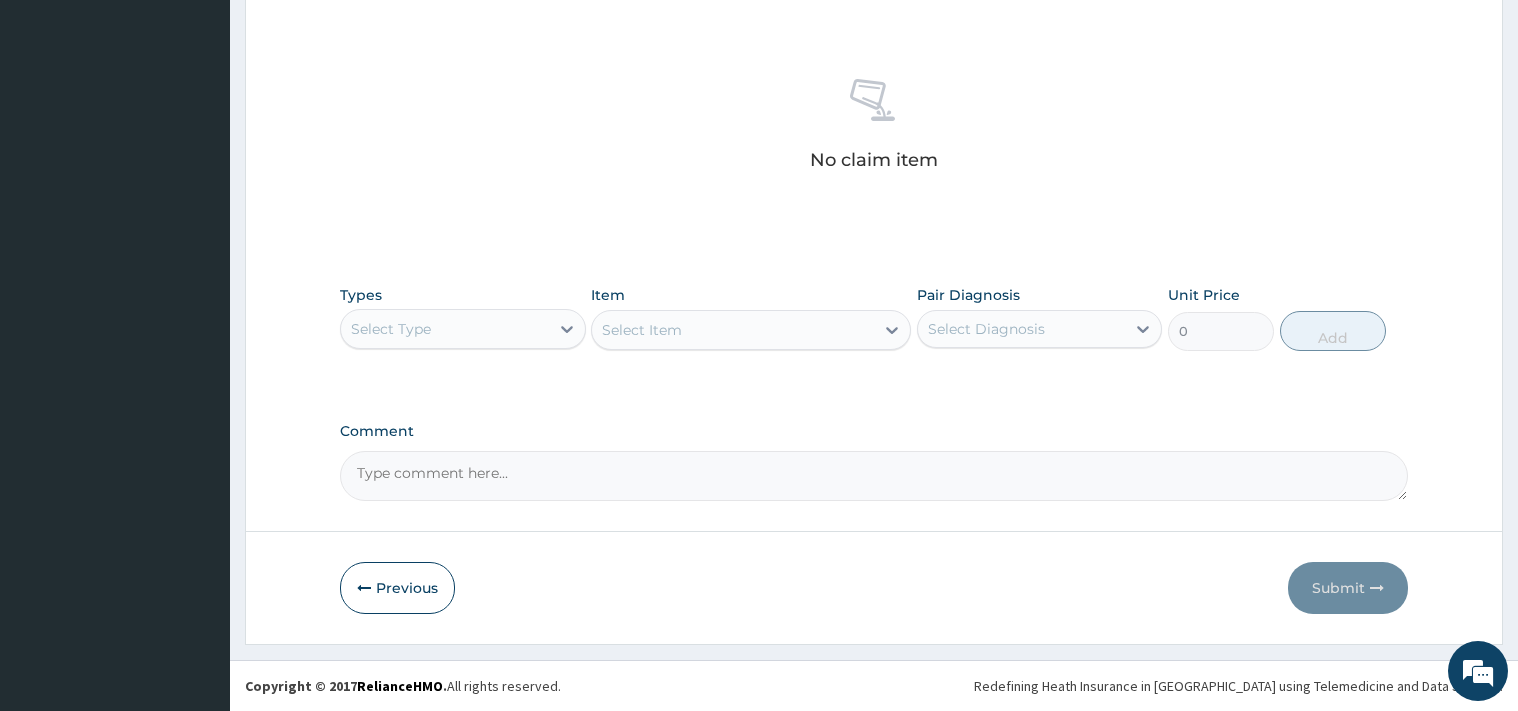 click on "Select Type" at bounding box center (445, 329) 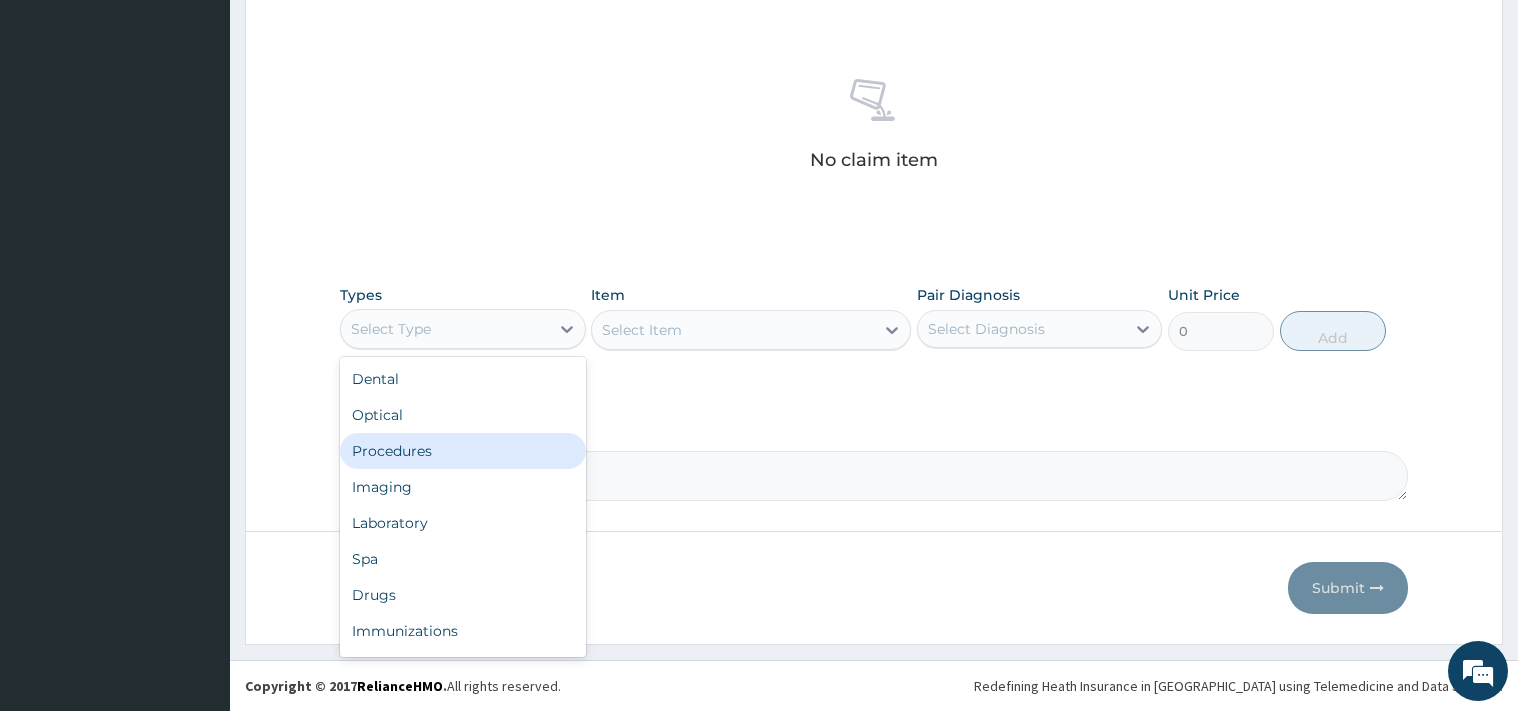 click on "Procedures" at bounding box center [463, 451] 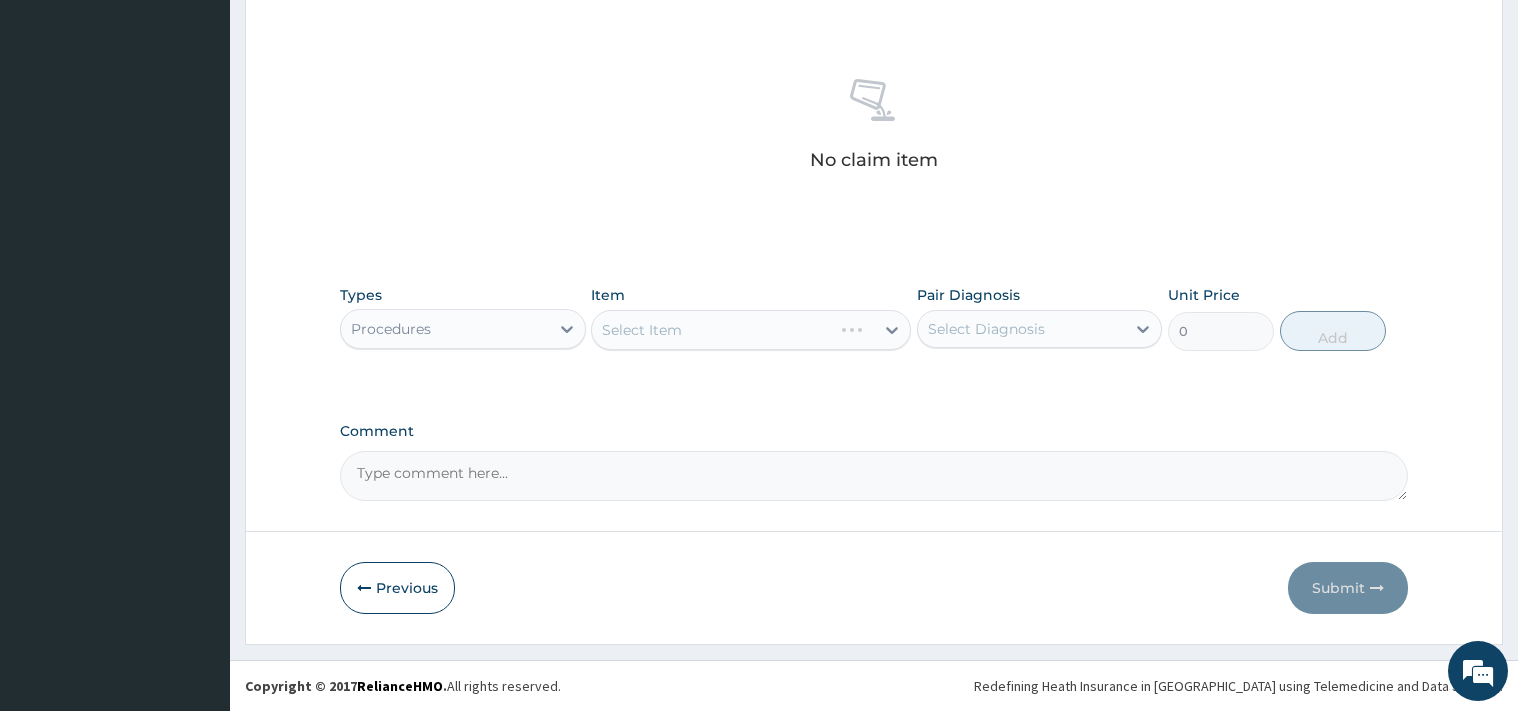 click on "Select Item" at bounding box center (751, 330) 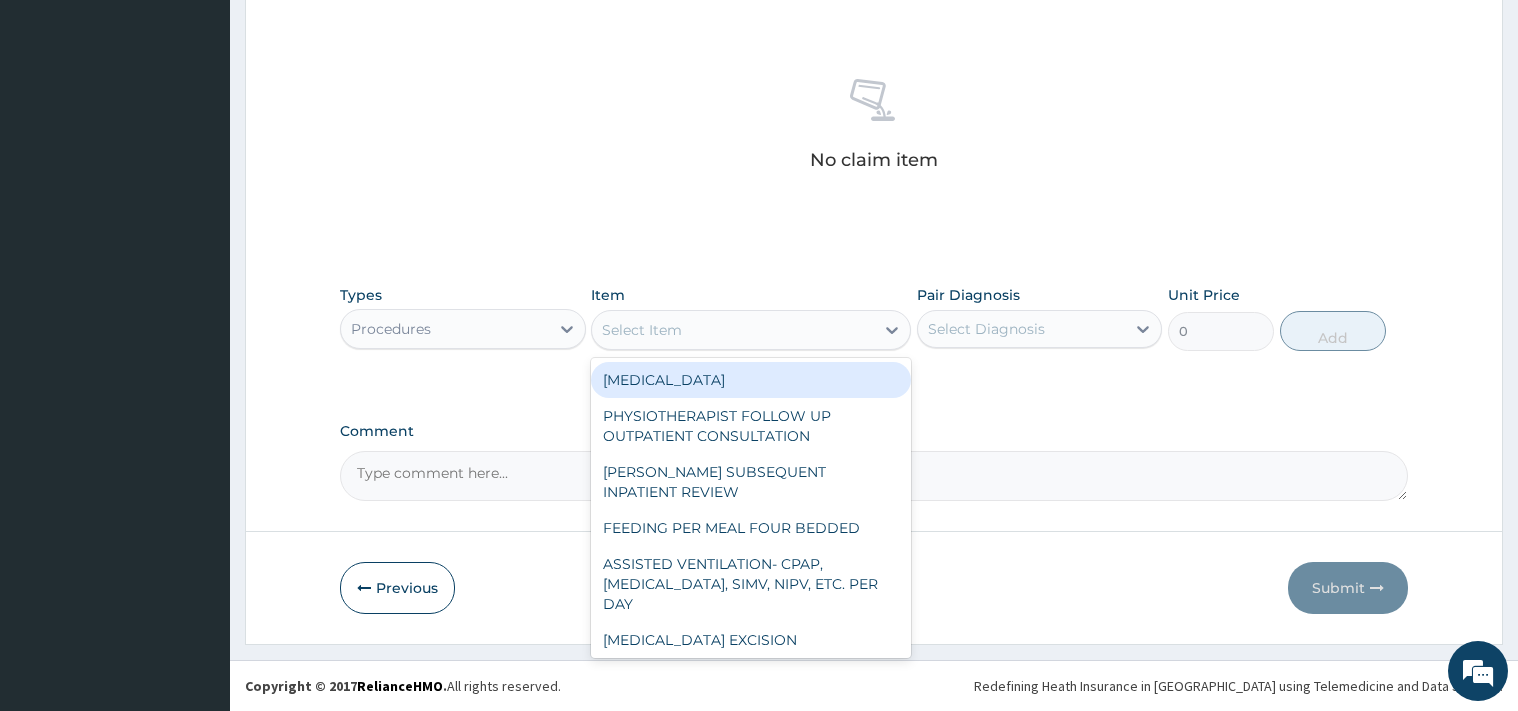 click on "Select Item" at bounding box center [733, 330] 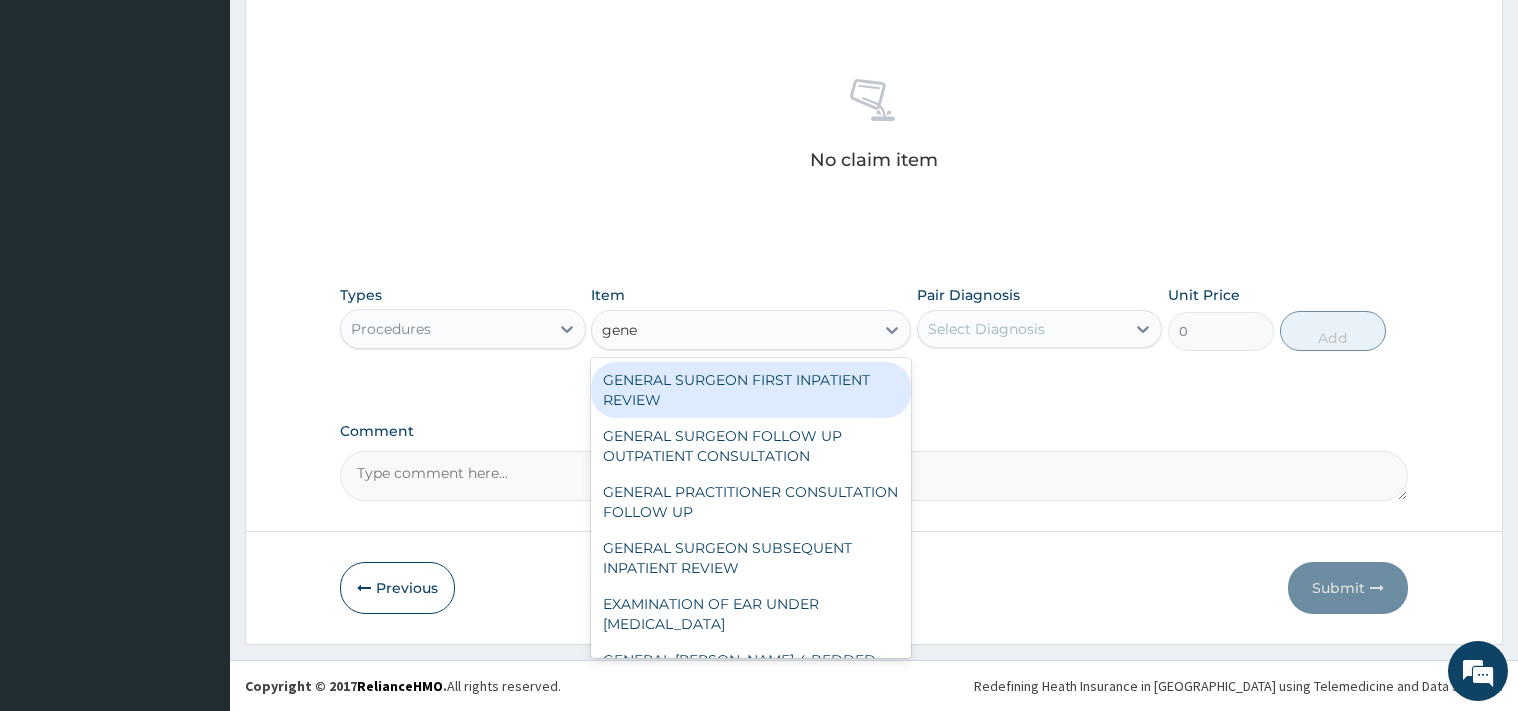 type on "gener" 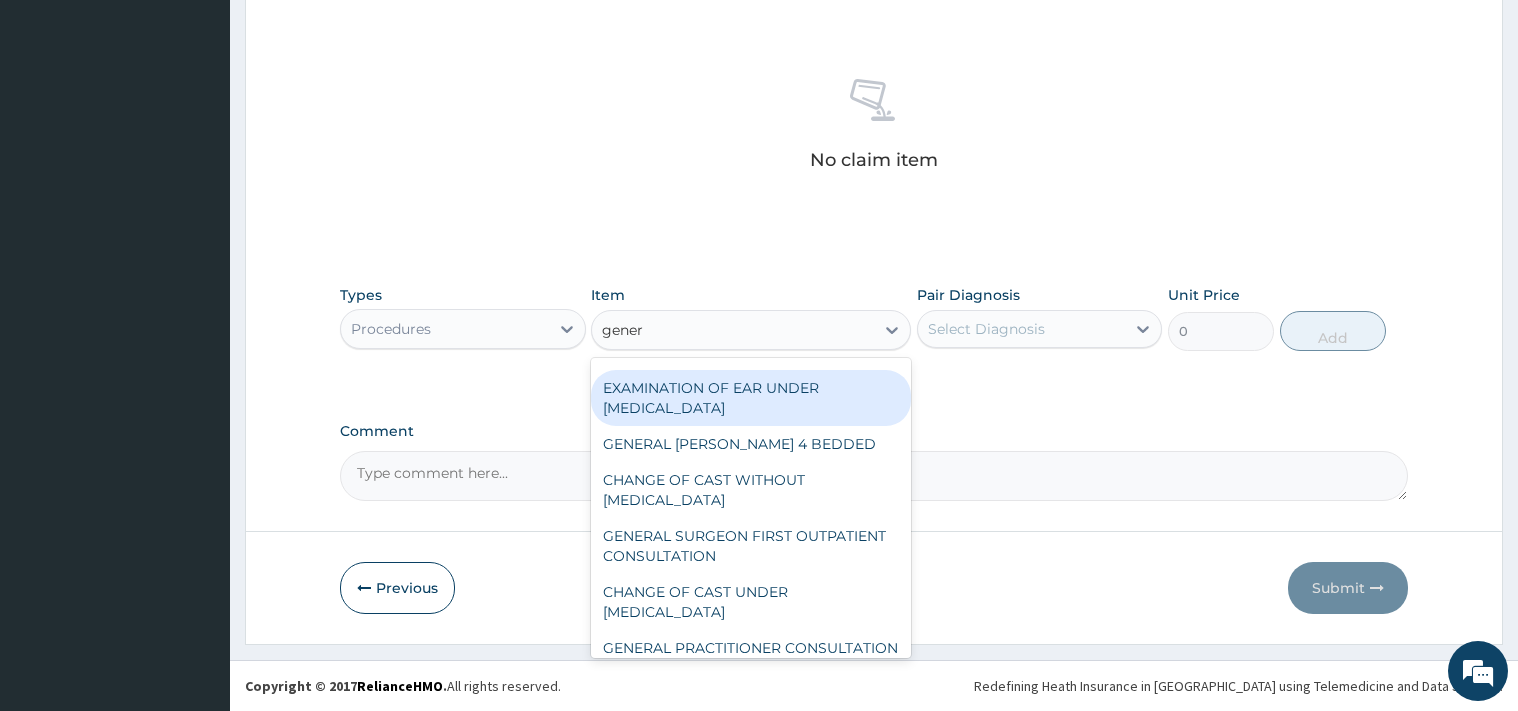 scroll, scrollTop: 268, scrollLeft: 0, axis: vertical 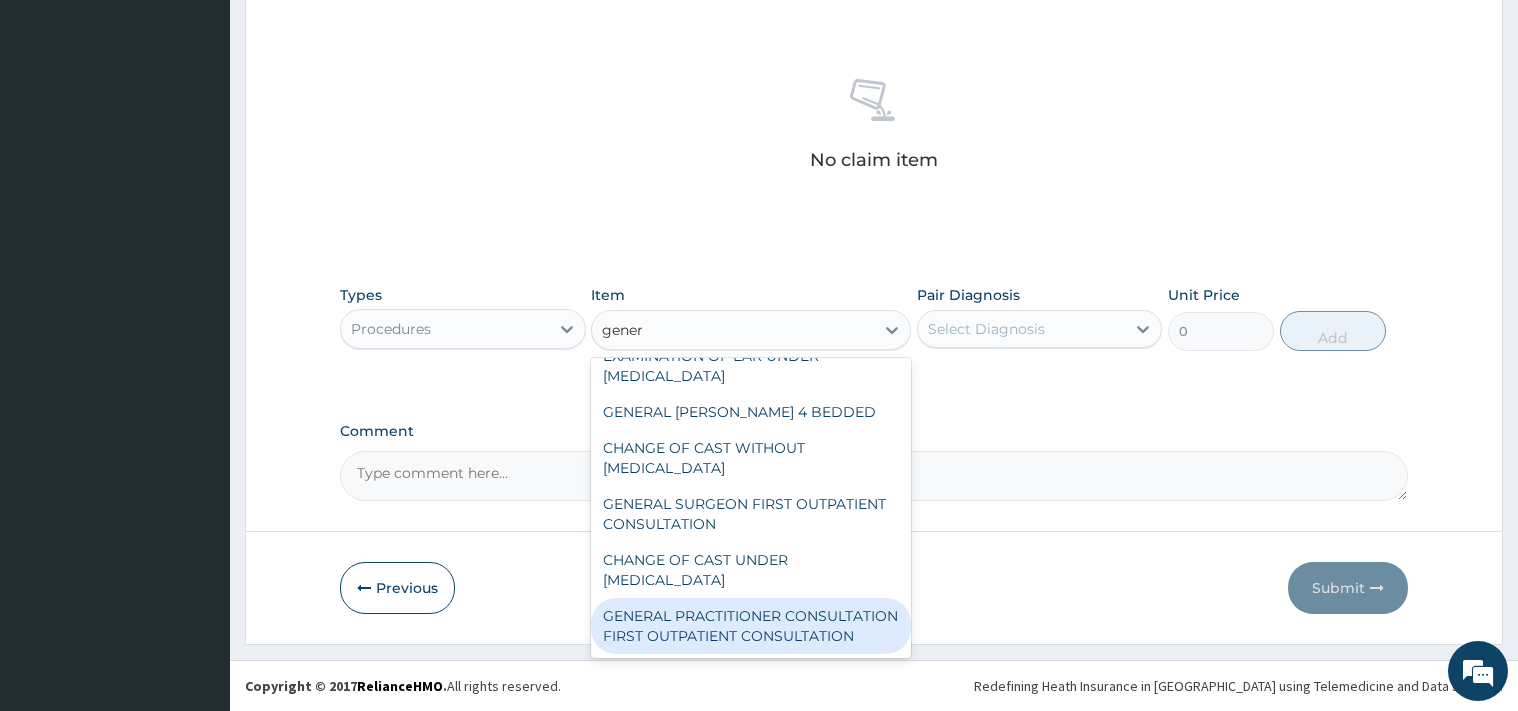 click on "GENERAL PRACTITIONER CONSULTATION FIRST OUTPATIENT CONSULTATION" at bounding box center [751, 626] 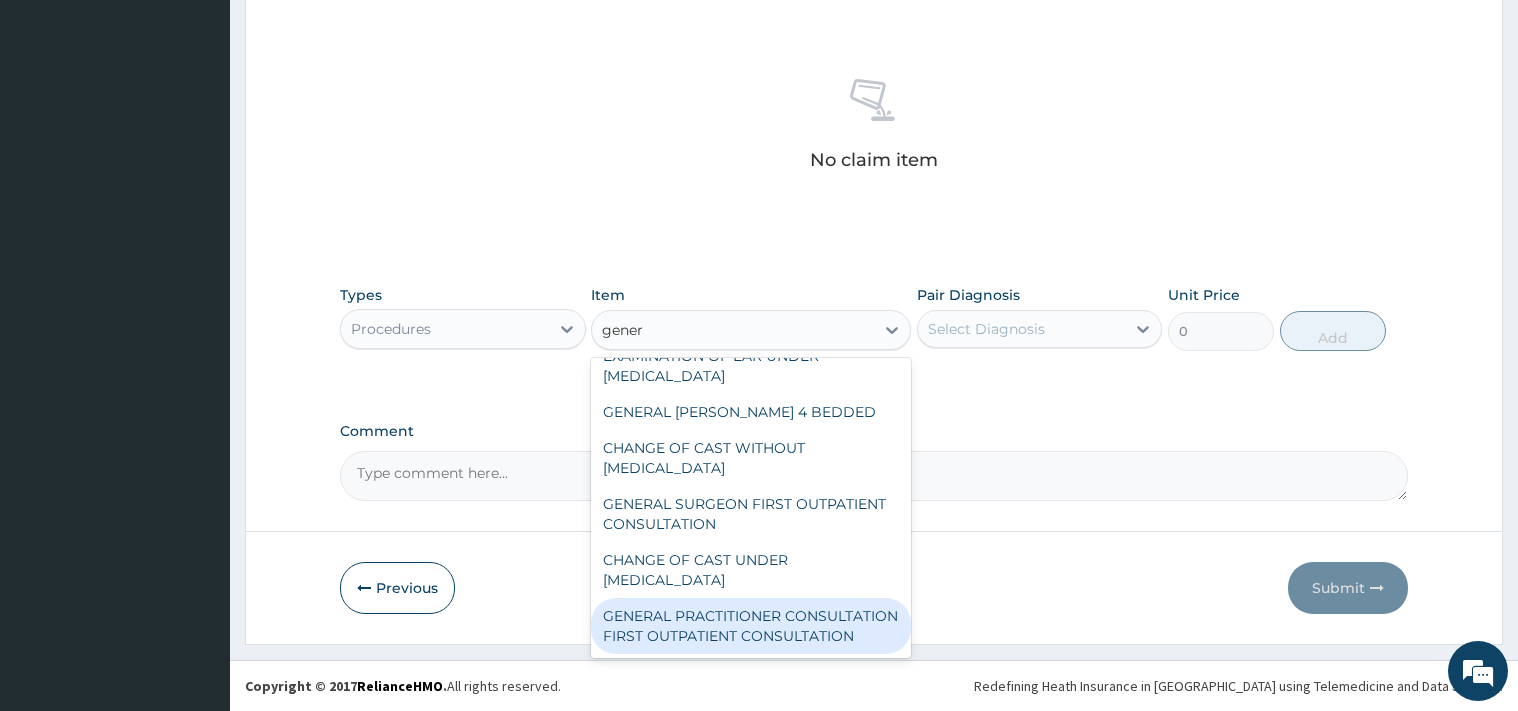 type 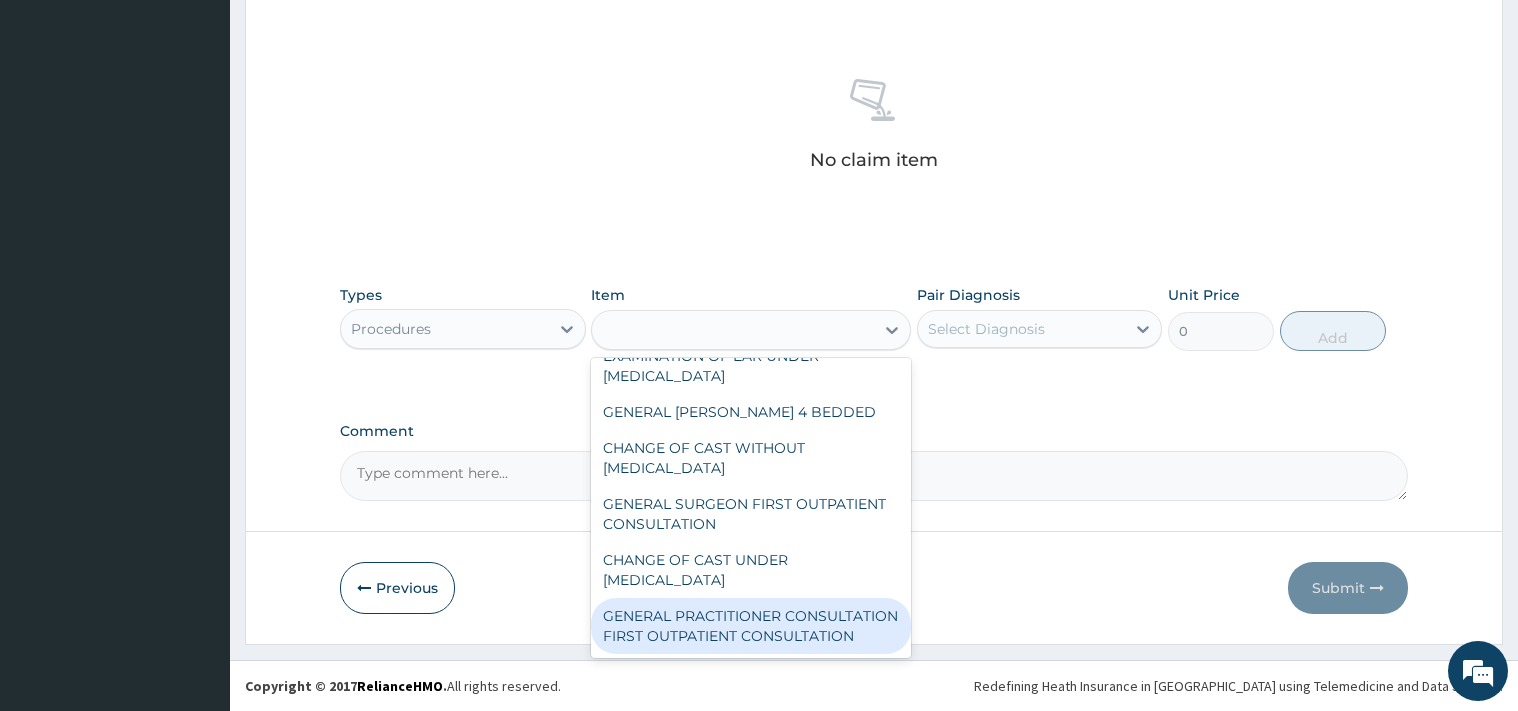 type on "3548" 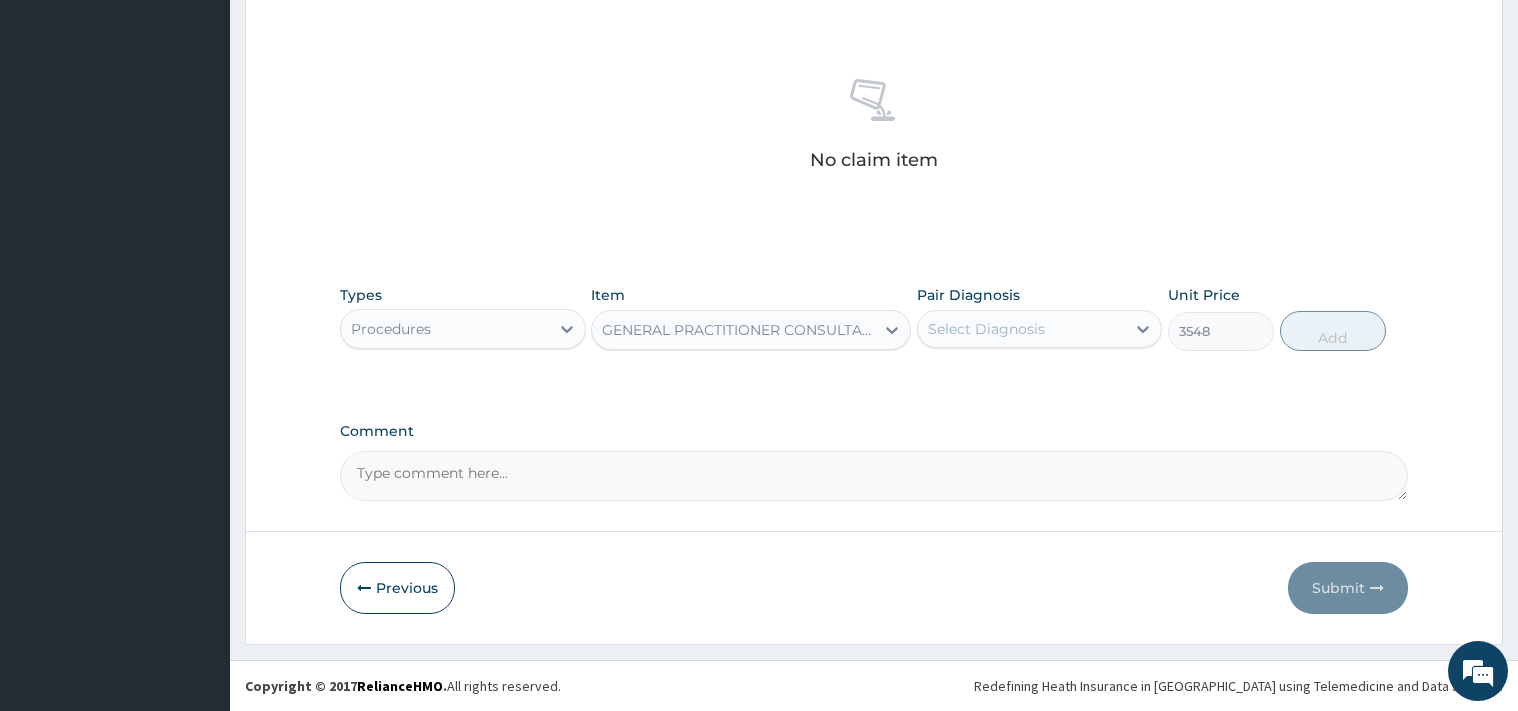click on "Pair Diagnosis Select Diagnosis" at bounding box center [1040, 318] 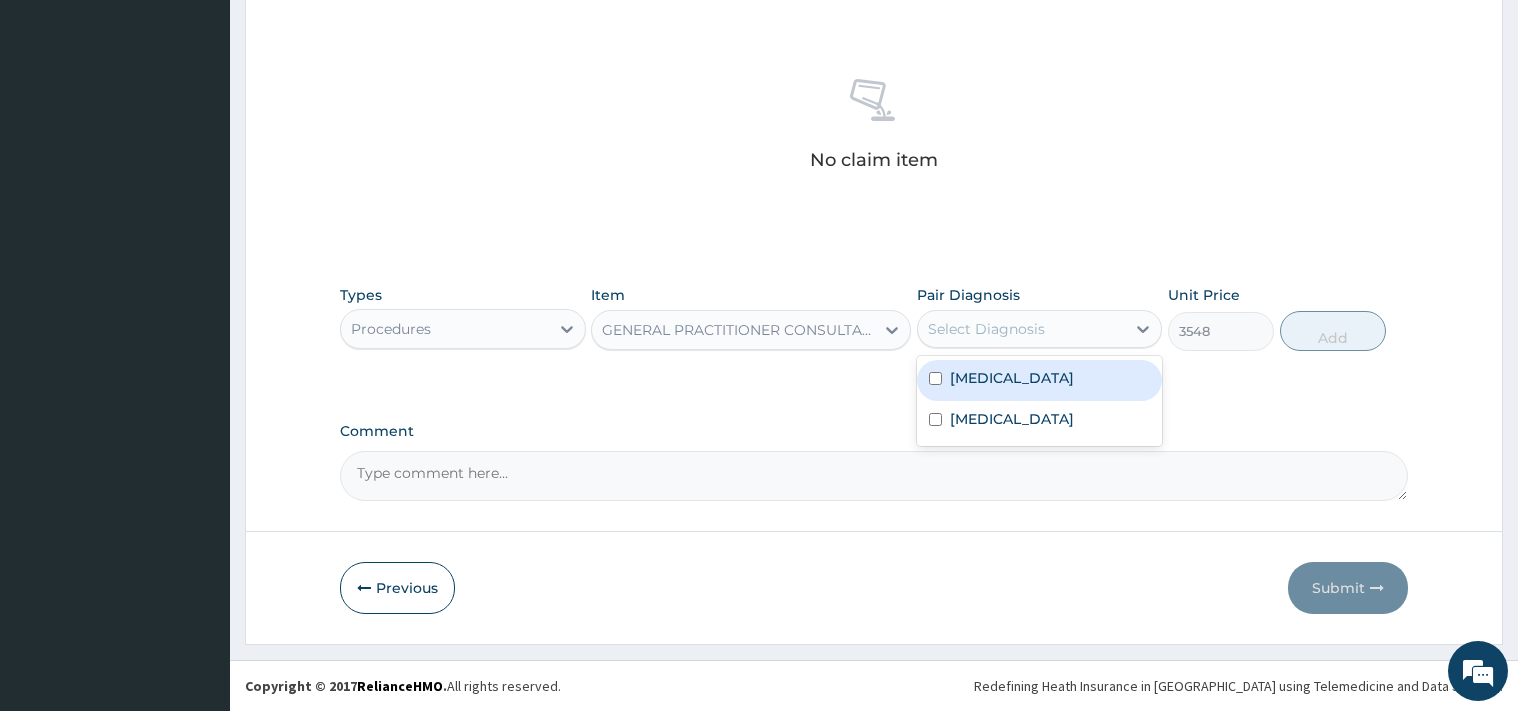 click on "Malaria" at bounding box center (1040, 380) 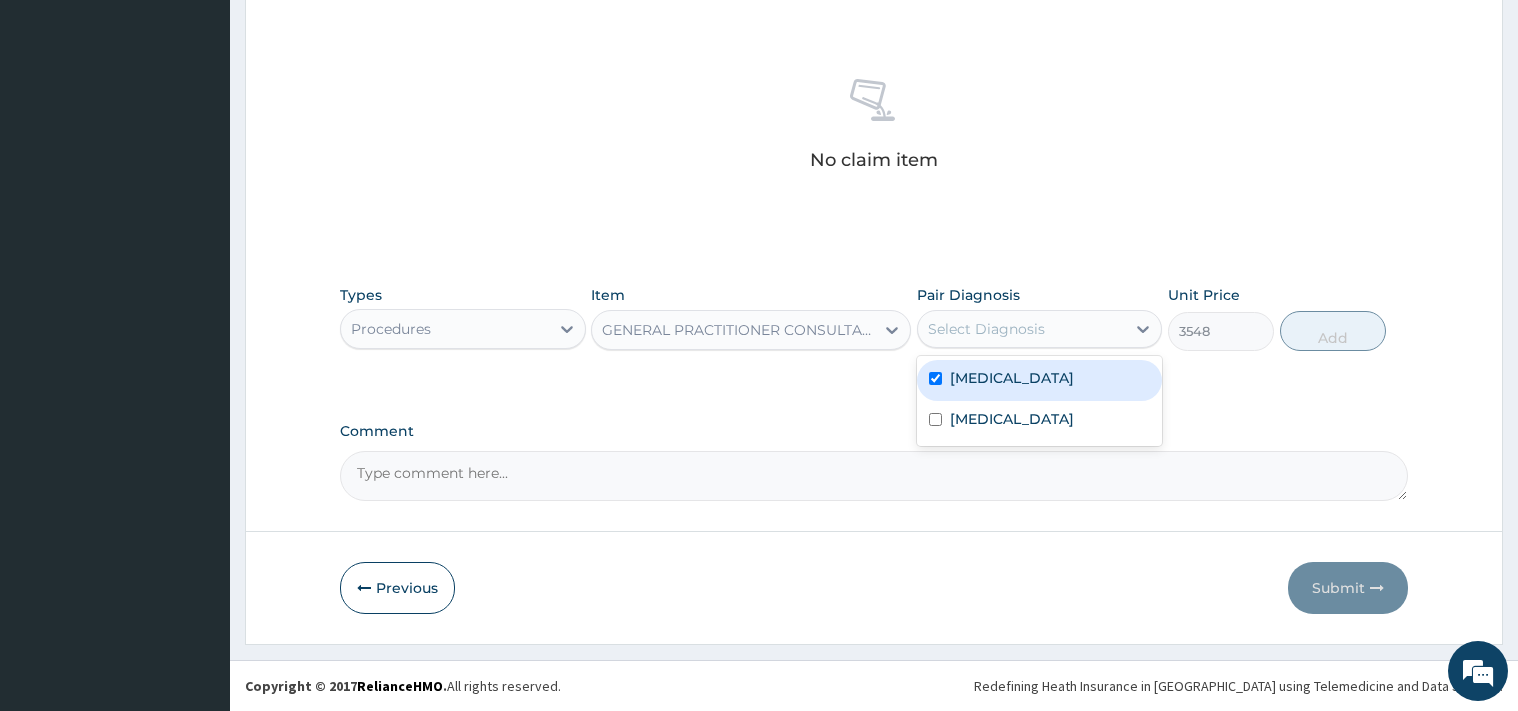 checkbox on "true" 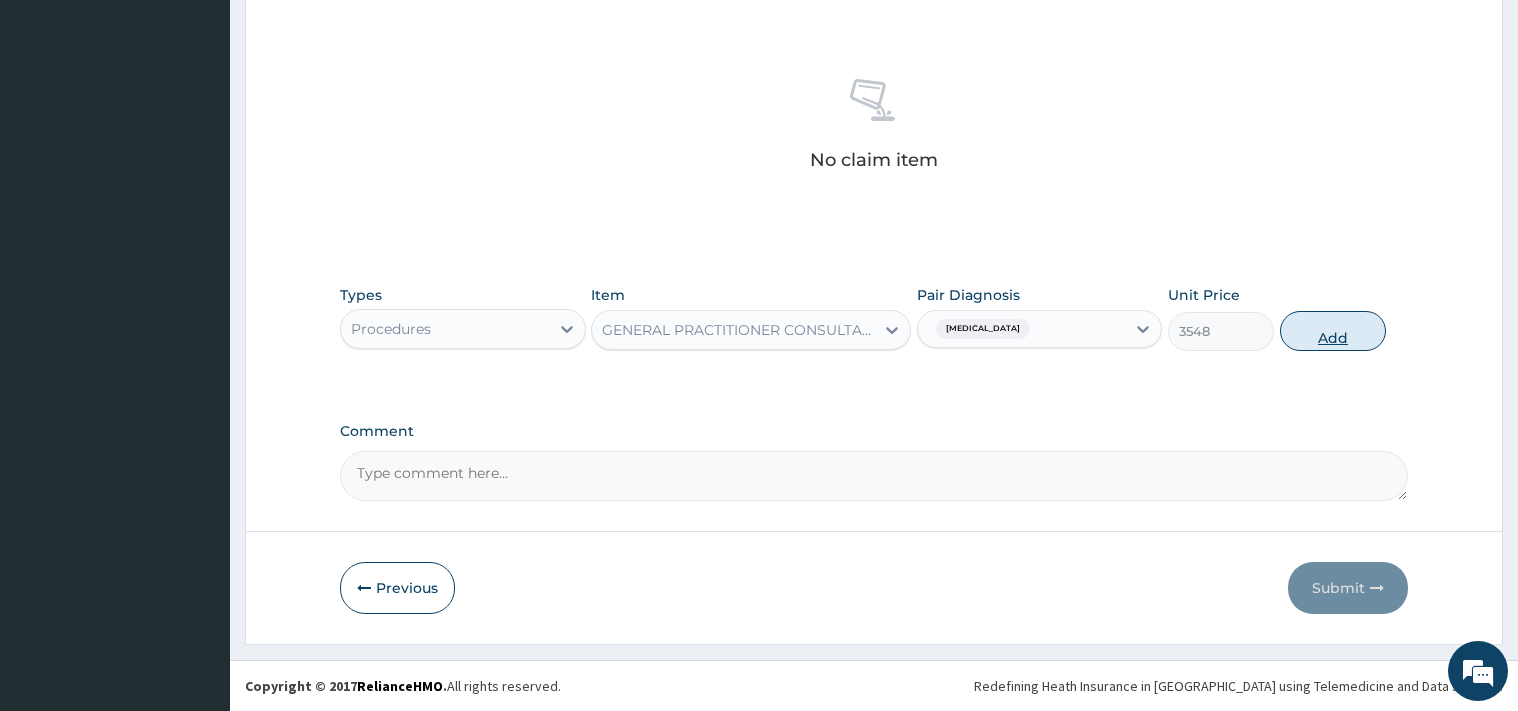 click on "Add" at bounding box center [1333, 331] 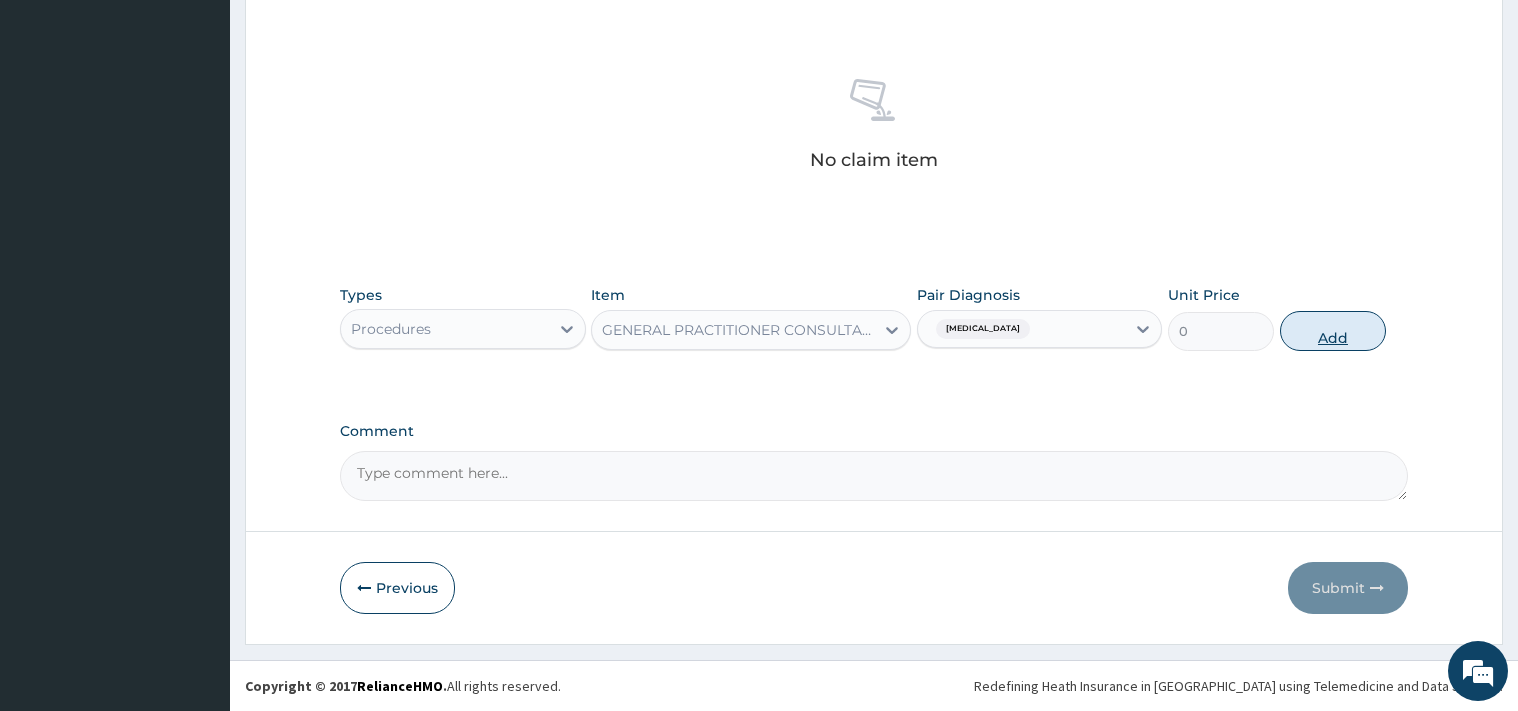 scroll, scrollTop: 647, scrollLeft: 0, axis: vertical 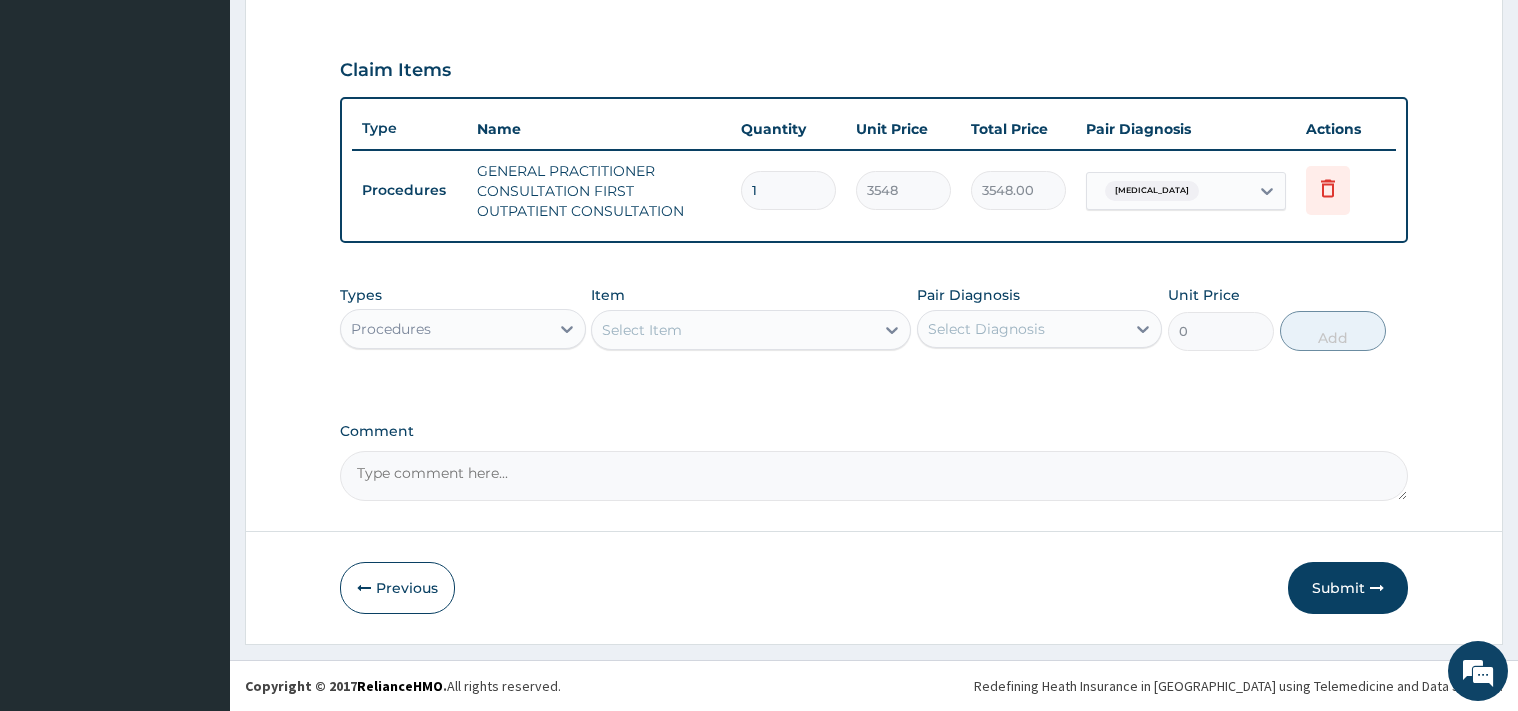 click on "Procedures" at bounding box center (445, 329) 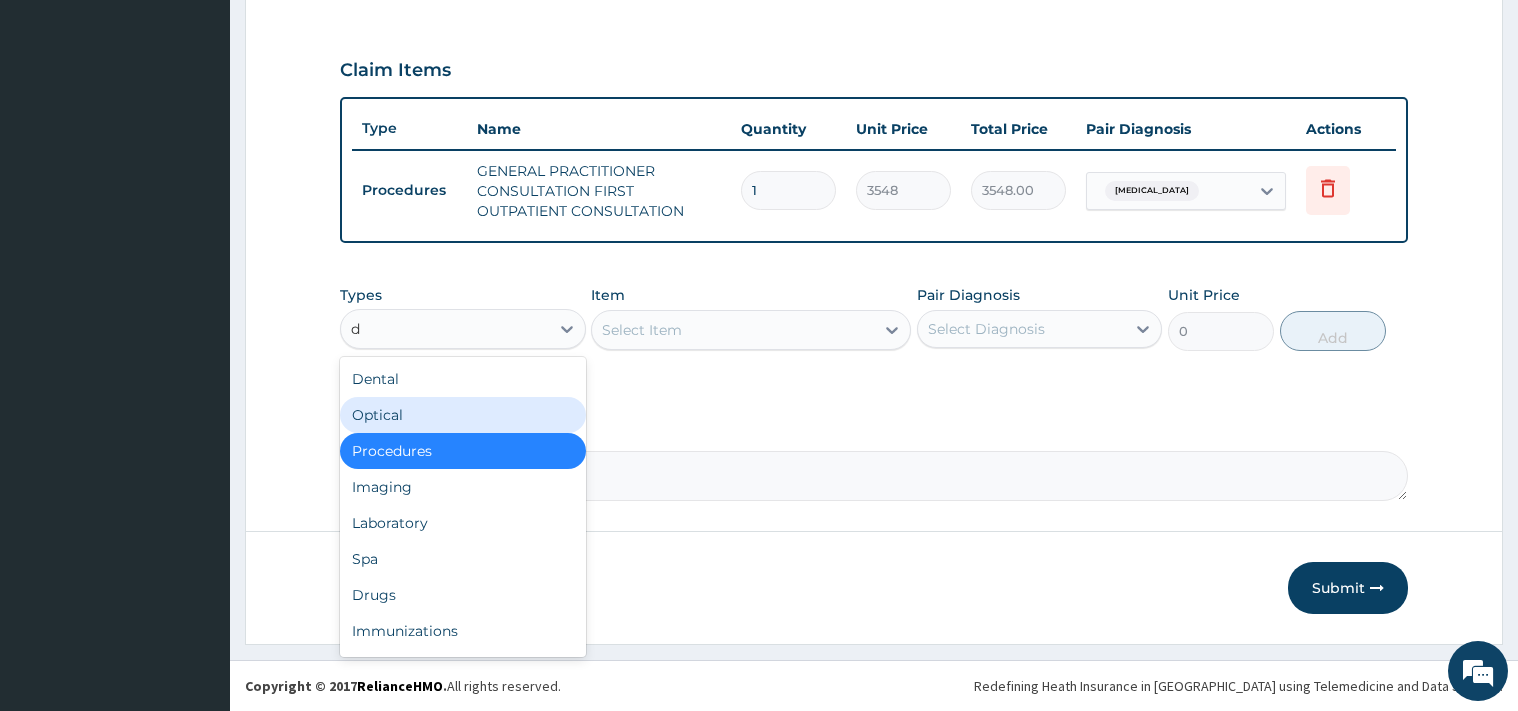 type on "dr" 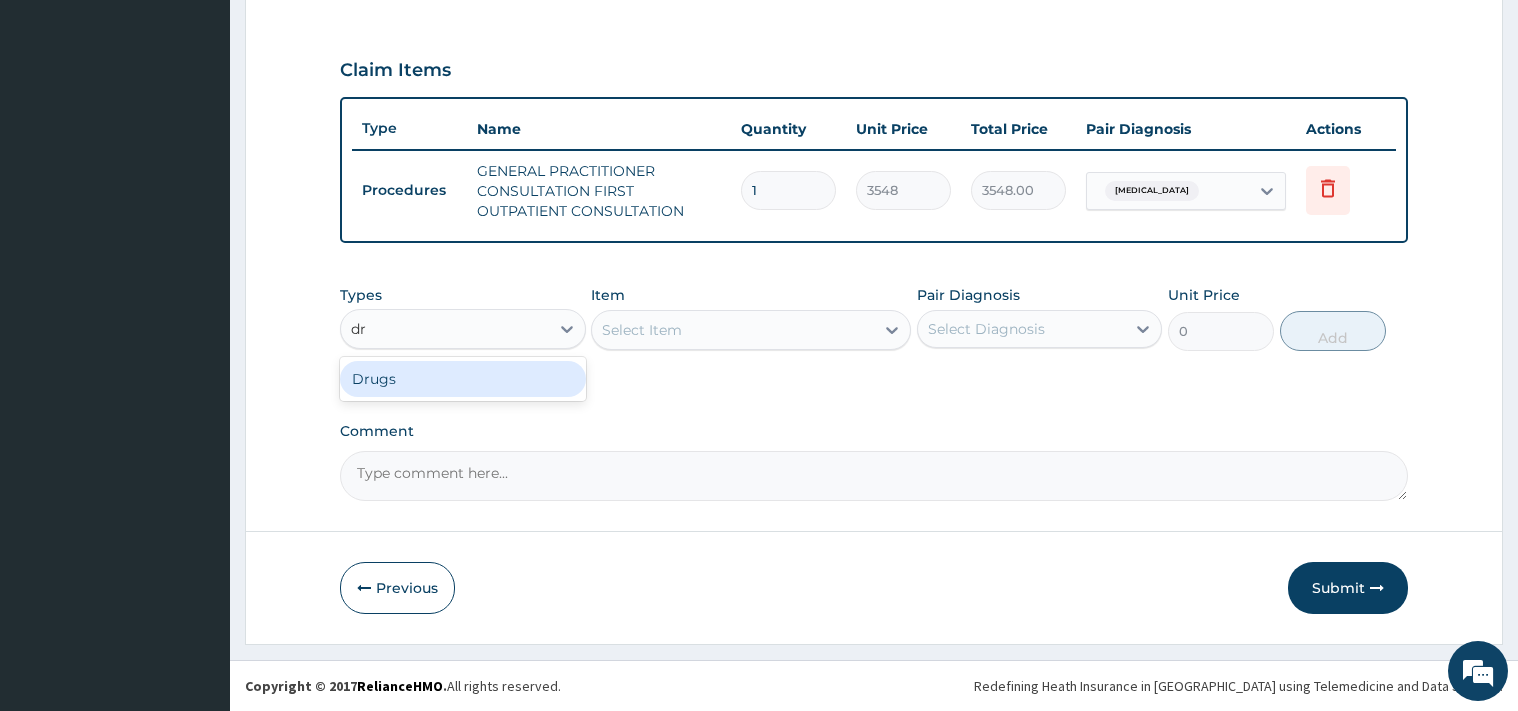 click on "Drugs" at bounding box center [463, 379] 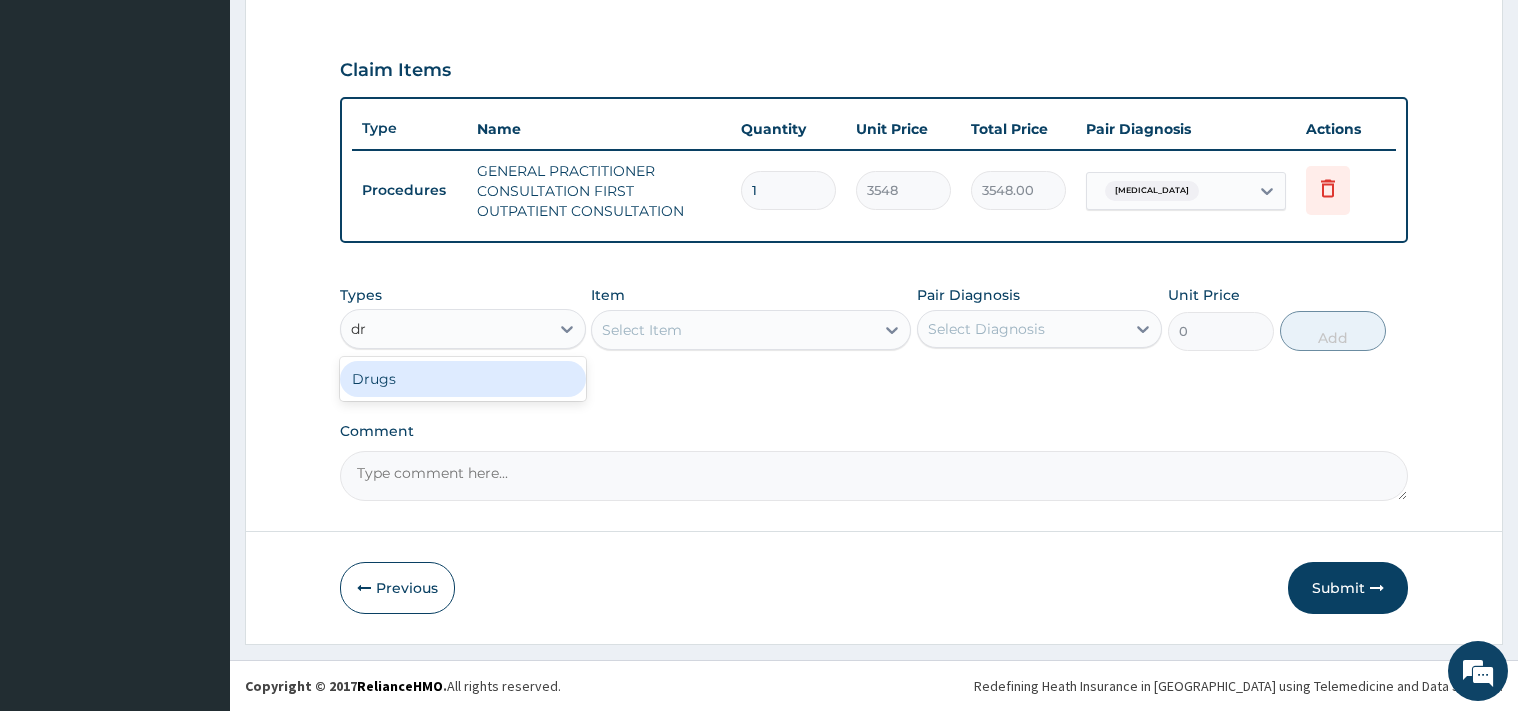 type 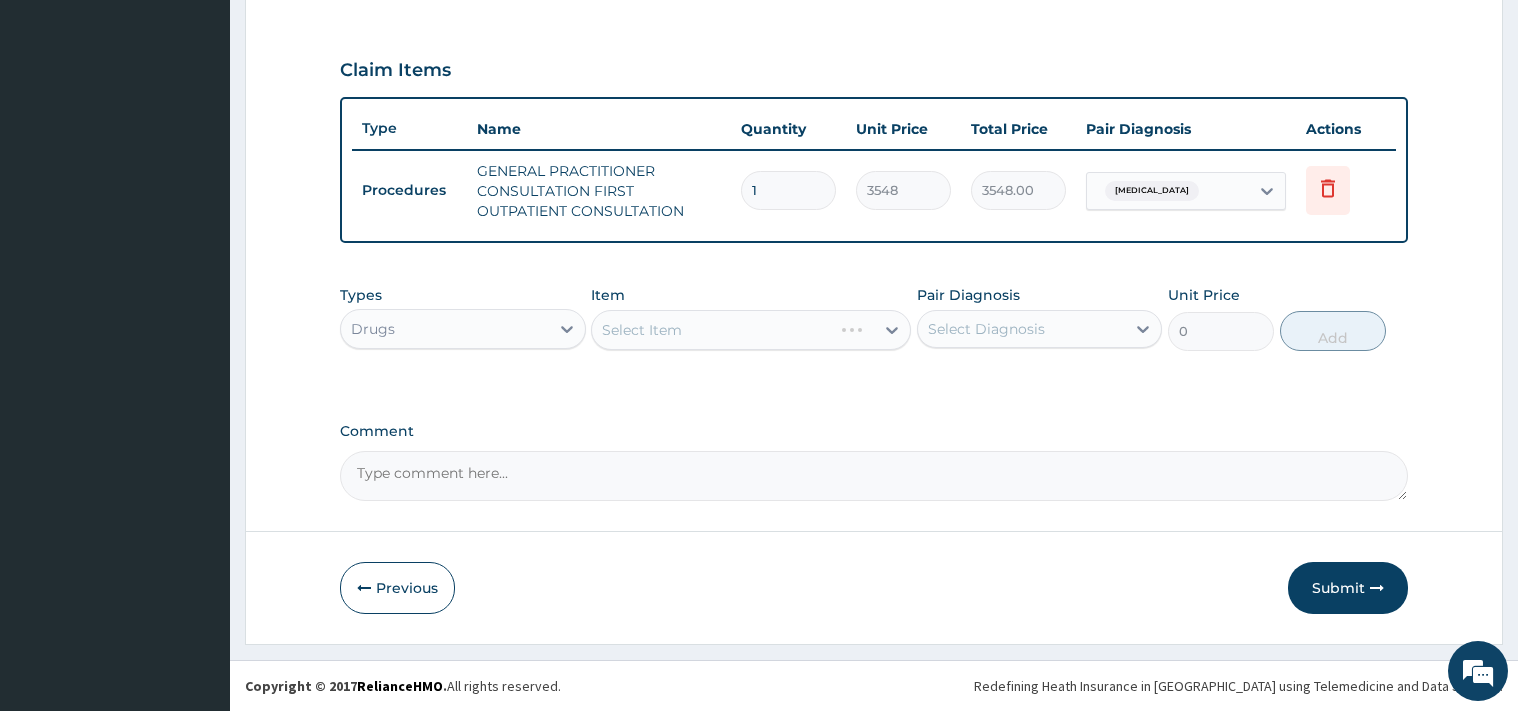 click on "Select Item" at bounding box center [751, 330] 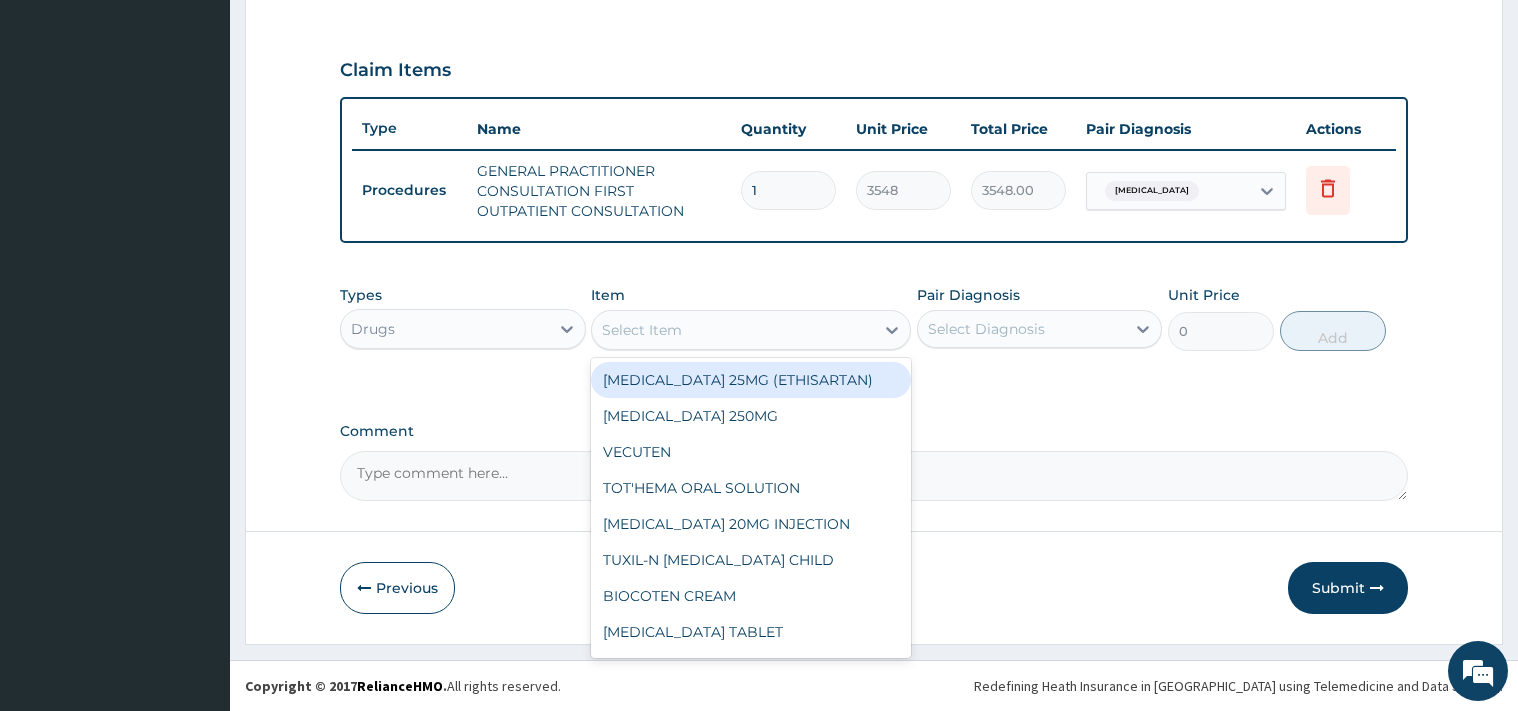 click on "Select Item" at bounding box center (733, 330) 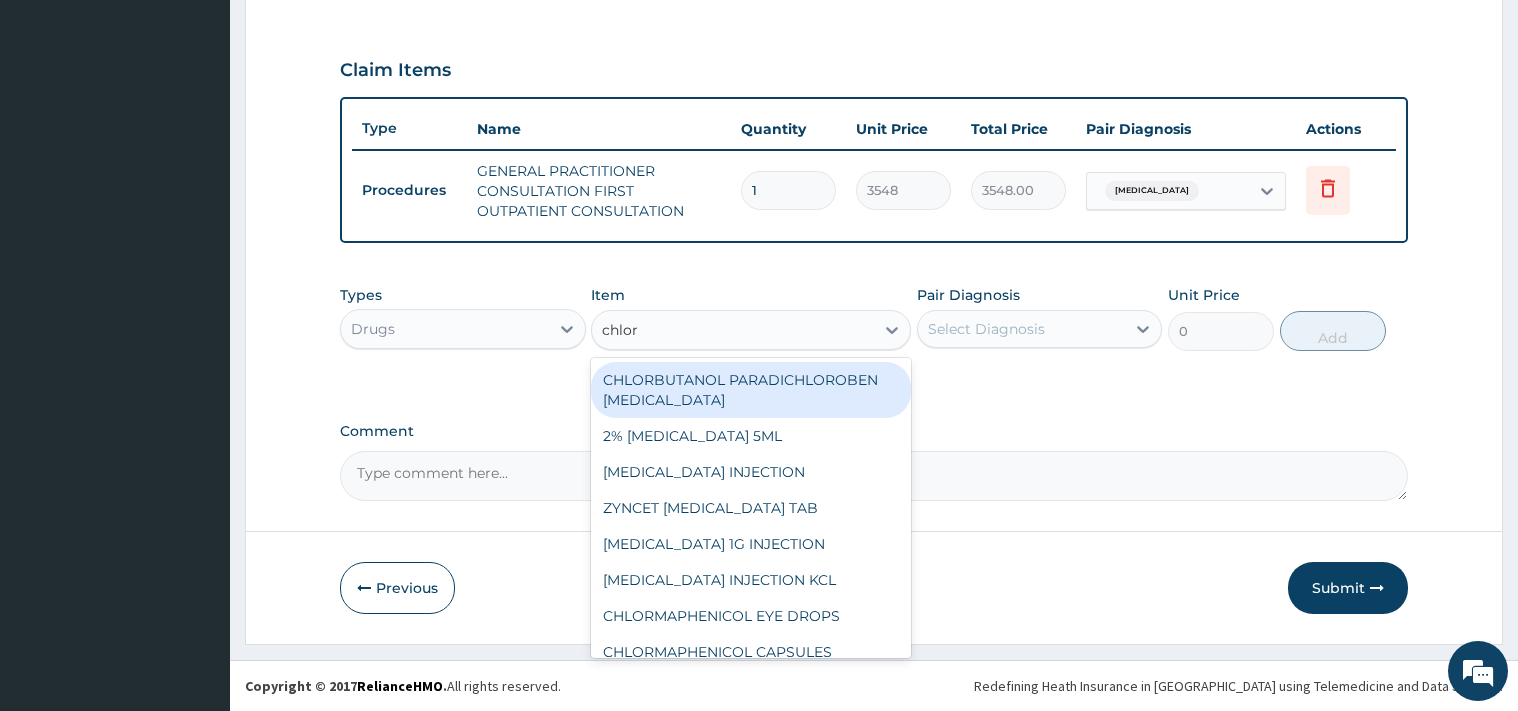 type on "chloro" 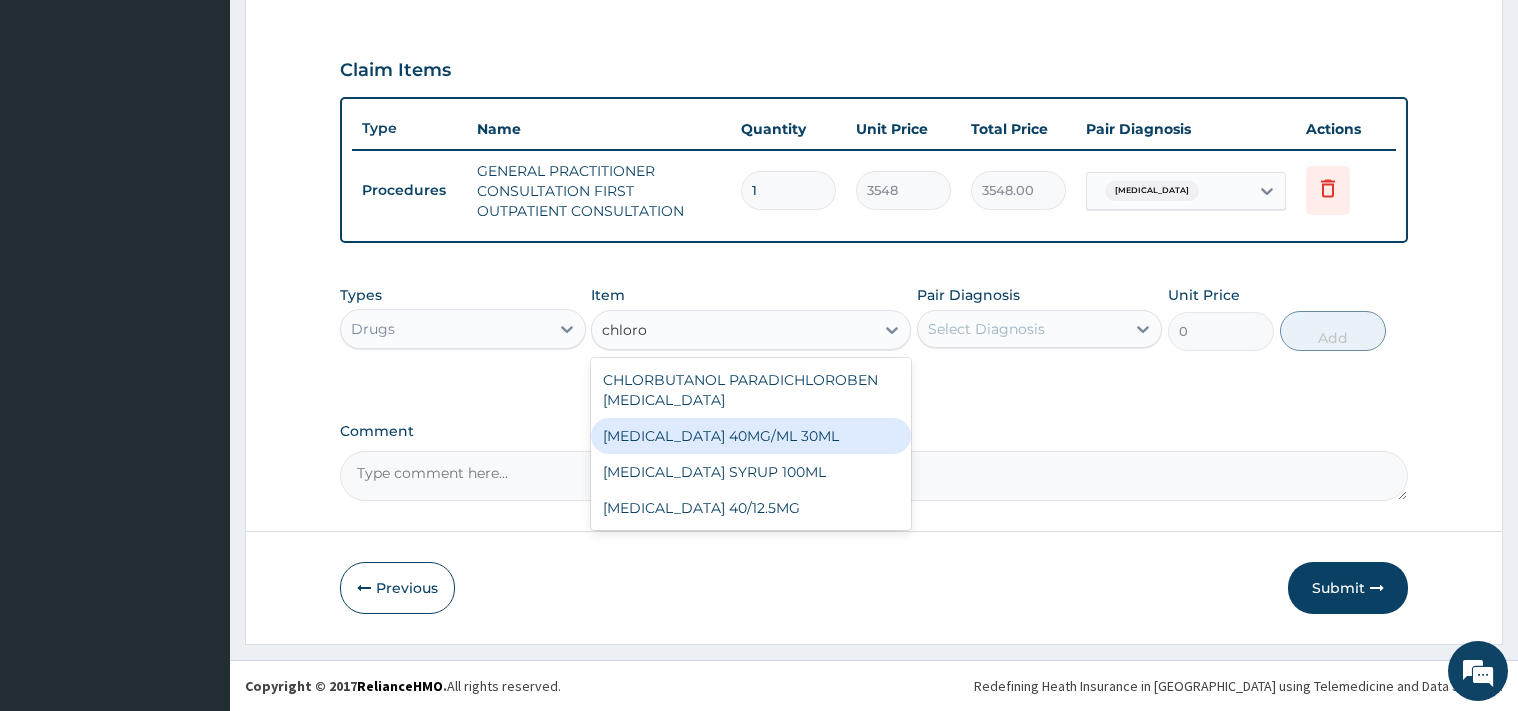 click on "CHLOROQUINE 40MG/ML 30ML" at bounding box center (751, 436) 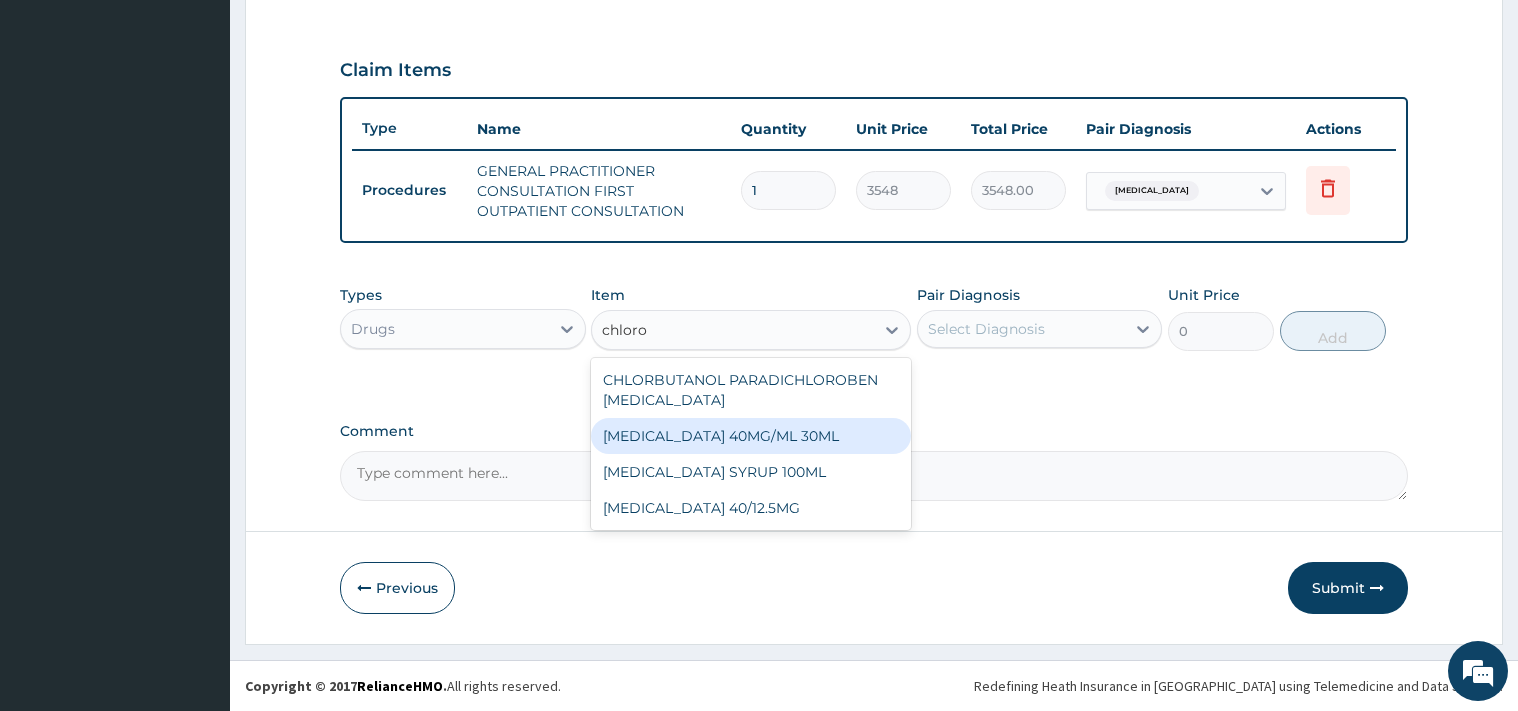 type 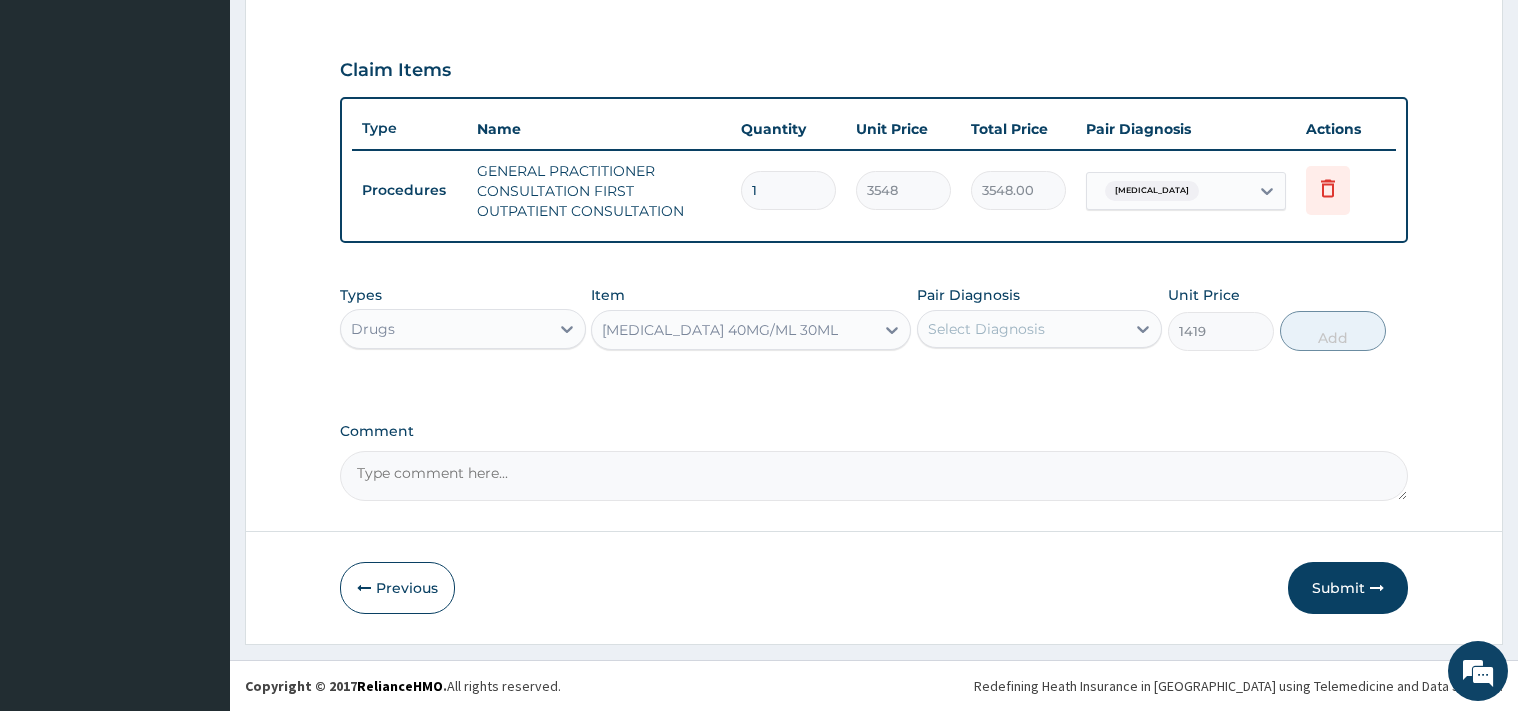 click on "Select Diagnosis" at bounding box center [986, 329] 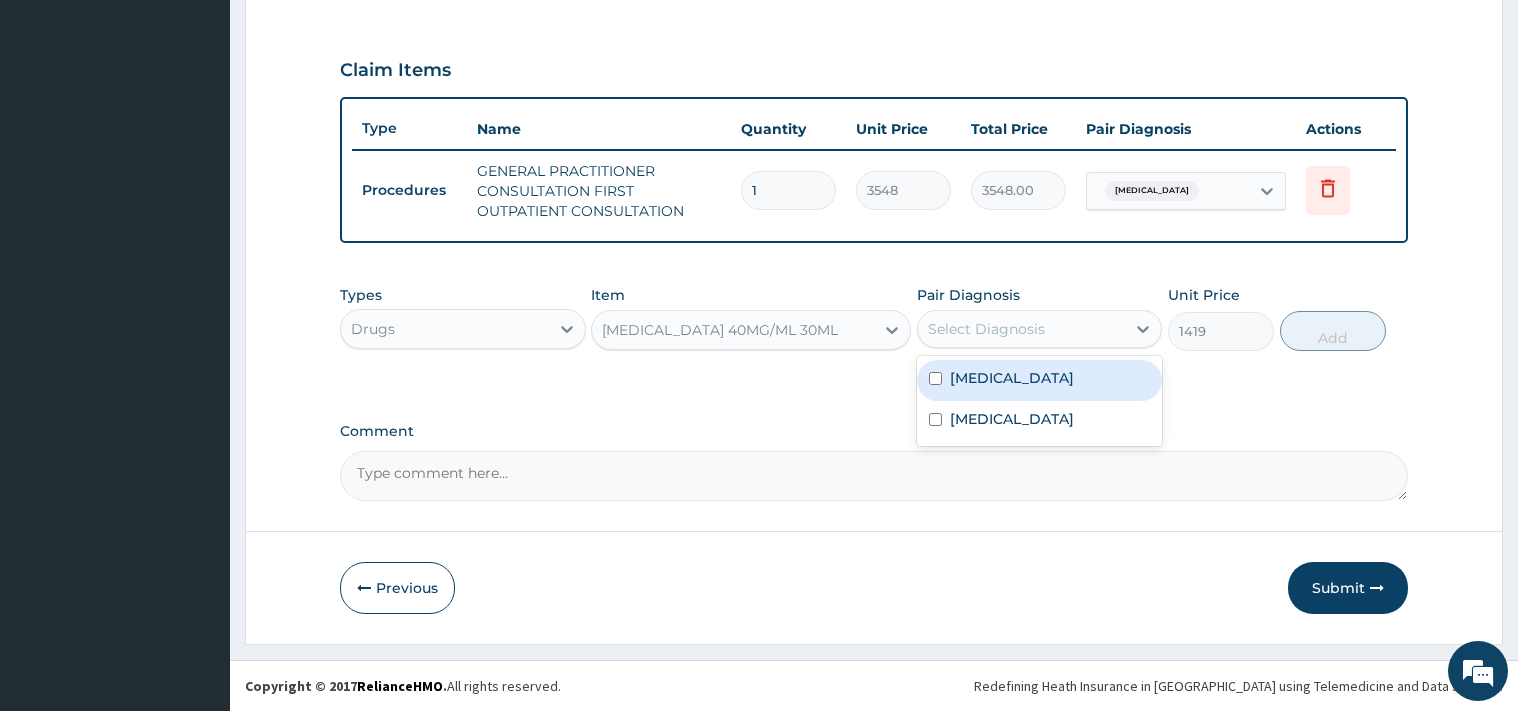 click on "Malaria" at bounding box center [1012, 378] 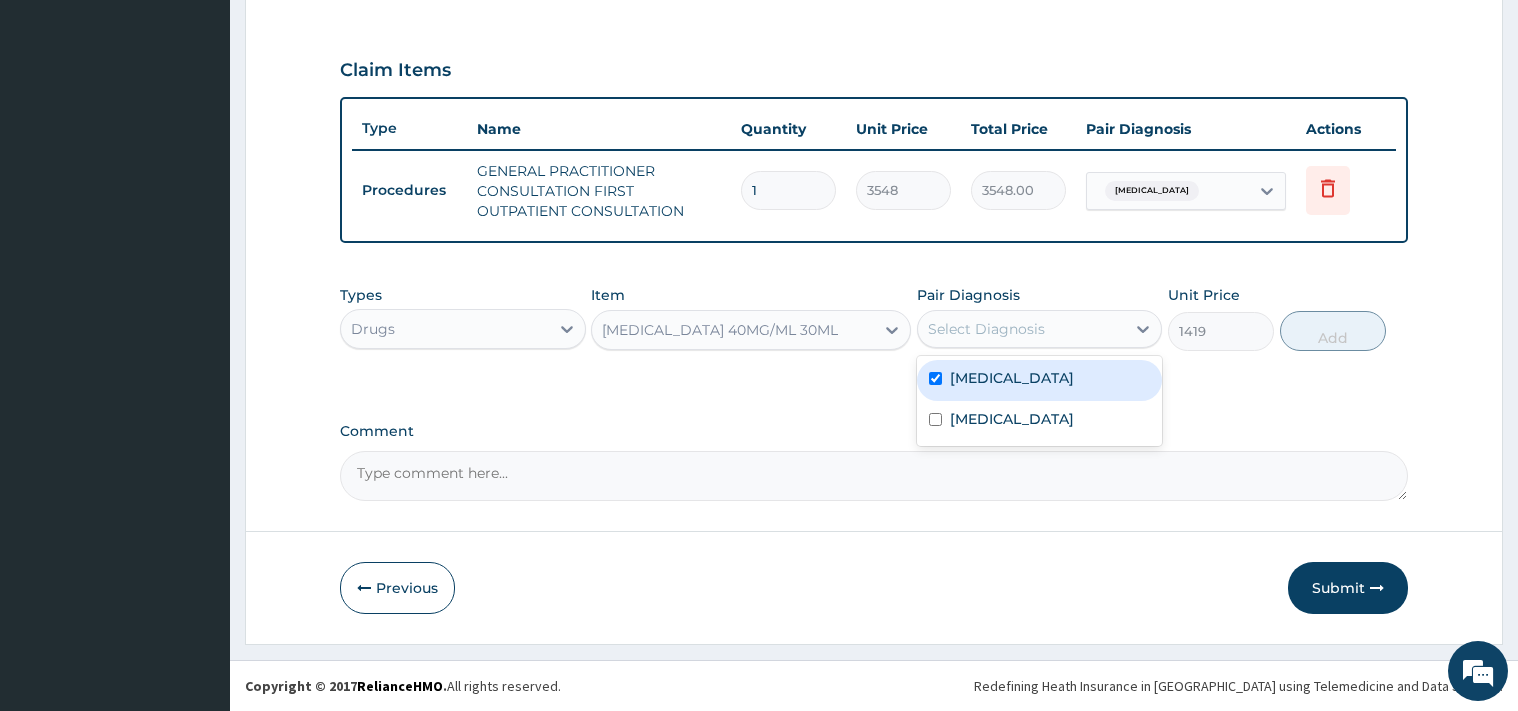 checkbox on "true" 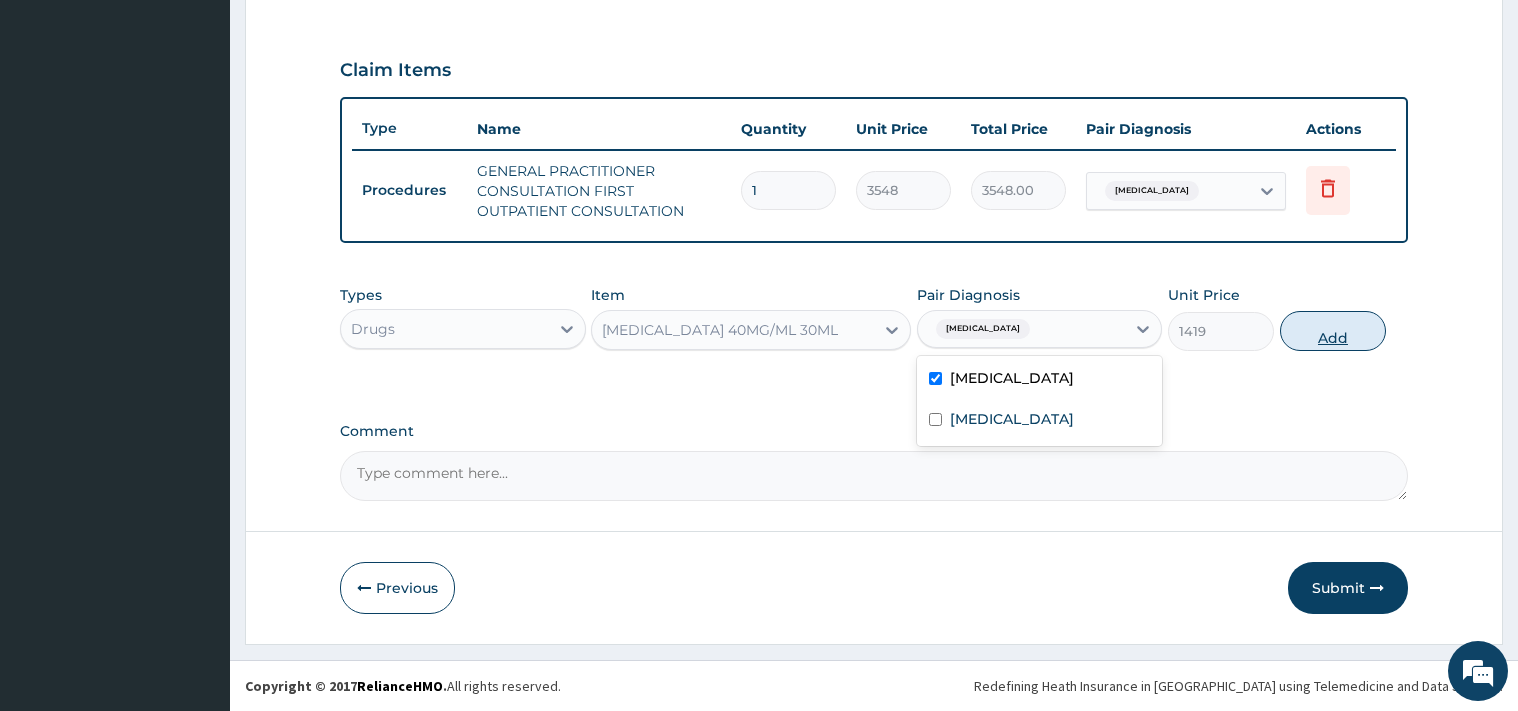 click on "Add" at bounding box center (1333, 331) 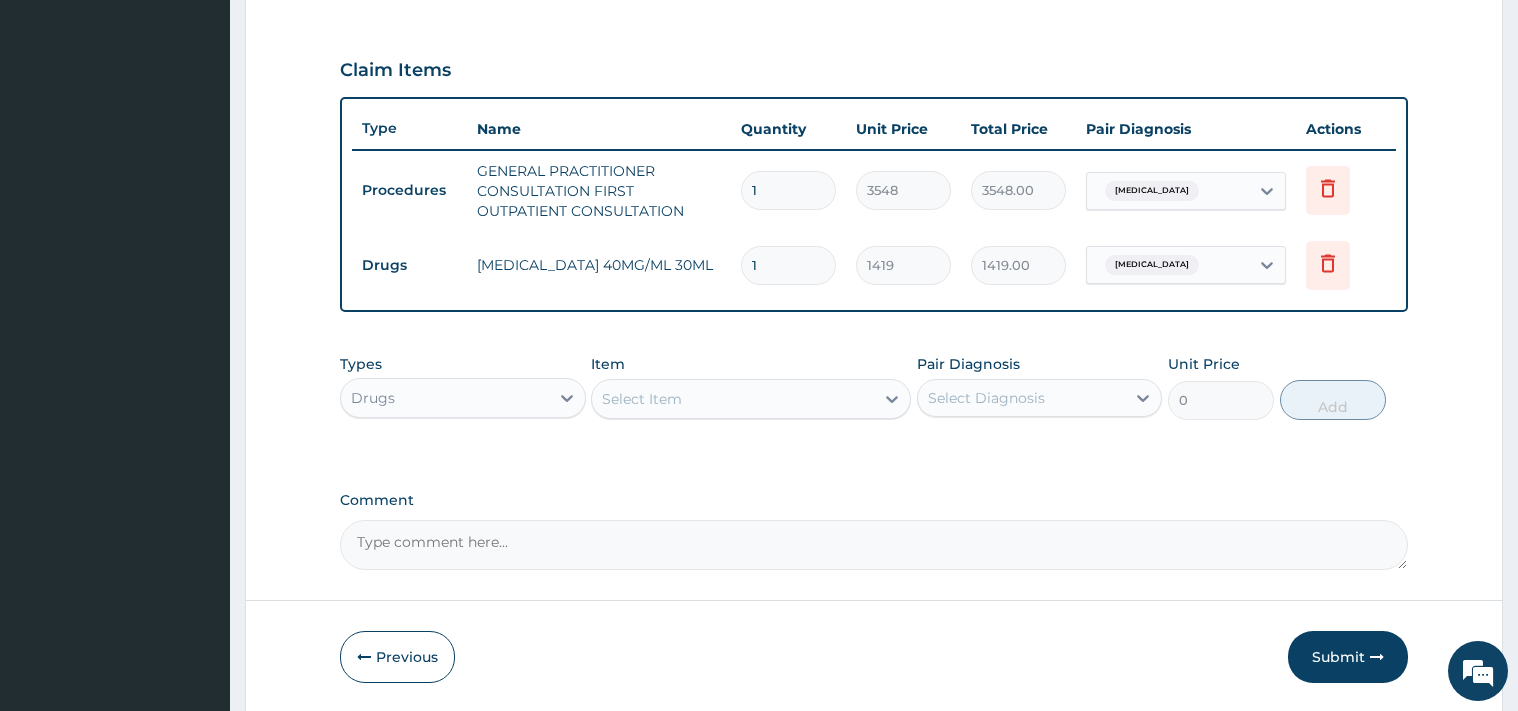type 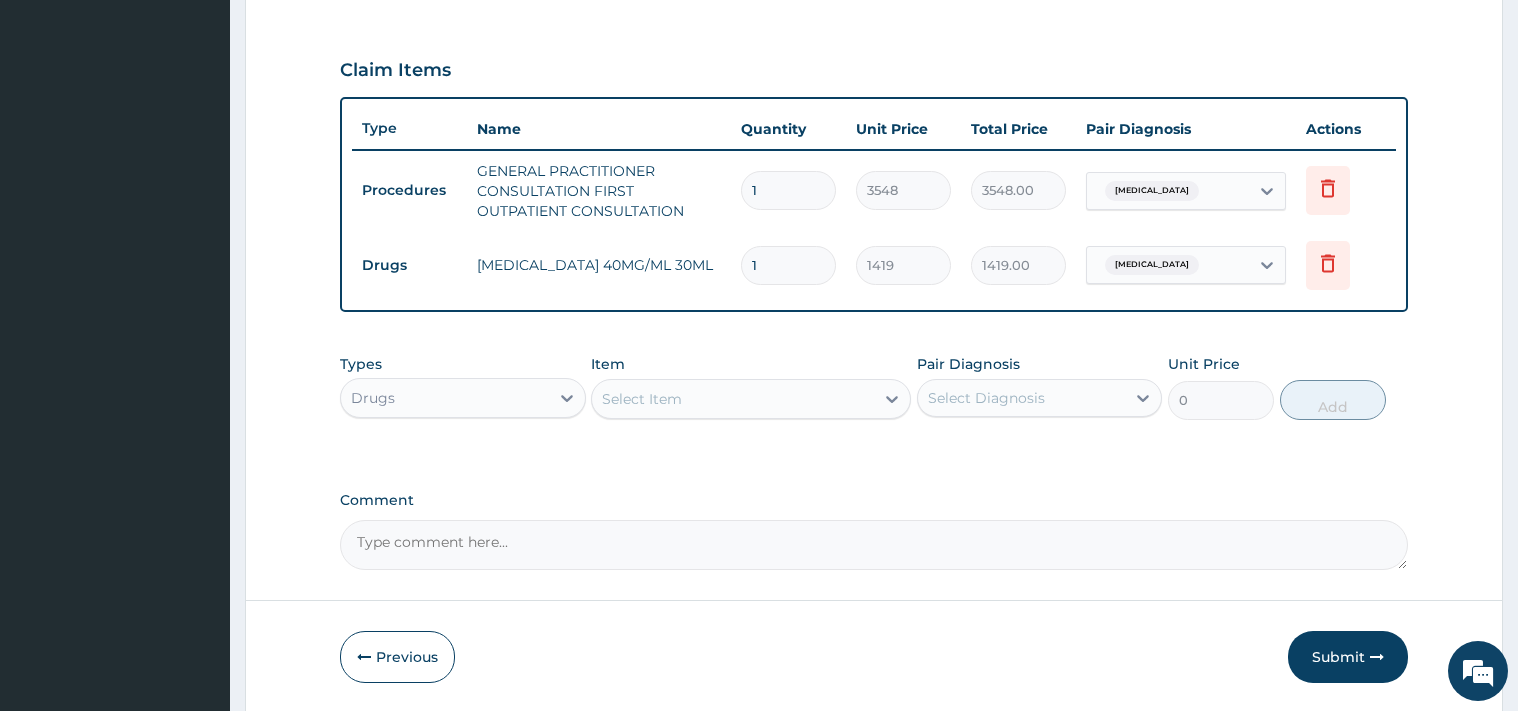 type on "0.00" 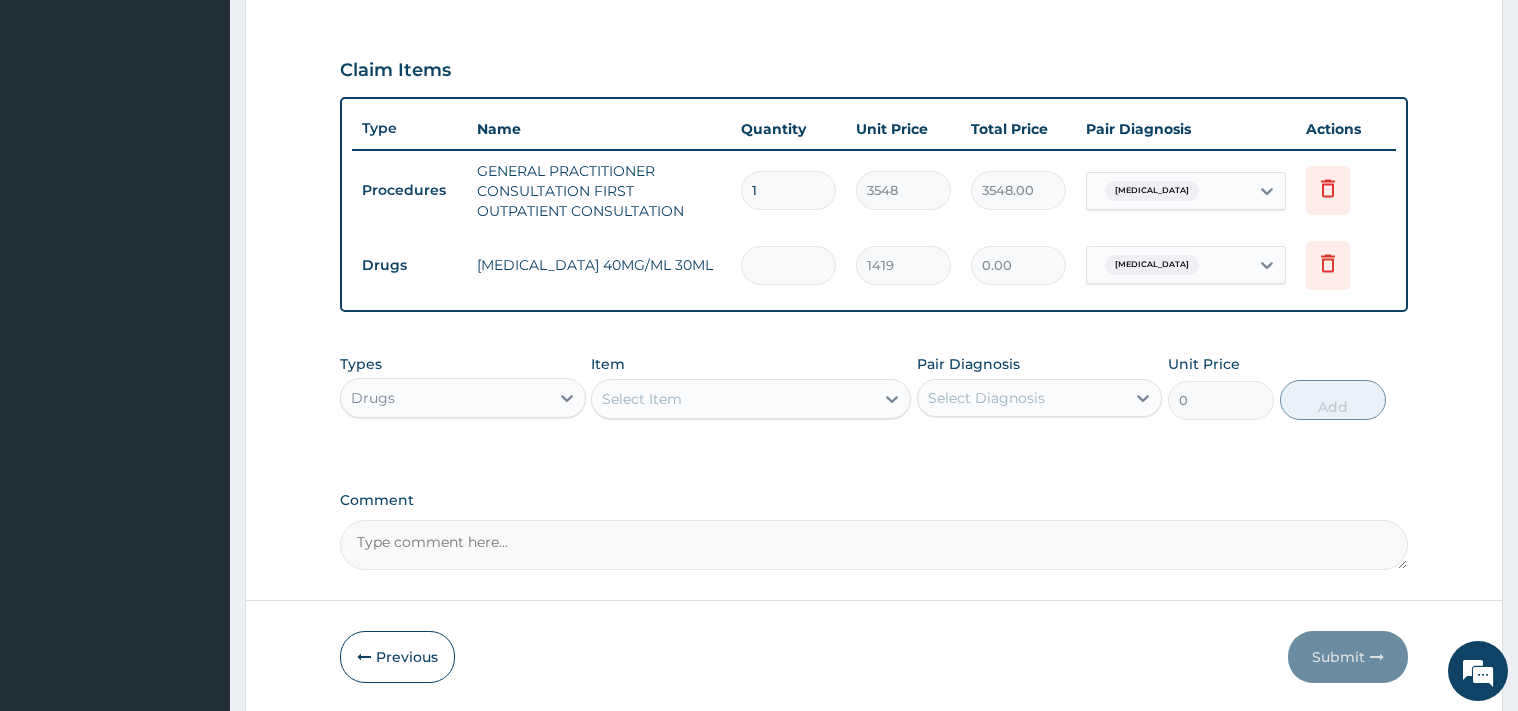 type on "2" 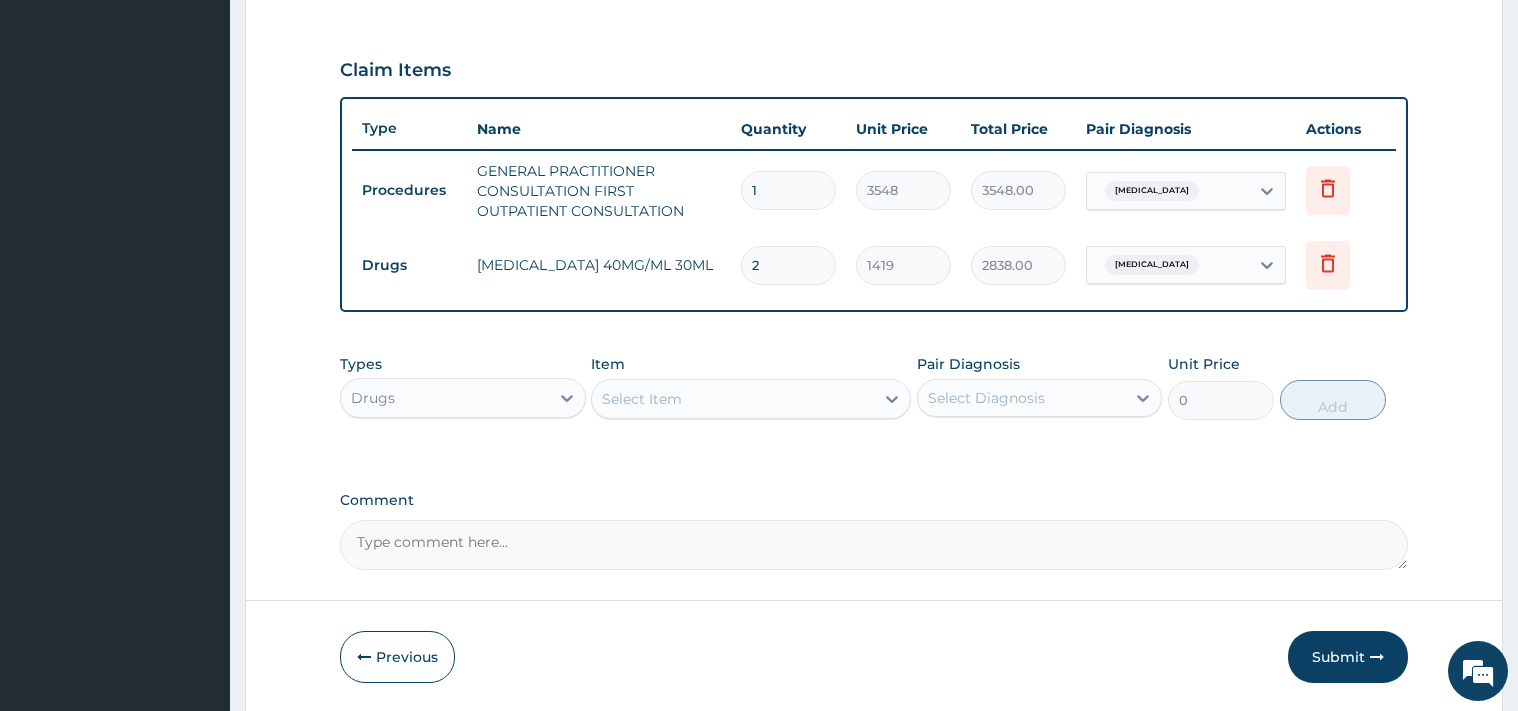 type on "2" 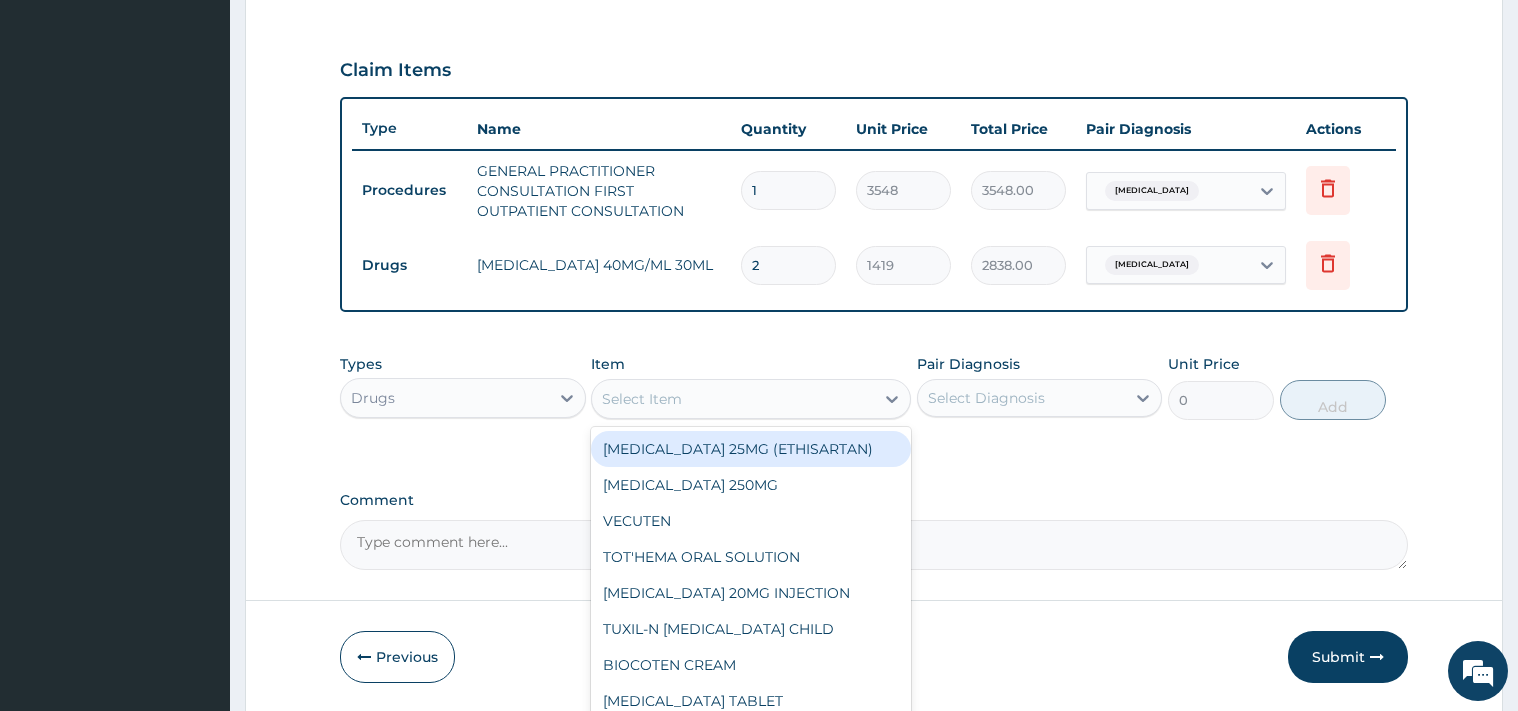 click on "Select Item" at bounding box center [733, 399] 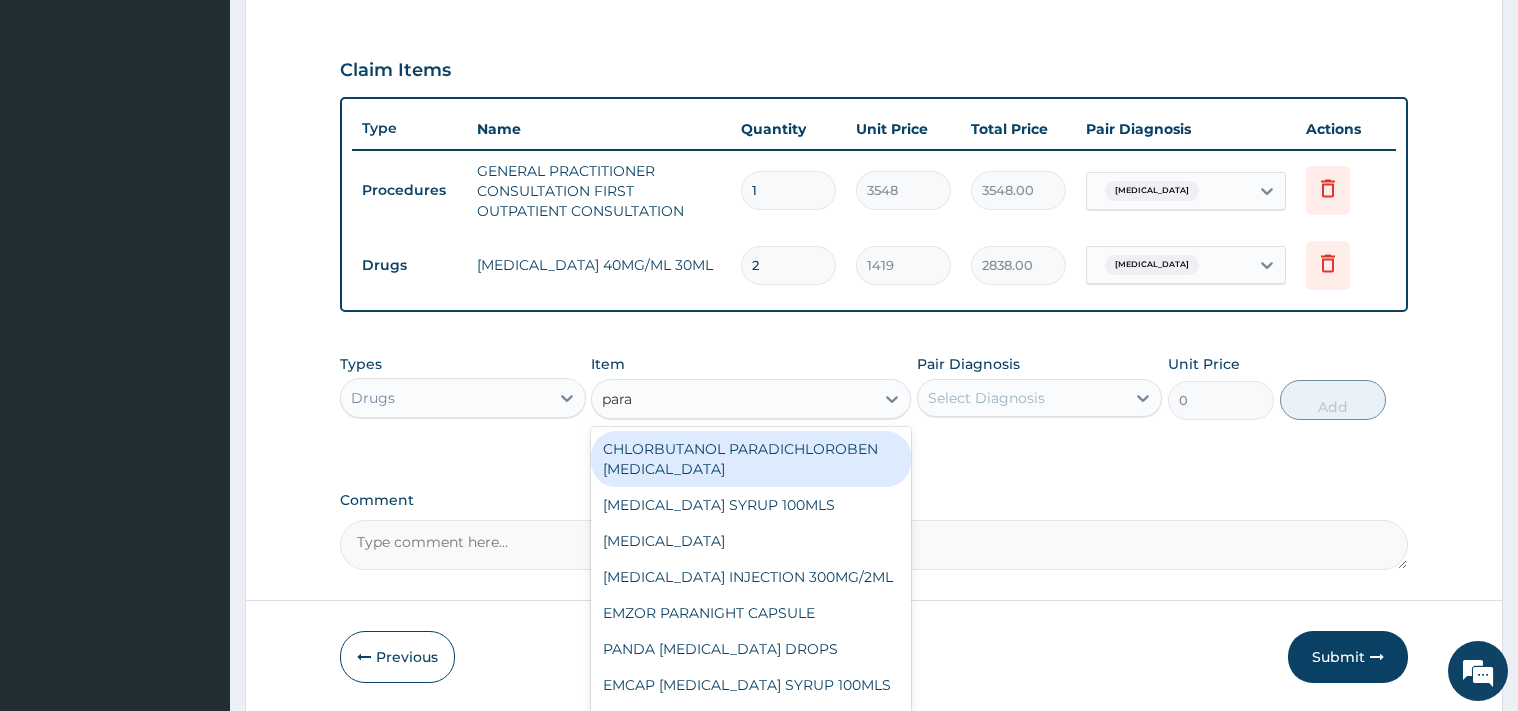 type on "parac" 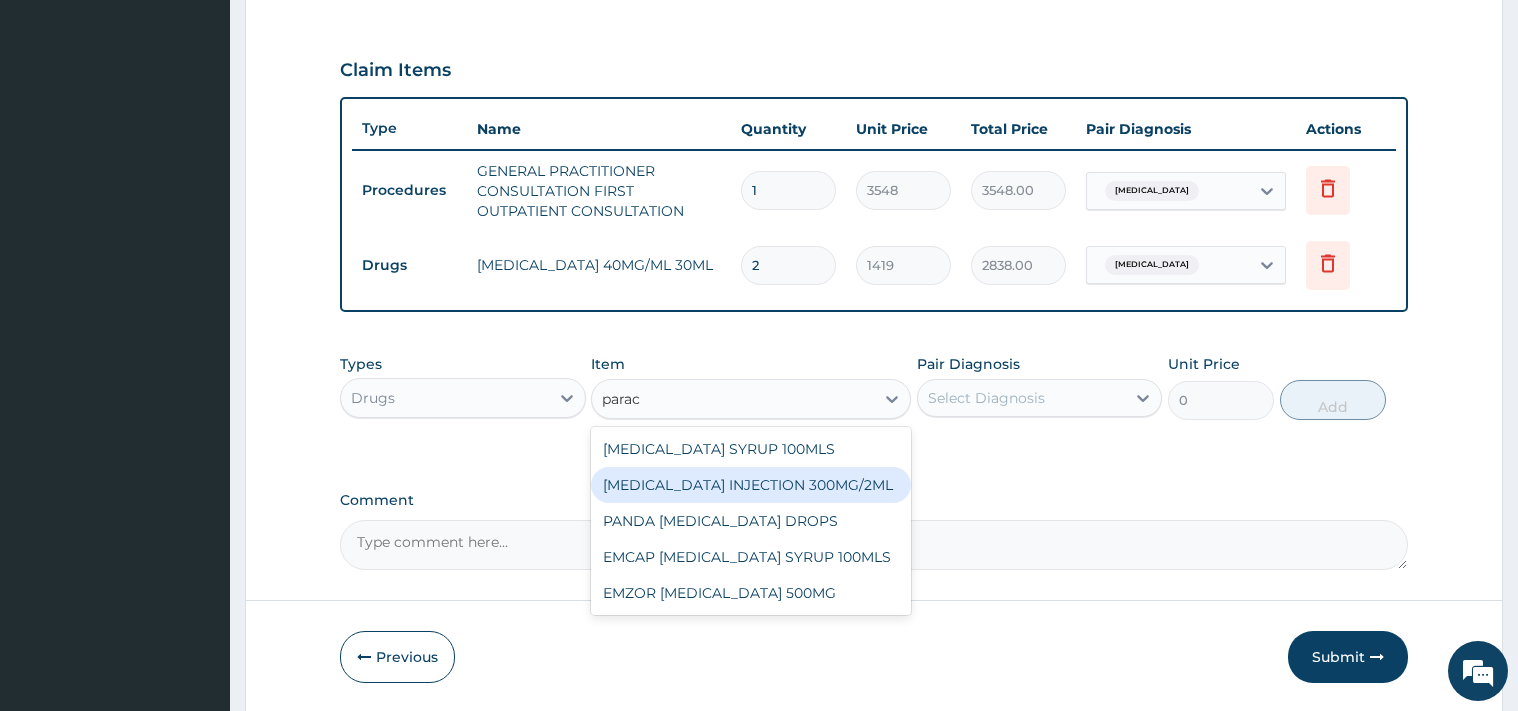 click on "PARACETAMOL INJECTION 300MG/2ML" at bounding box center [751, 485] 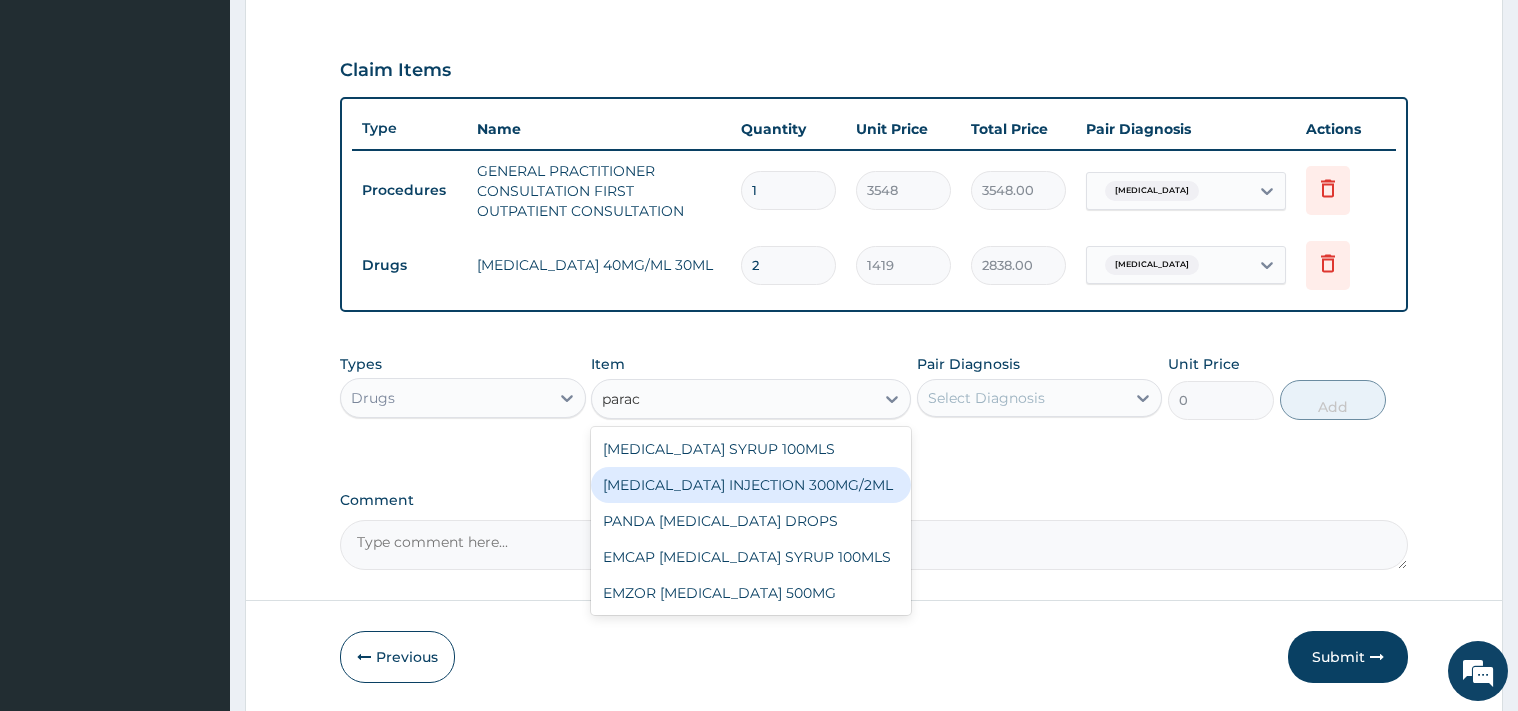type 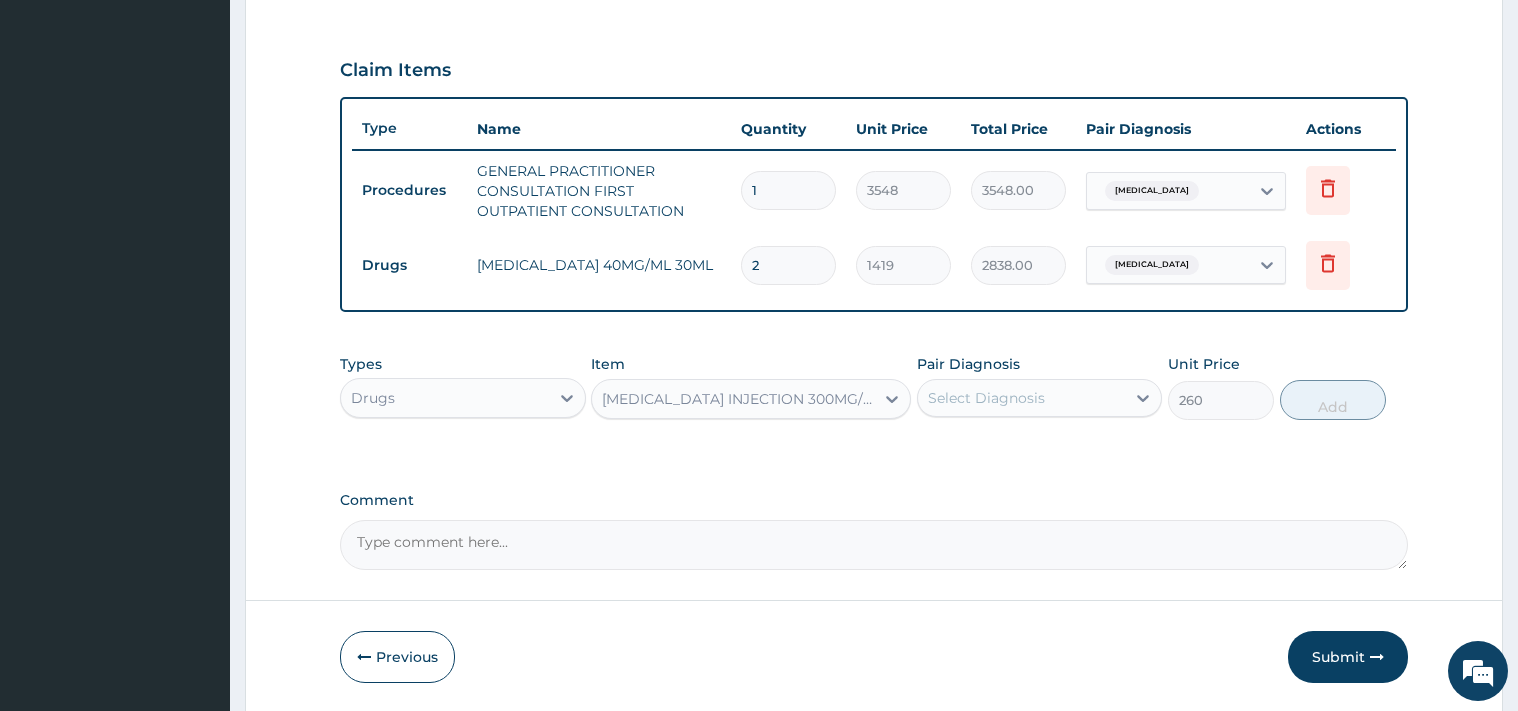 click on "Select Diagnosis" at bounding box center (986, 398) 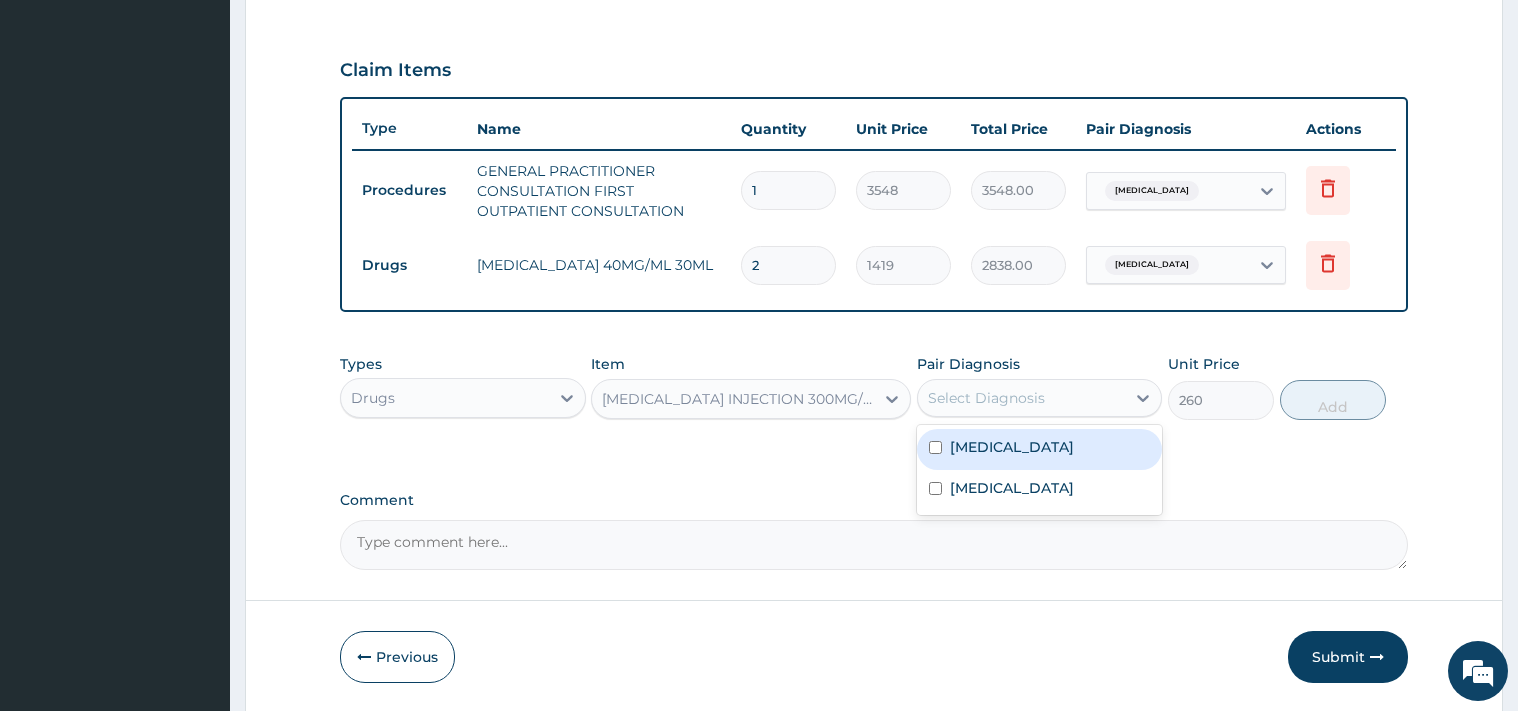 click on "Malaria" at bounding box center [1040, 449] 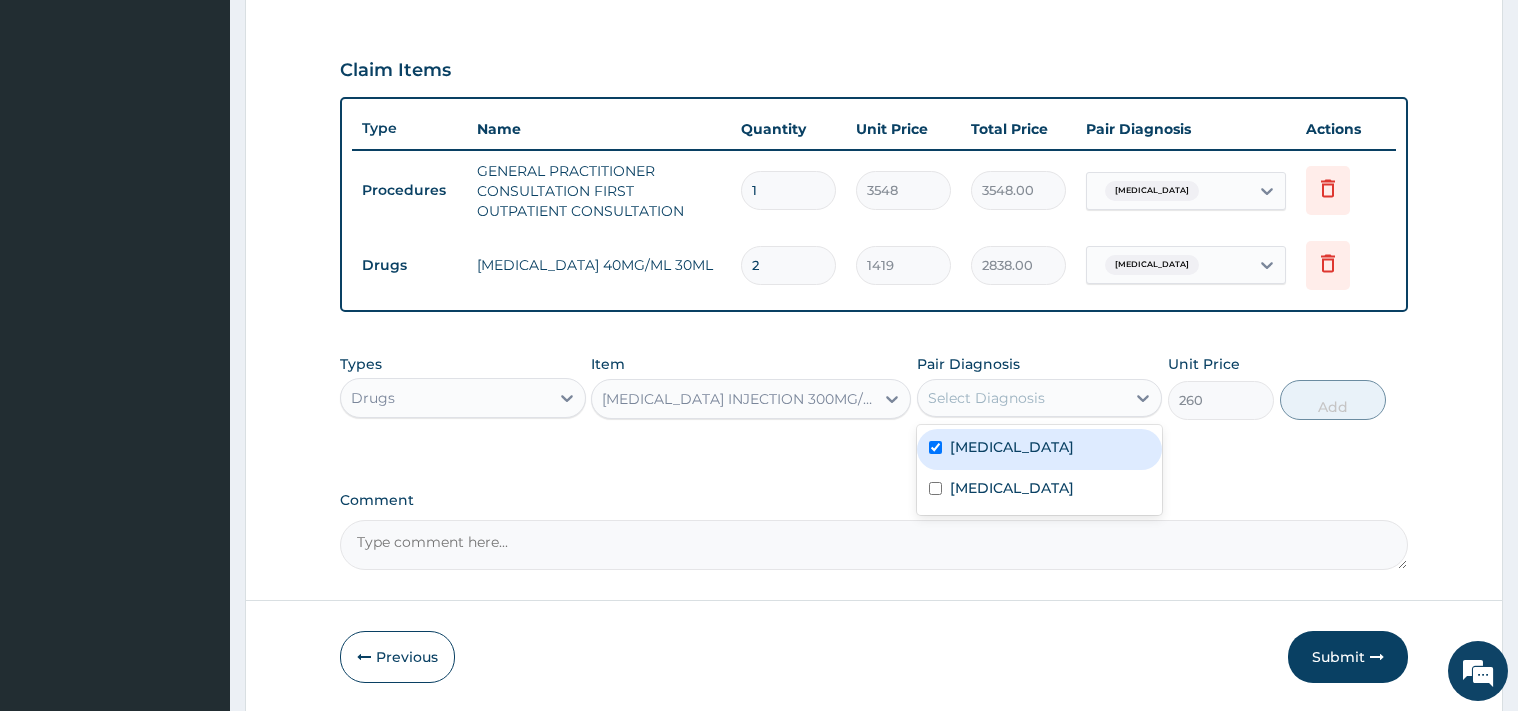 checkbox on "true" 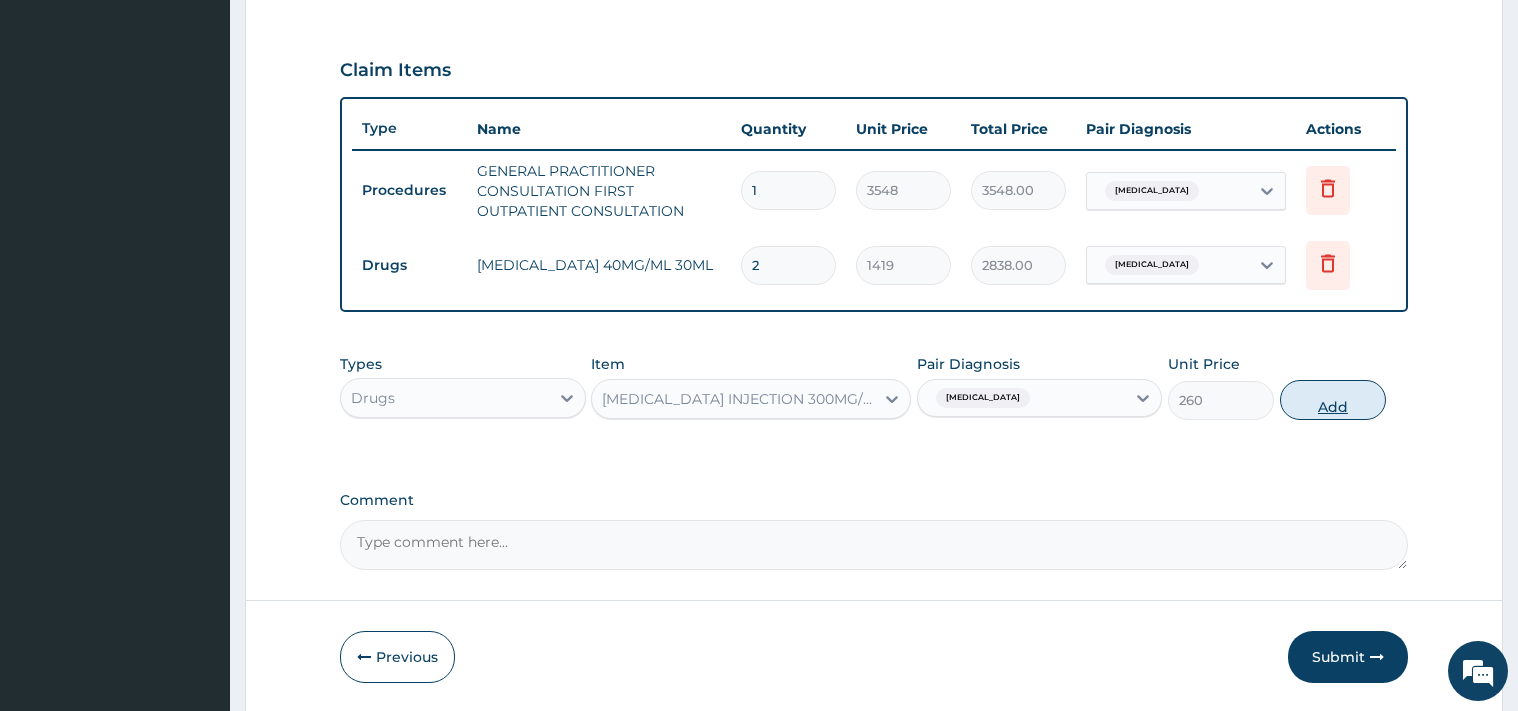 click on "Add" at bounding box center (1333, 400) 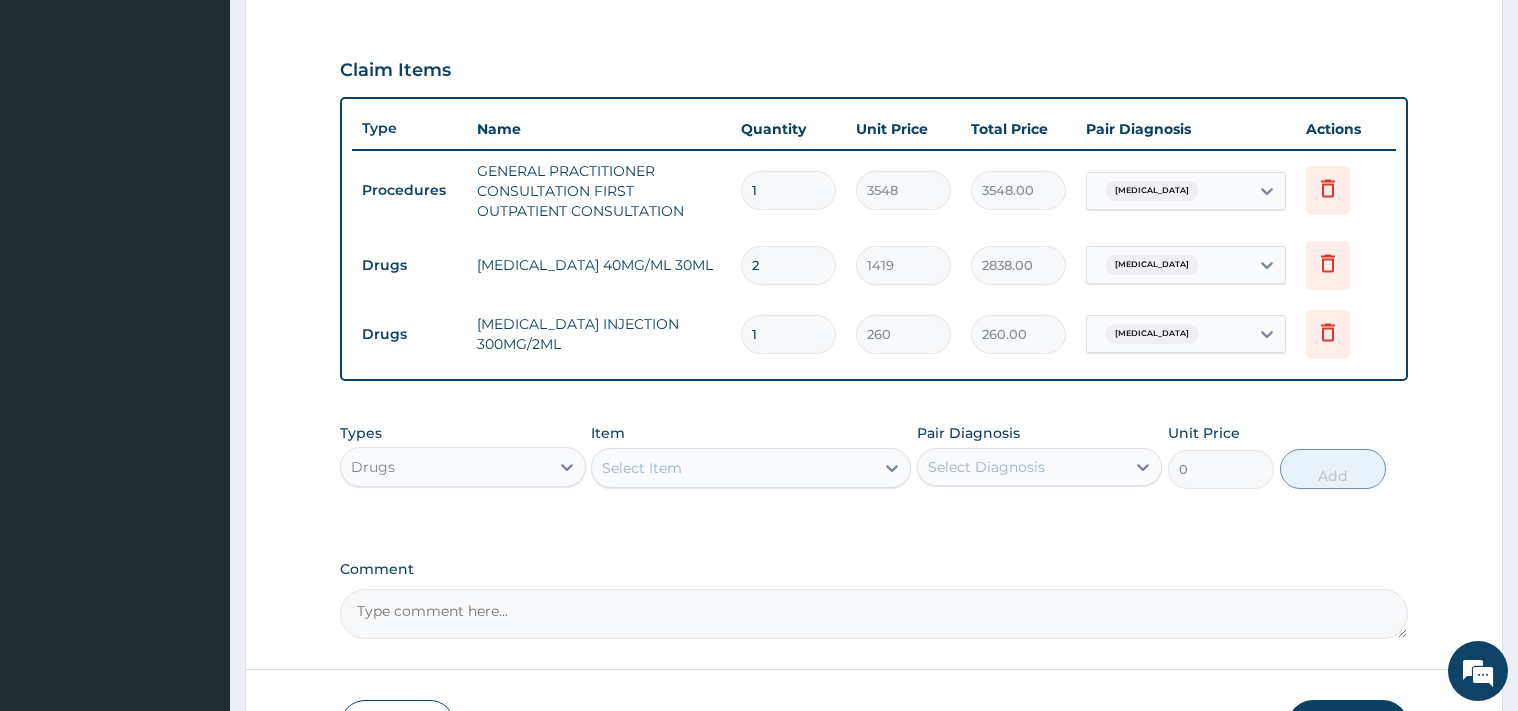 type 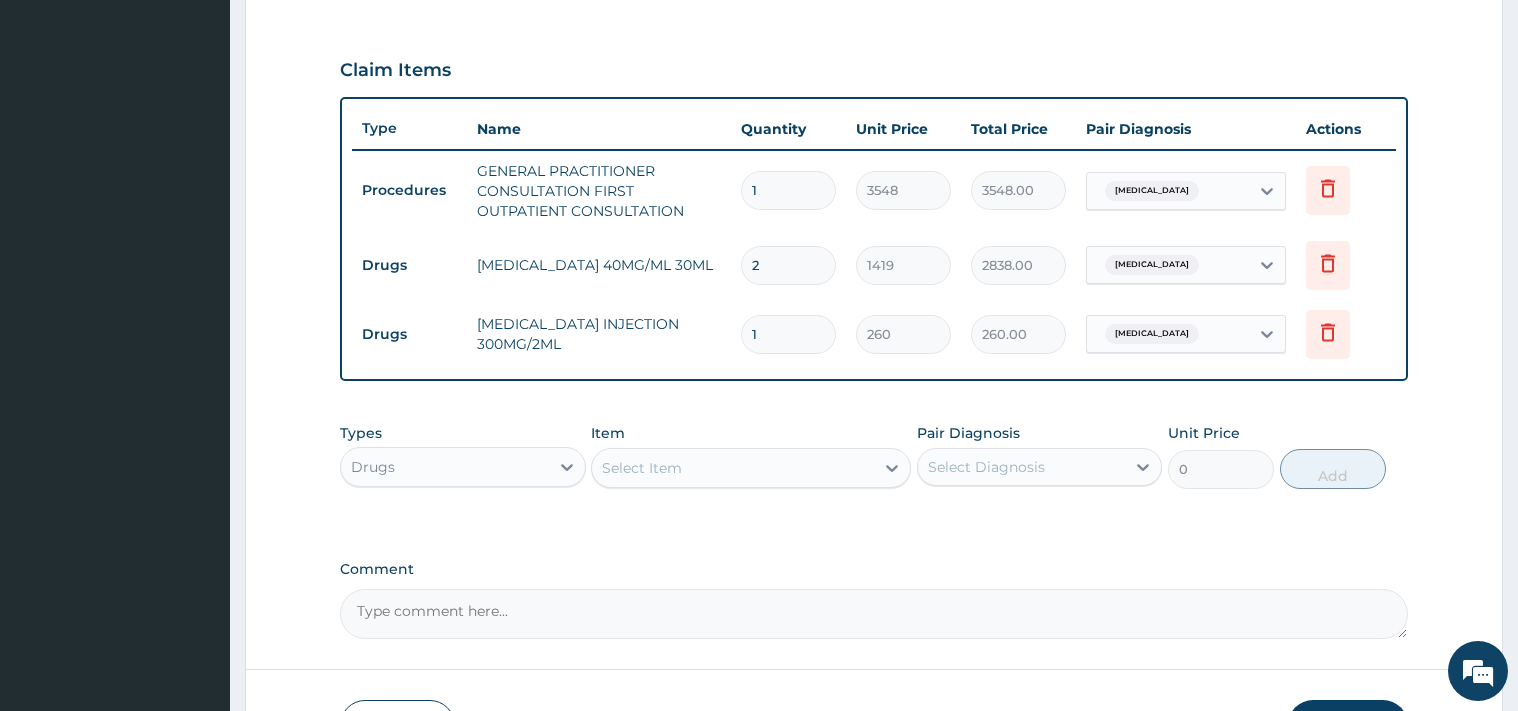 type on "0.00" 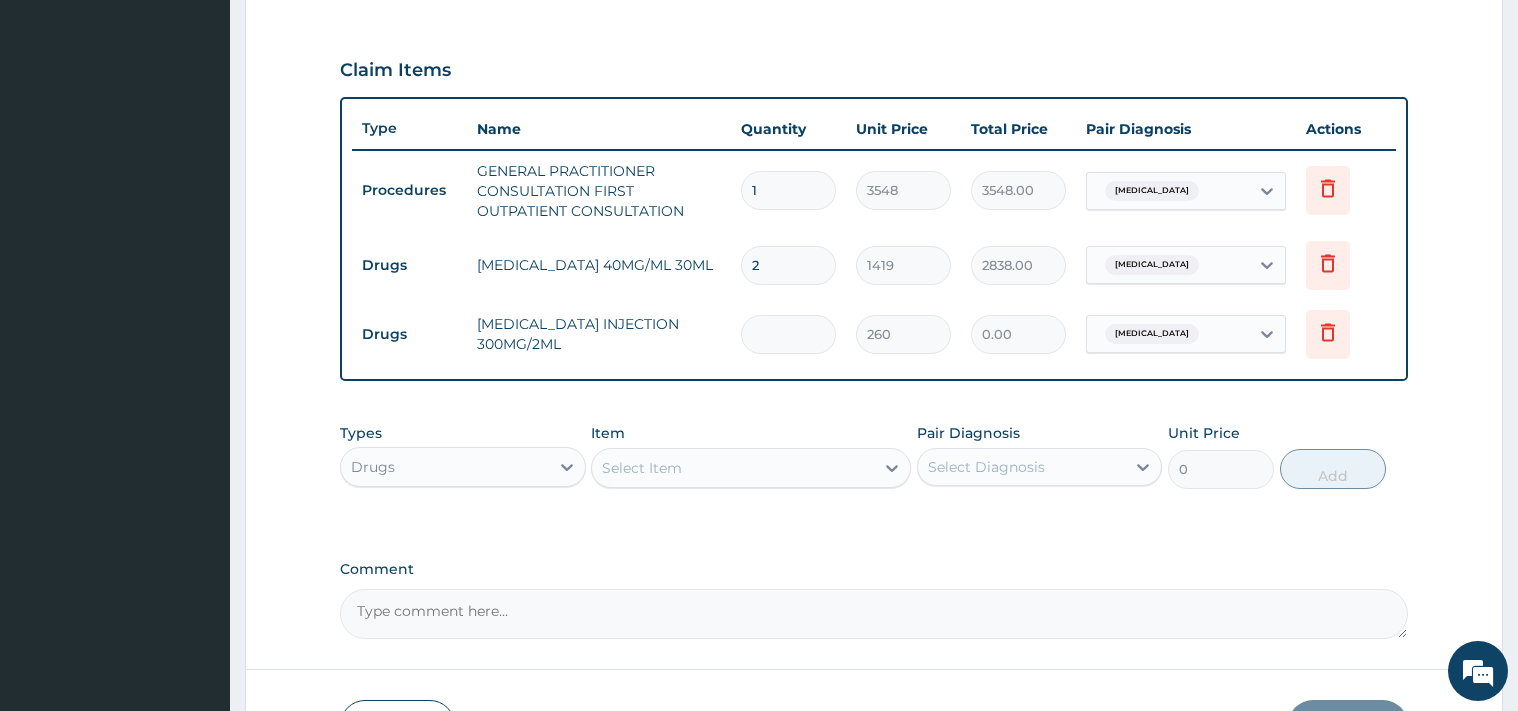 type on "2" 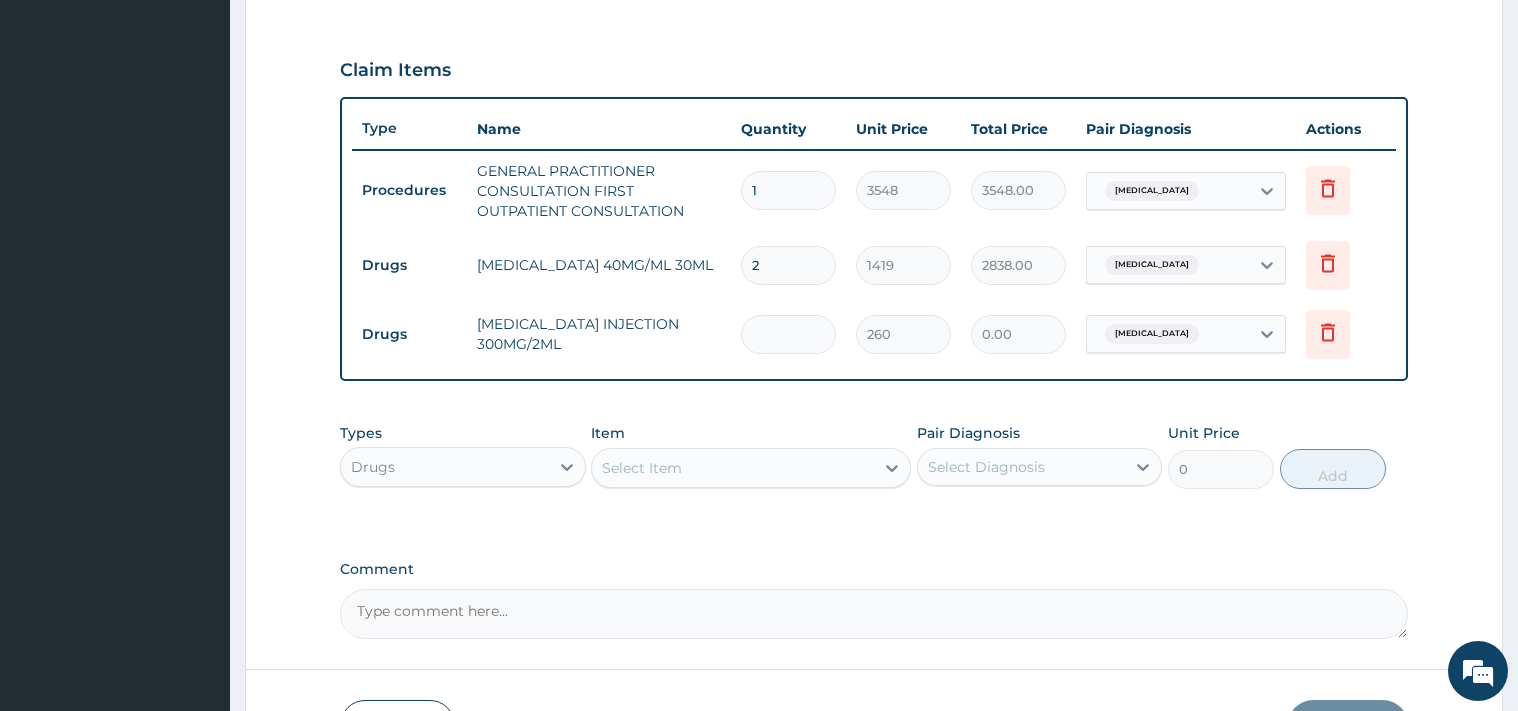 type on "520.00" 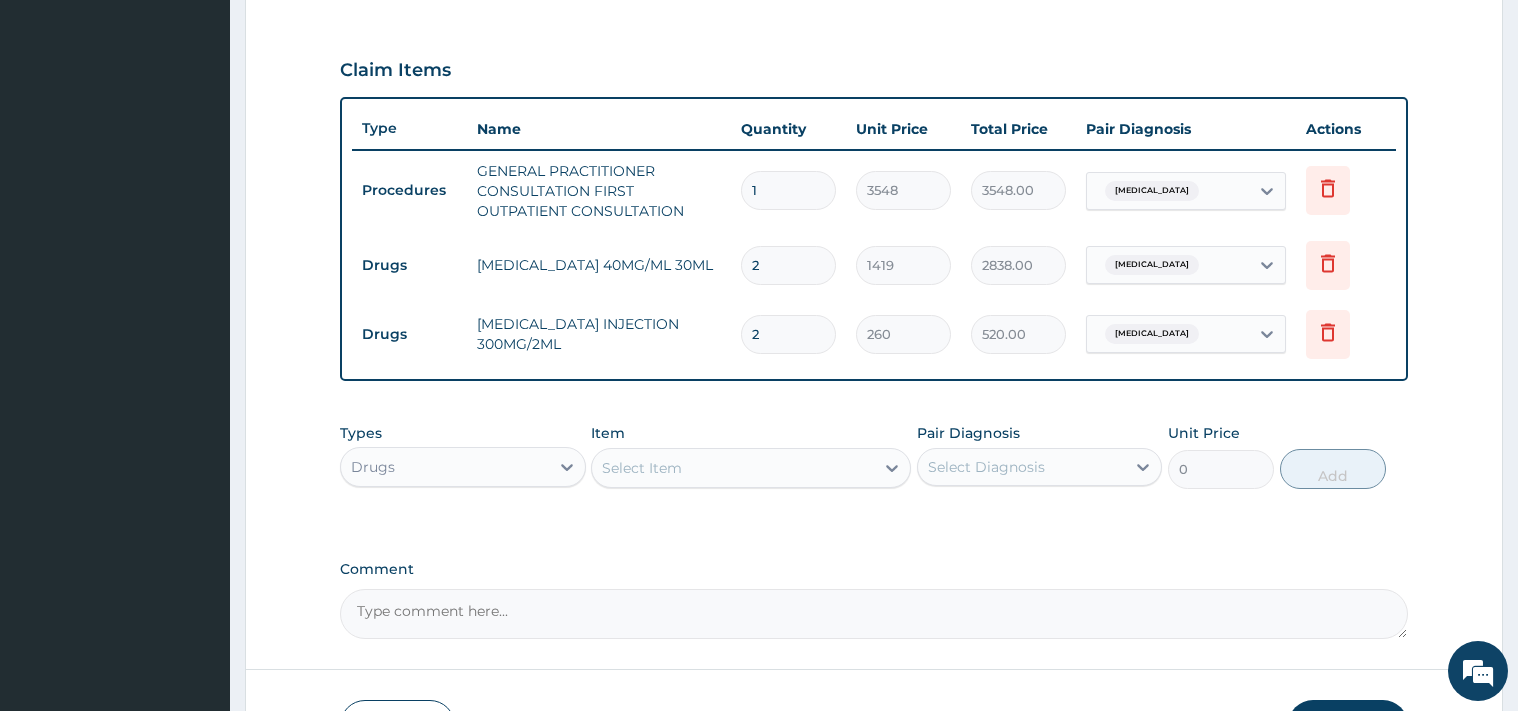 type on "2" 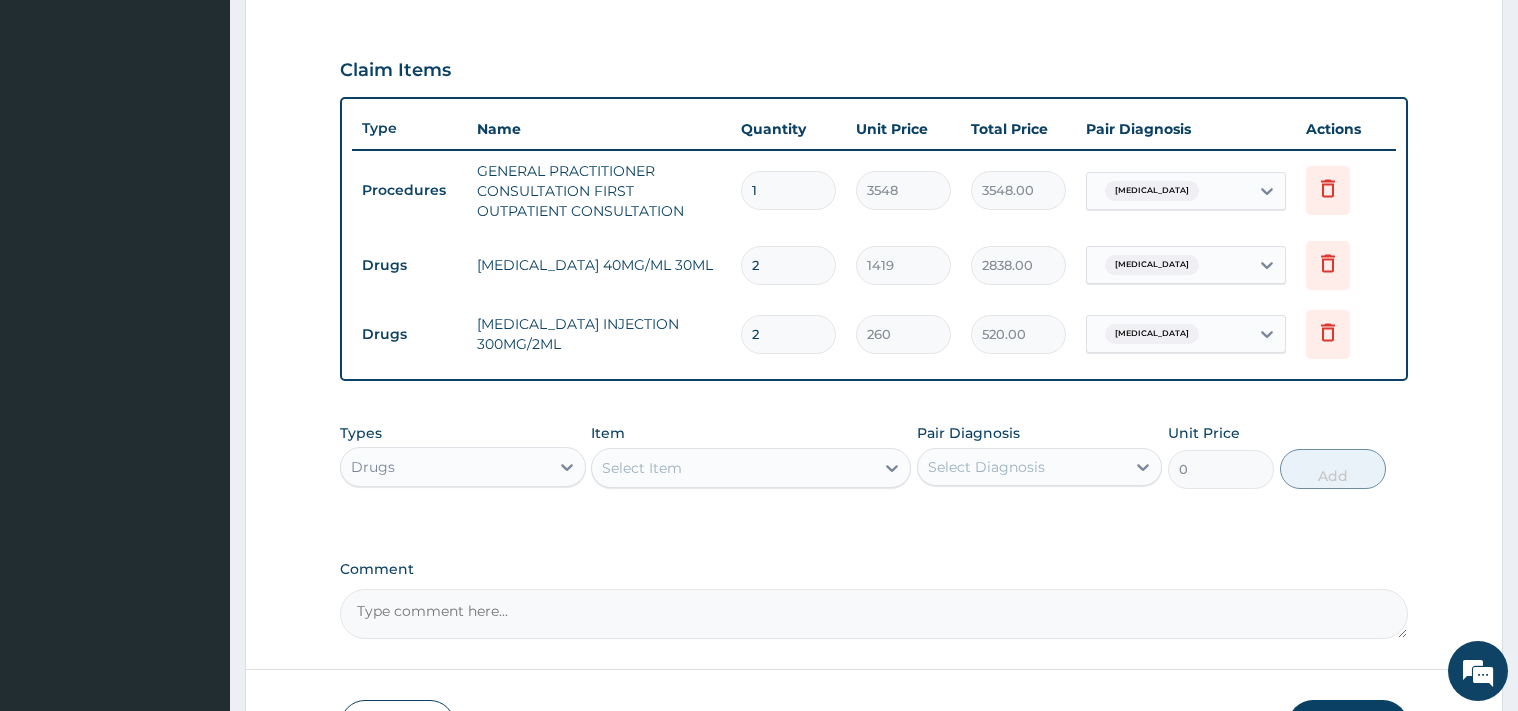 click on "Select Item" at bounding box center (733, 468) 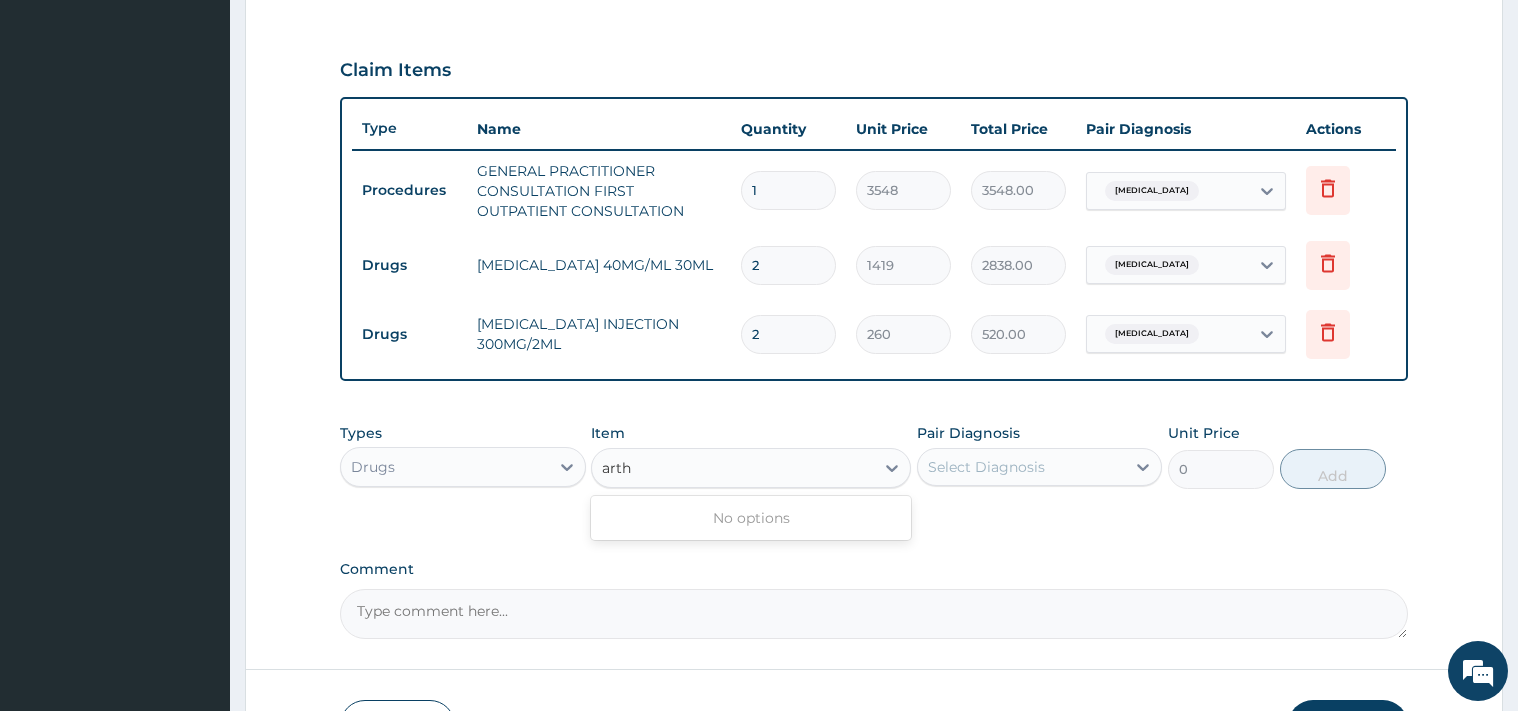 type on "art" 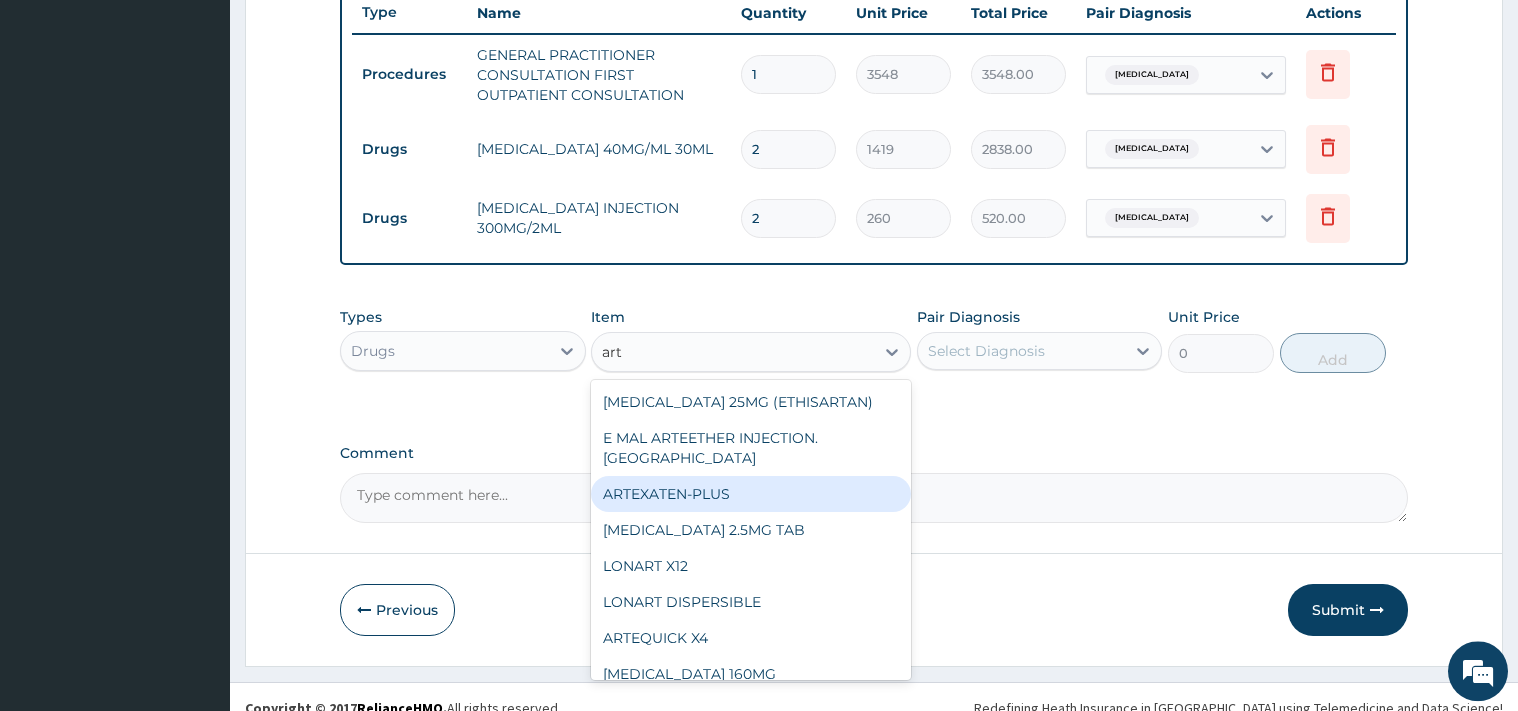 scroll, scrollTop: 785, scrollLeft: 0, axis: vertical 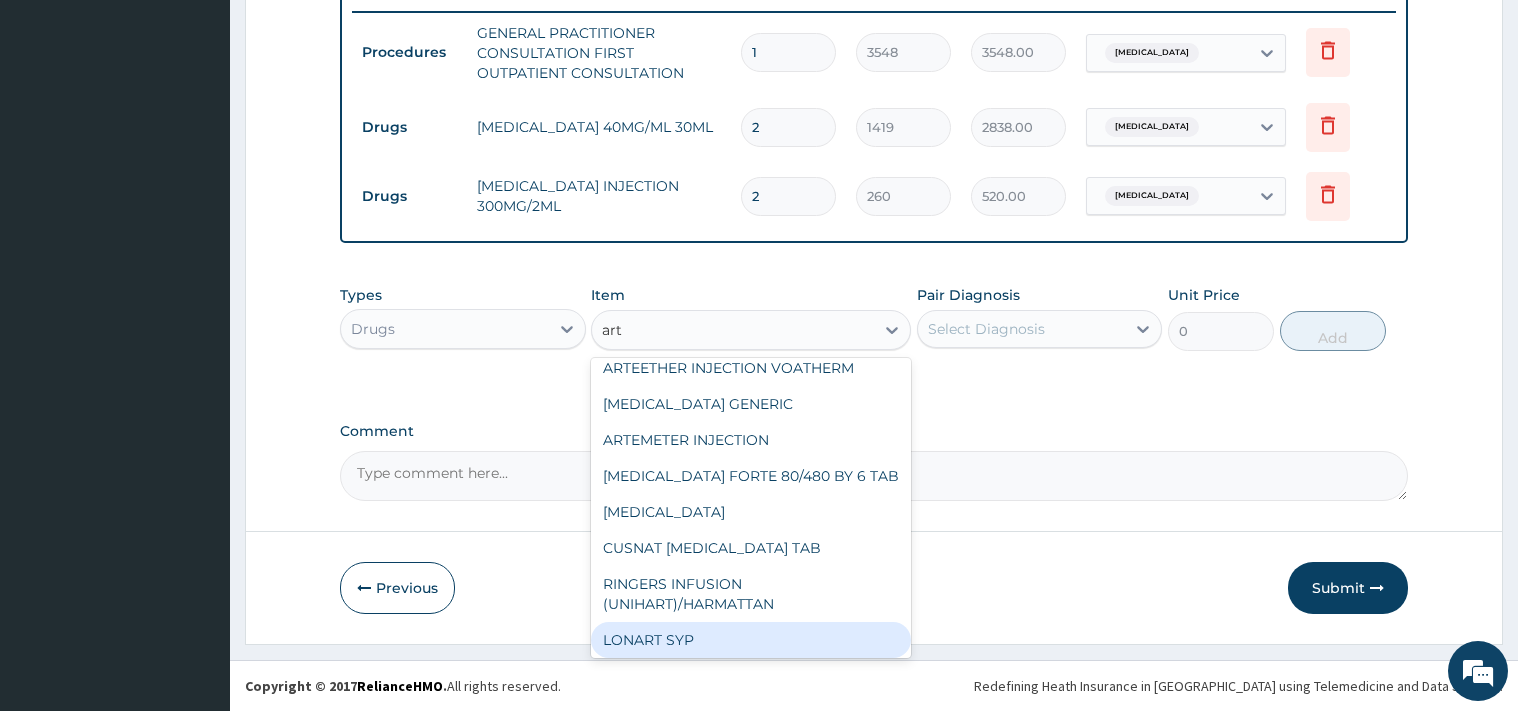 click on "LONART SYP" at bounding box center [751, 640] 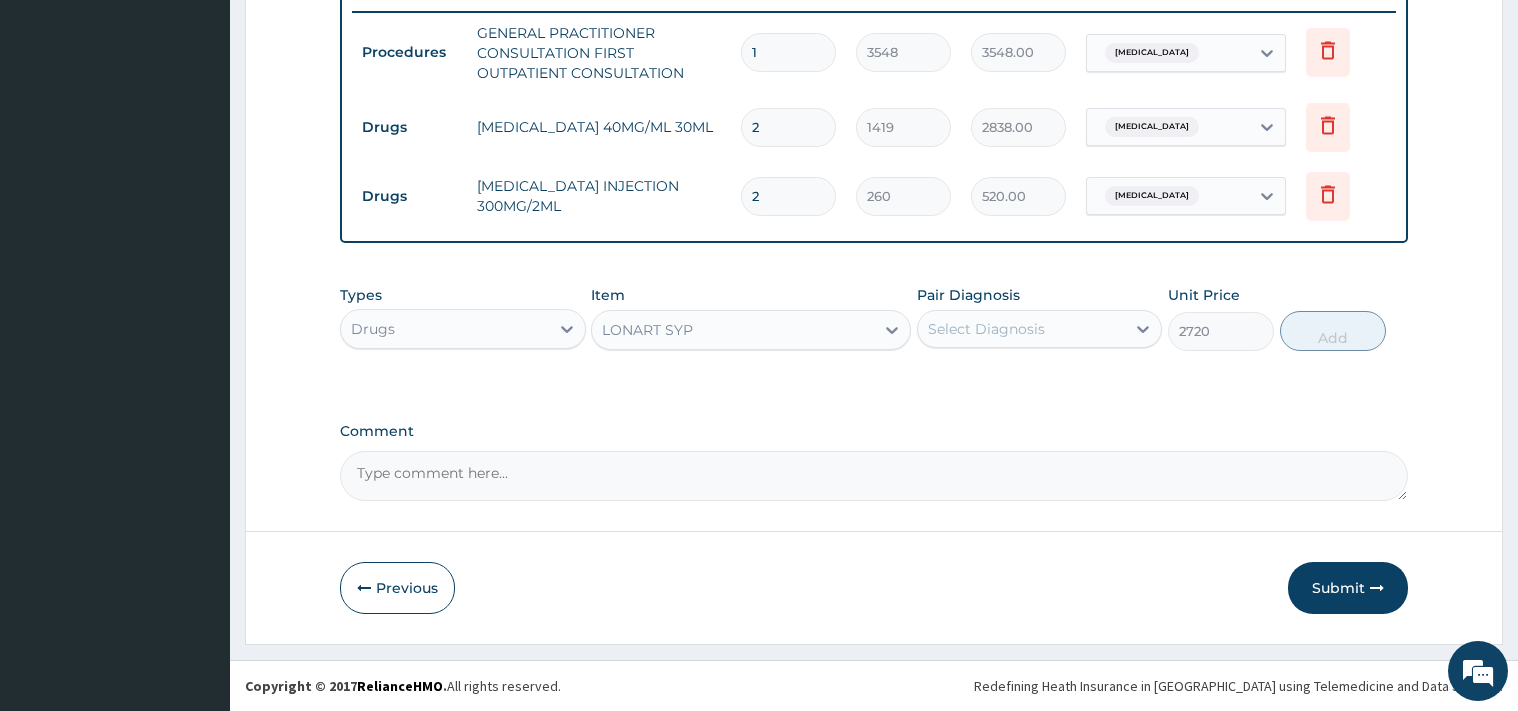 click on "Select Diagnosis" at bounding box center (986, 329) 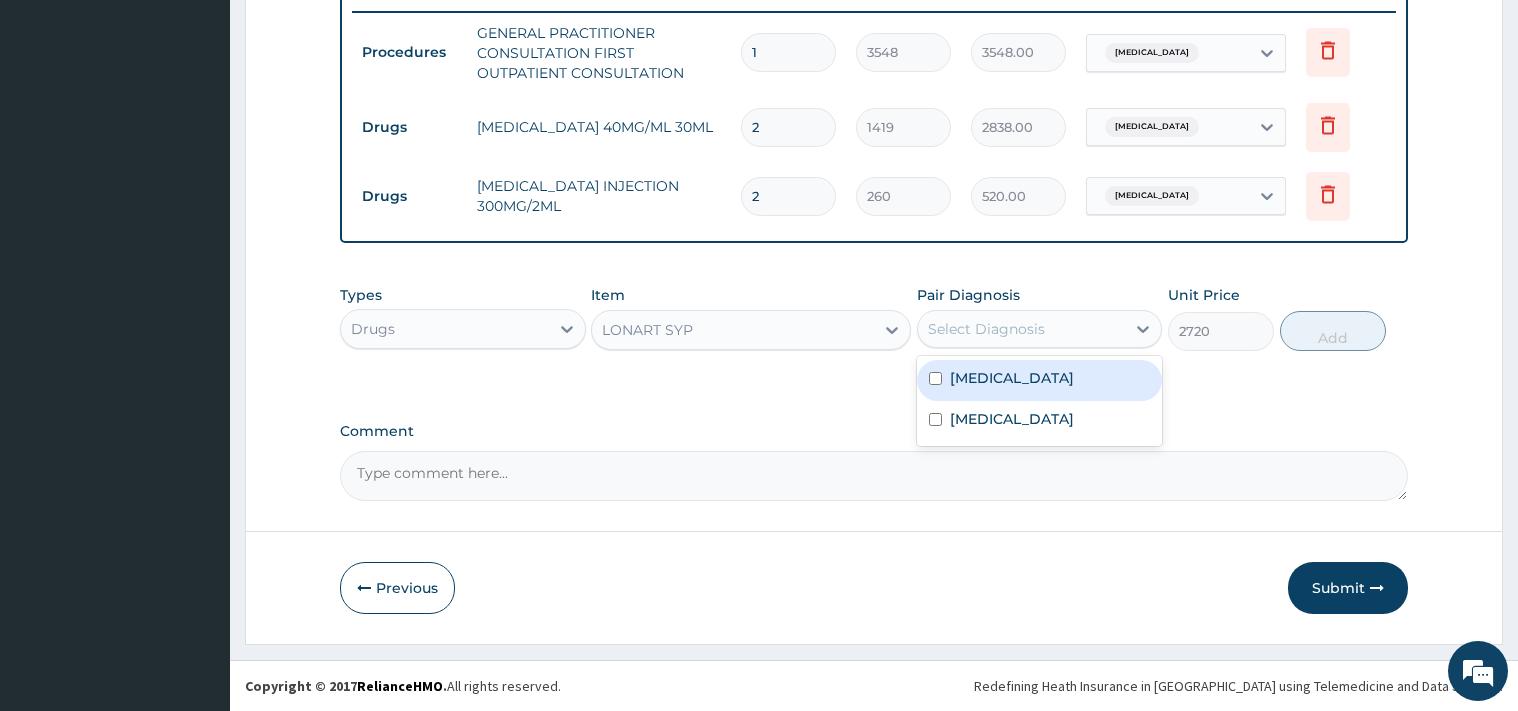 click on "Malaria" at bounding box center (1040, 380) 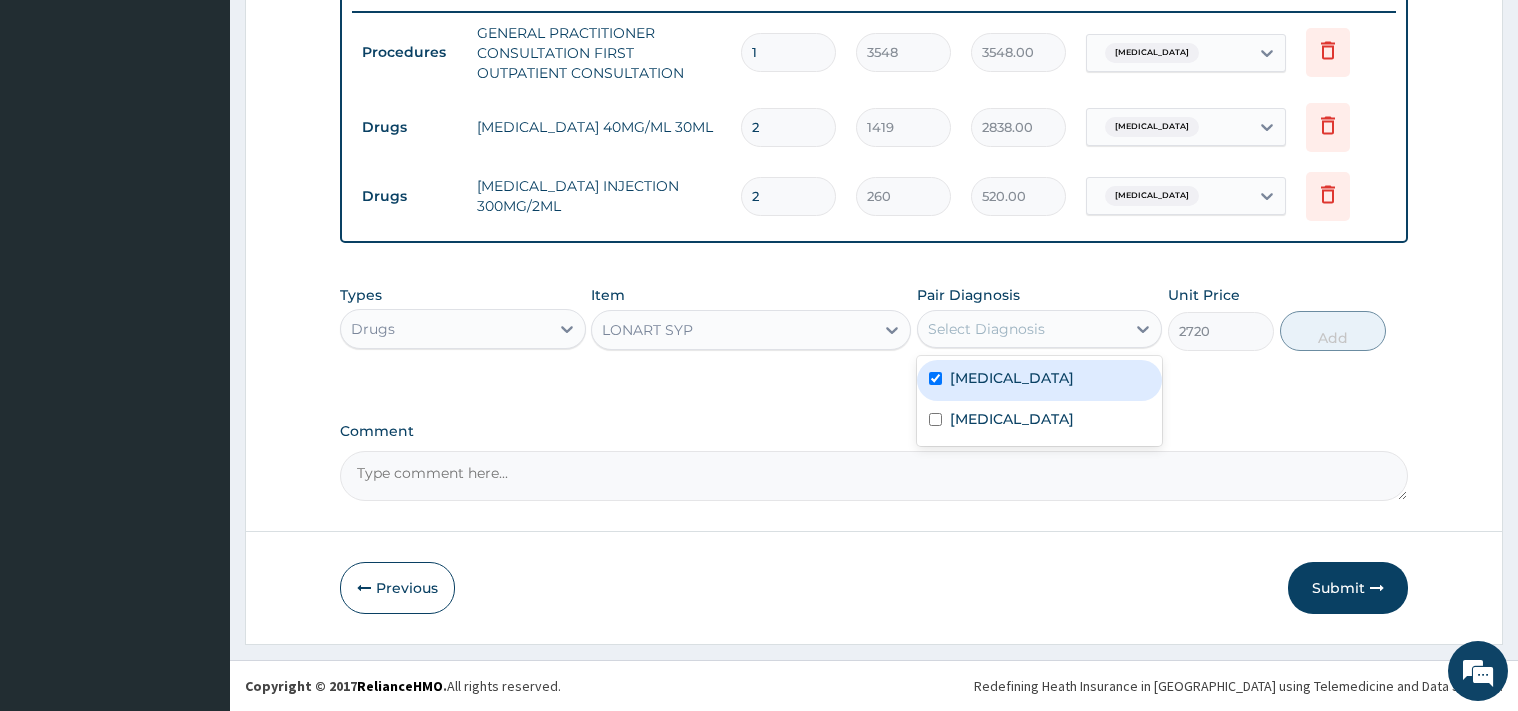 checkbox on "true" 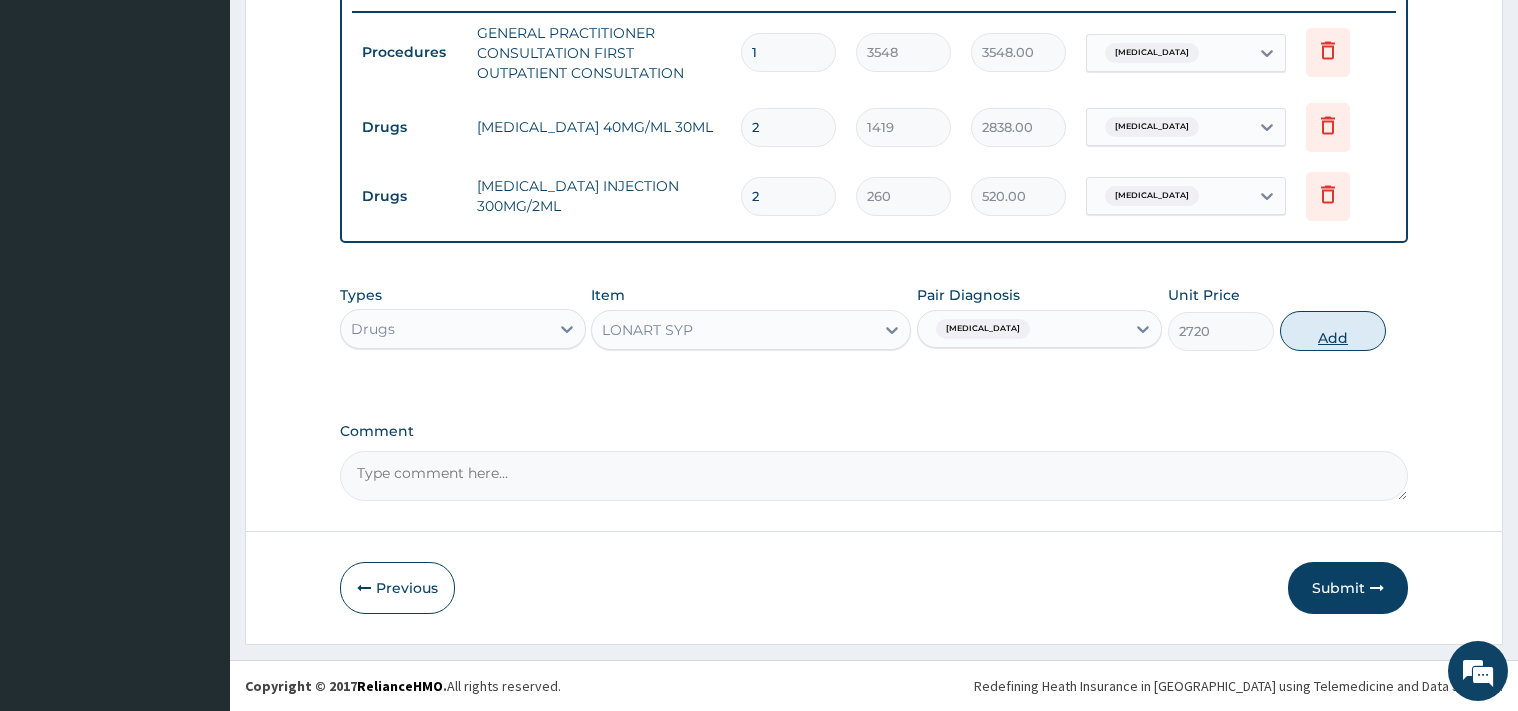 click on "Add" at bounding box center [1333, 331] 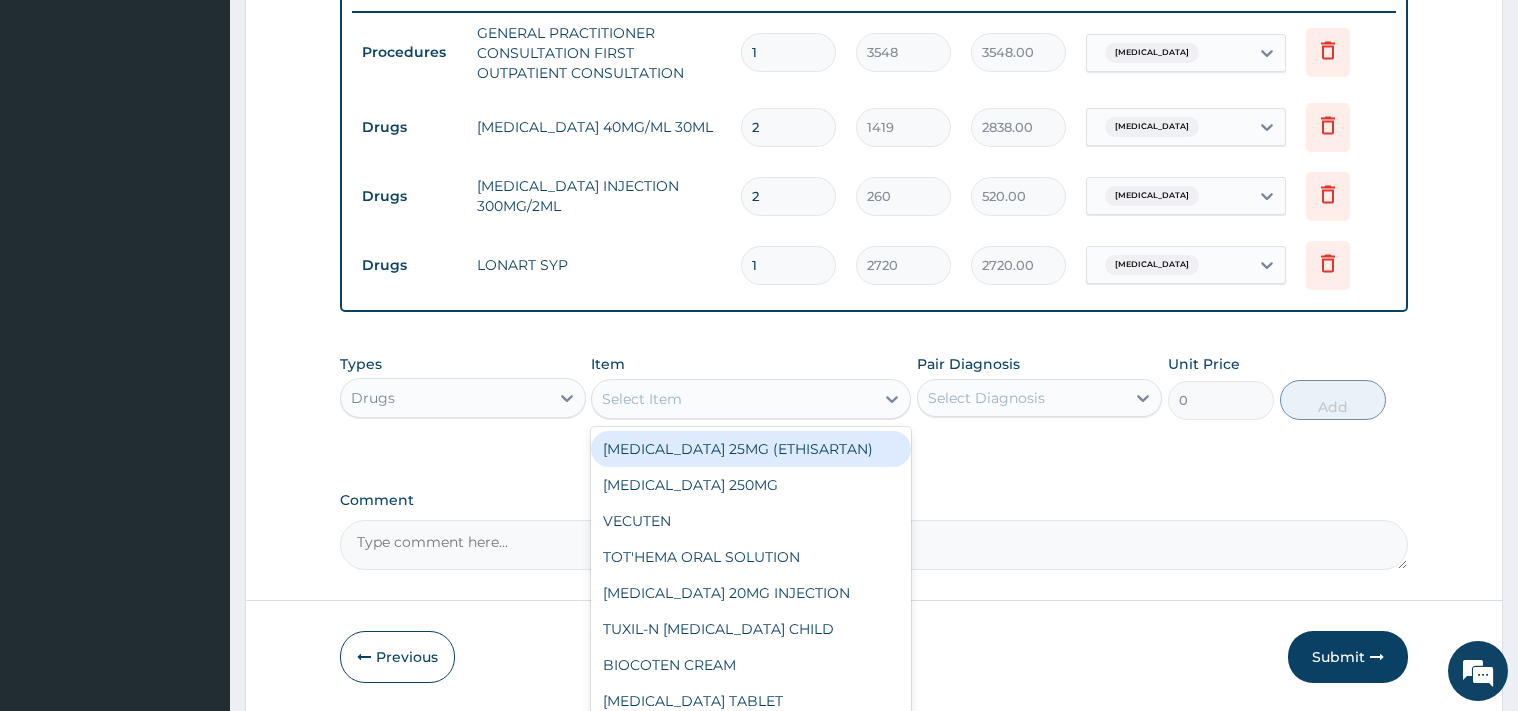 click on "Select Item" at bounding box center (642, 399) 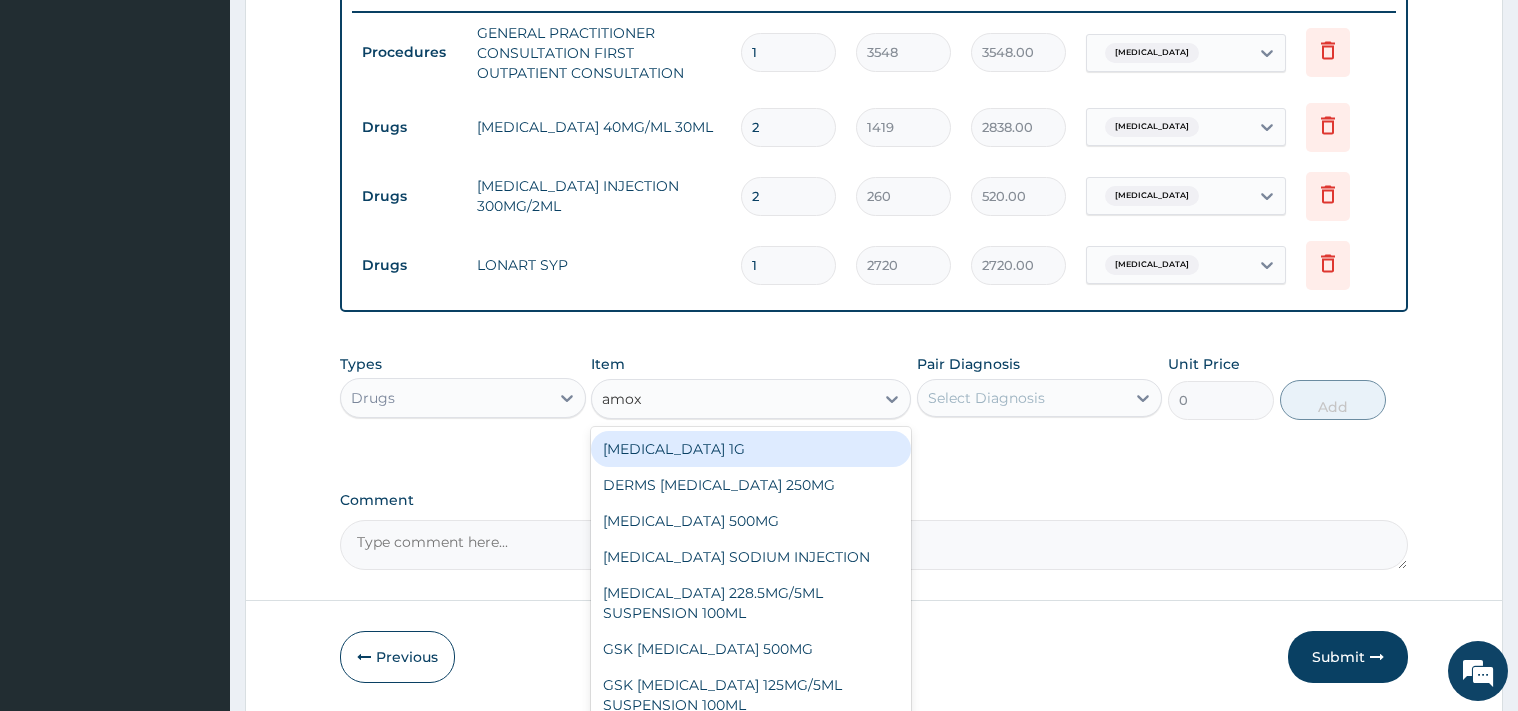 type on "amoxi" 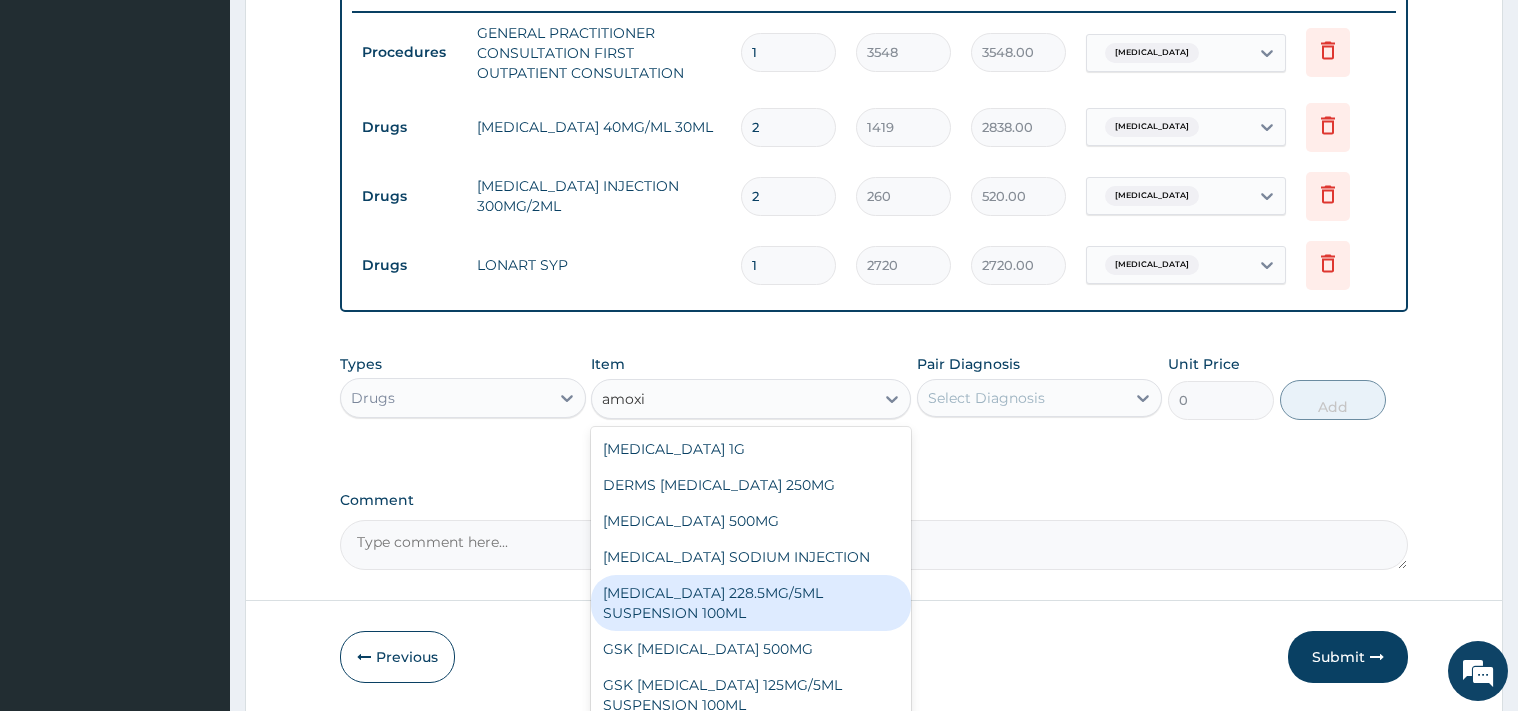 click on "CO-AMOXICLAV 228.5MG/5ML SUSPENSION 100ML" at bounding box center [751, 603] 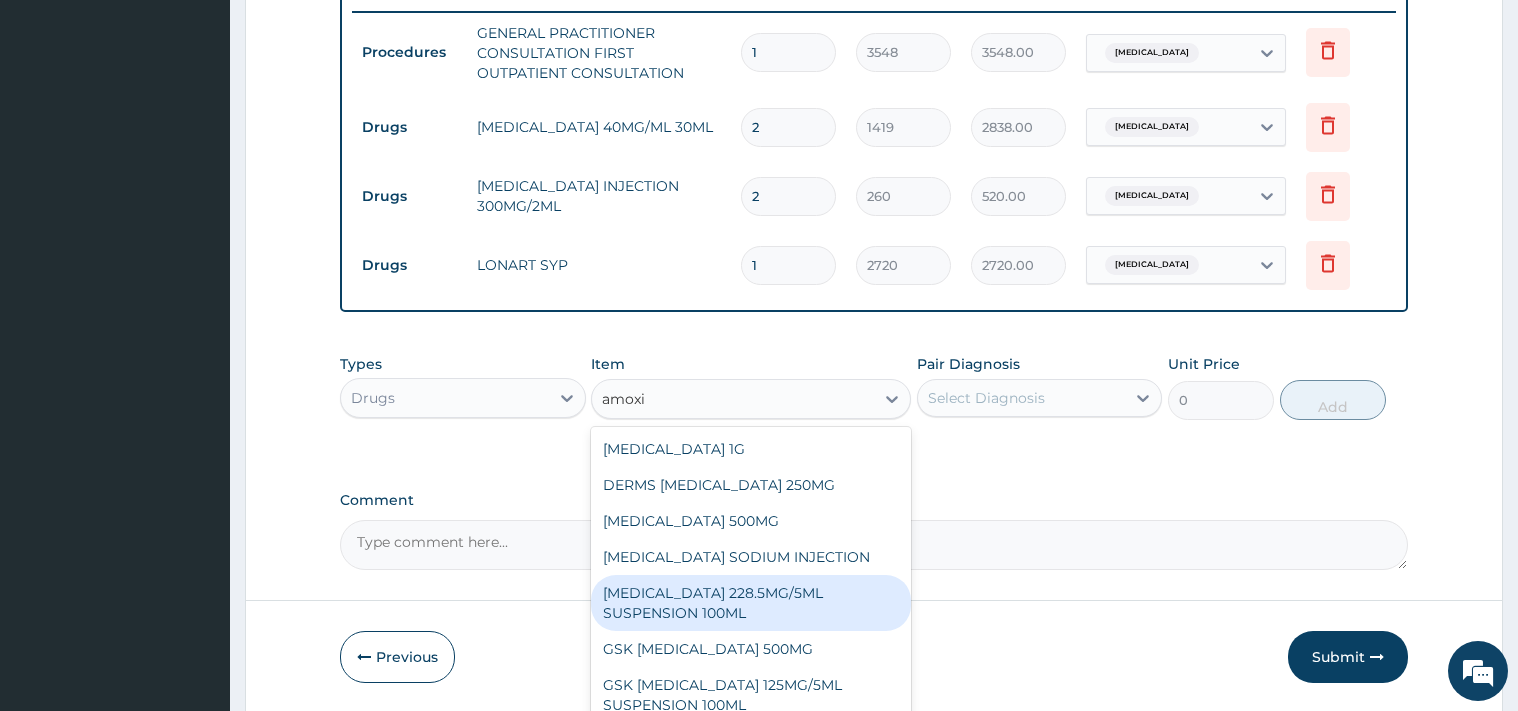 type 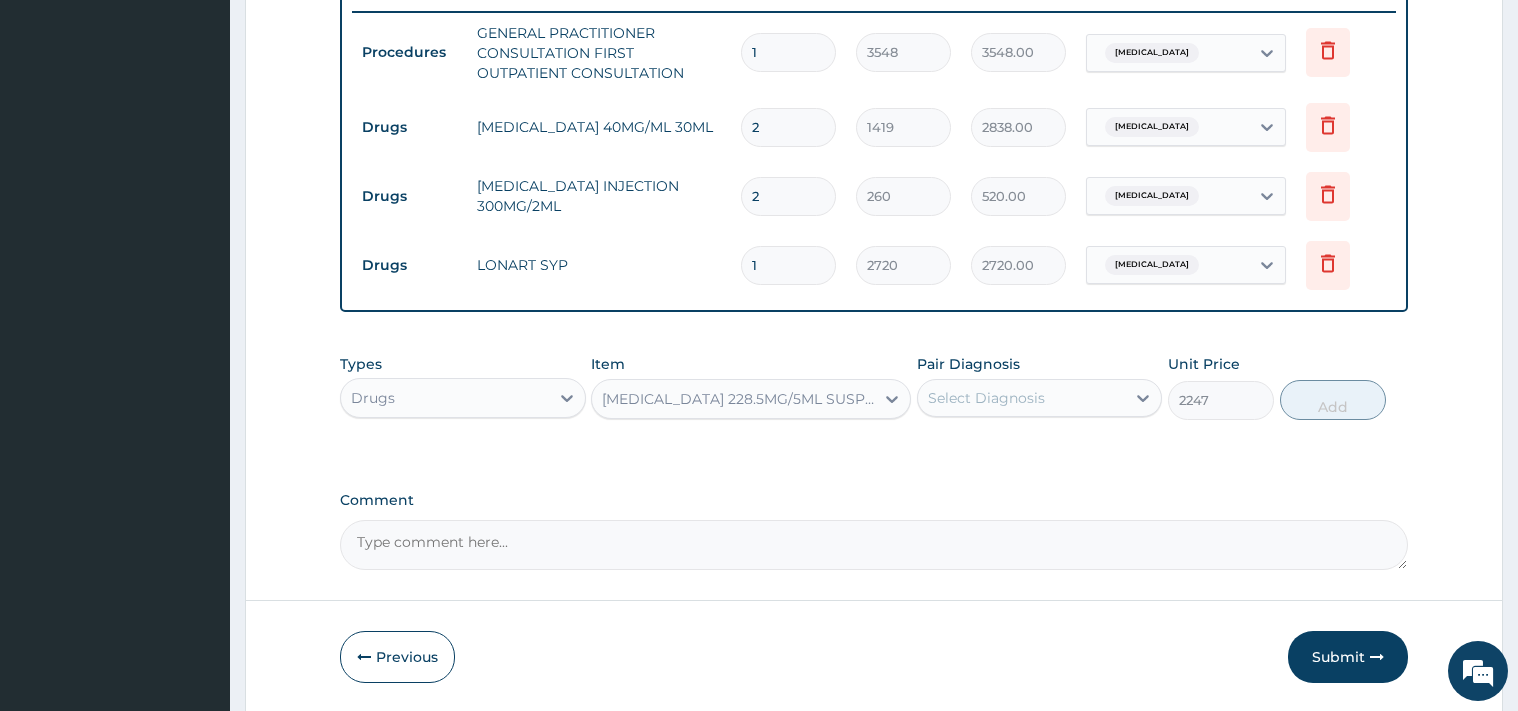 click on "Select Diagnosis" at bounding box center [1040, 398] 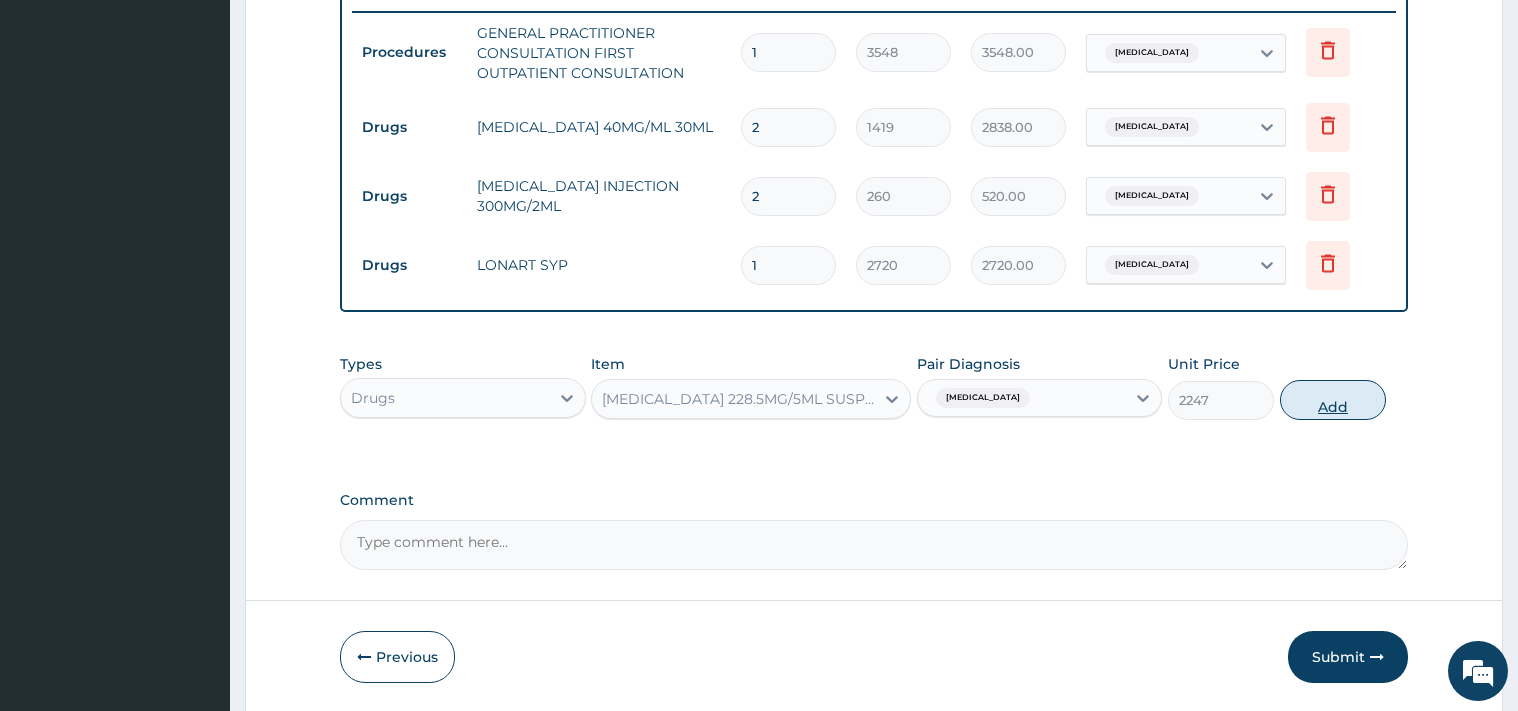 click on "Add" at bounding box center [1333, 400] 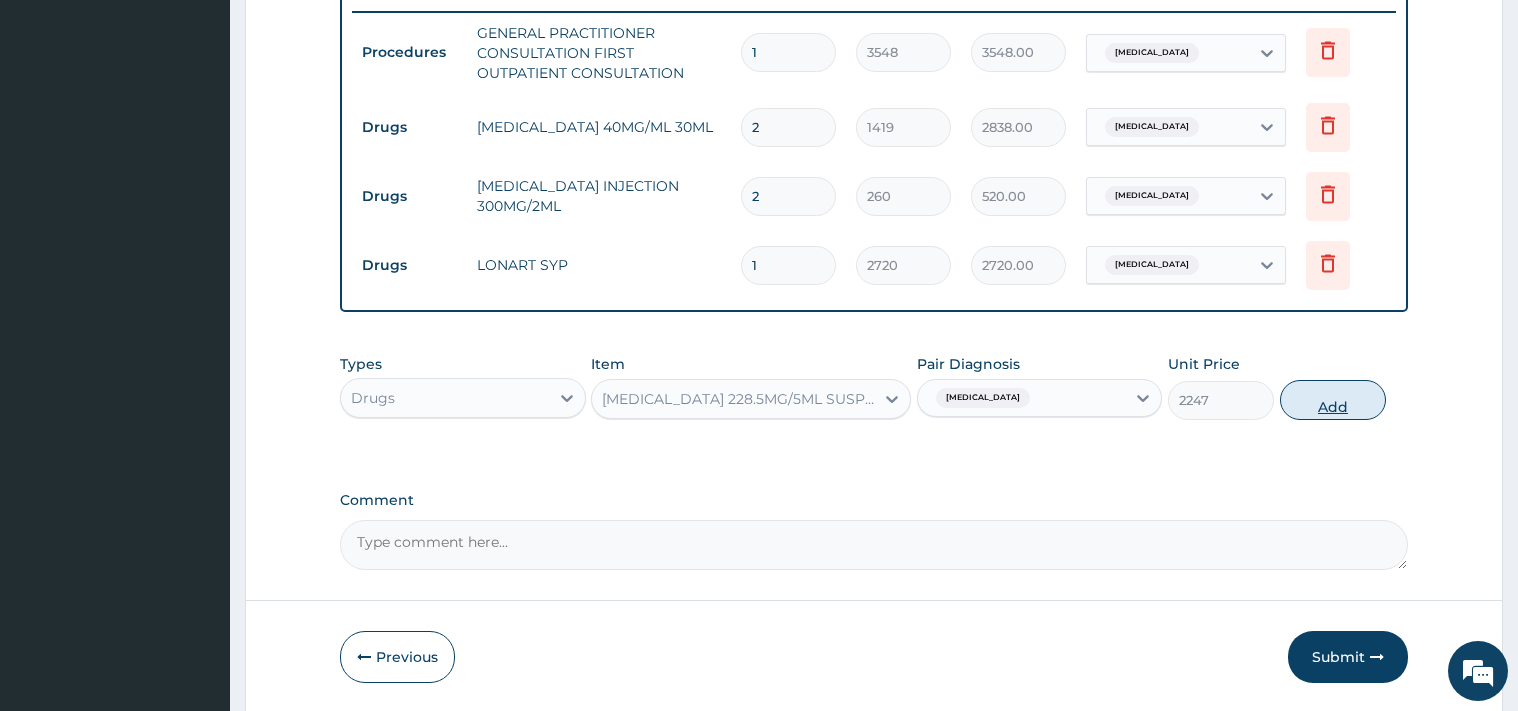 type on "0" 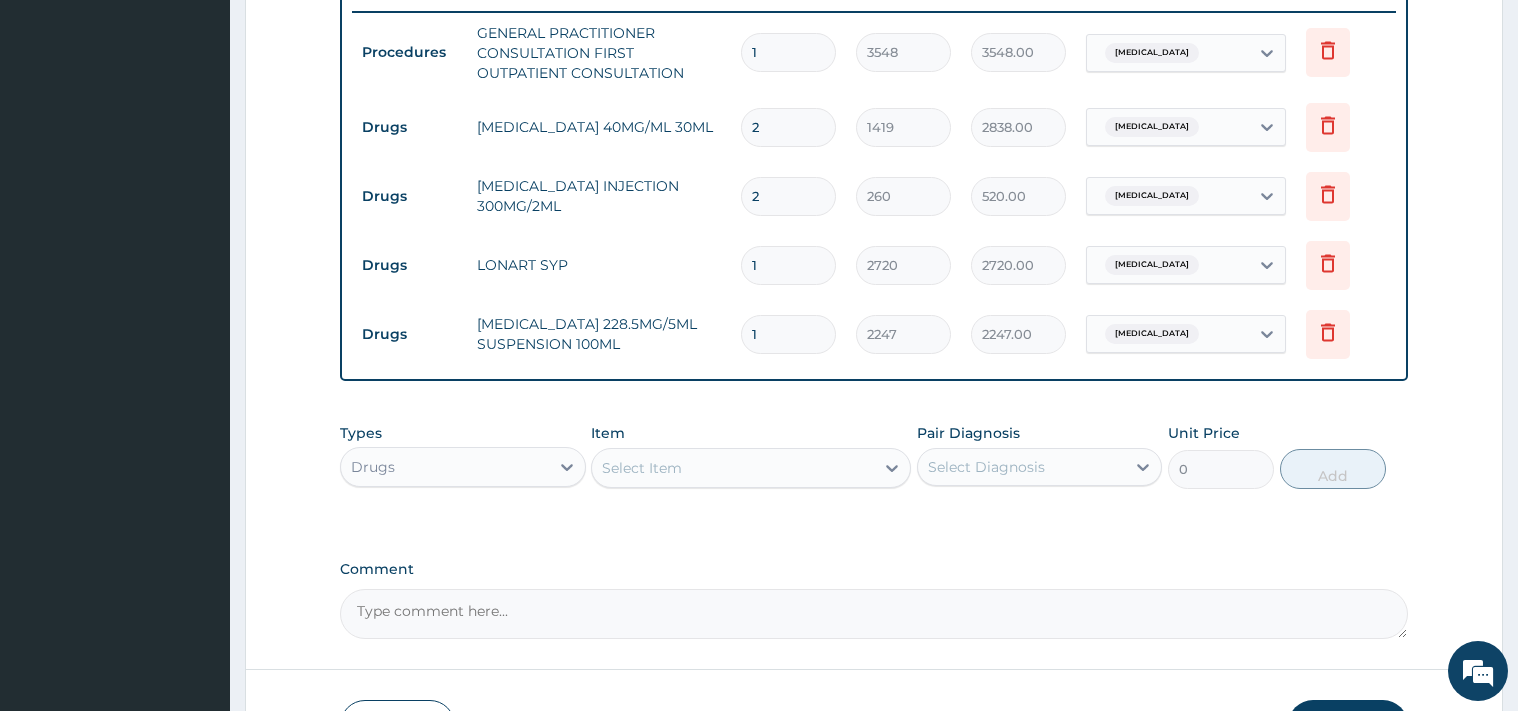 click on "Select Item" at bounding box center [733, 468] 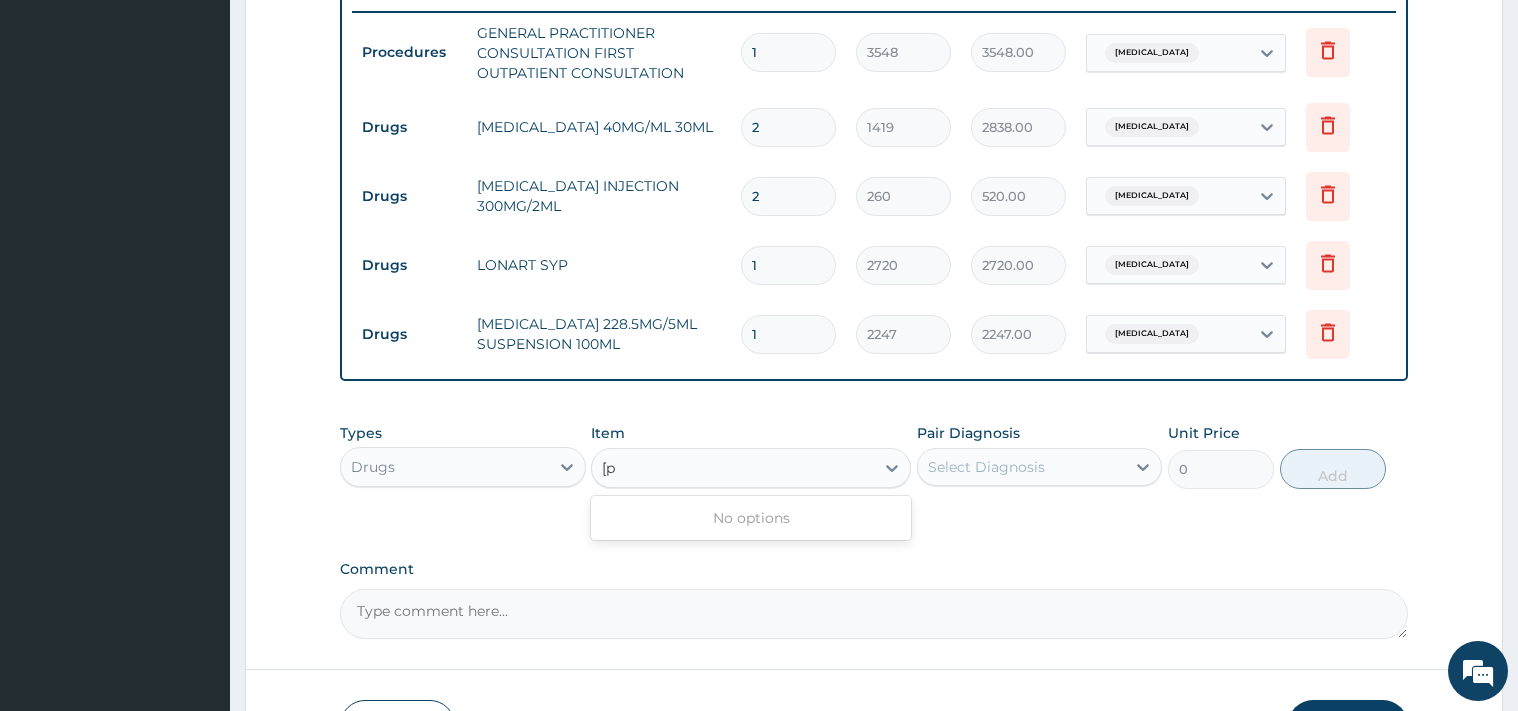 type on "[" 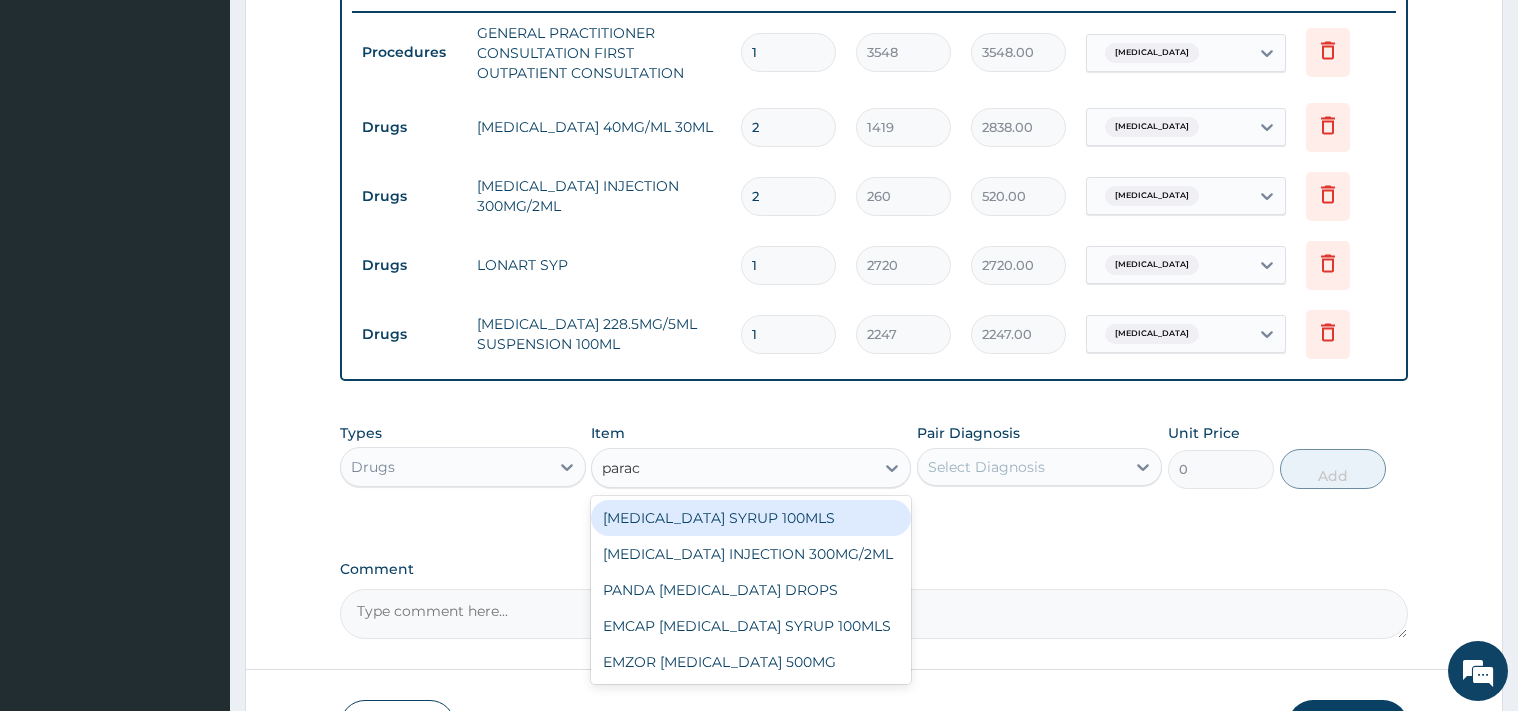 type on "parace" 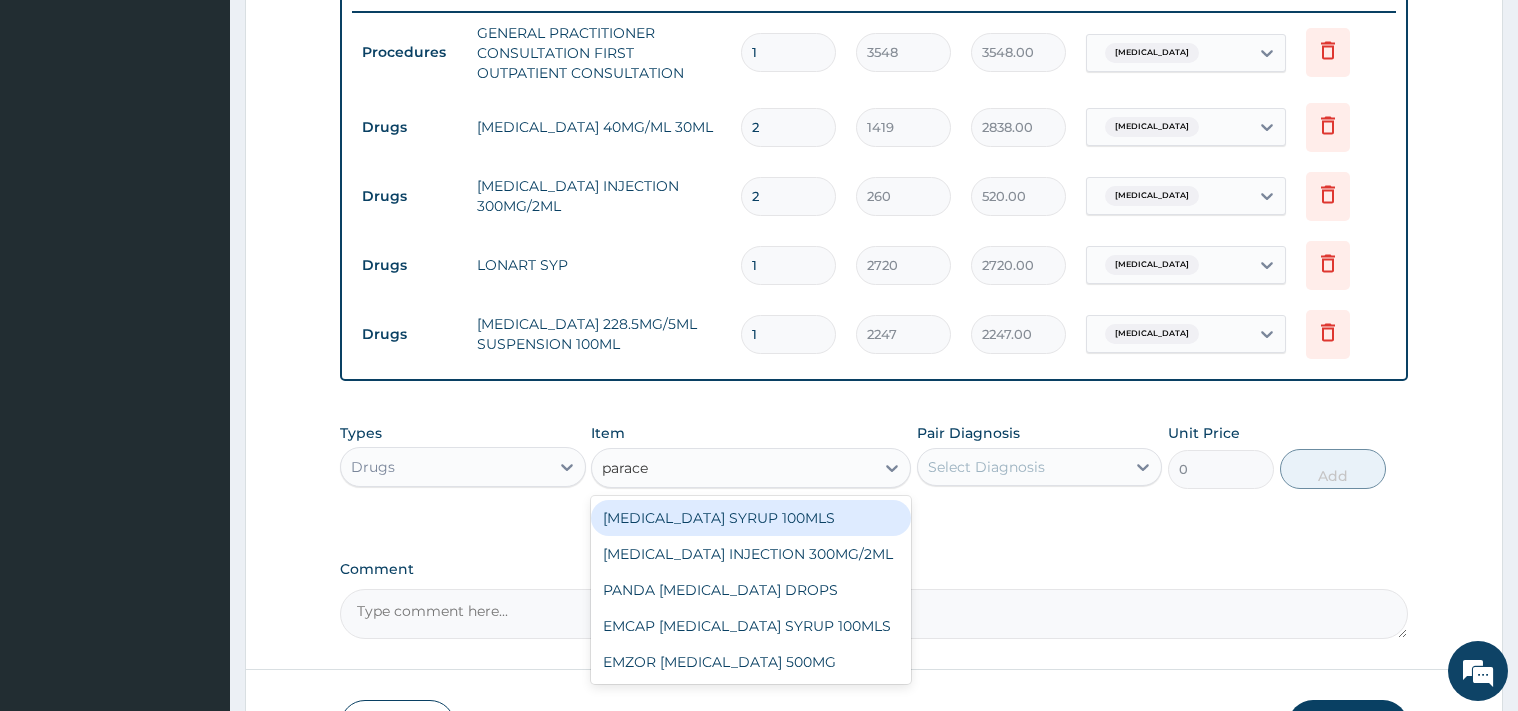 click on "PARACETAMOL SYRUP 100MLS" at bounding box center (751, 518) 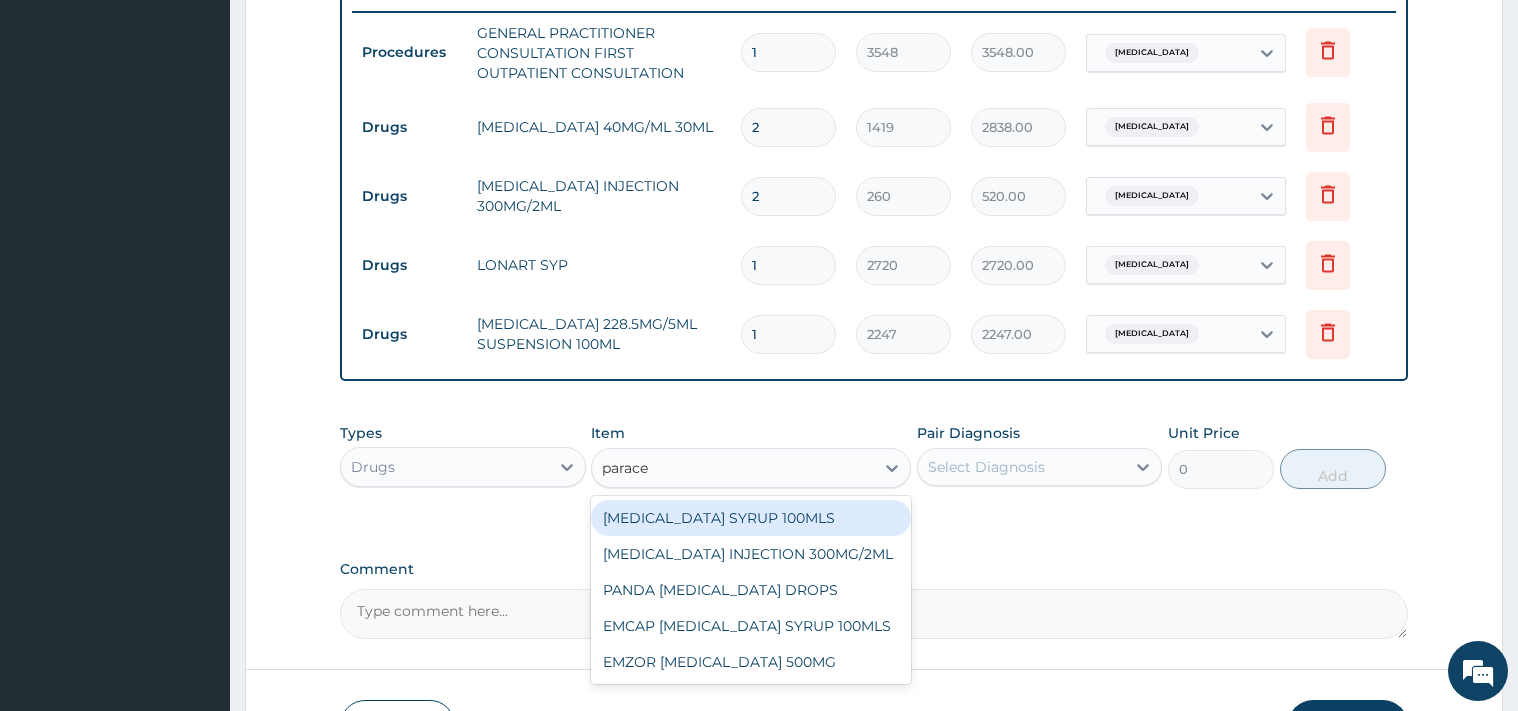 type 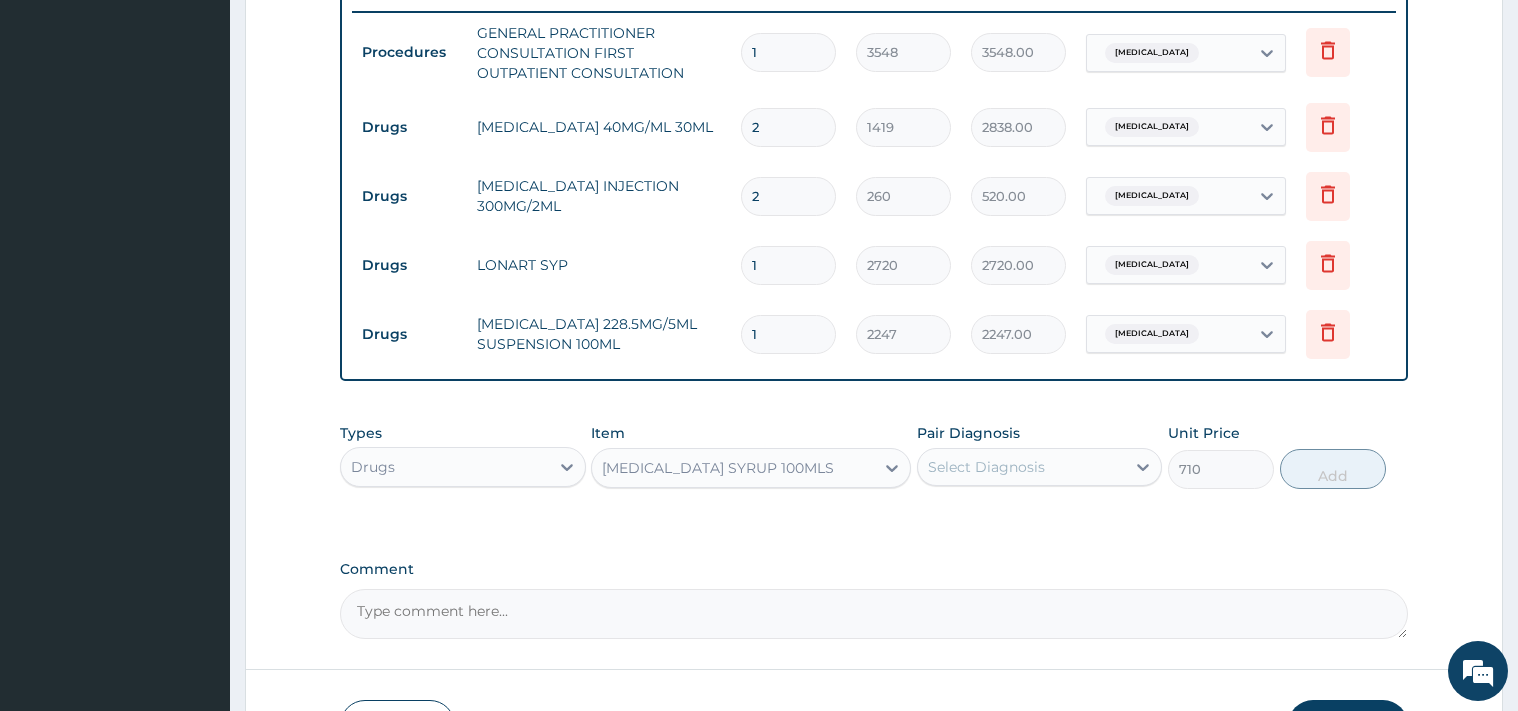 click on "Select Diagnosis" at bounding box center (1022, 467) 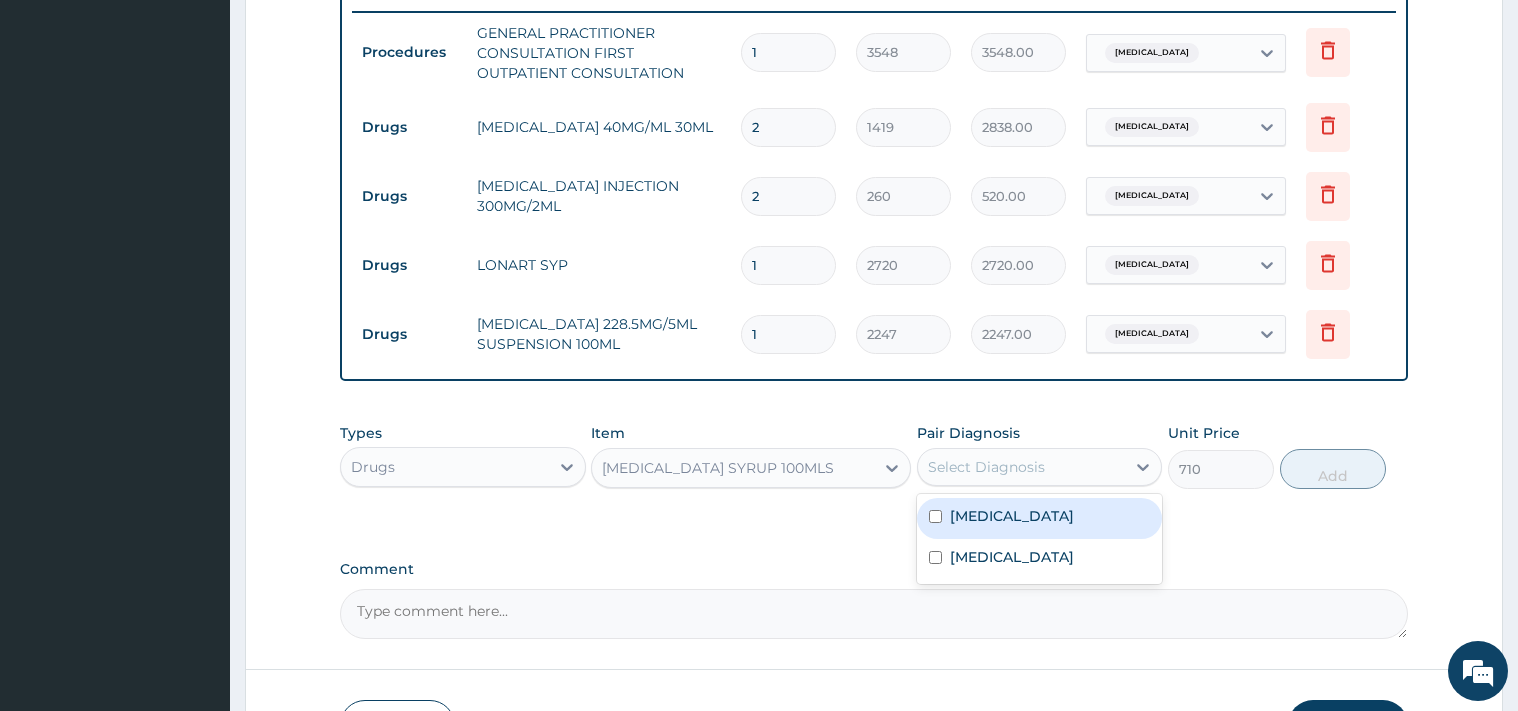 click on "Malaria" at bounding box center [1040, 518] 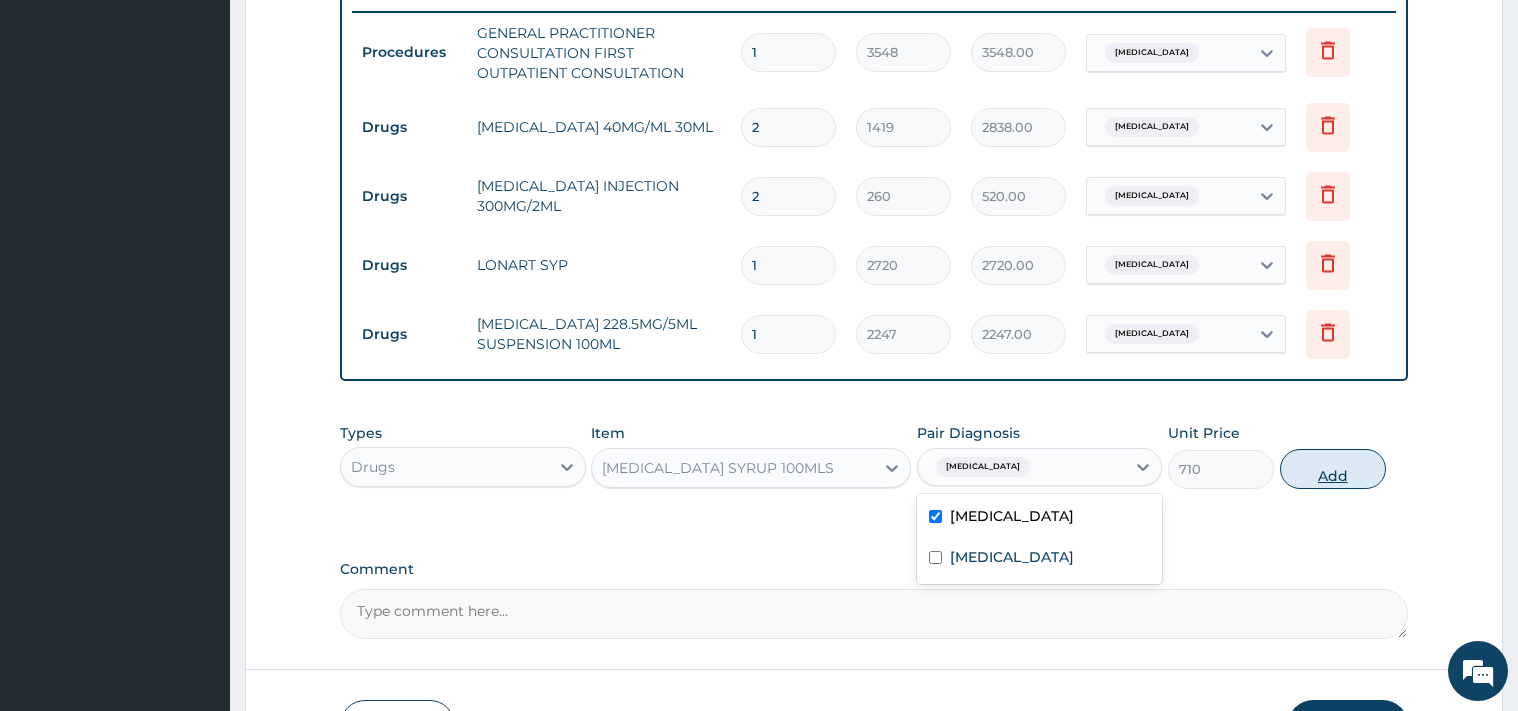 checkbox on "true" 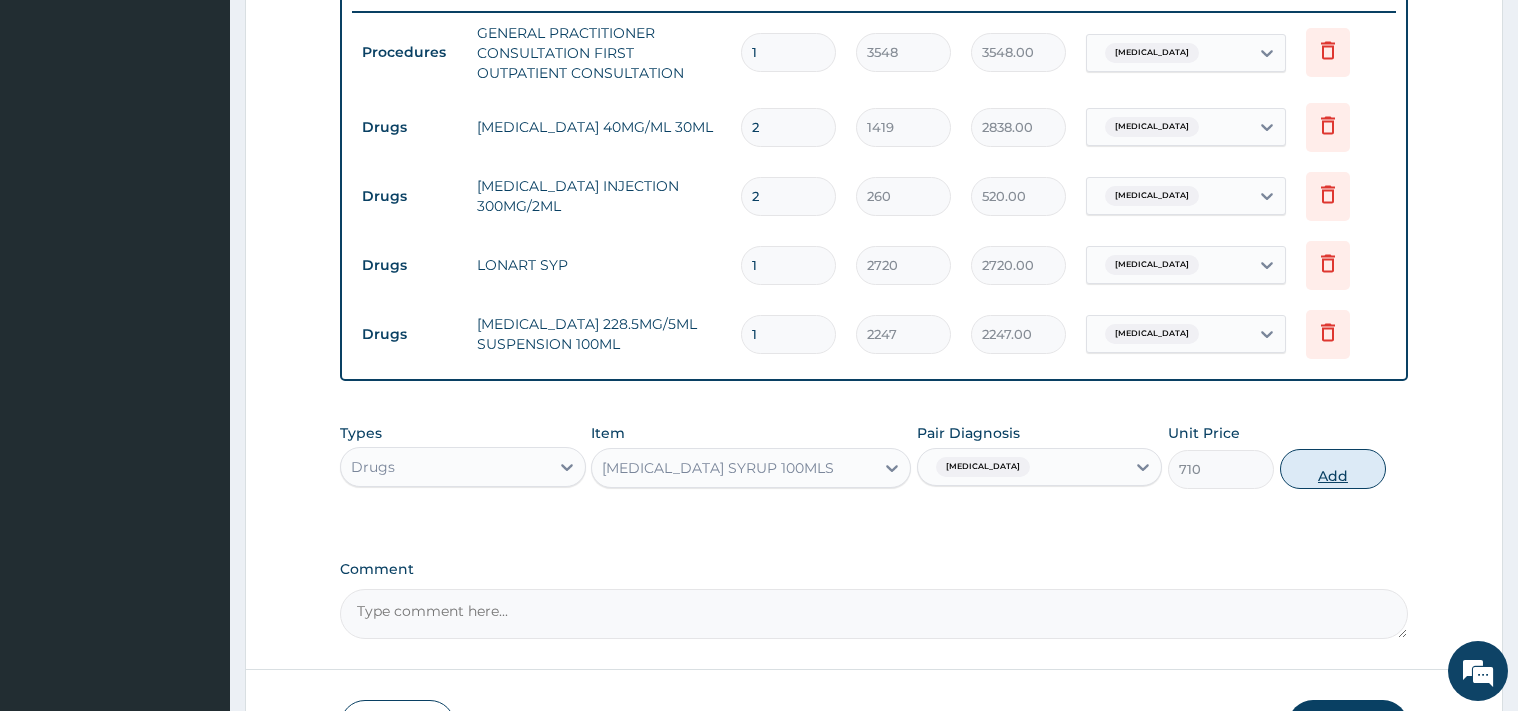 click on "Add" at bounding box center (1333, 469) 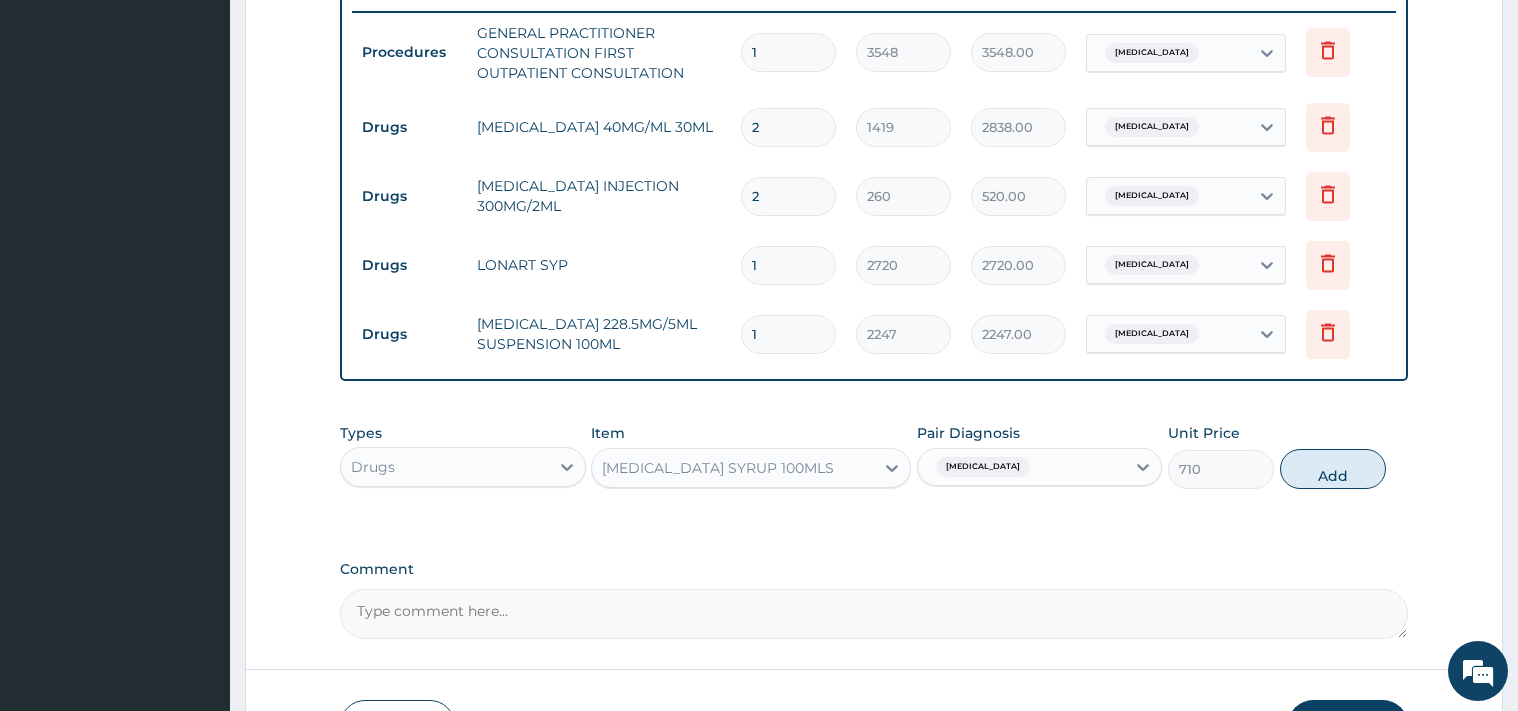 type on "0" 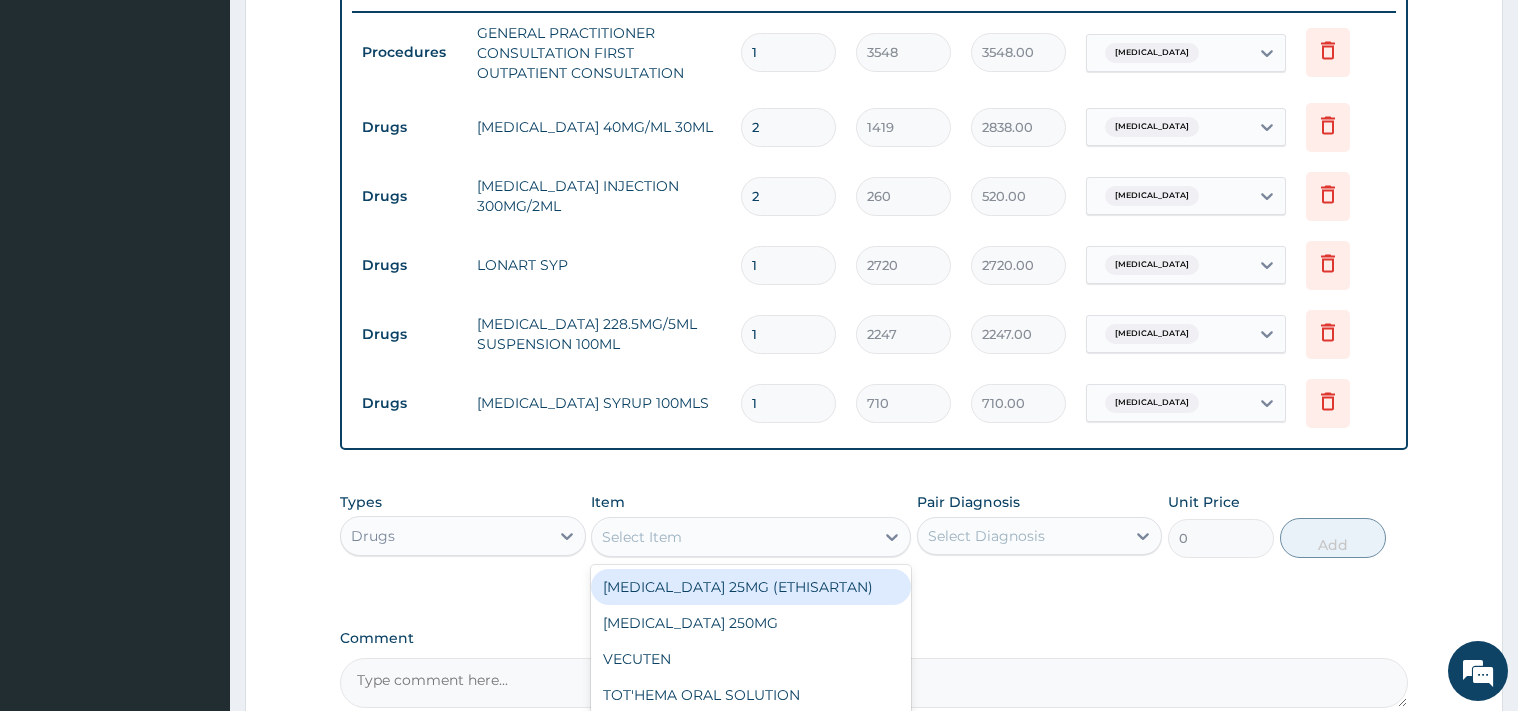 click on "Select Item" at bounding box center [733, 537] 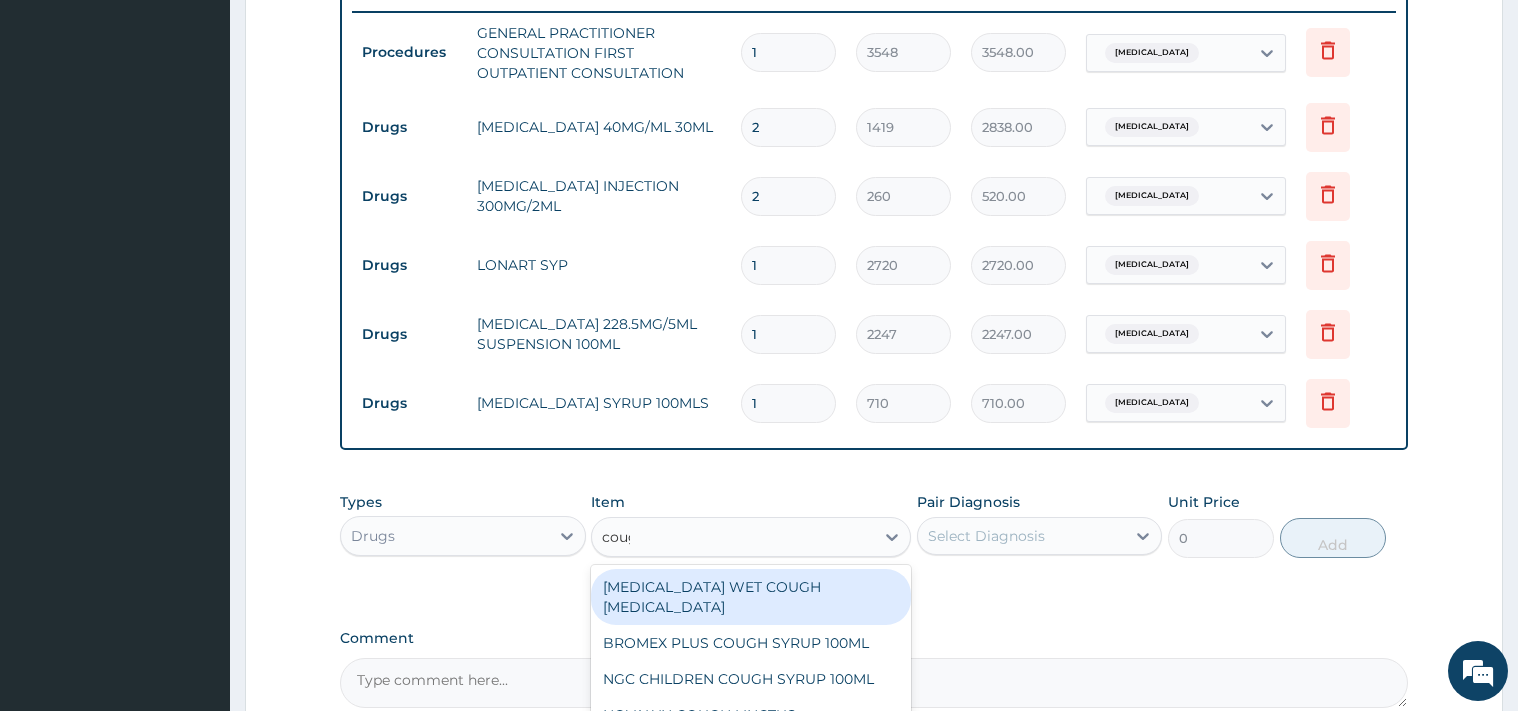 type on "cough" 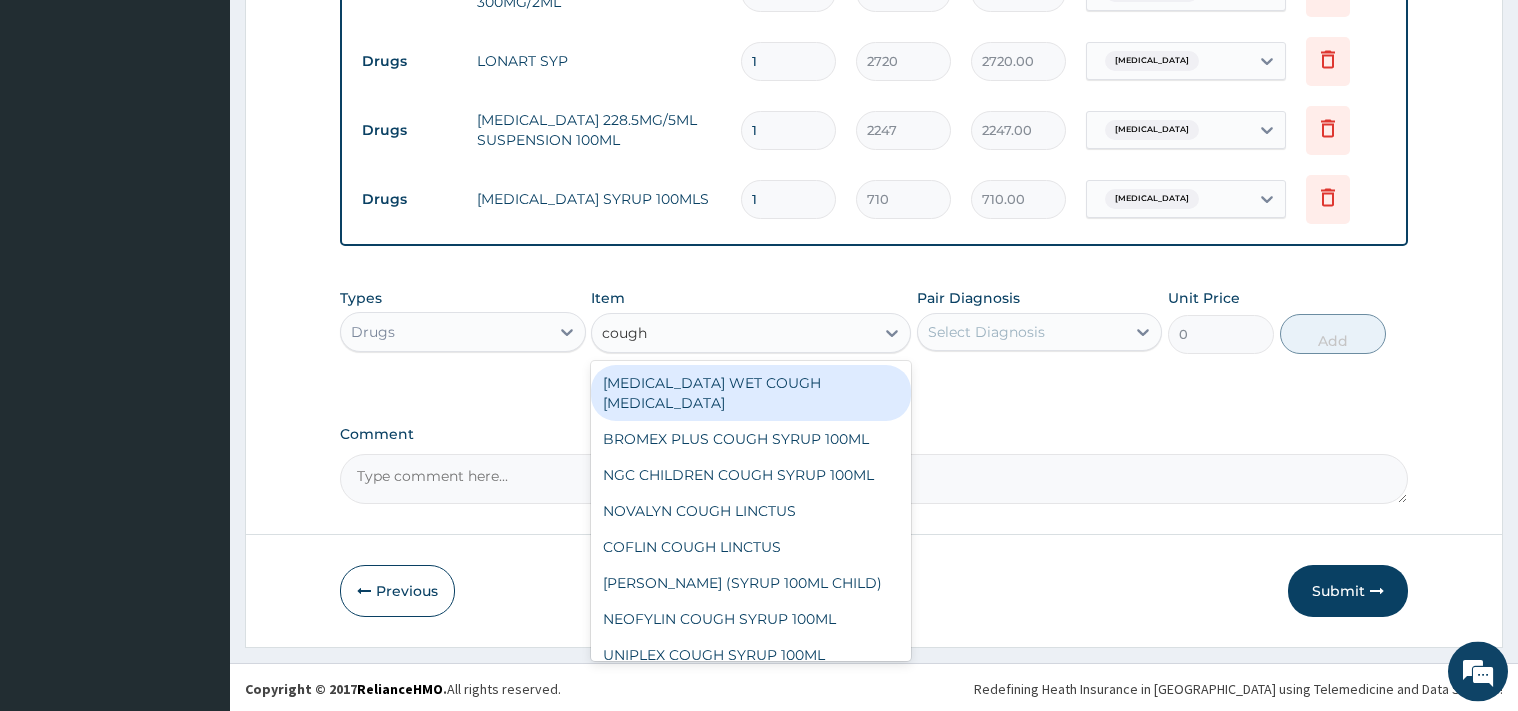 scroll, scrollTop: 992, scrollLeft: 0, axis: vertical 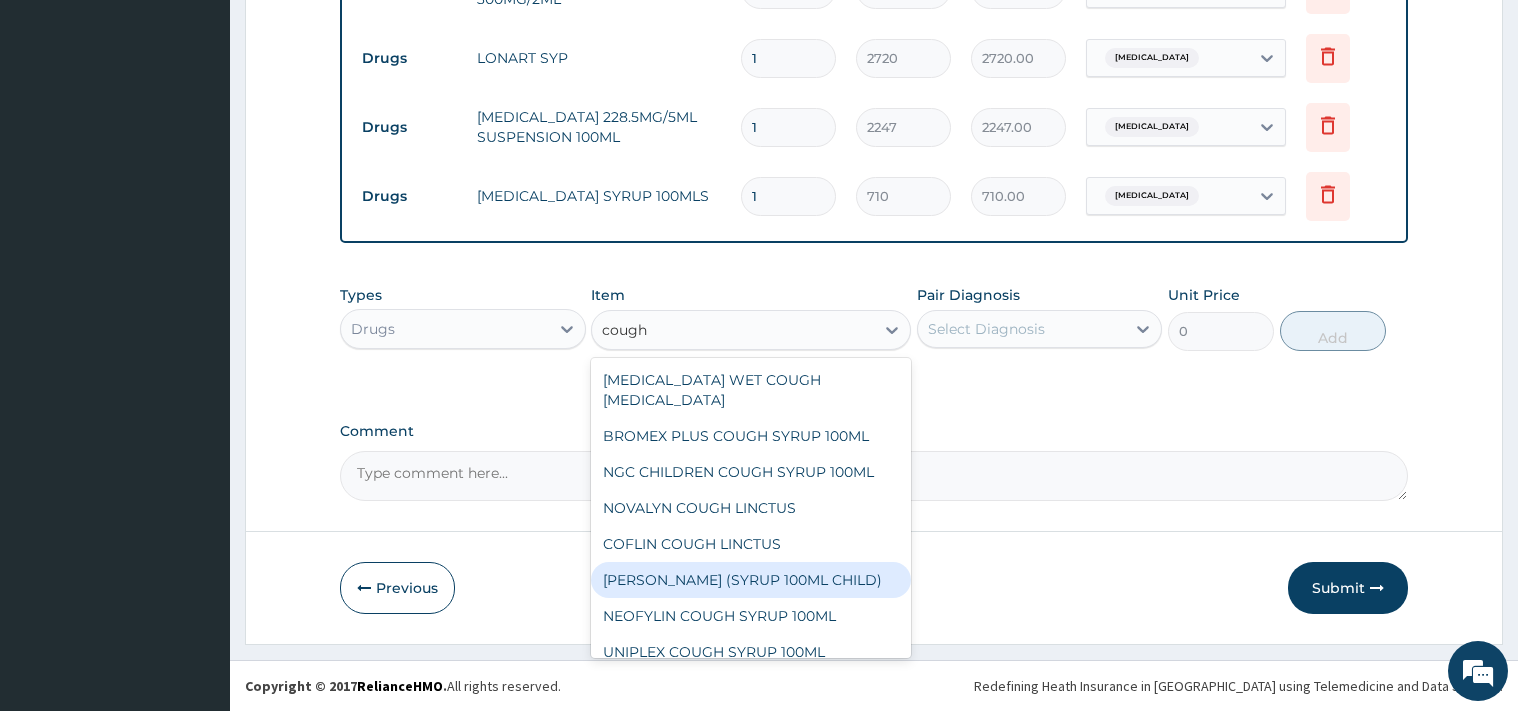 click on "EMZOLYN COUGH (SYRUP 100ML CHILD)" at bounding box center [751, 580] 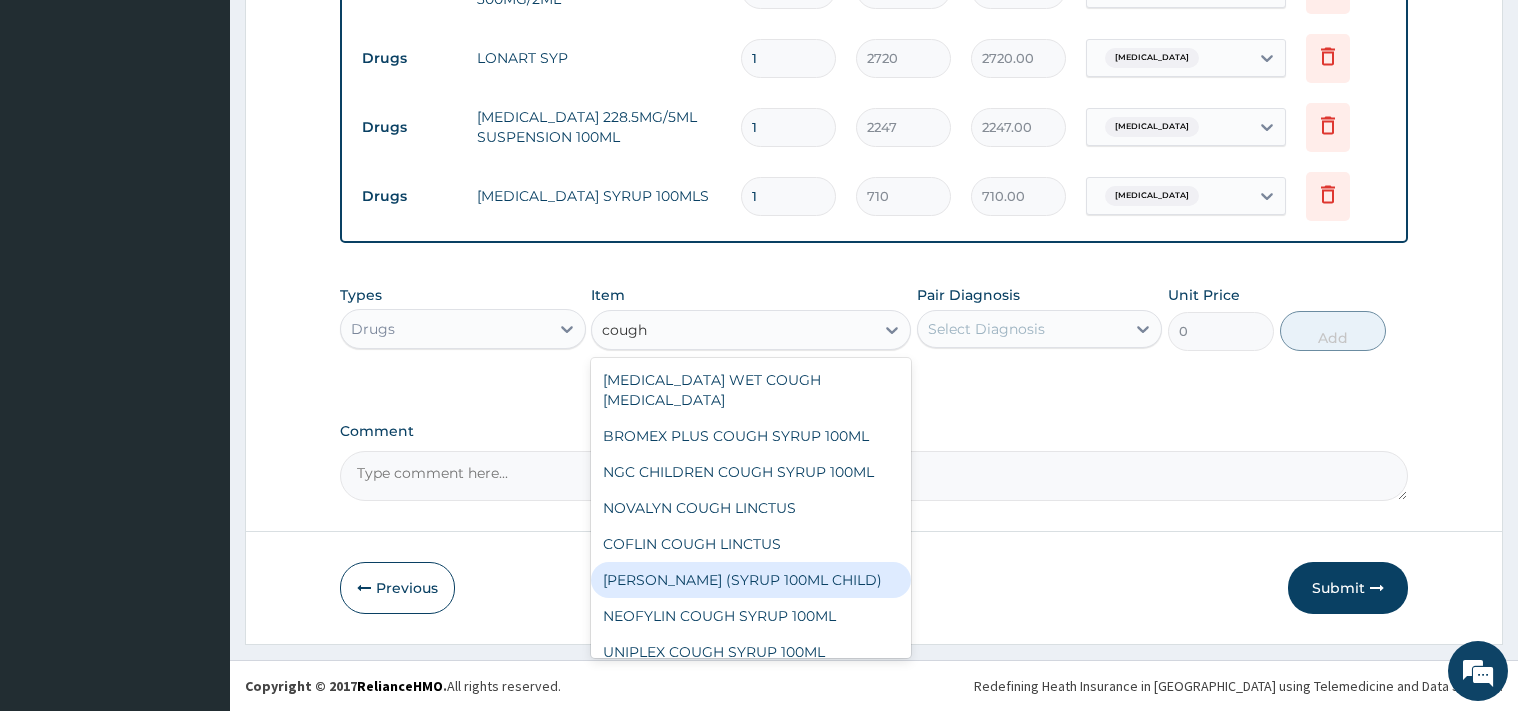 type 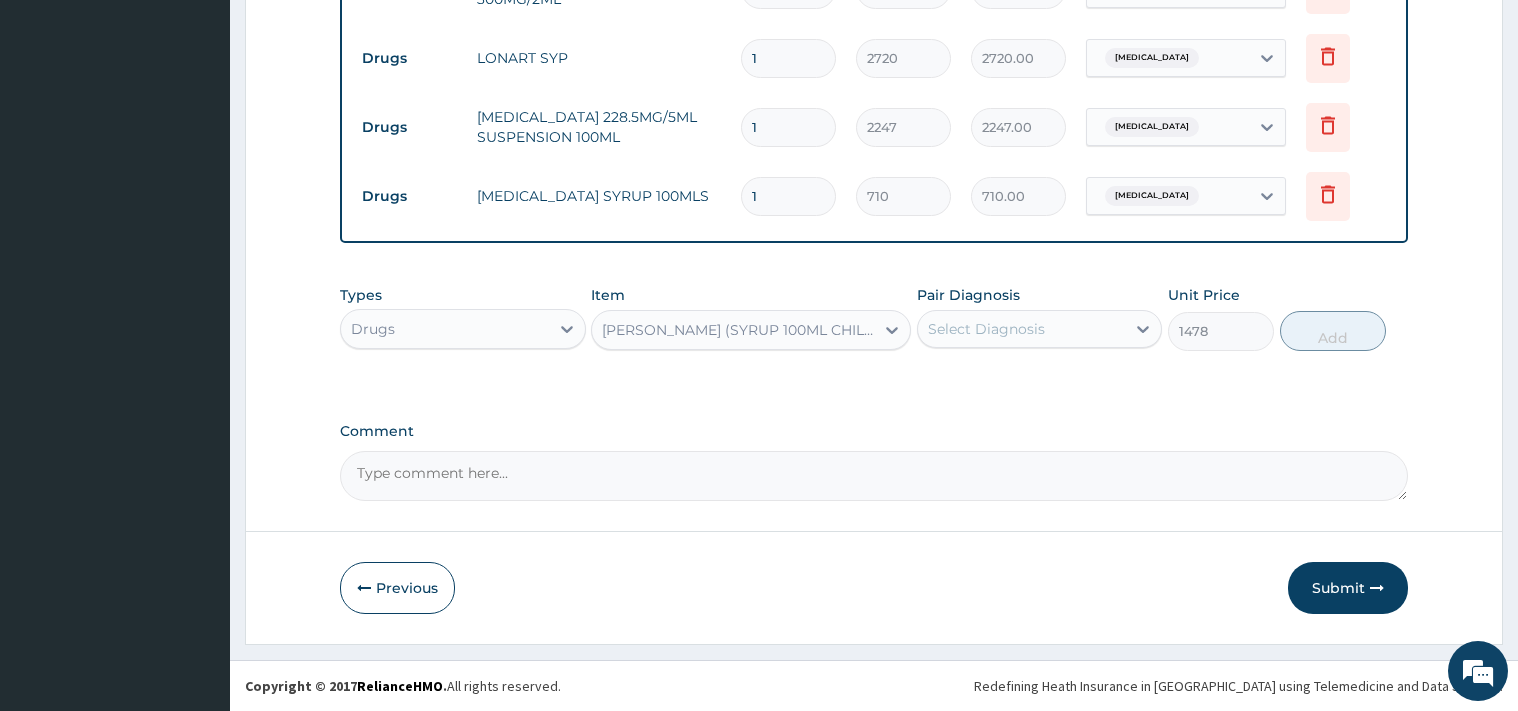 click on "Select Diagnosis" at bounding box center [1022, 329] 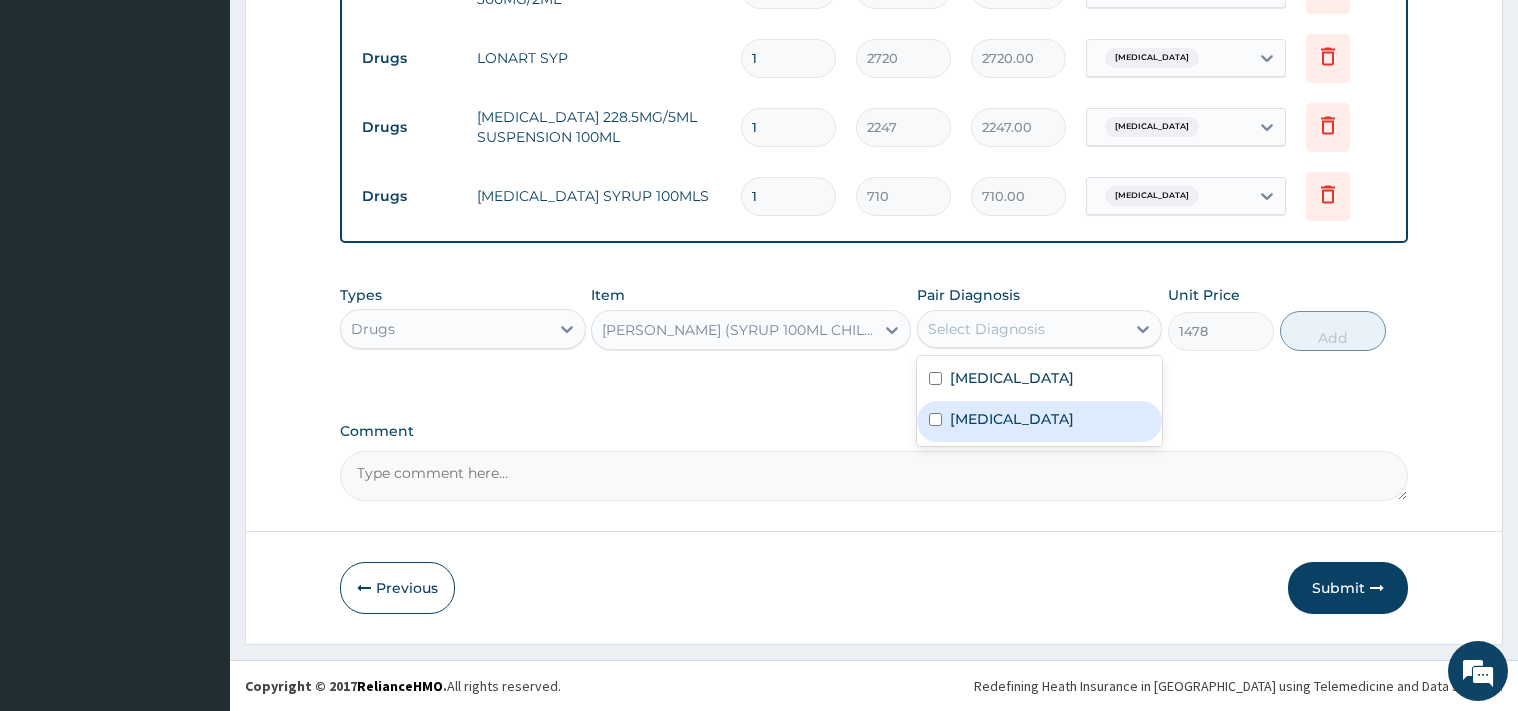 click on "Upper respiratory infection" at bounding box center (1012, 419) 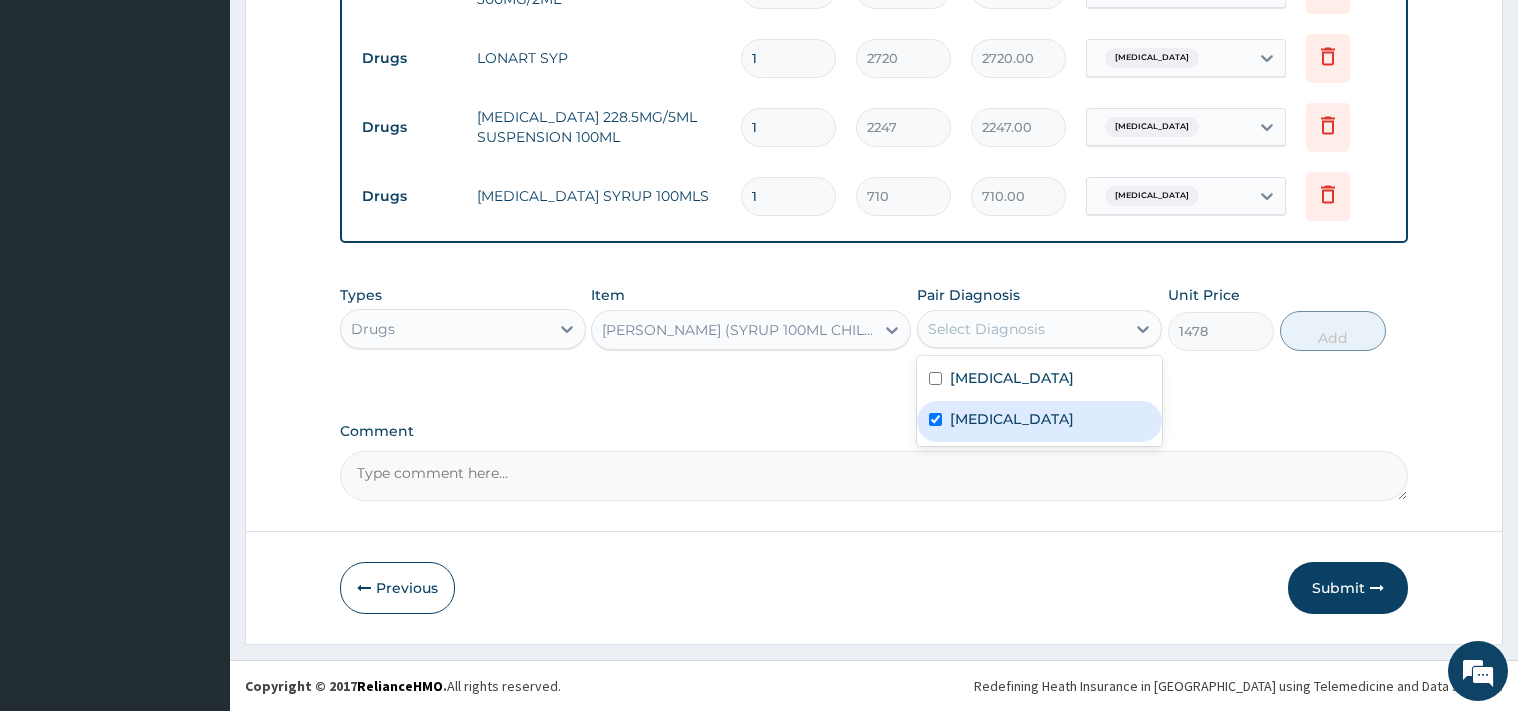 checkbox on "true" 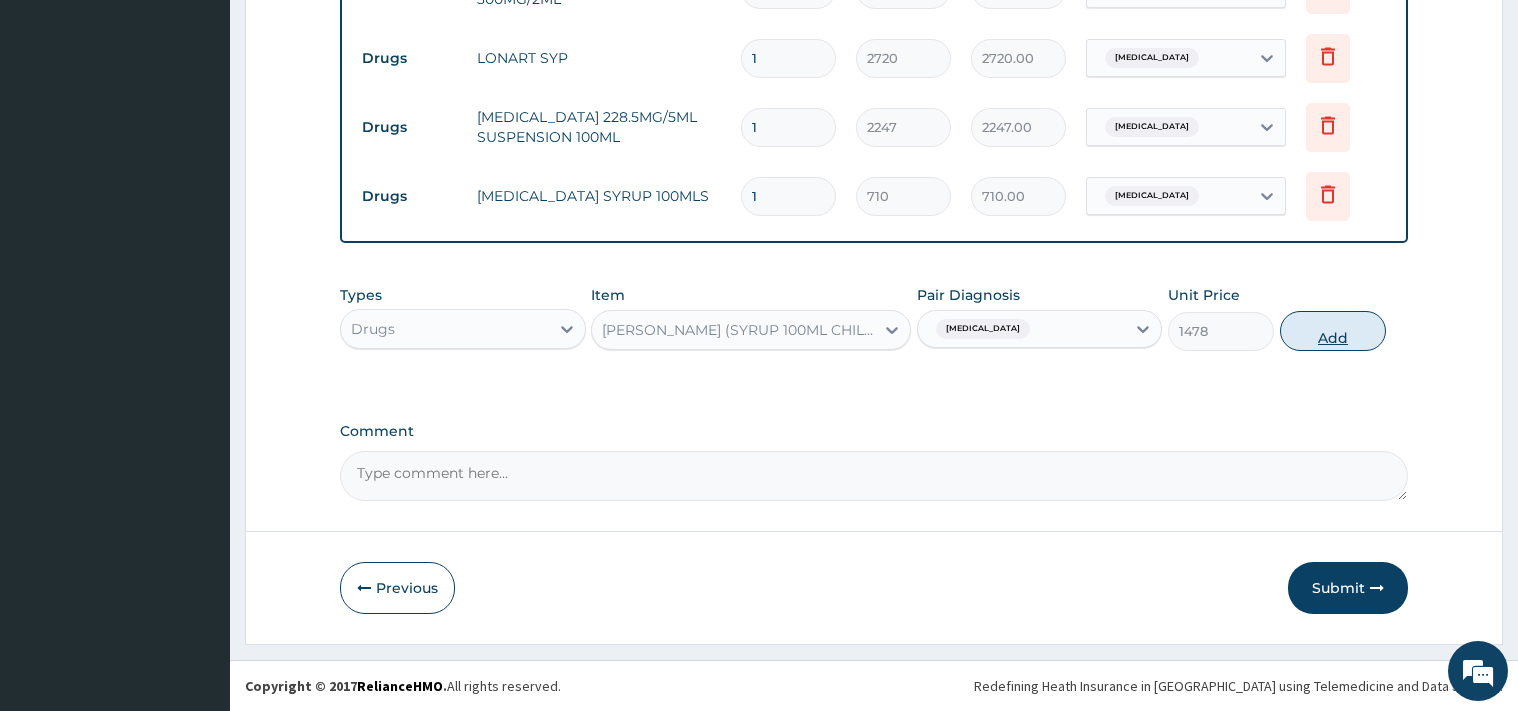click on "Add" at bounding box center [1333, 331] 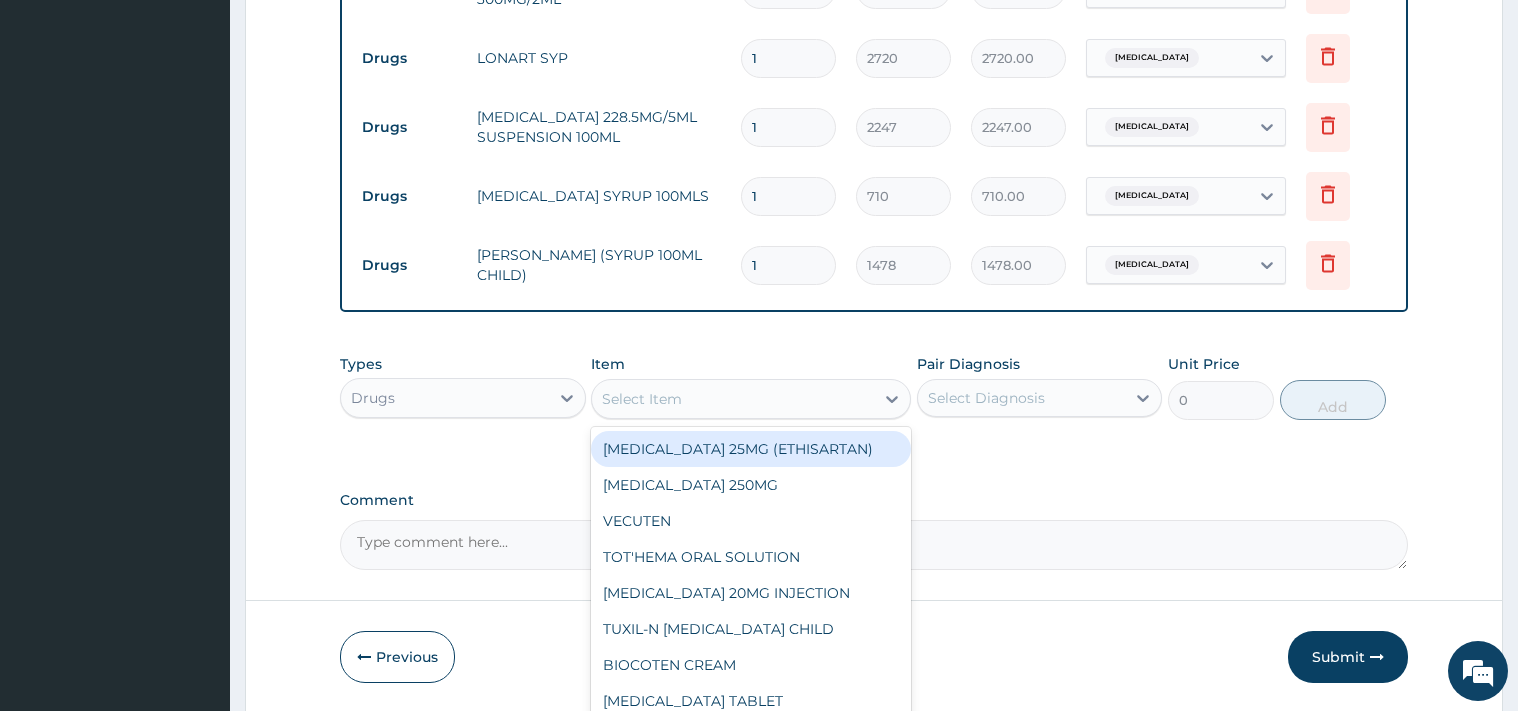 click on "Select Item" at bounding box center [733, 399] 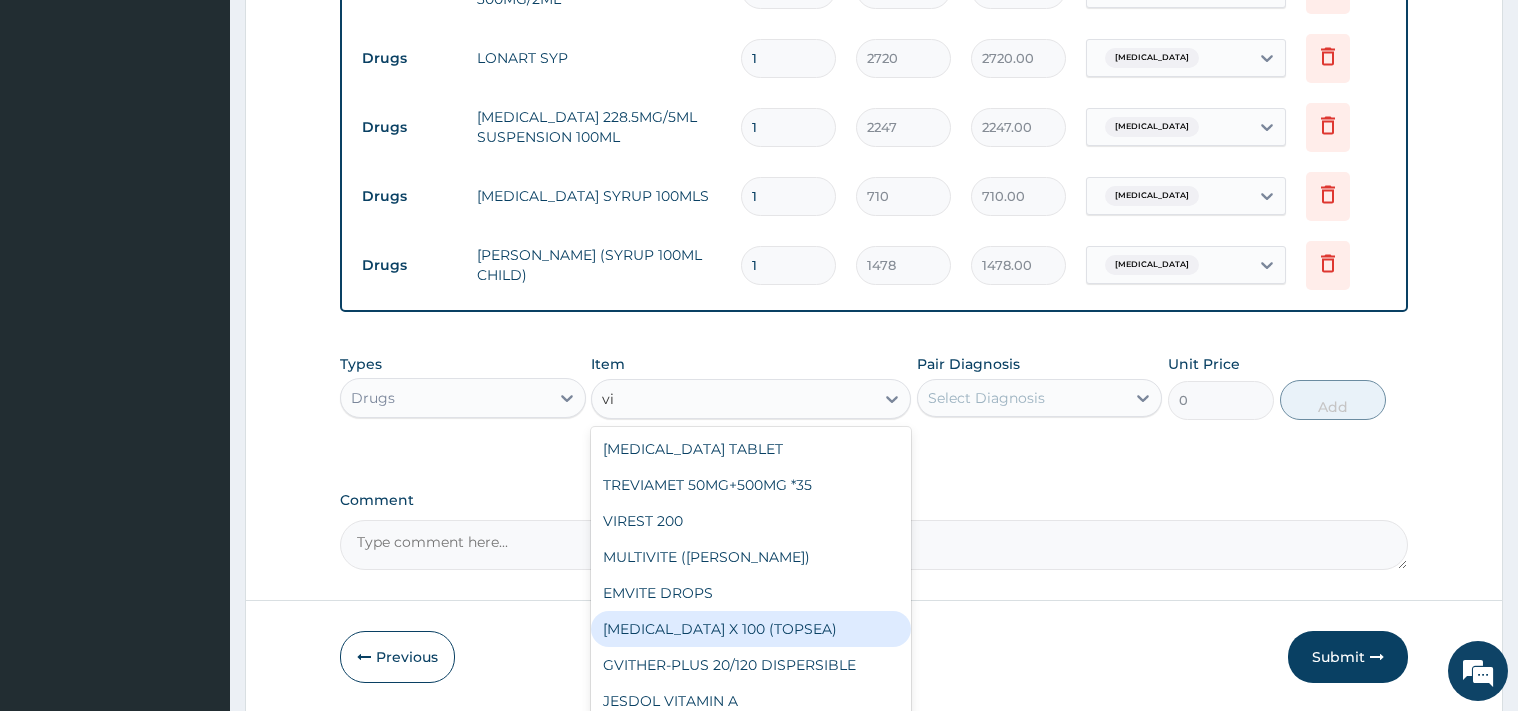 type on "v" 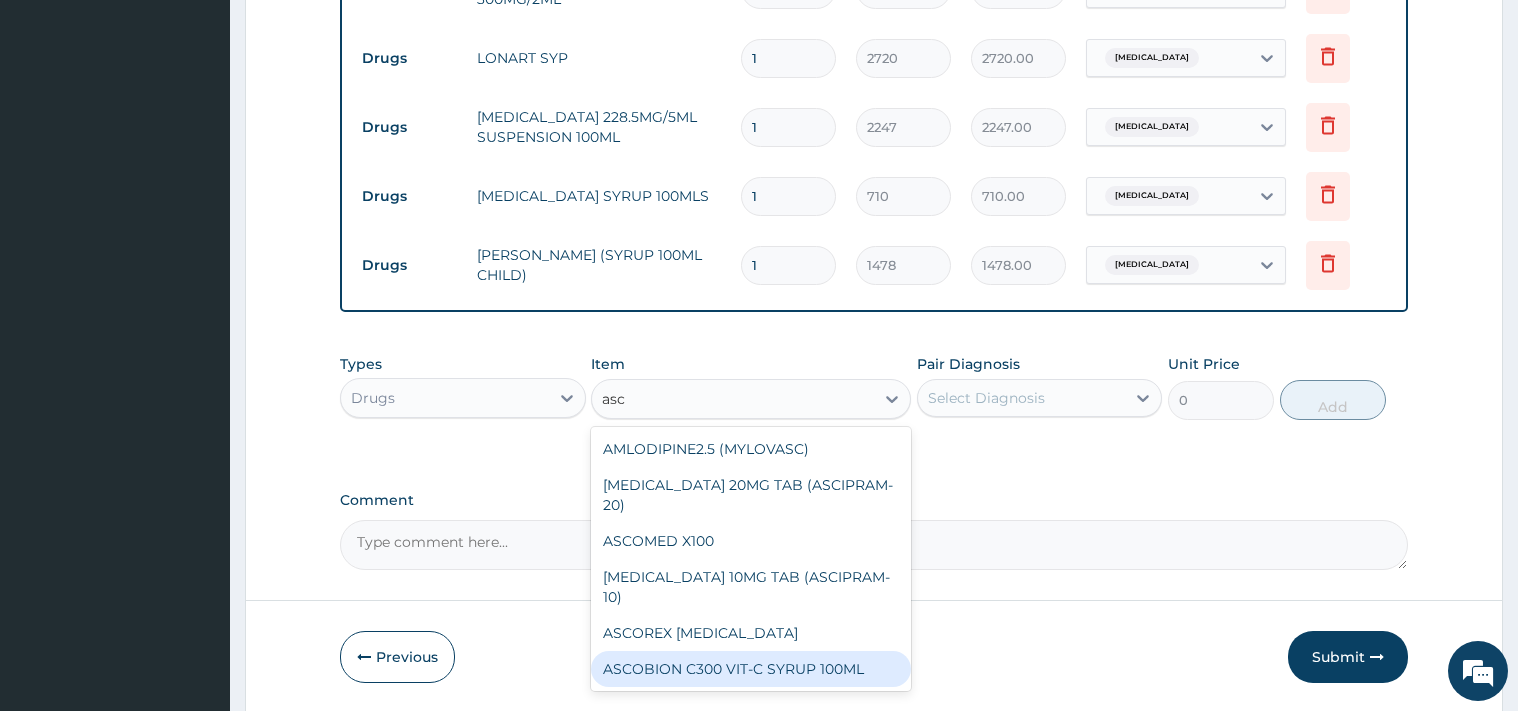 click on "AMLODIPINE2.5 (MYLOVASC) ESCITALOPRAM 20MG TAB (ASCIPRAM- 20) ASCOMED X100 ESCITALOPRAM 10MG TAB (ASCIPRAM- 10) ASCOREX EXPECTORANT ASCOBION C300 VIT-C SYRUP 100ML" at bounding box center (751, 559) 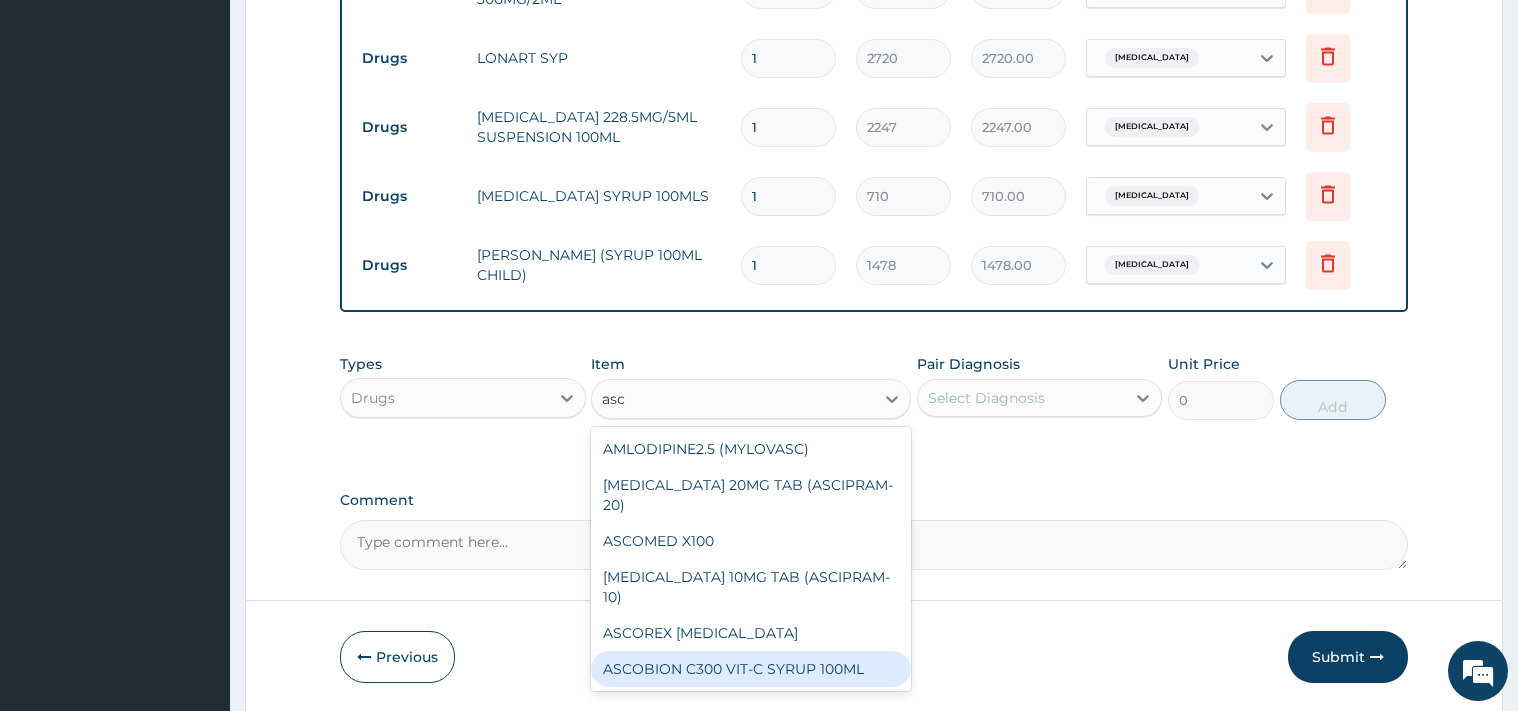 type 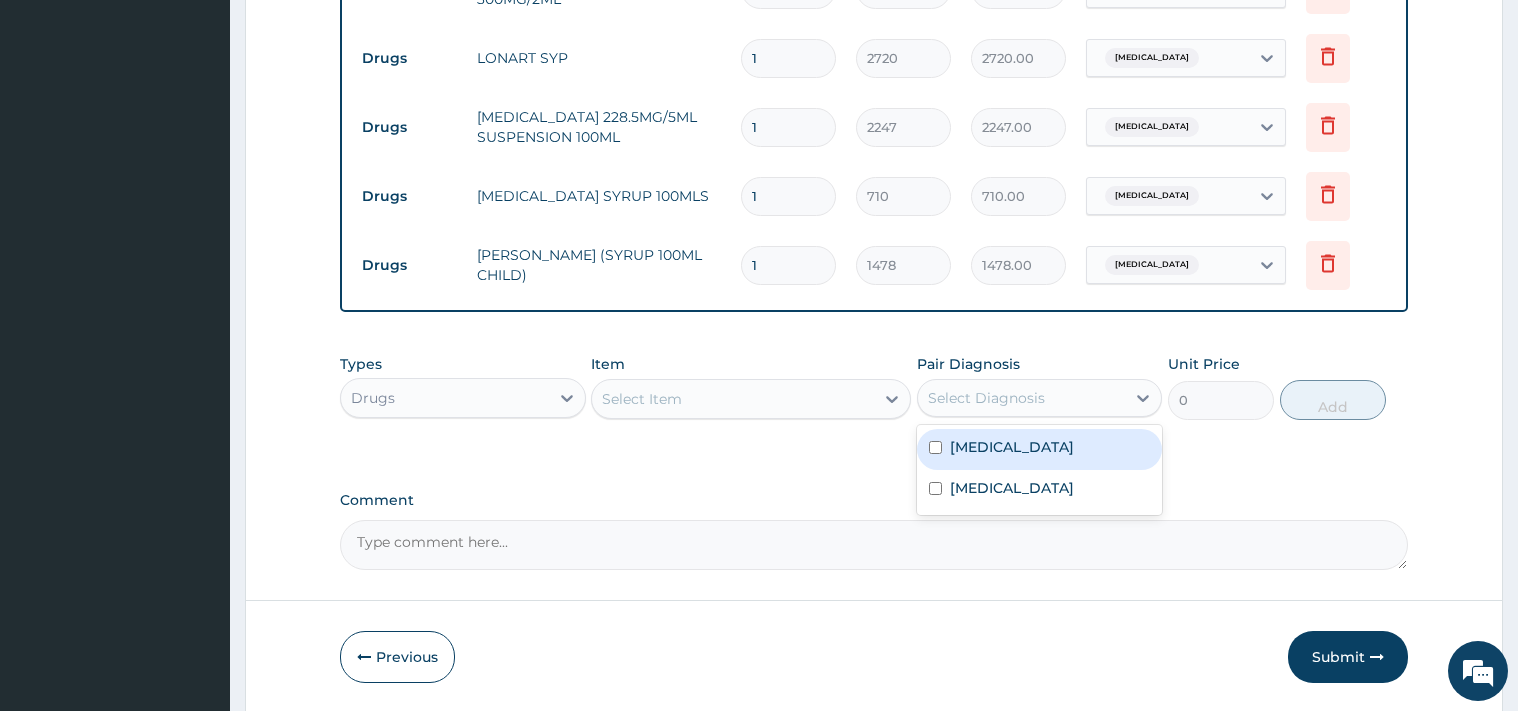 click on "Select Diagnosis" at bounding box center (1022, 398) 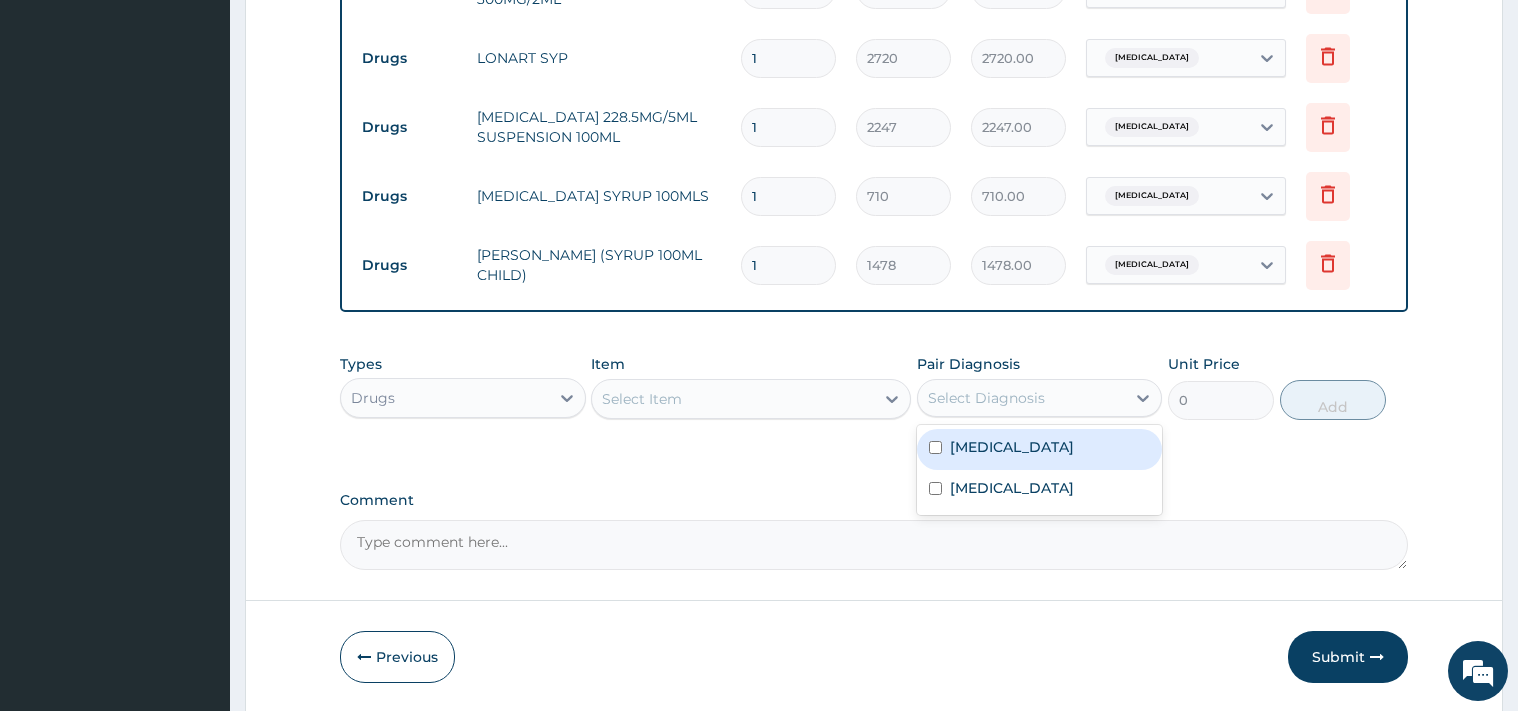 click on "Malaria" at bounding box center [1040, 449] 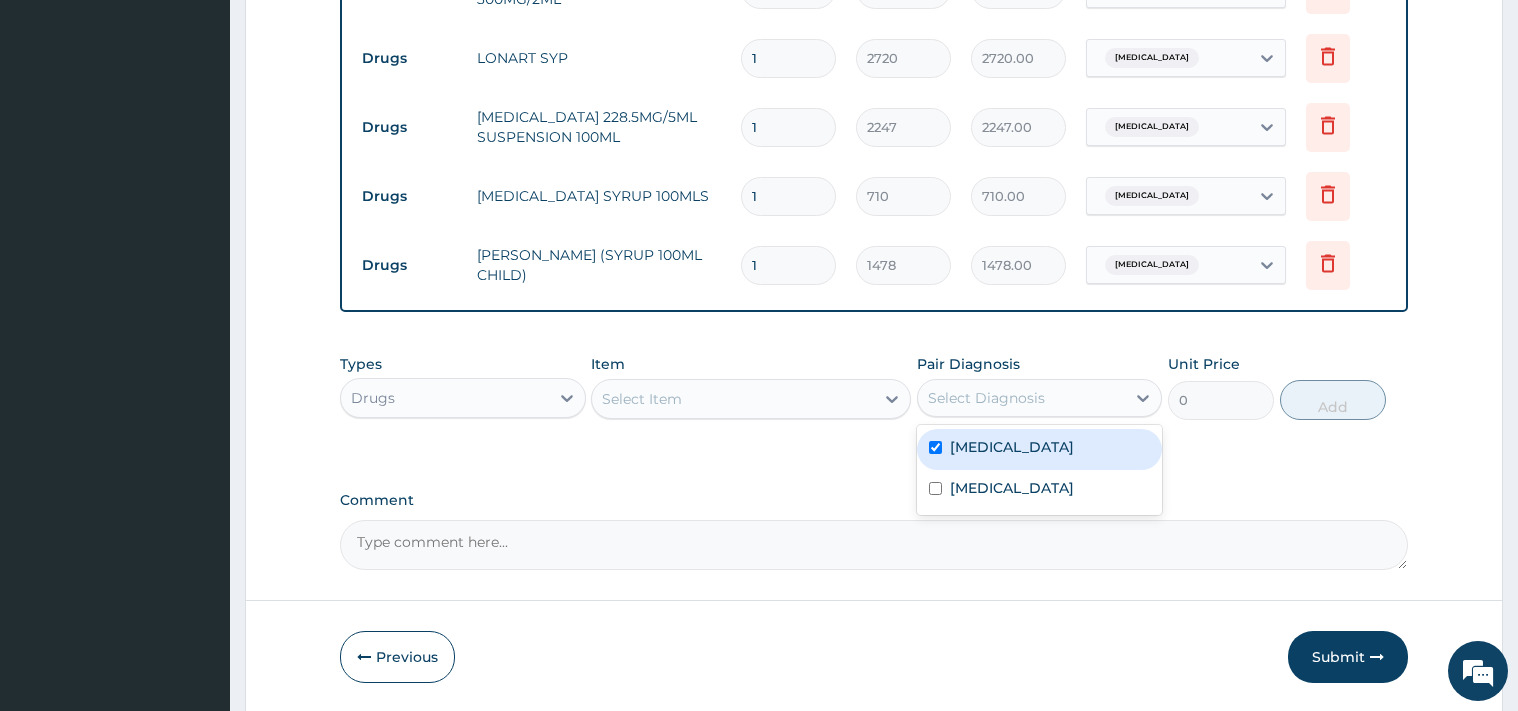 checkbox on "true" 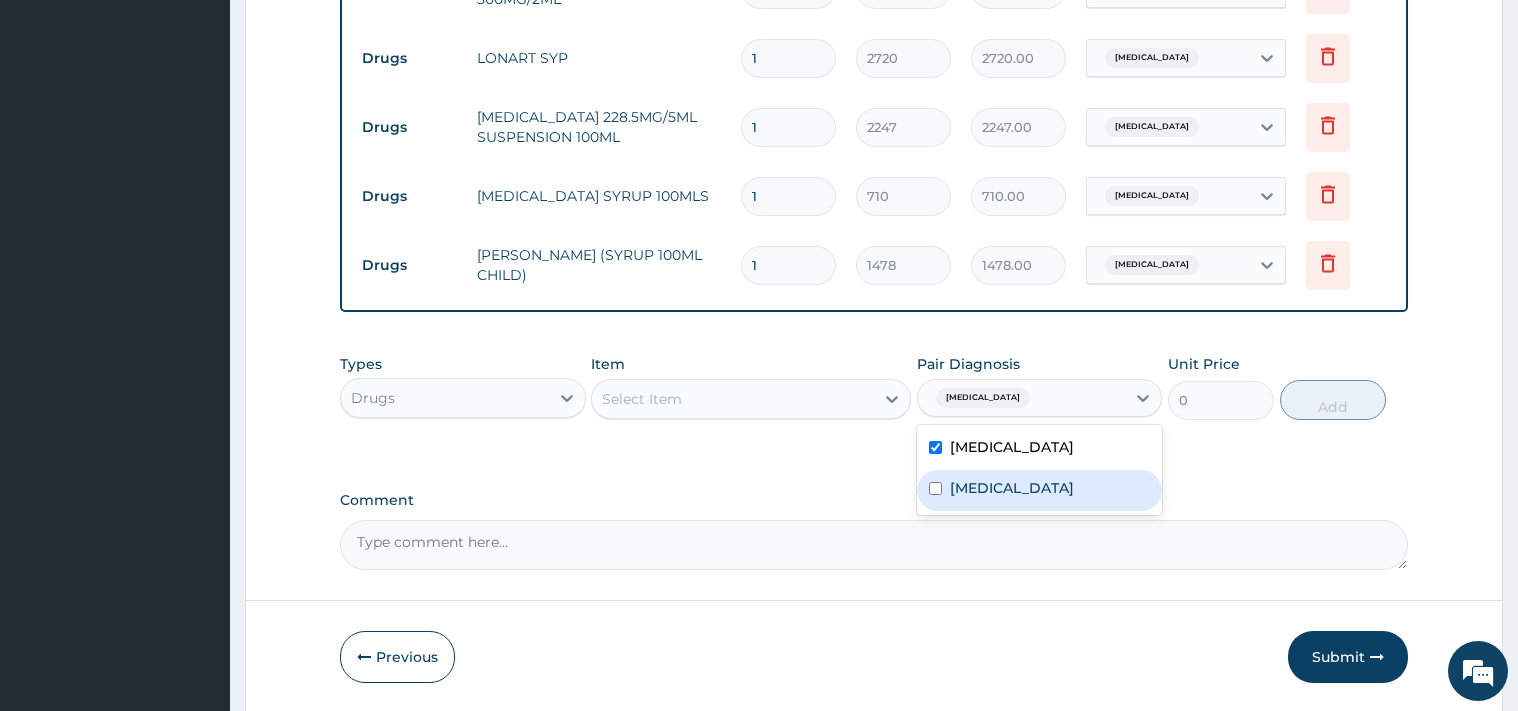click on "Upper respiratory infection" at bounding box center [1012, 488] 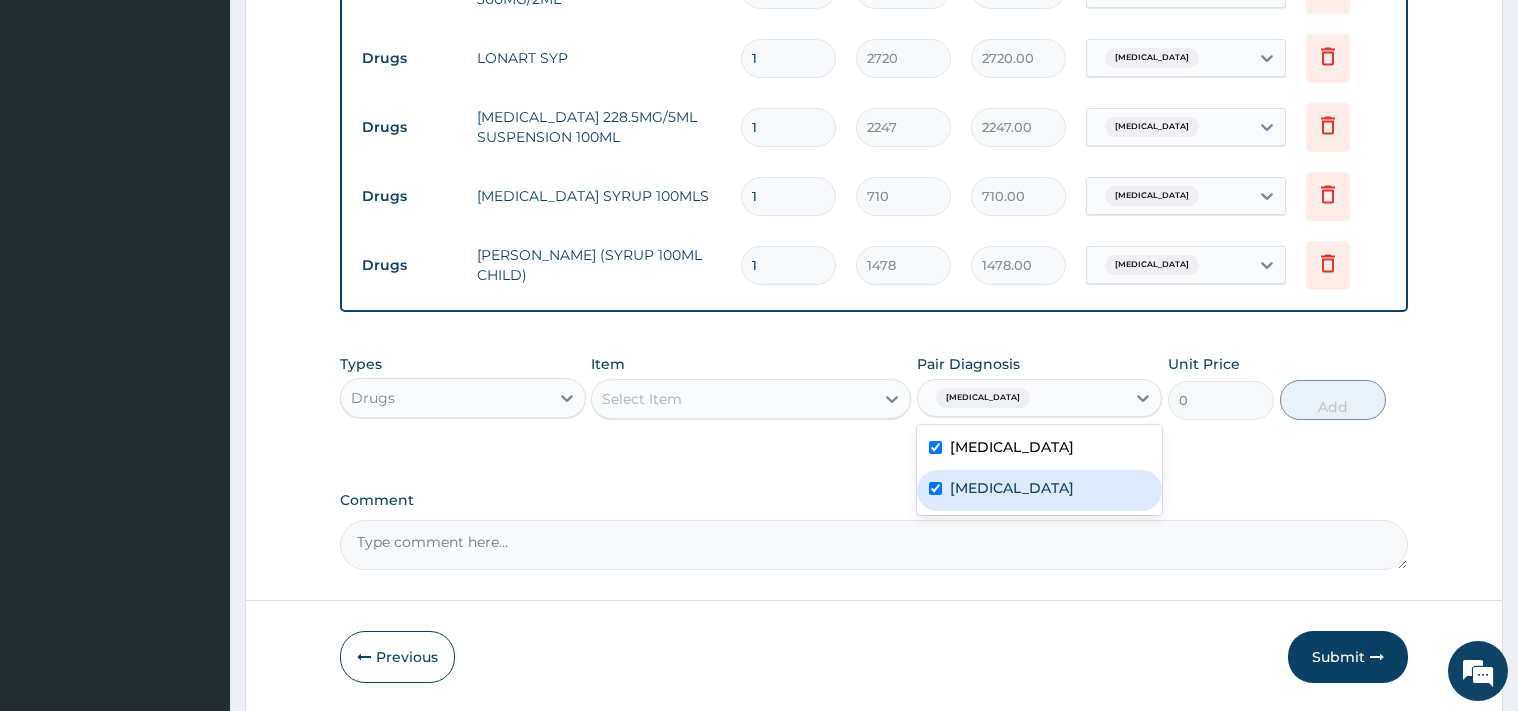 checkbox on "true" 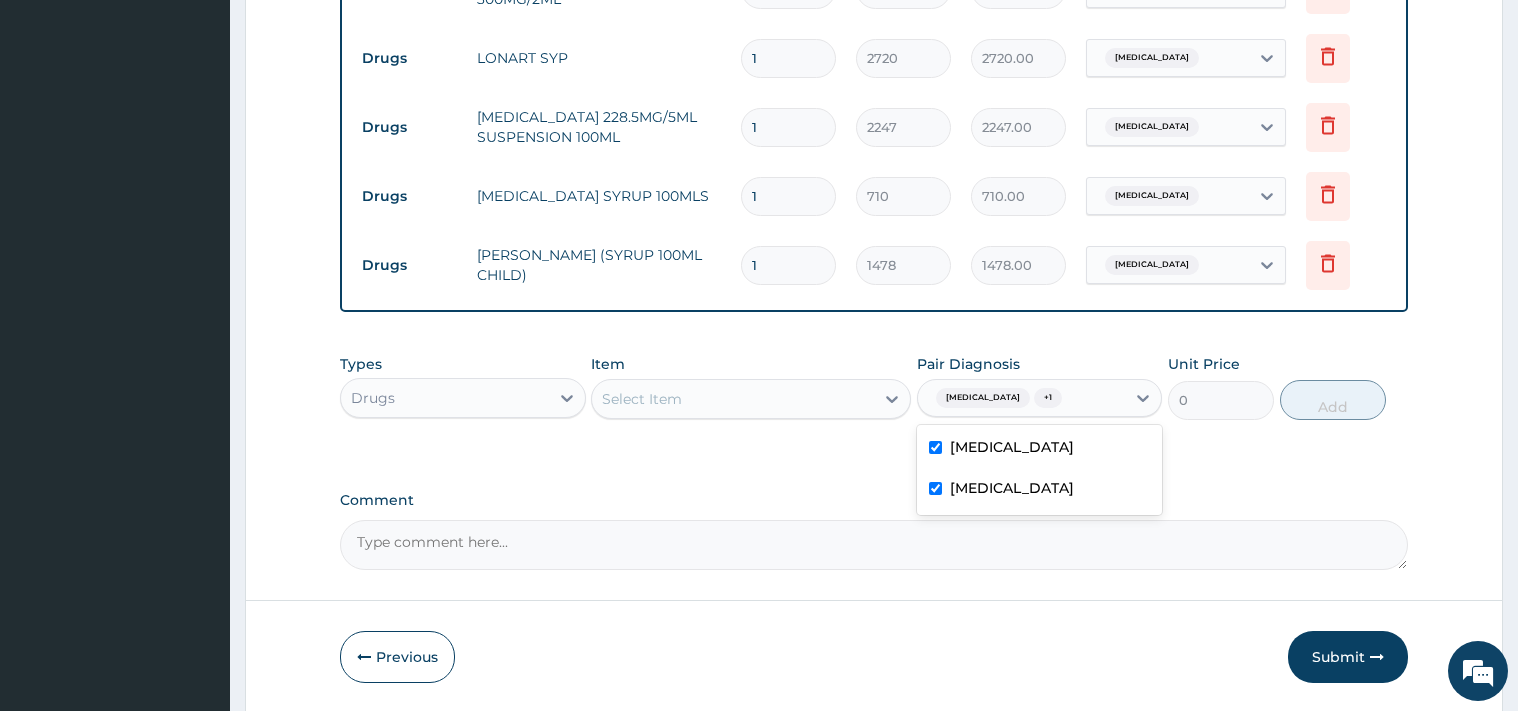 click on "Malaria" at bounding box center [1040, 449] 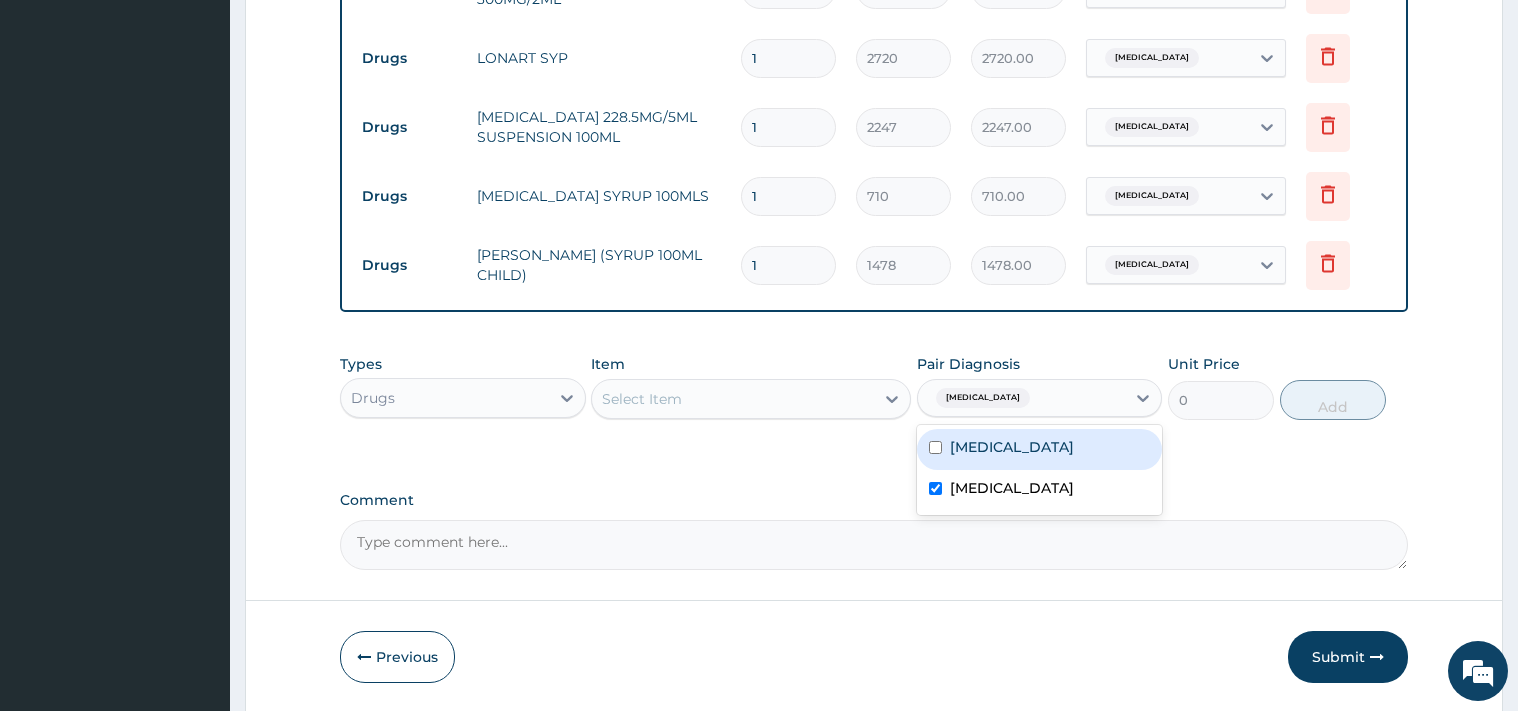 checkbox on "false" 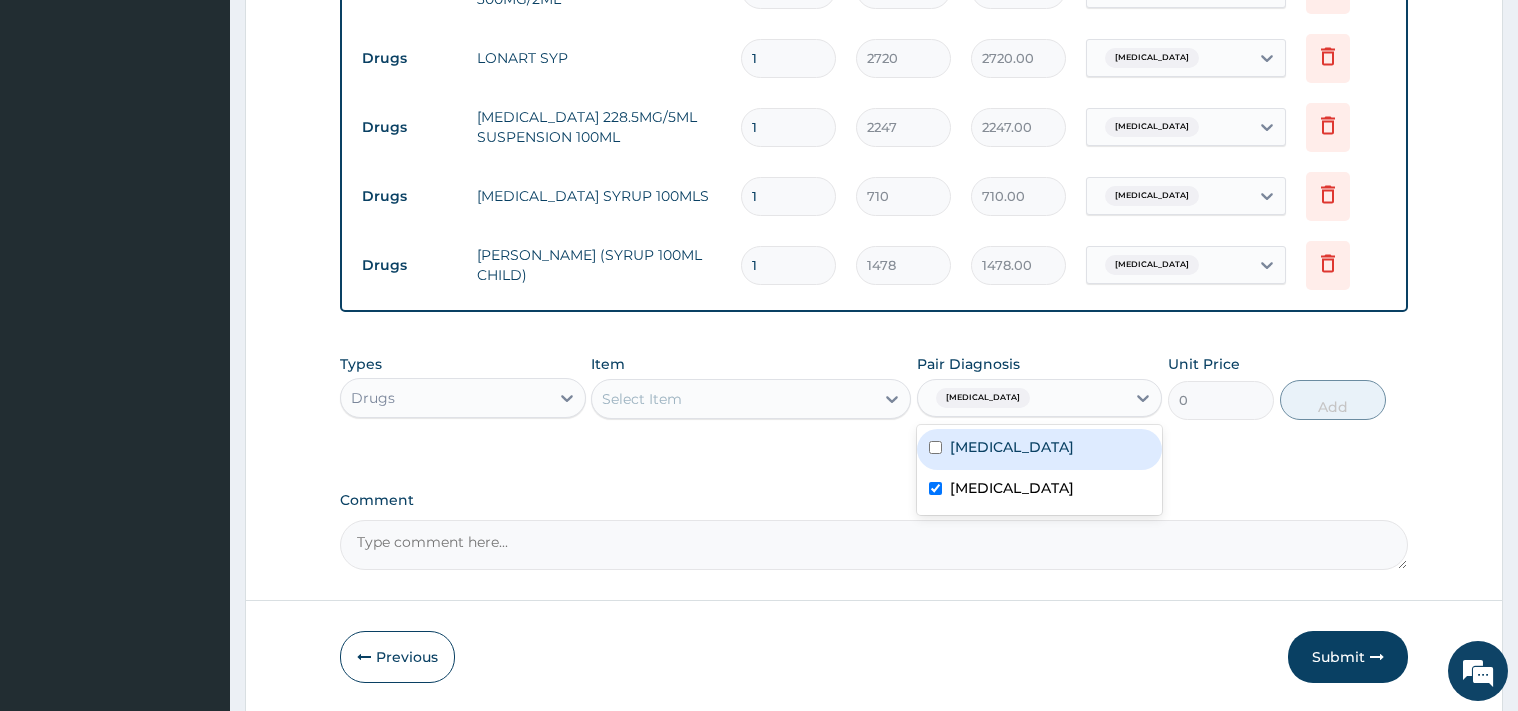 click on "Select Item" at bounding box center (733, 399) 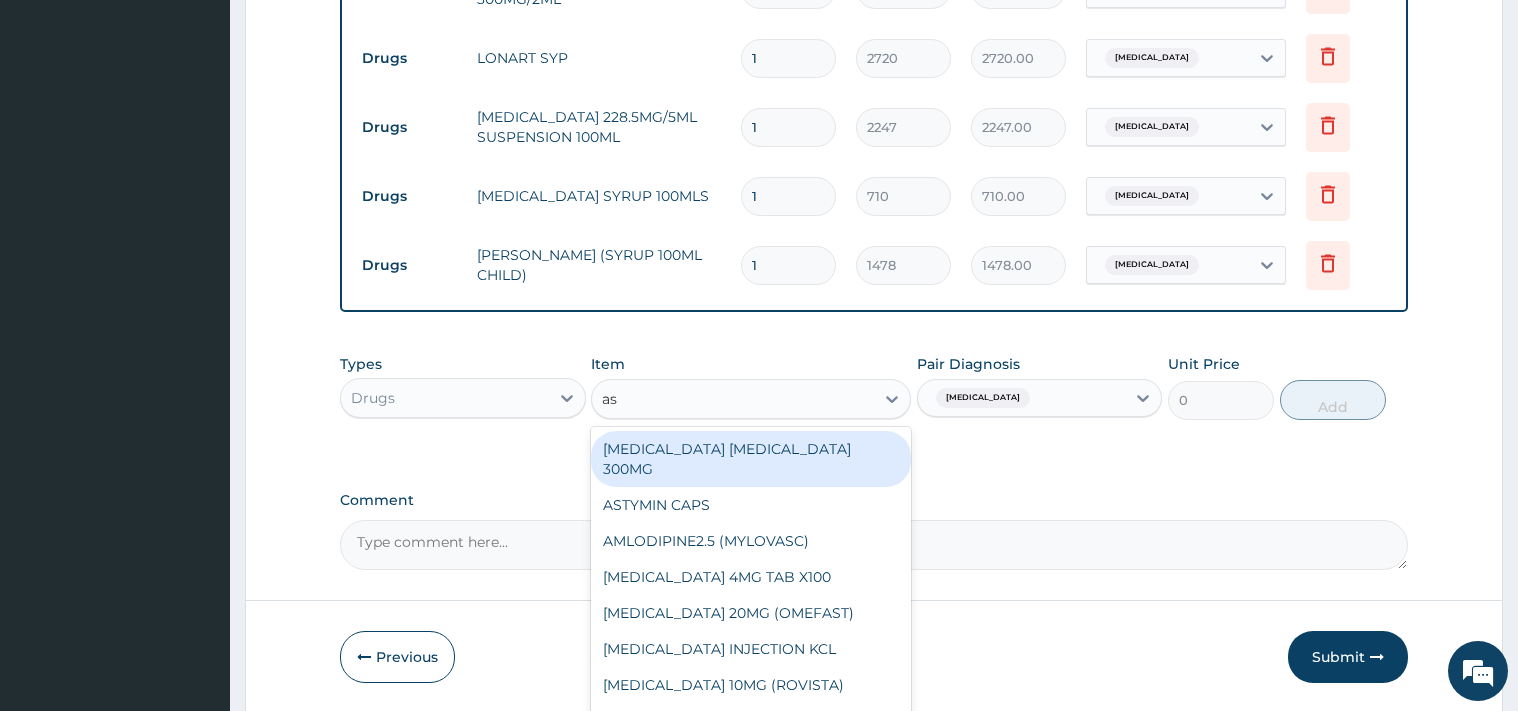 type on "asc" 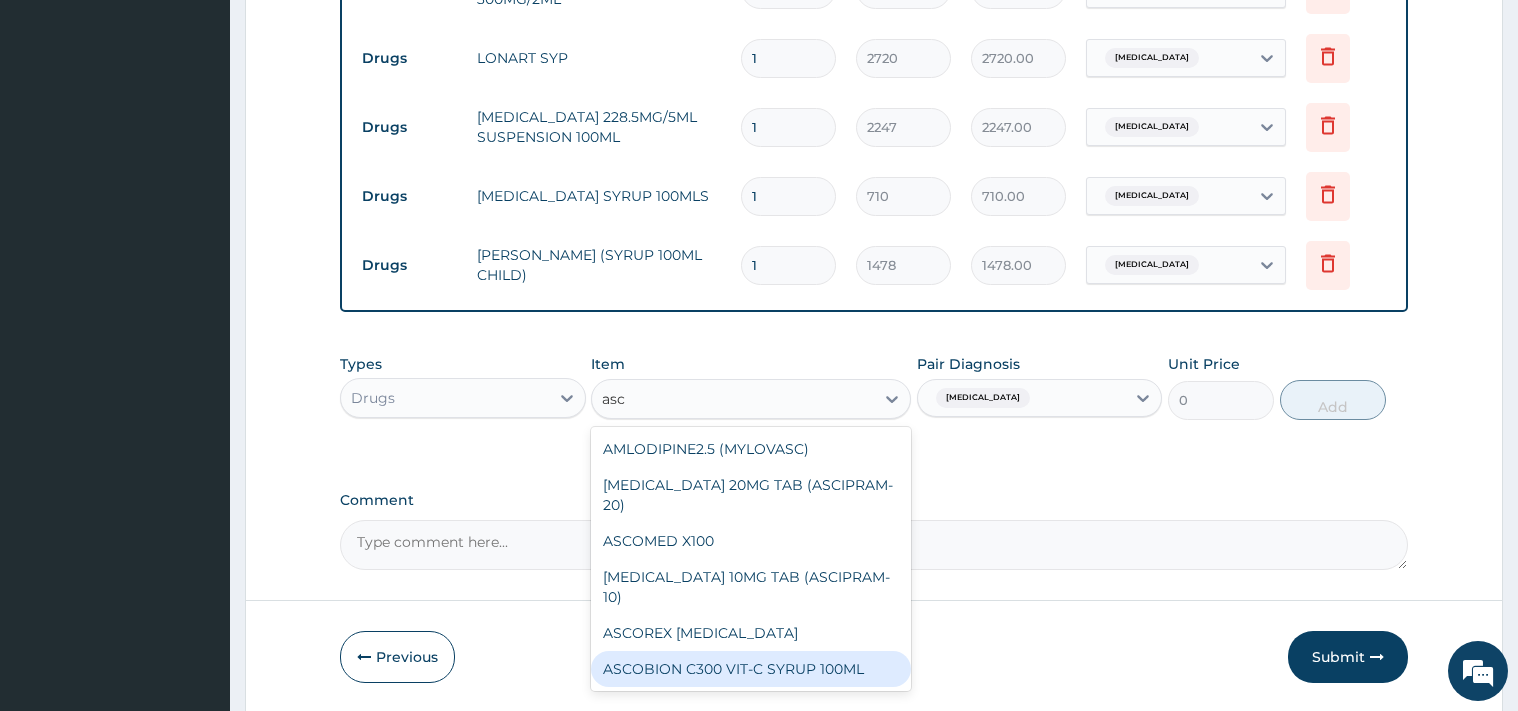 click on "ASCOBION C300 VIT-C SYRUP 100ML" at bounding box center (751, 669) 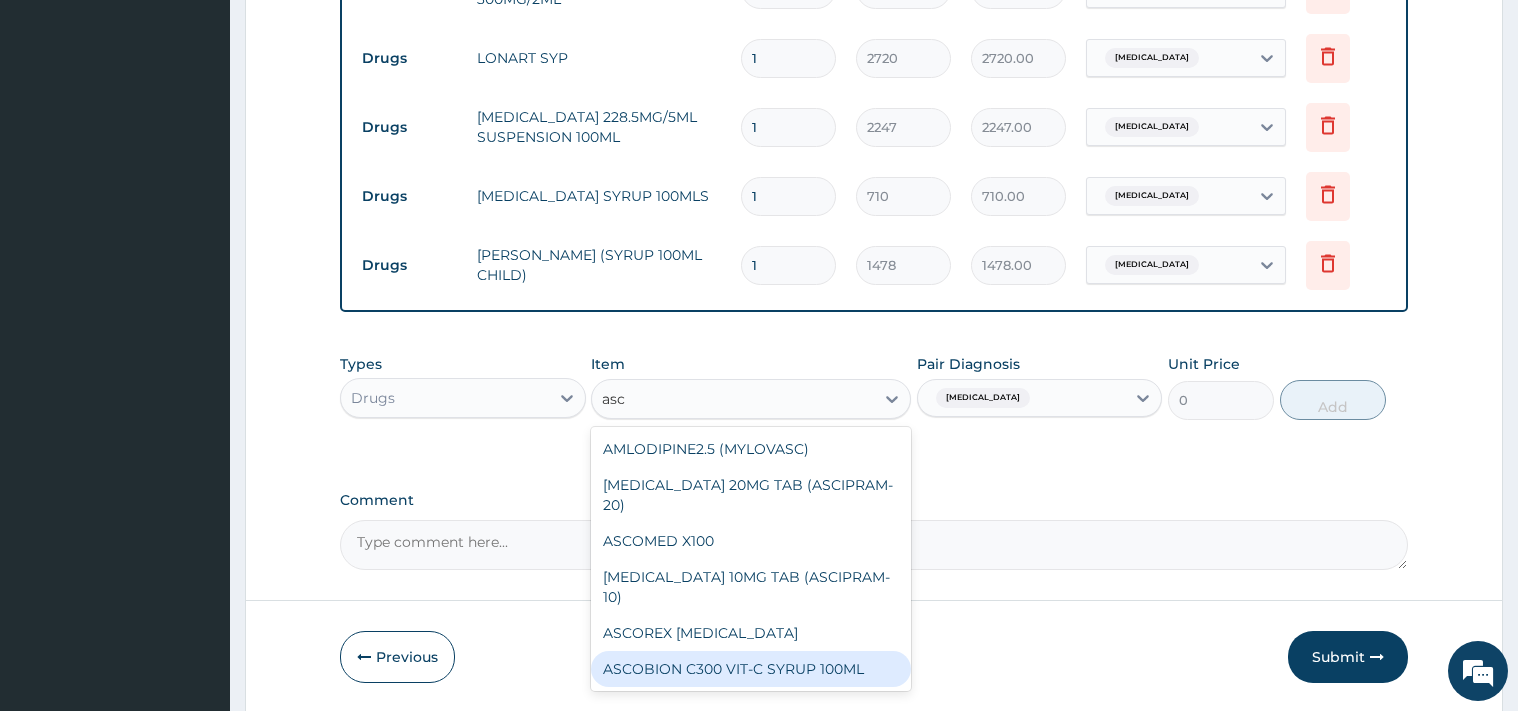 type 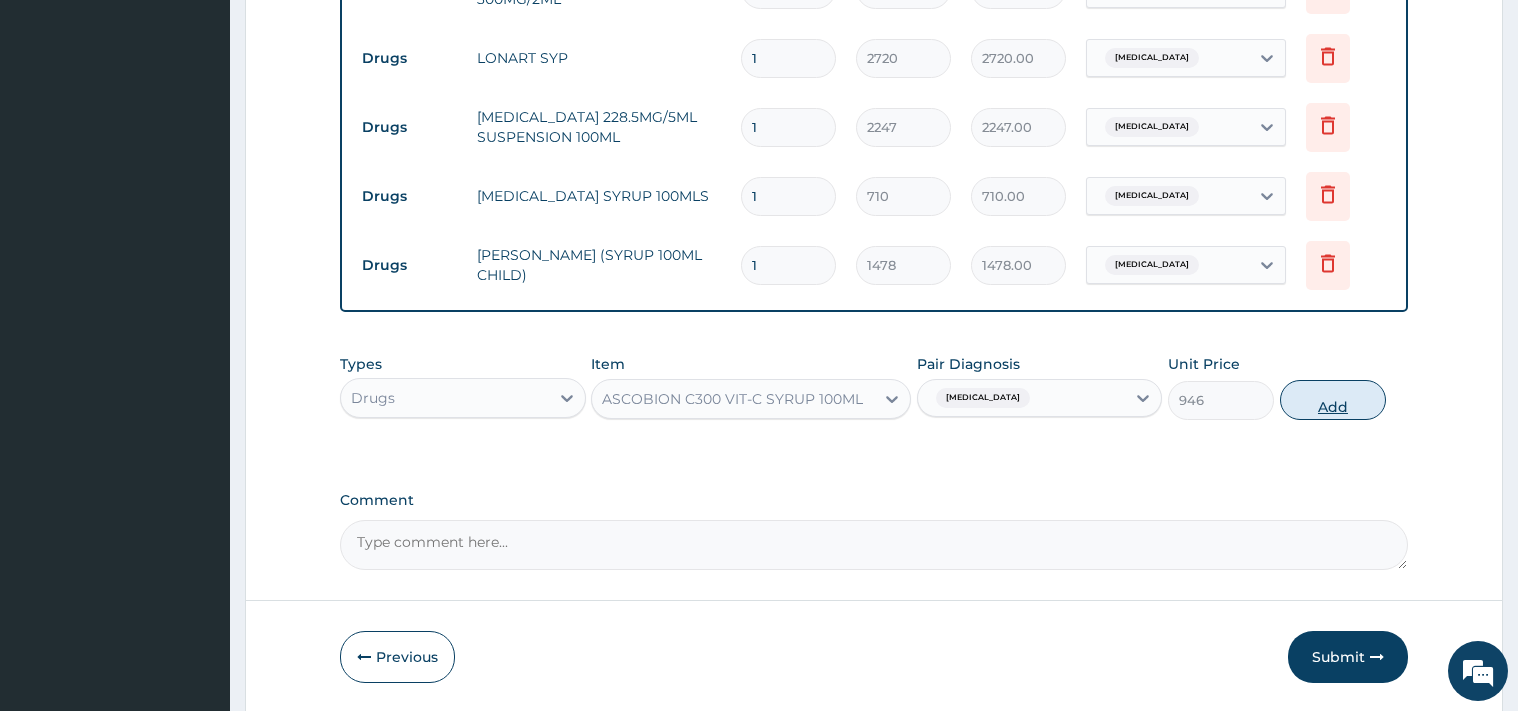 click on "Add" at bounding box center [1333, 400] 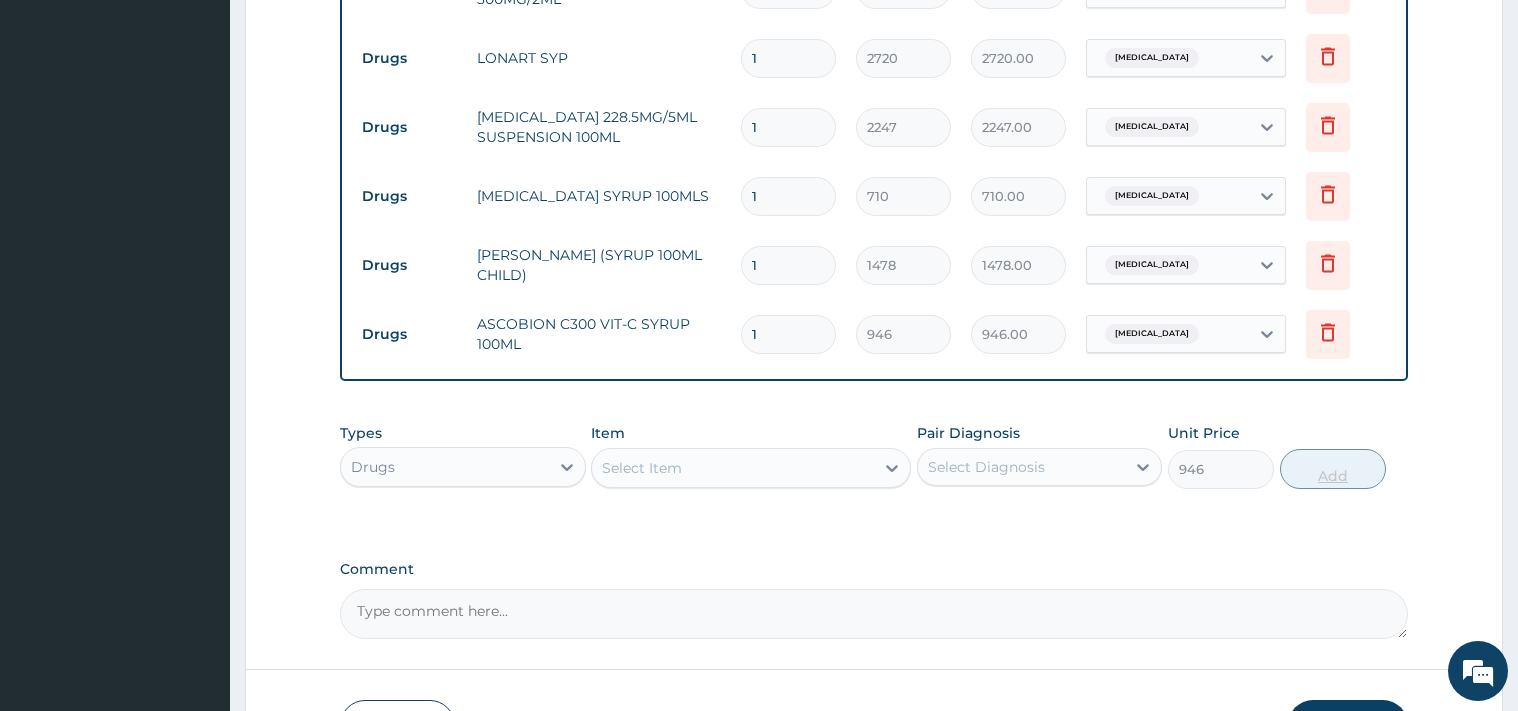 type on "0" 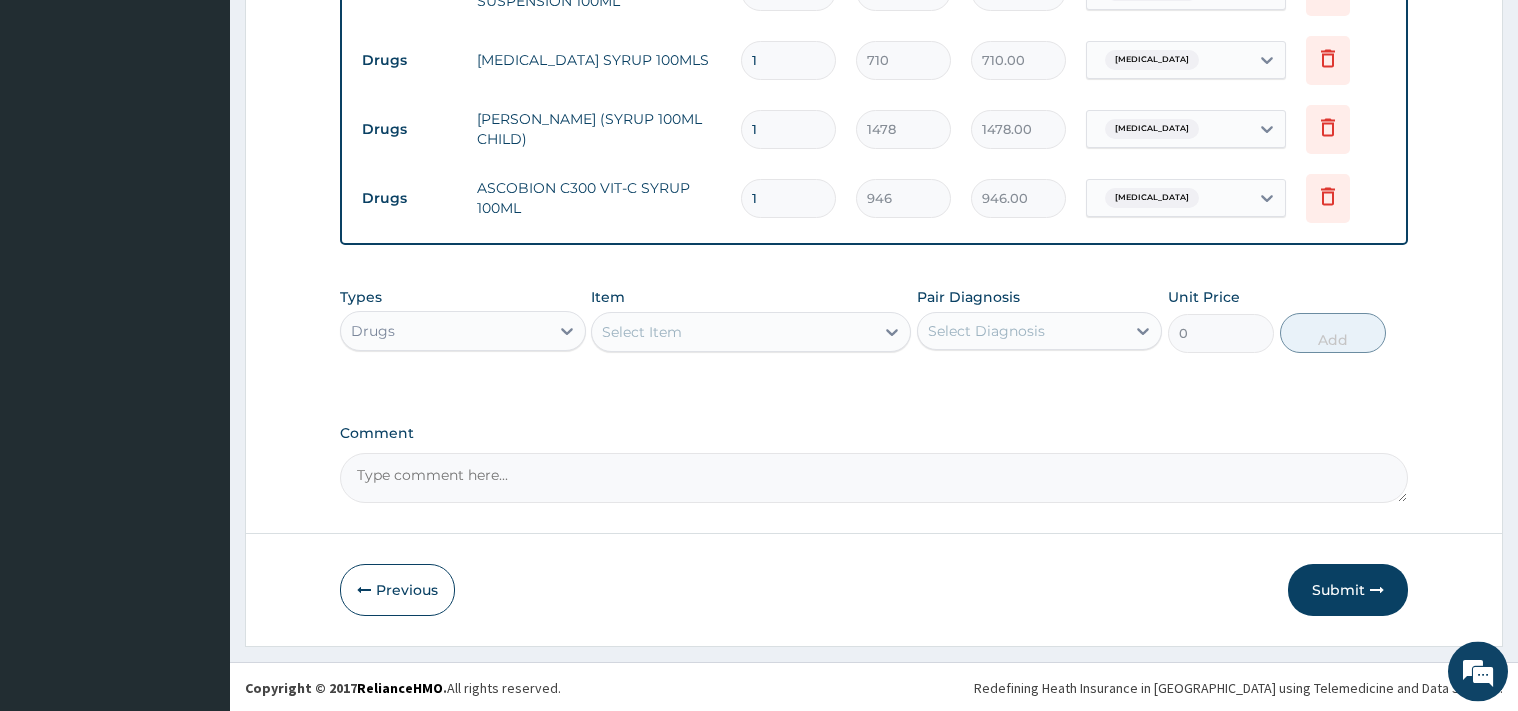 scroll, scrollTop: 1130, scrollLeft: 0, axis: vertical 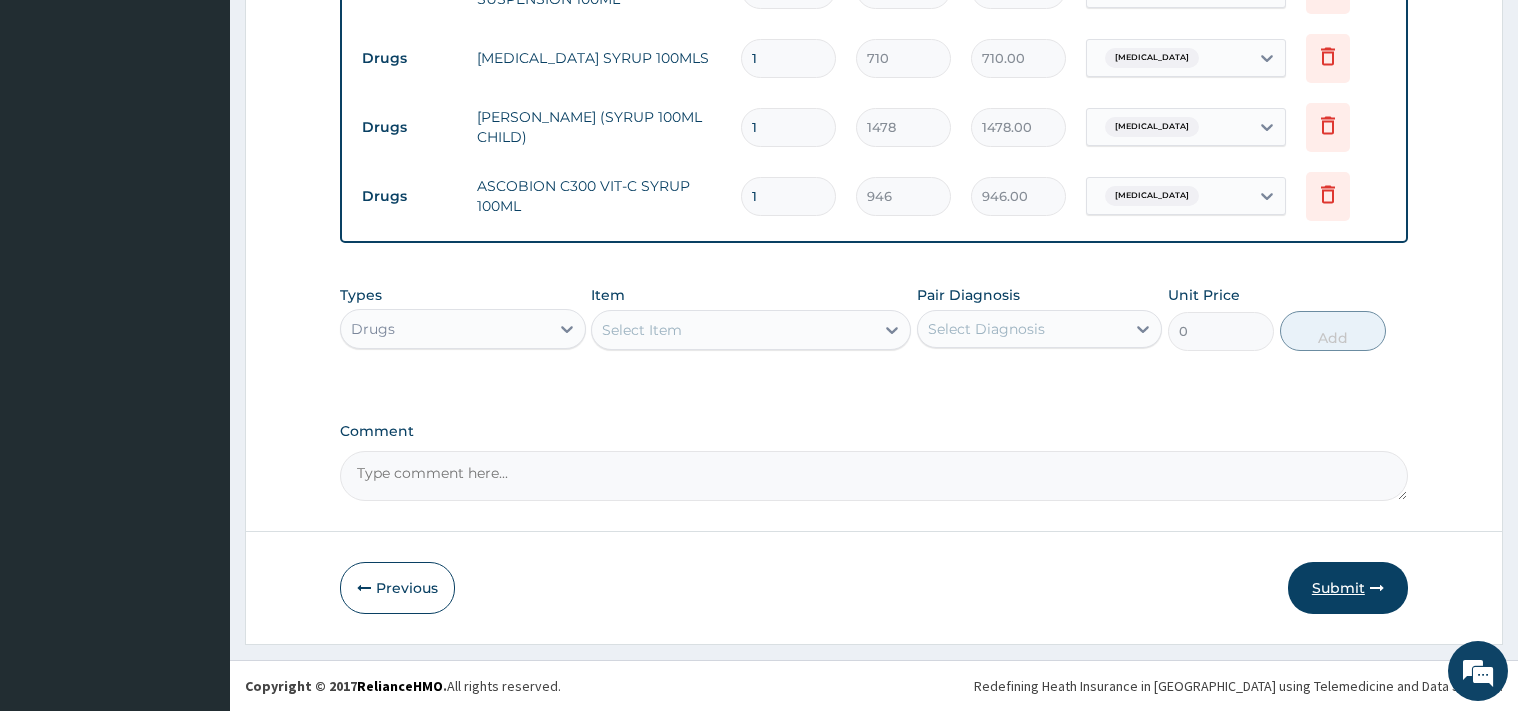 click on "Submit" at bounding box center (1348, 588) 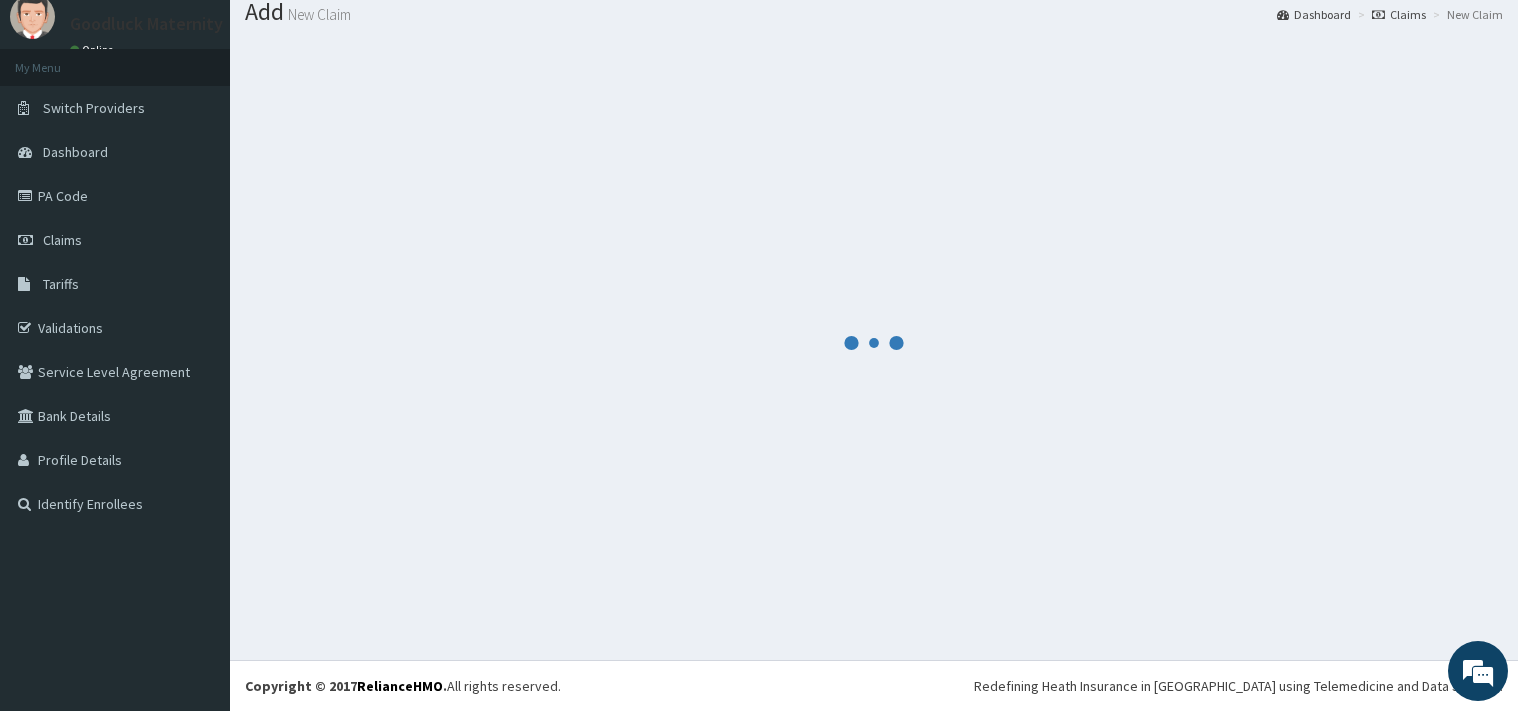 scroll, scrollTop: 66, scrollLeft: 0, axis: vertical 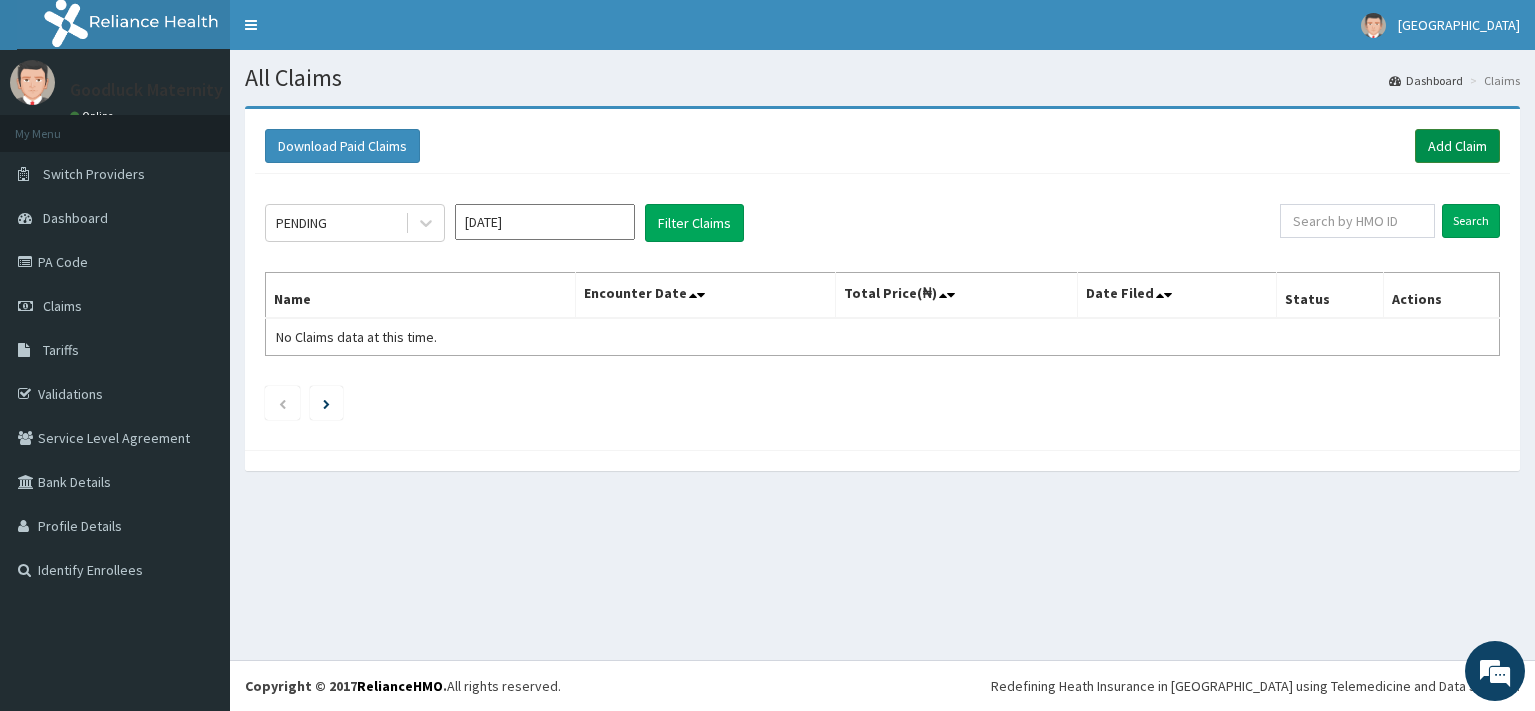 click on "Add Claim" at bounding box center (1457, 146) 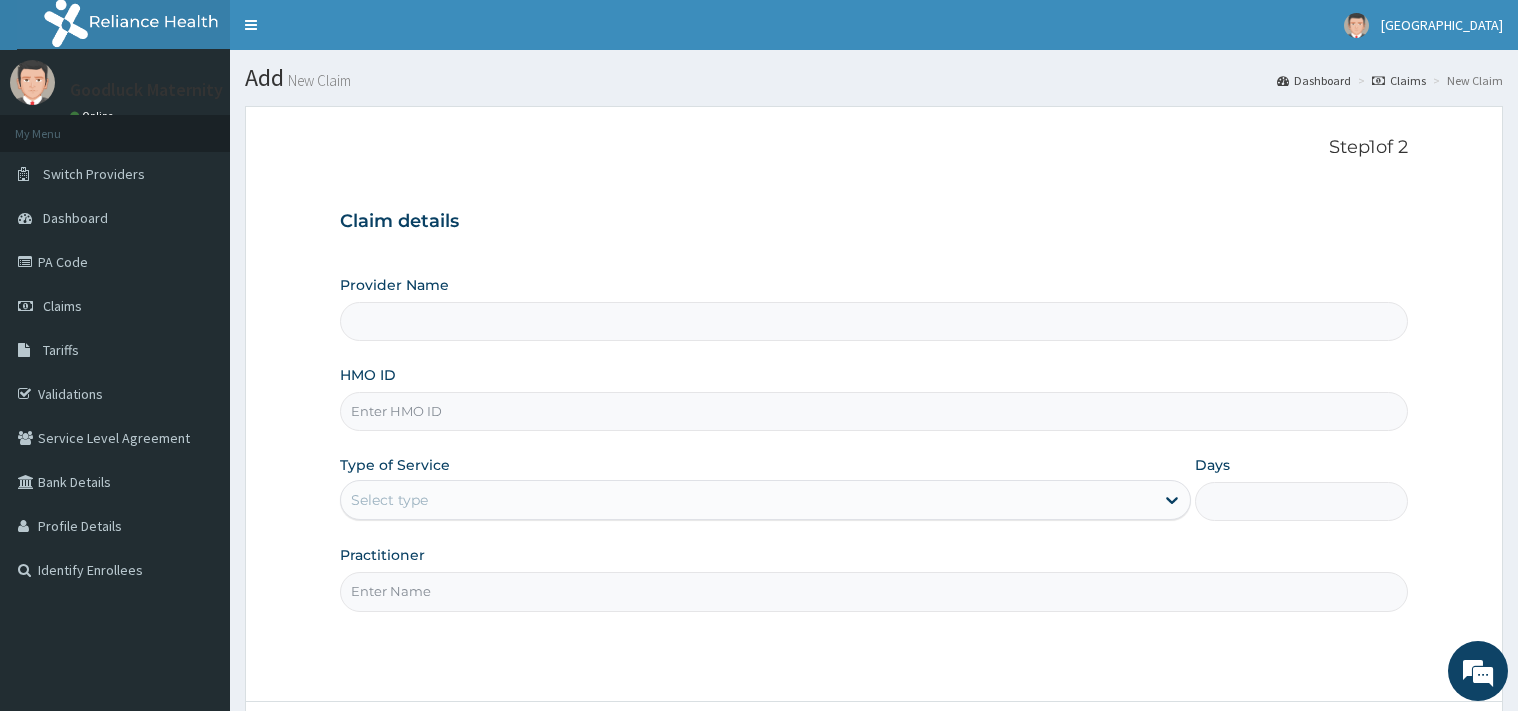 click on "Provider Name" at bounding box center (874, 321) 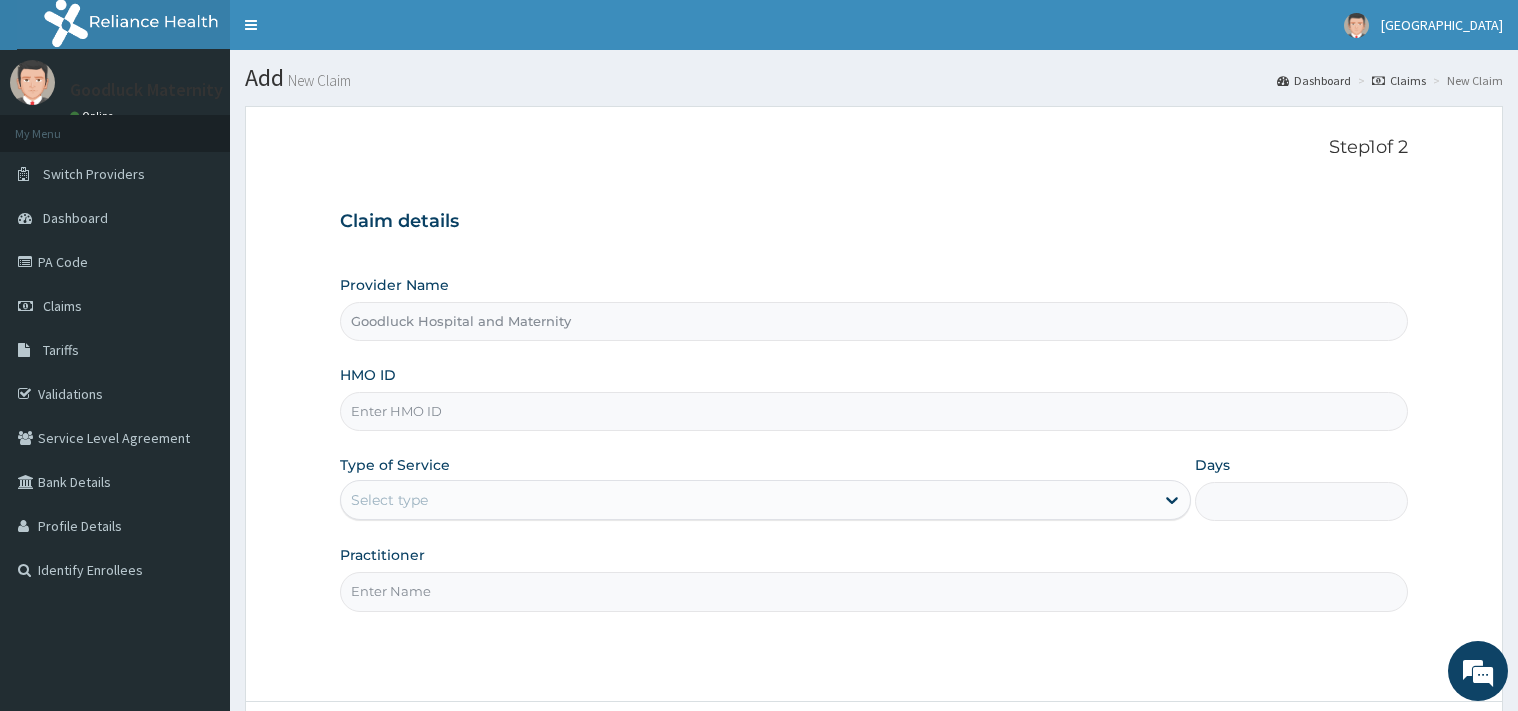 click on "HMO ID" at bounding box center (874, 411) 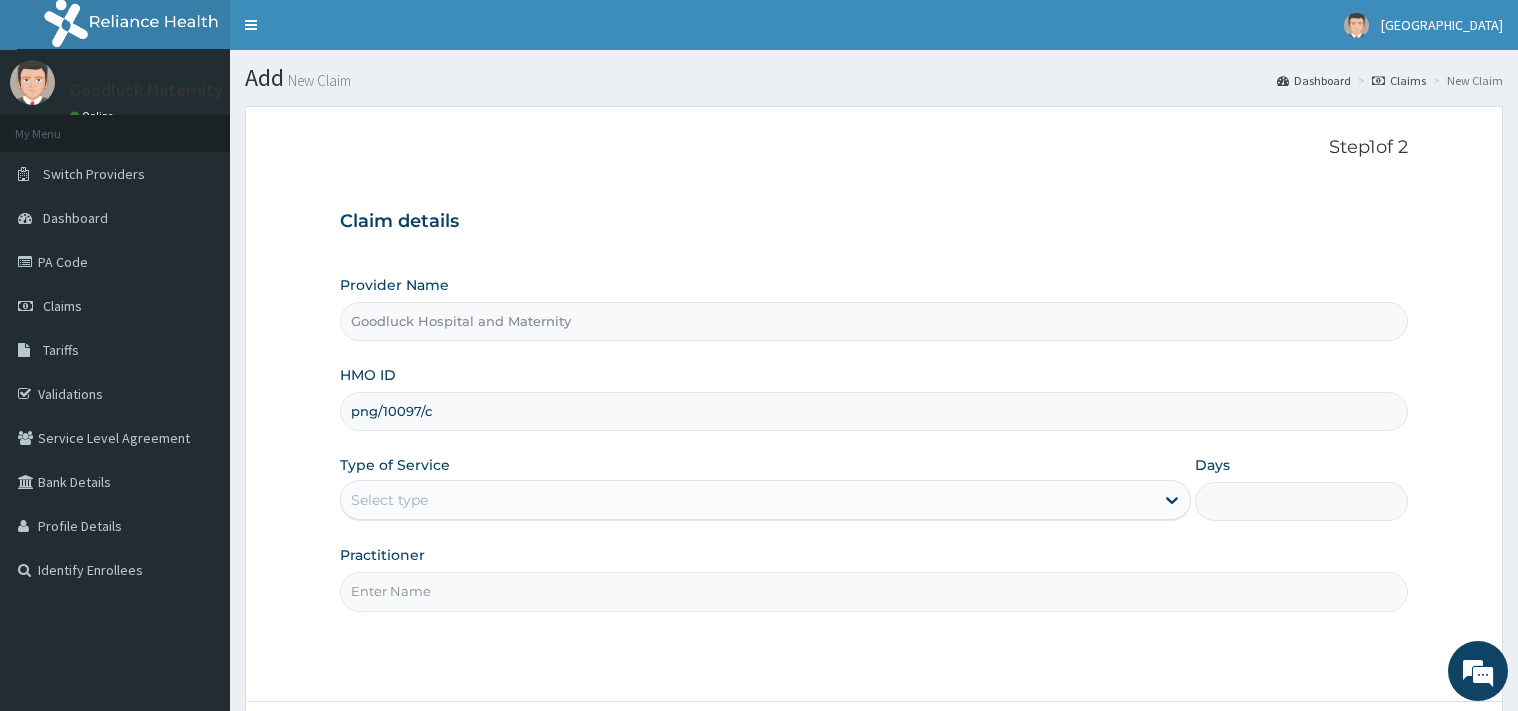 type on "png/10097/c" 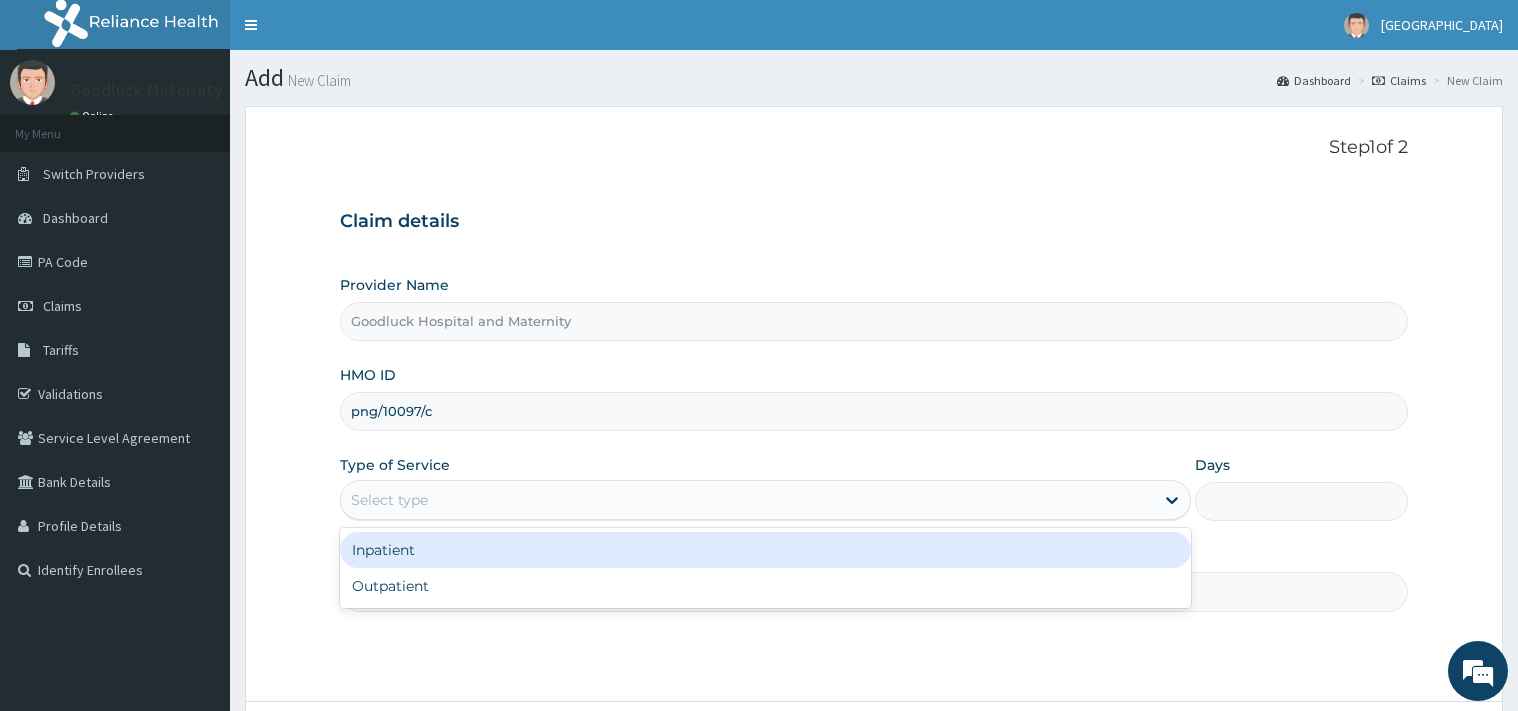 click on "Select type" at bounding box center (747, 500) 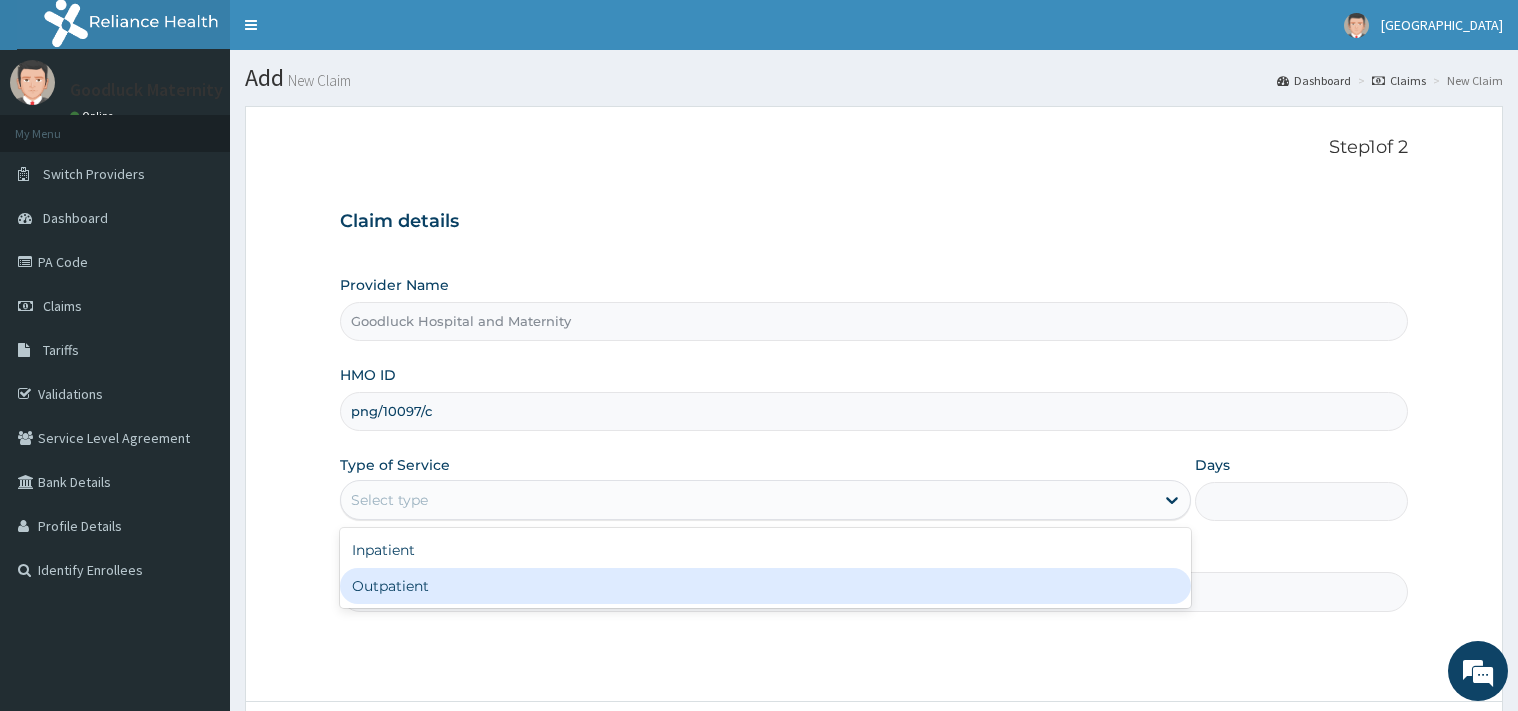 click on "Outpatient" at bounding box center [765, 586] 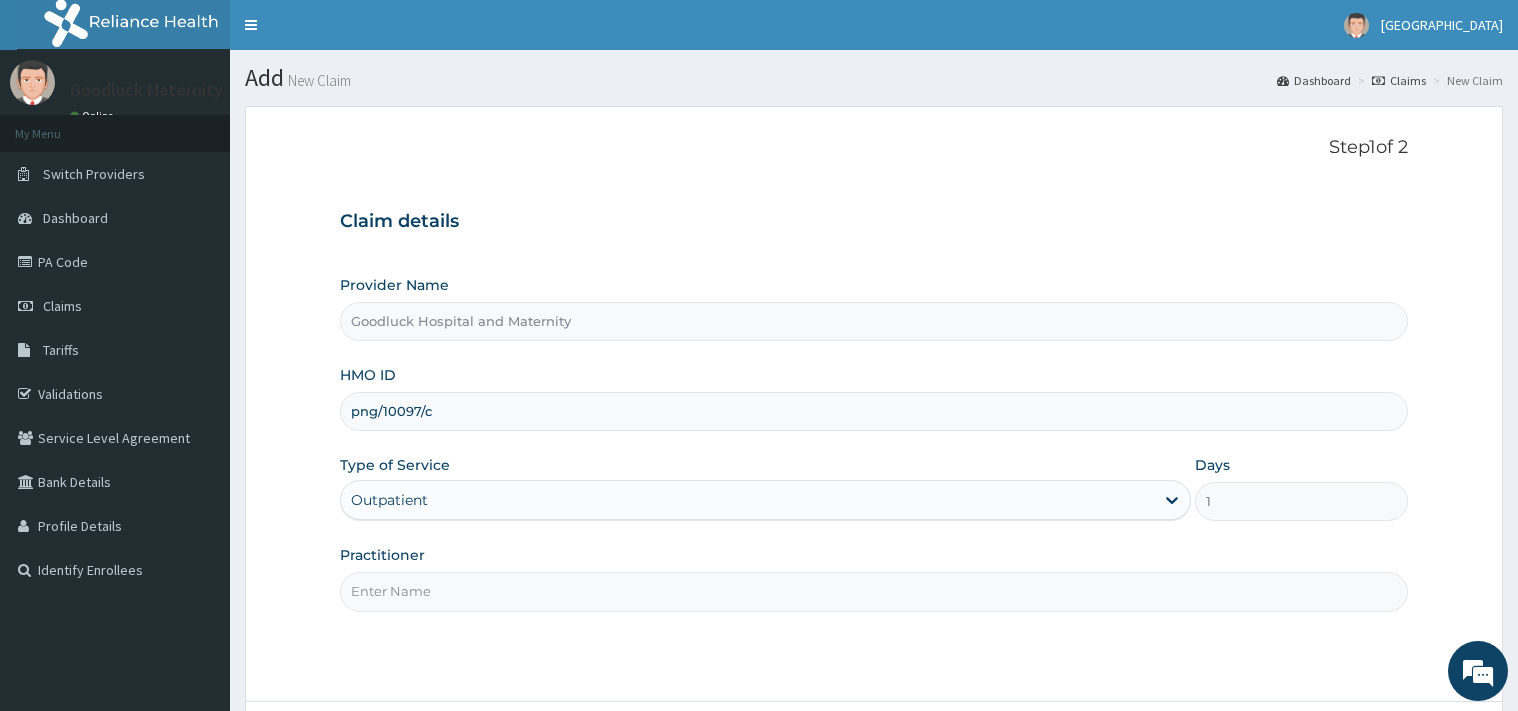 click on "Practitioner" at bounding box center [874, 591] 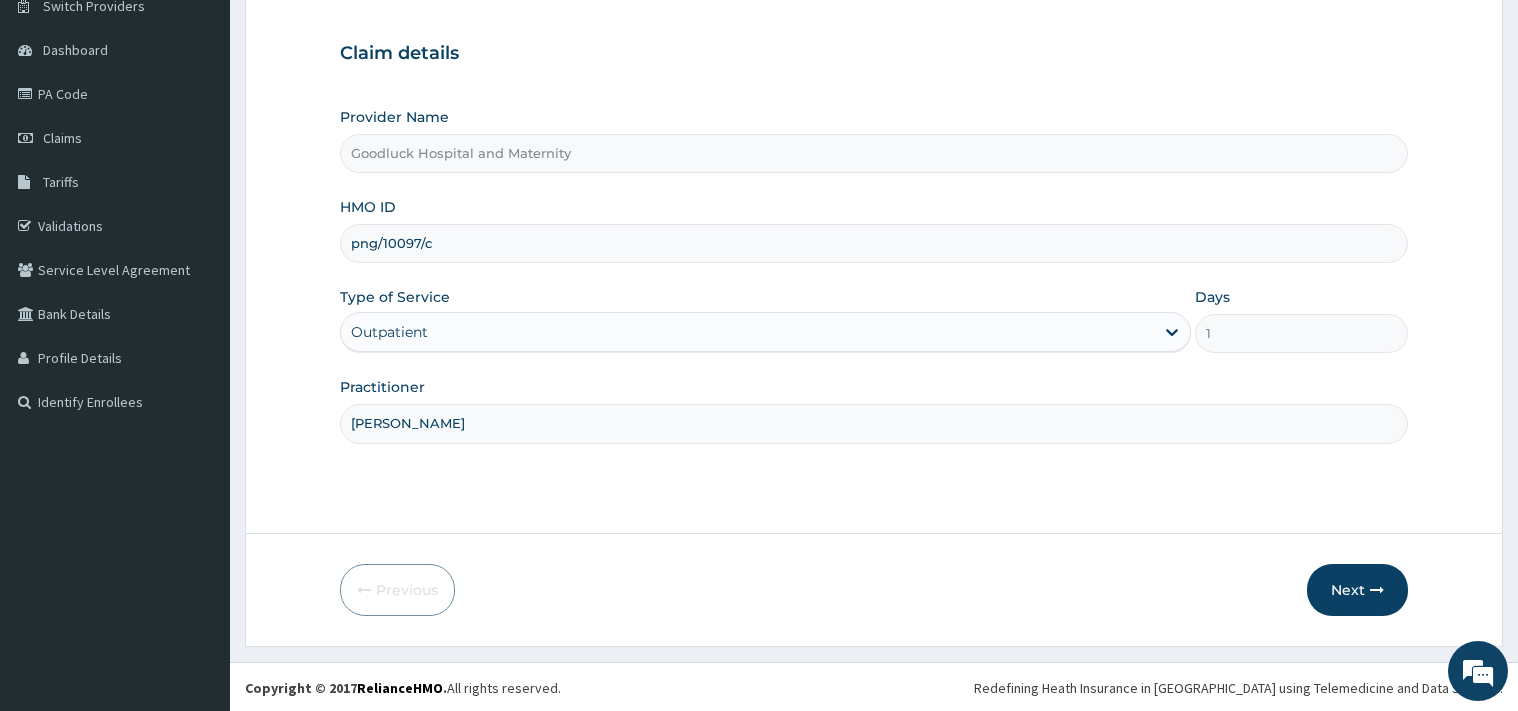 scroll, scrollTop: 170, scrollLeft: 0, axis: vertical 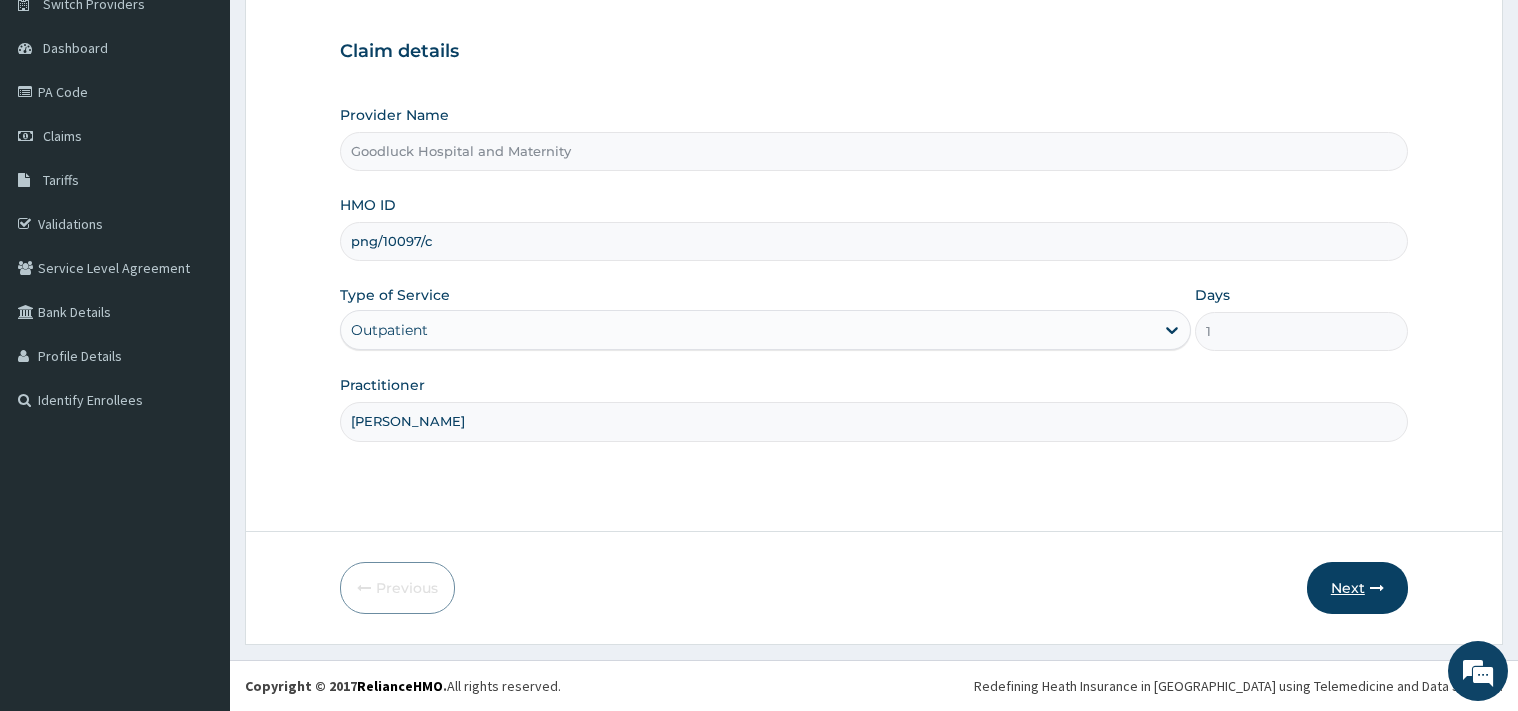 type on "DR DIKE" 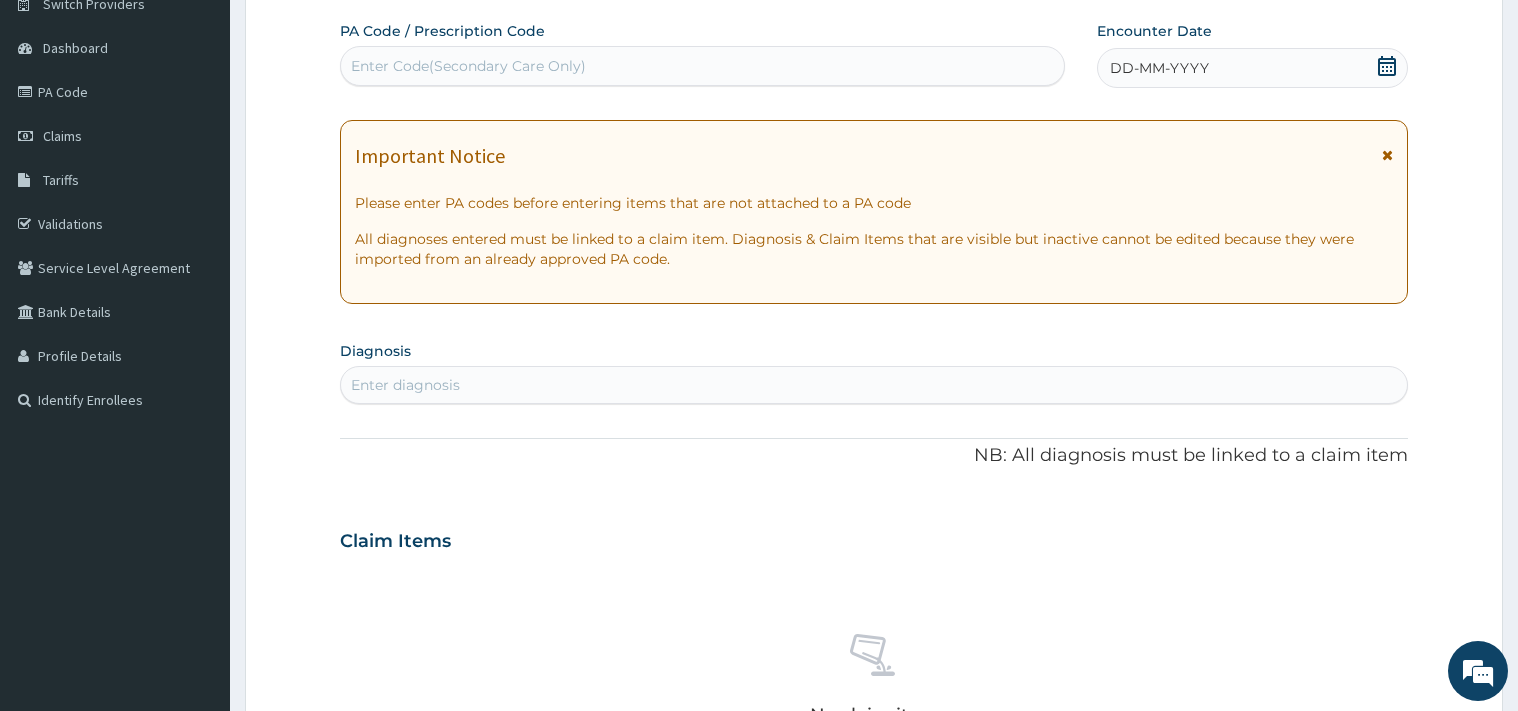 click on "Enter diagnosis" at bounding box center [874, 385] 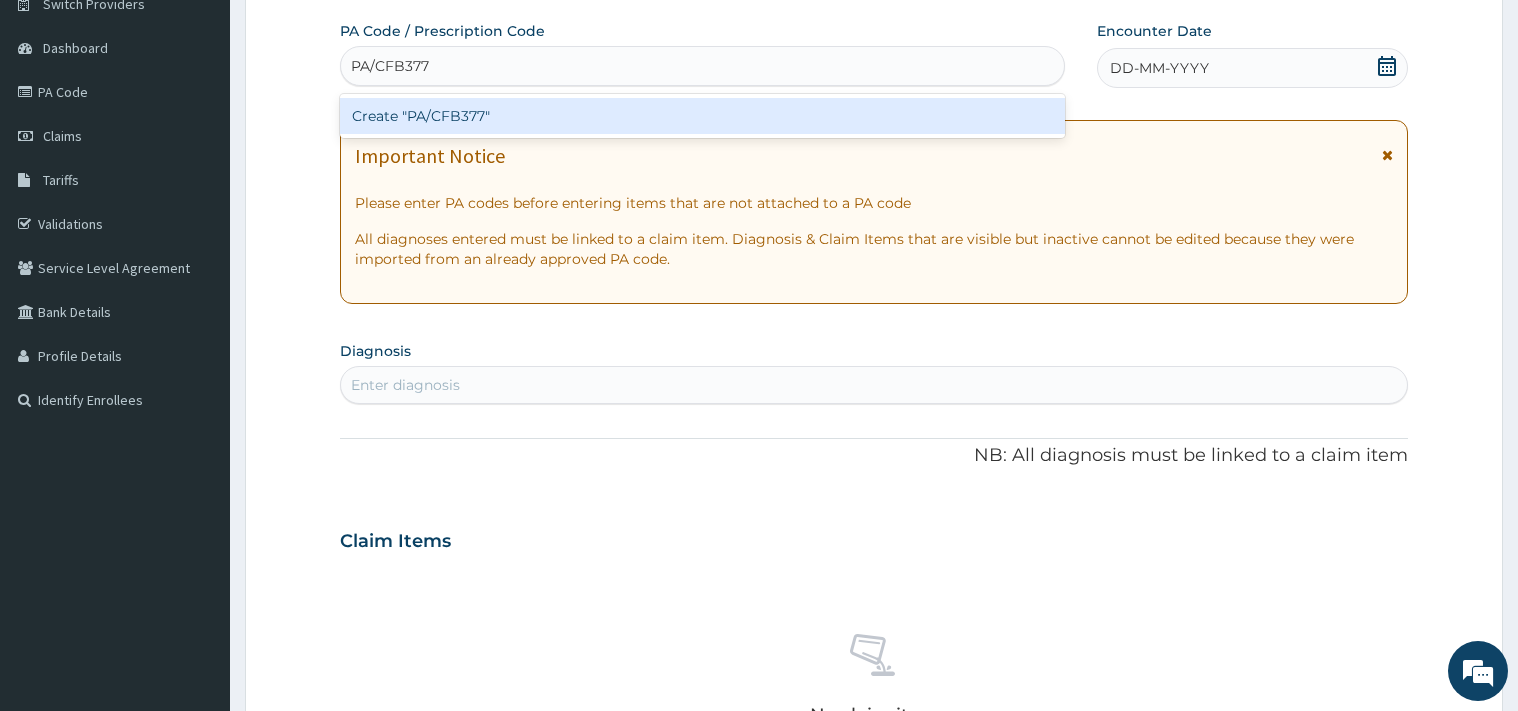 click on "Create "PA/CFB377"" at bounding box center [702, 116] 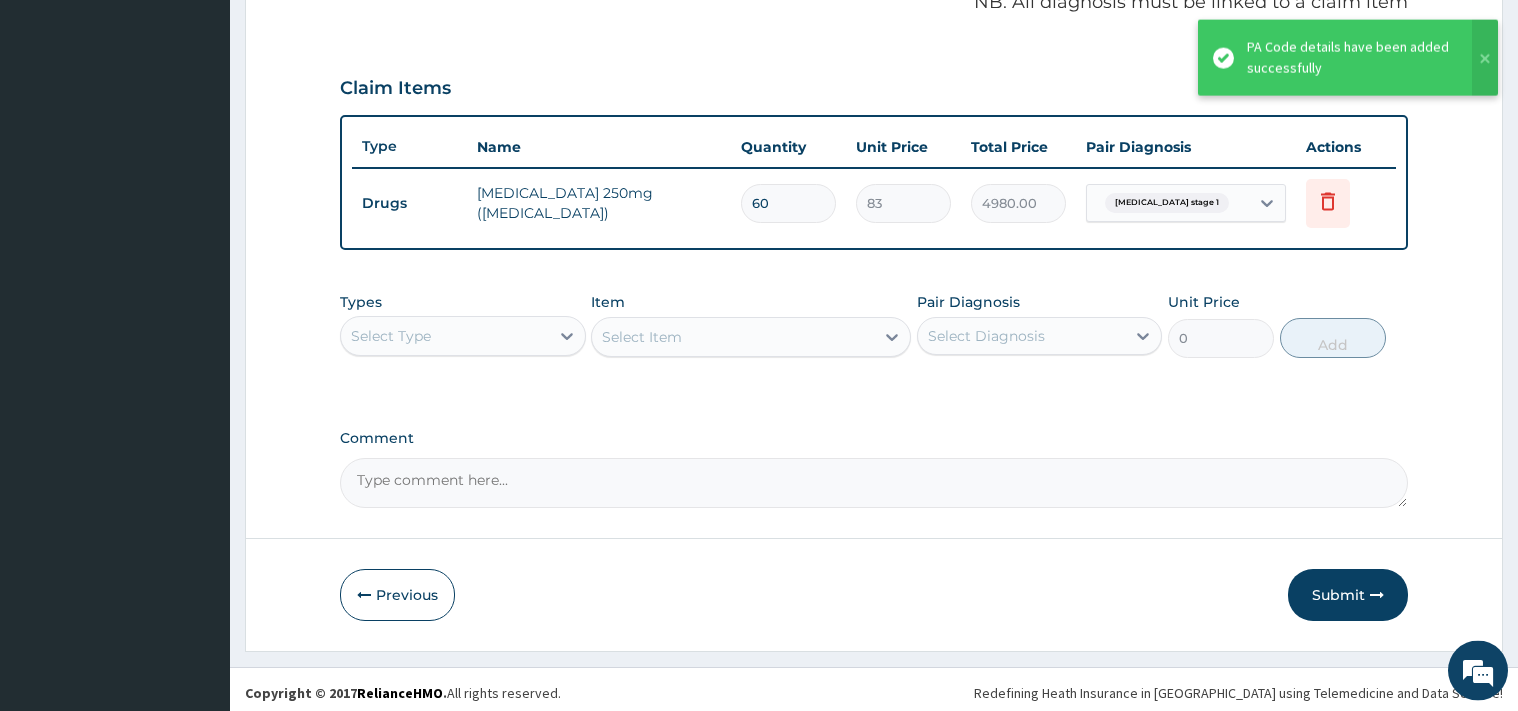 scroll, scrollTop: 636, scrollLeft: 0, axis: vertical 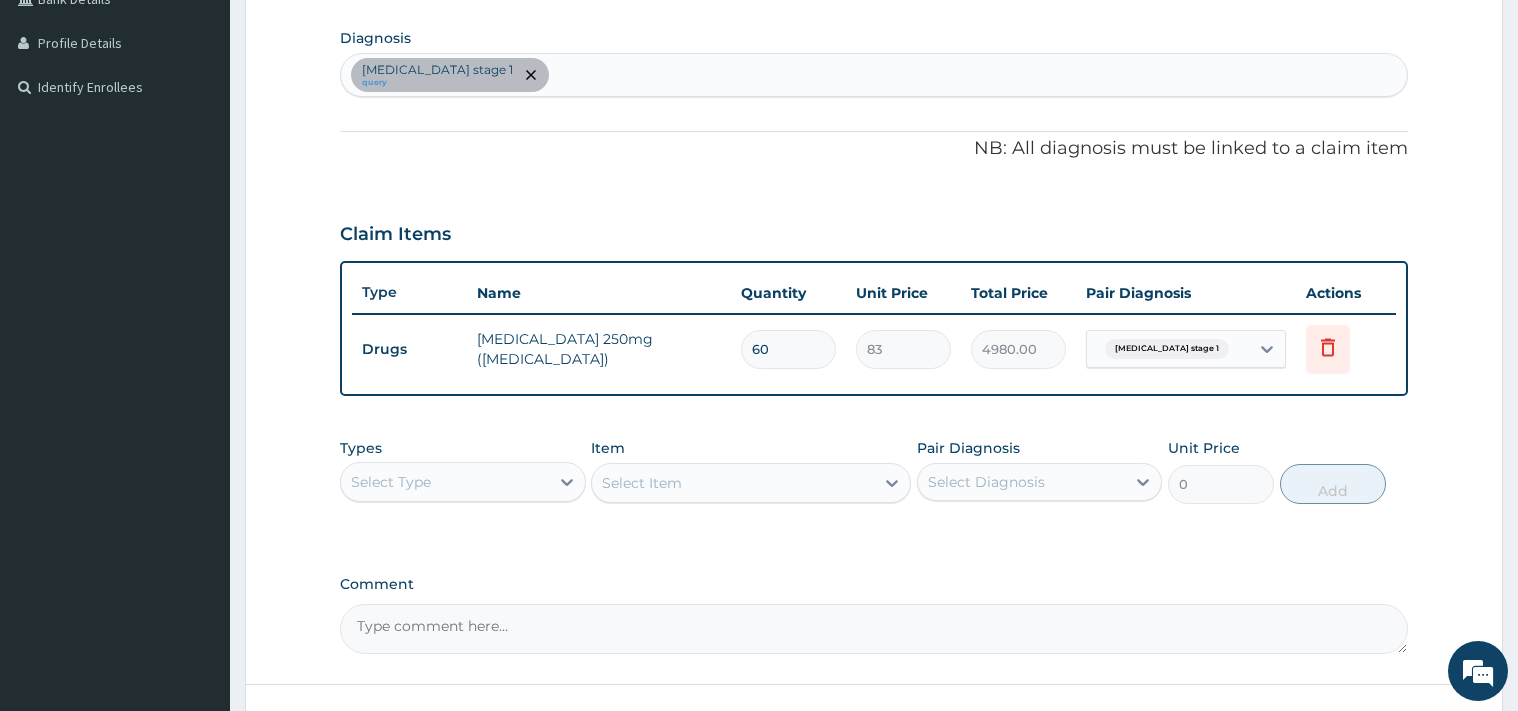 click on "Hypertension stage 1 query" at bounding box center (874, 75) 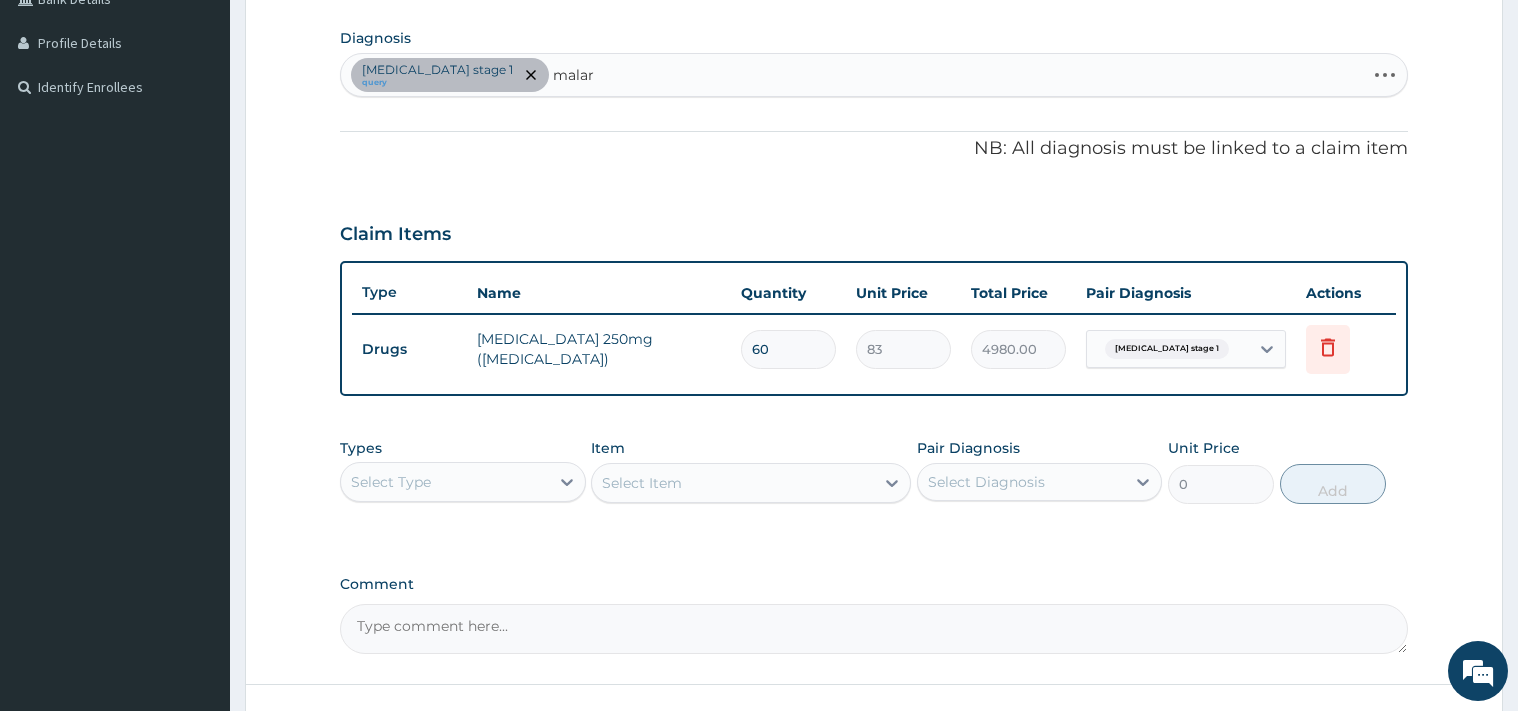 type on "malari" 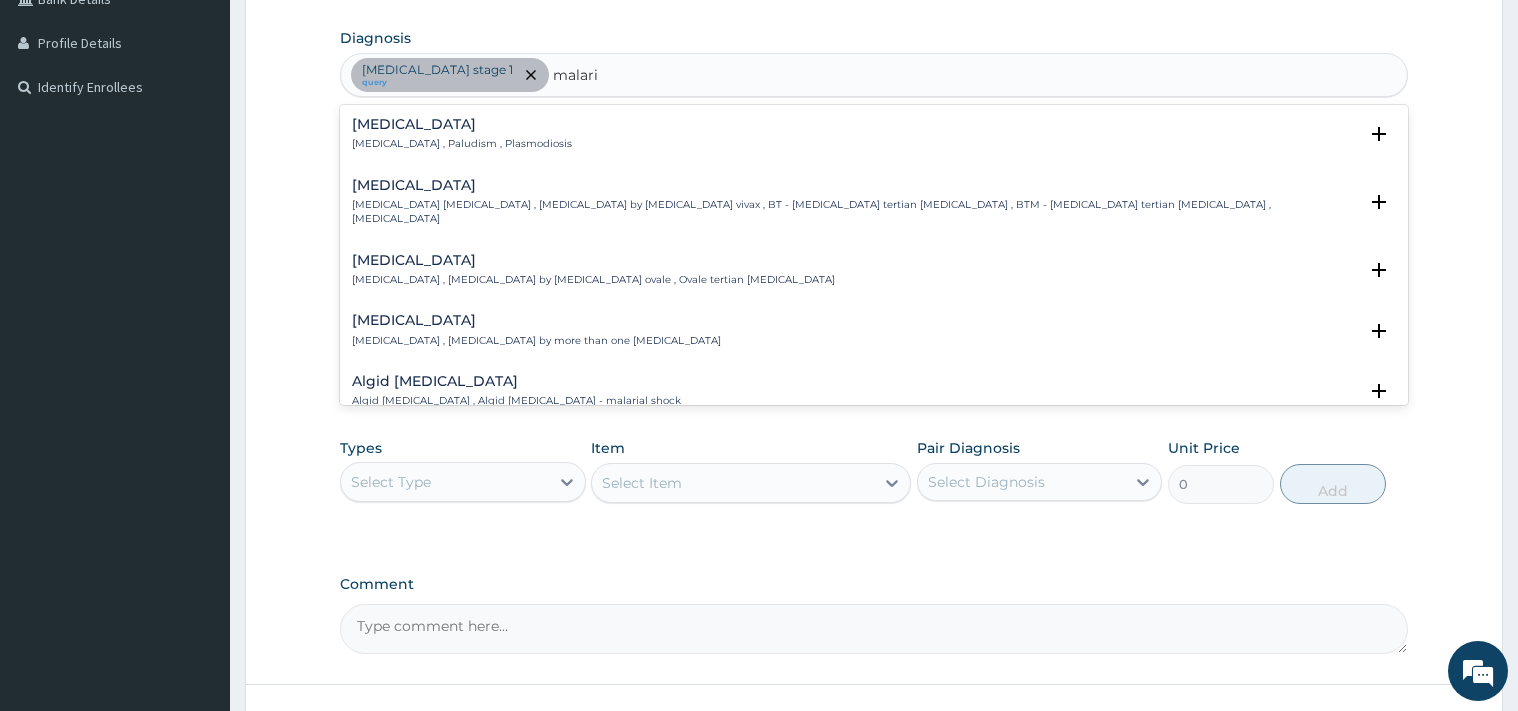 click on "Malaria" at bounding box center (462, 124) 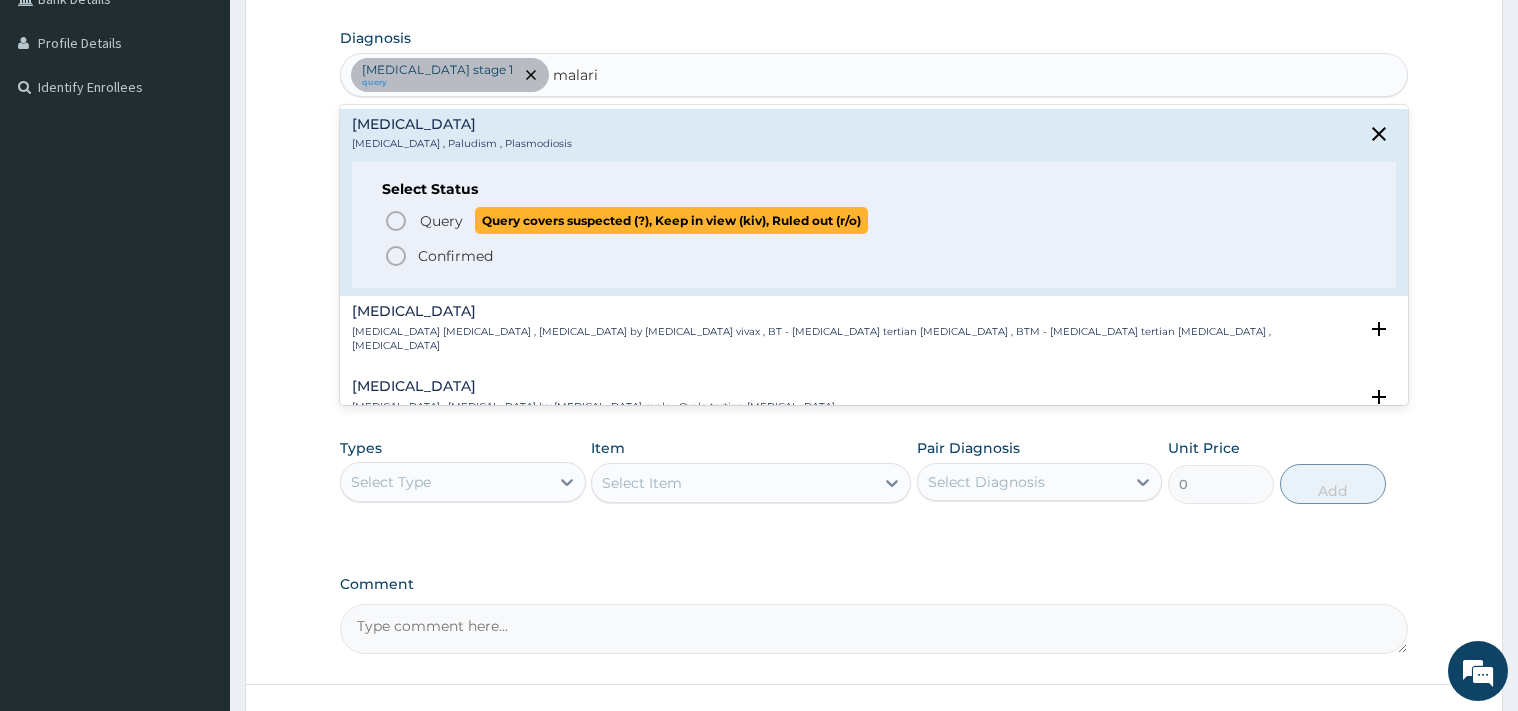 click 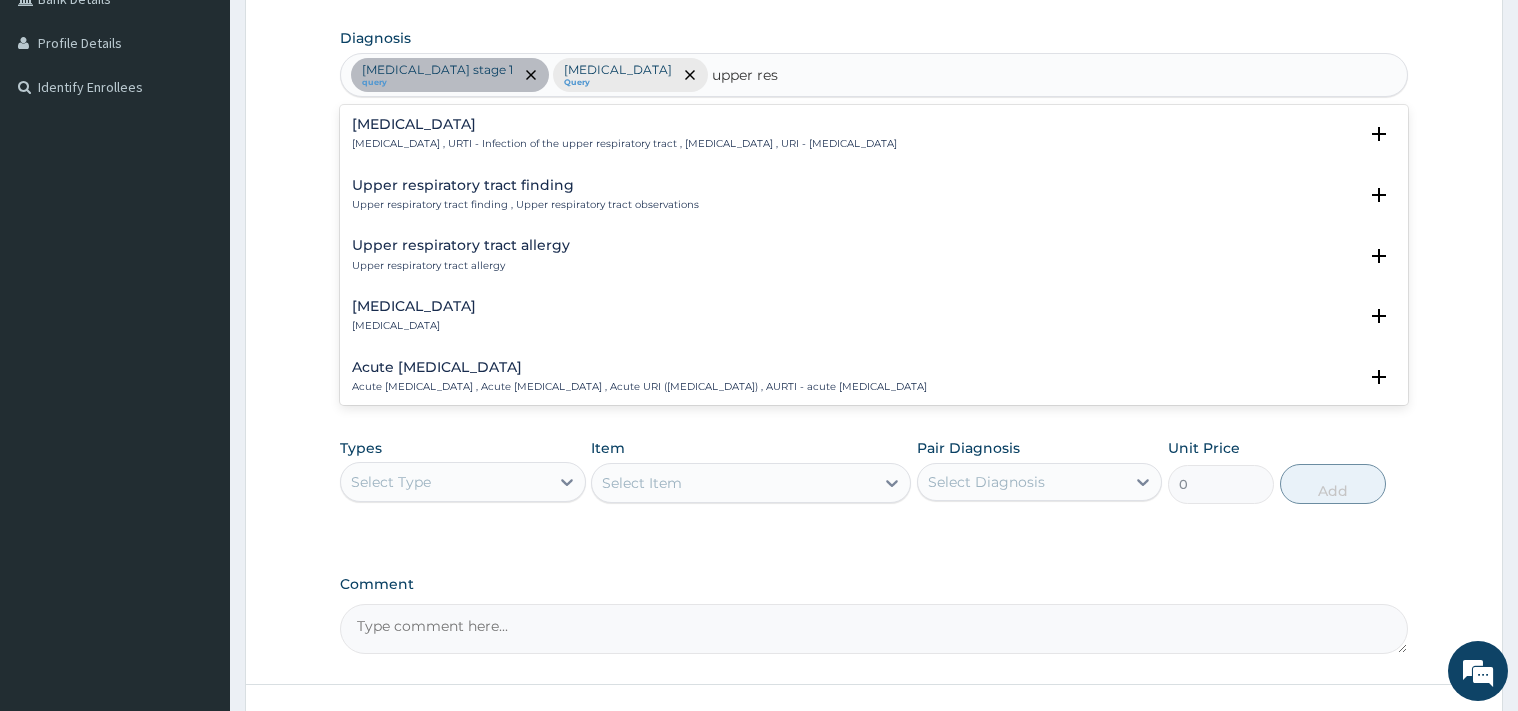 type on "upper resp" 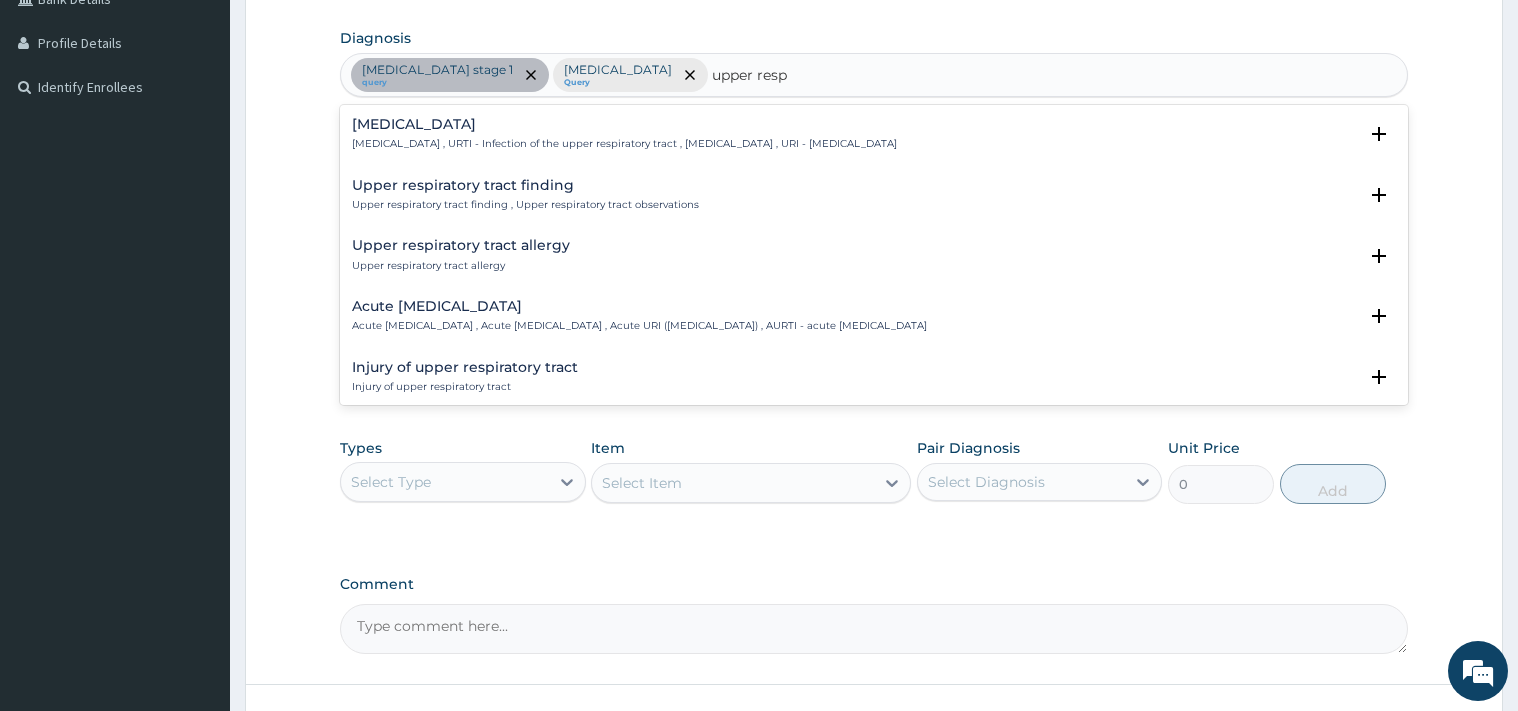 click on "Upper respiratory infection" at bounding box center (624, 124) 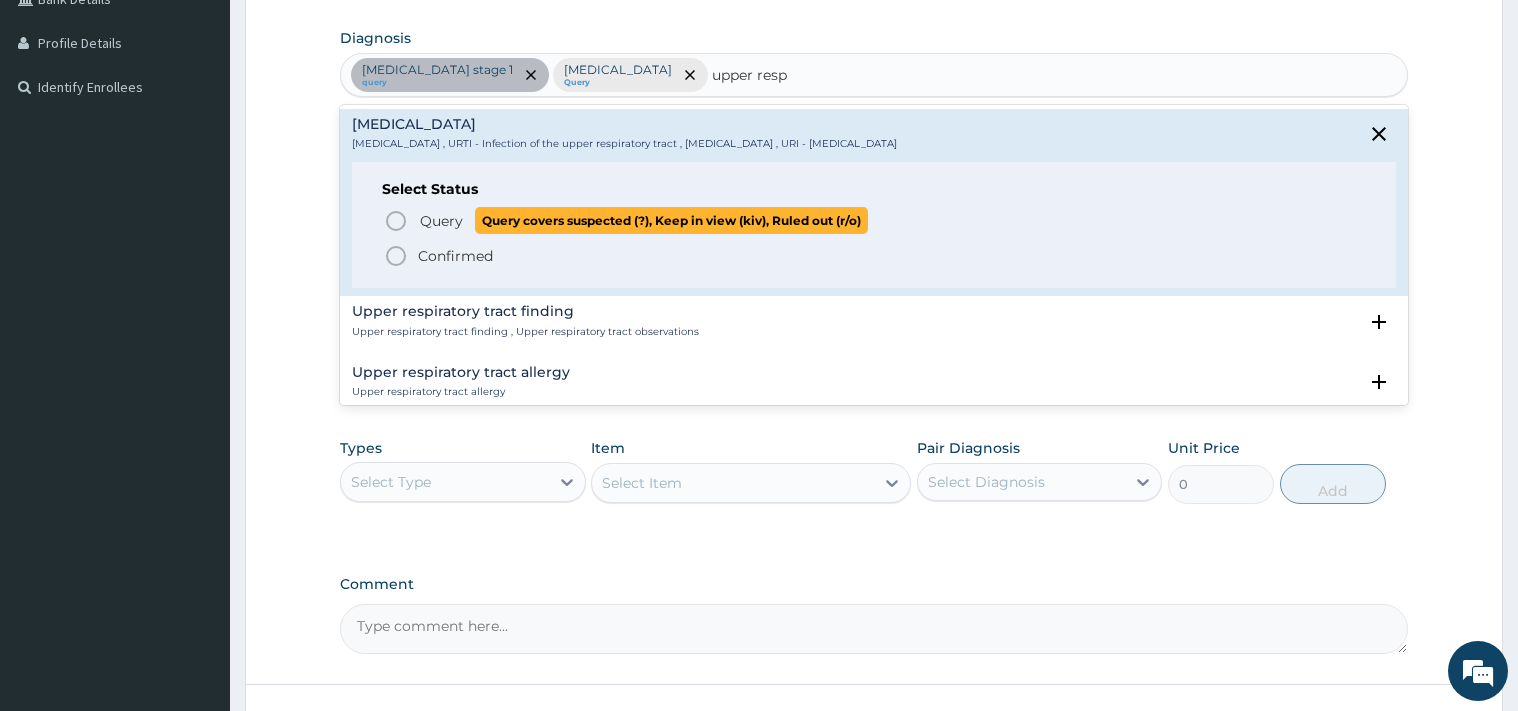 click on "Query" at bounding box center (441, 221) 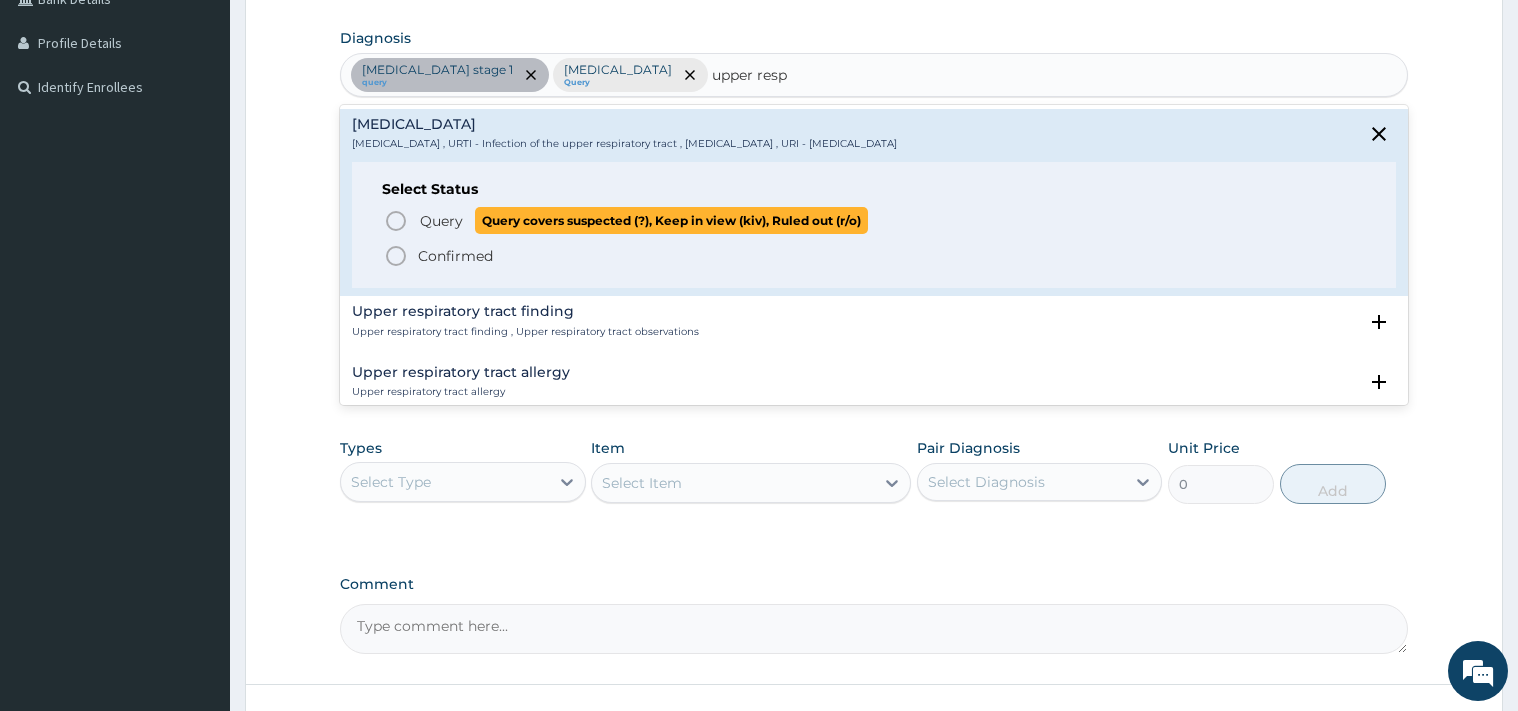 type 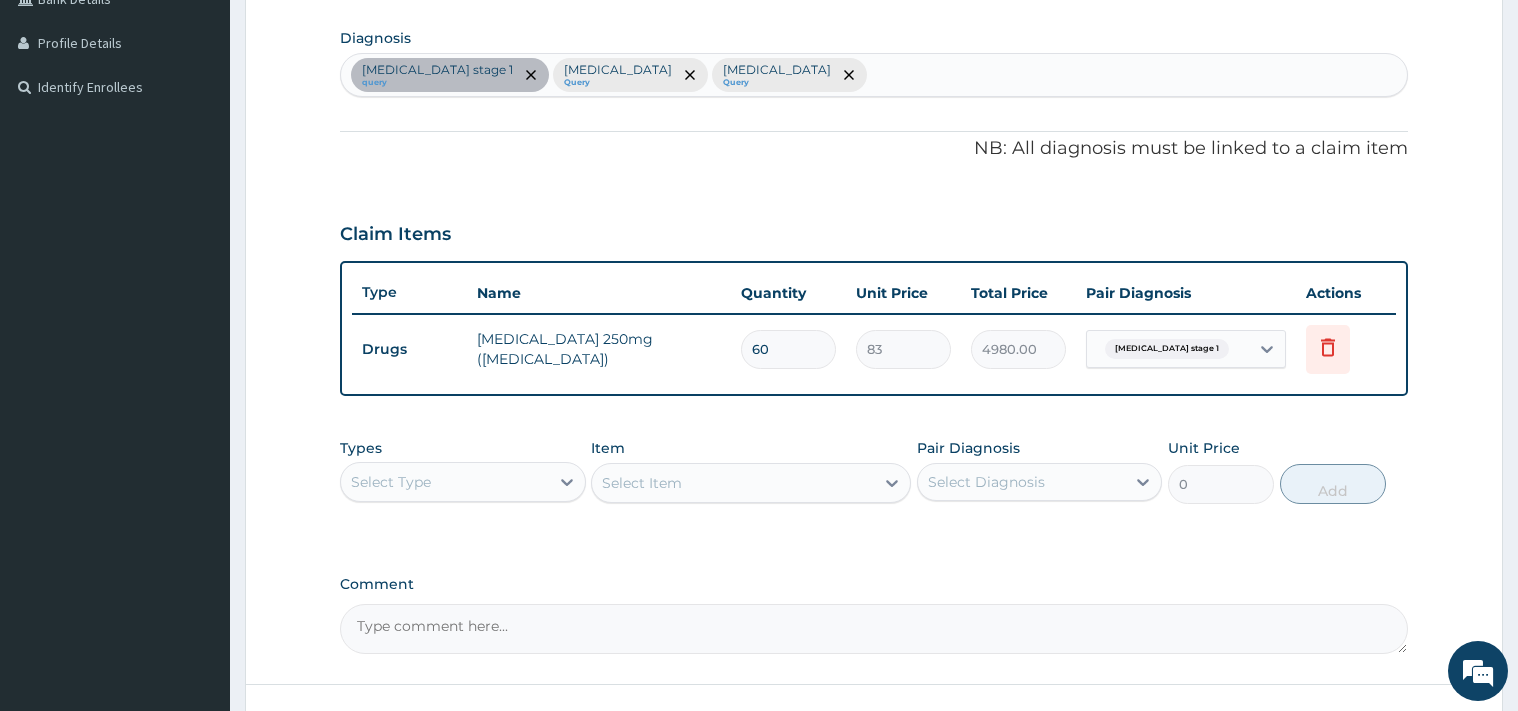 click on "Select Type" at bounding box center [445, 482] 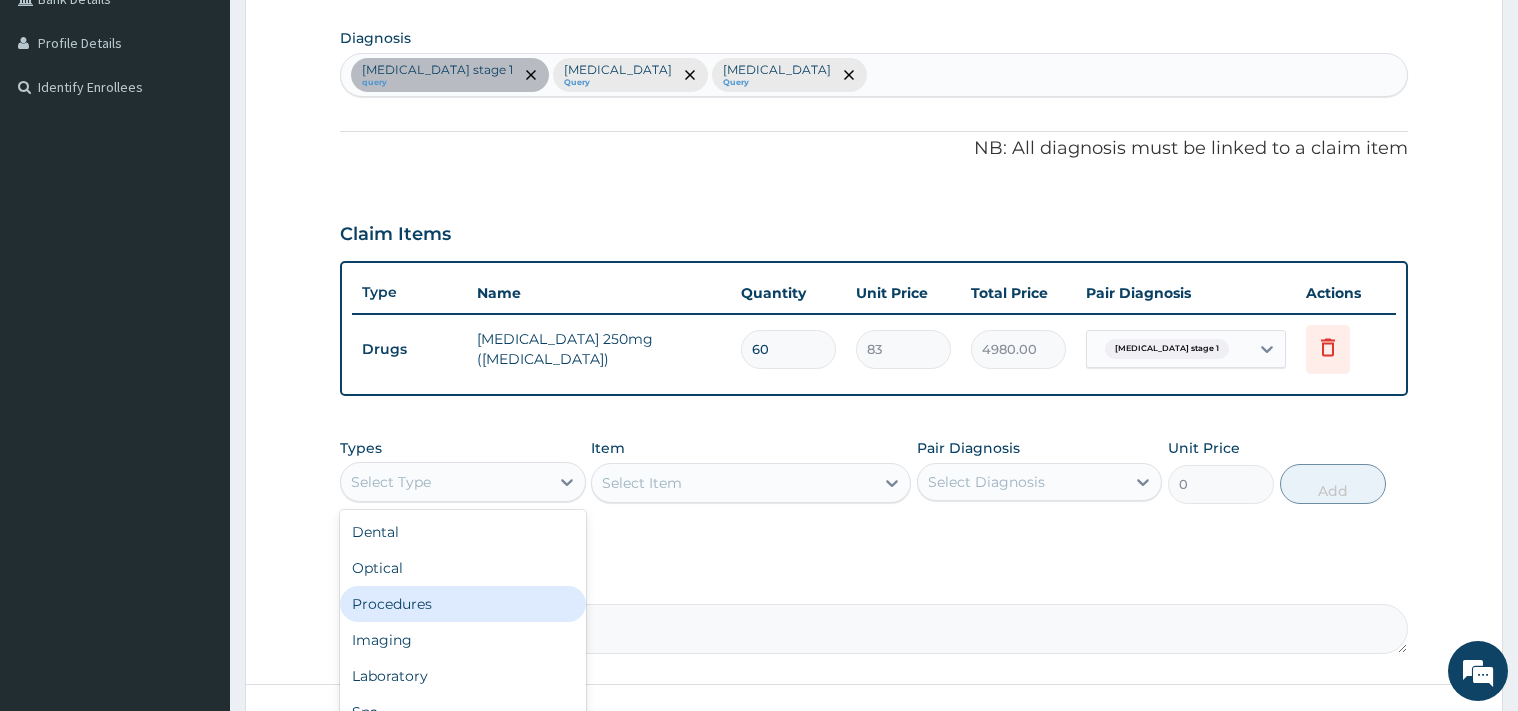click on "Procedures" at bounding box center (463, 604) 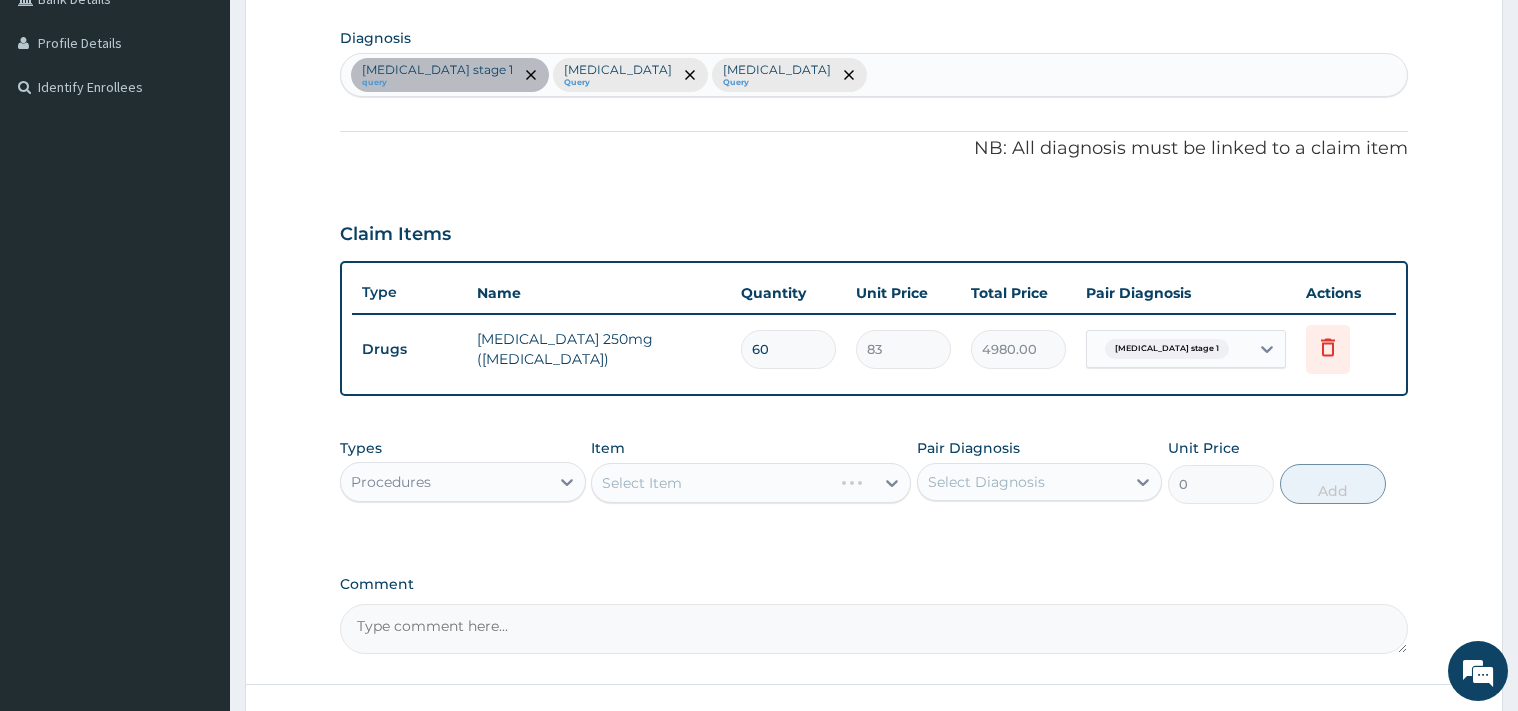 click on "Select Item" at bounding box center [751, 483] 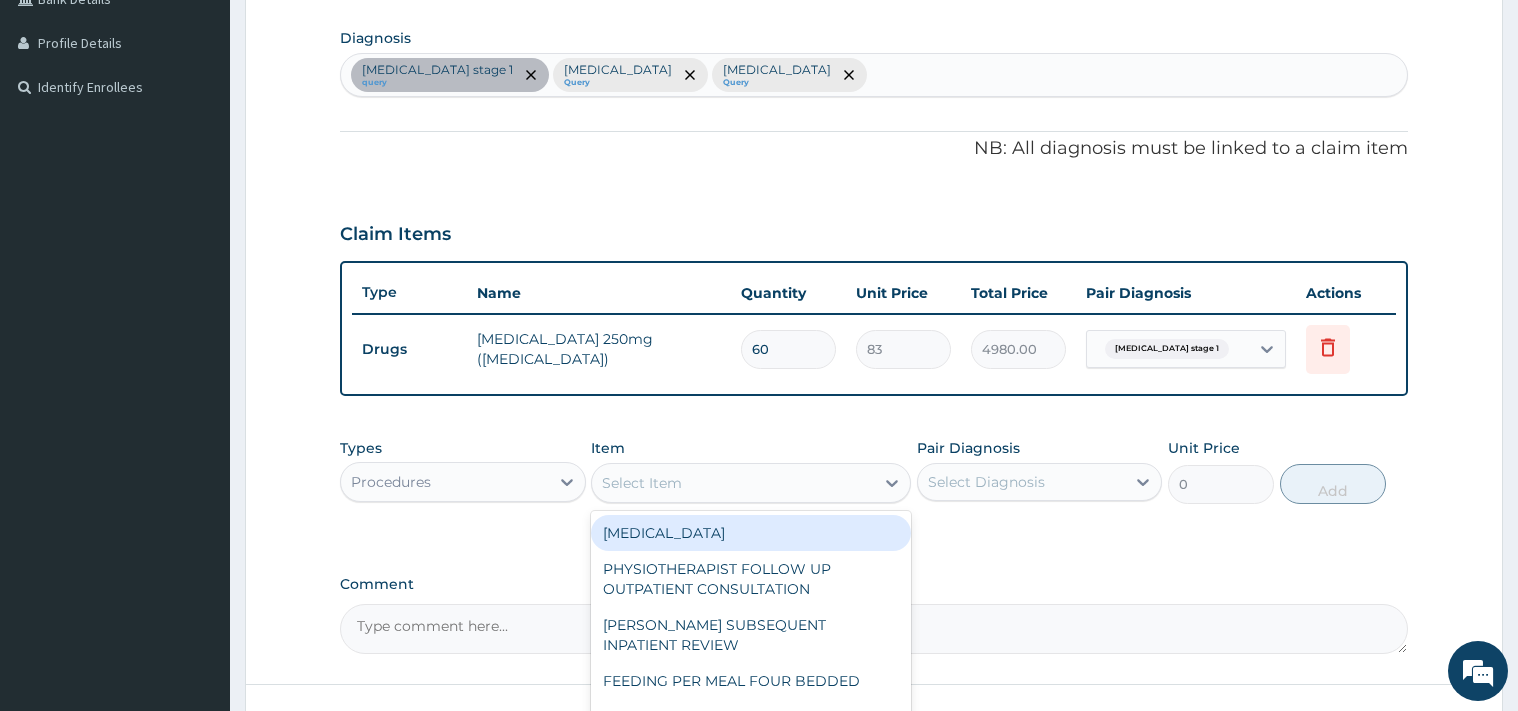 click on "Select Item" at bounding box center (733, 483) 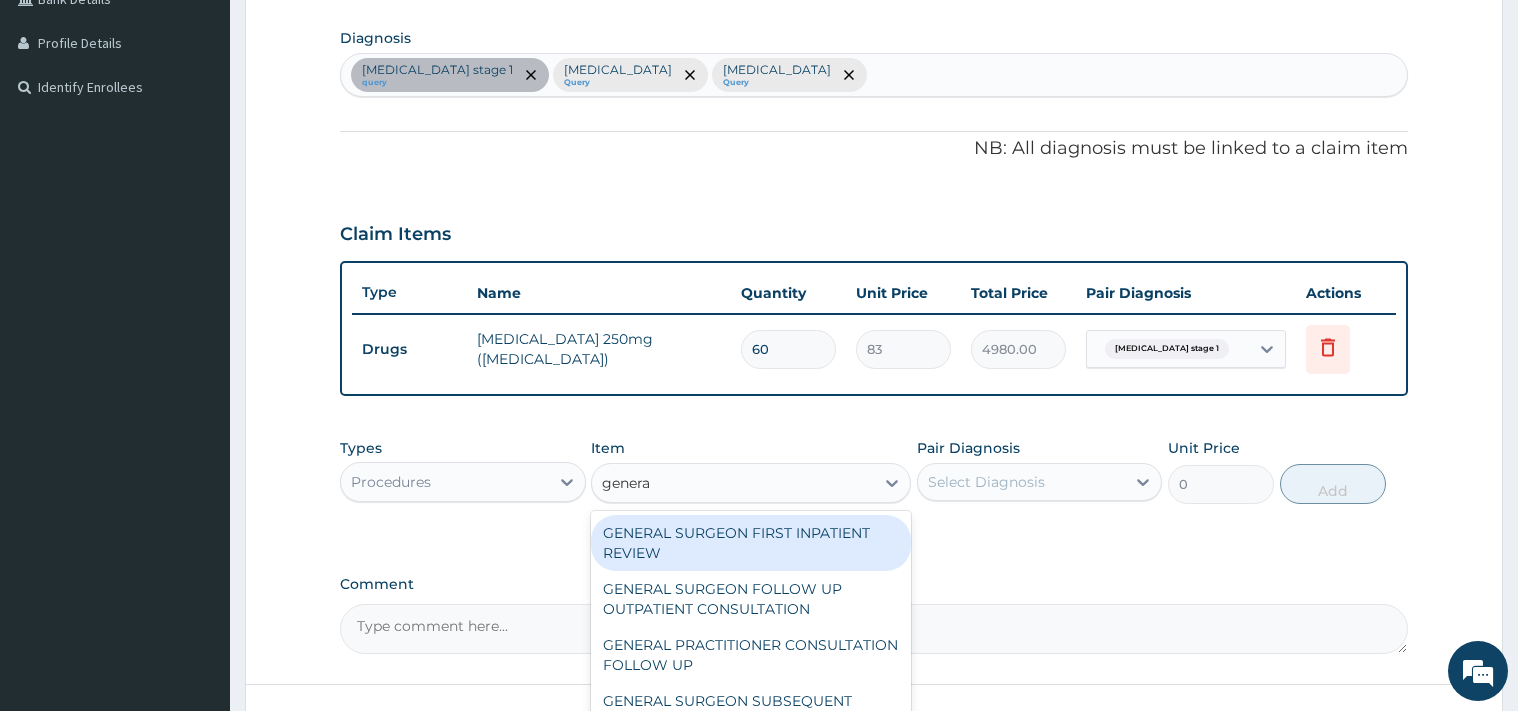 type on "general" 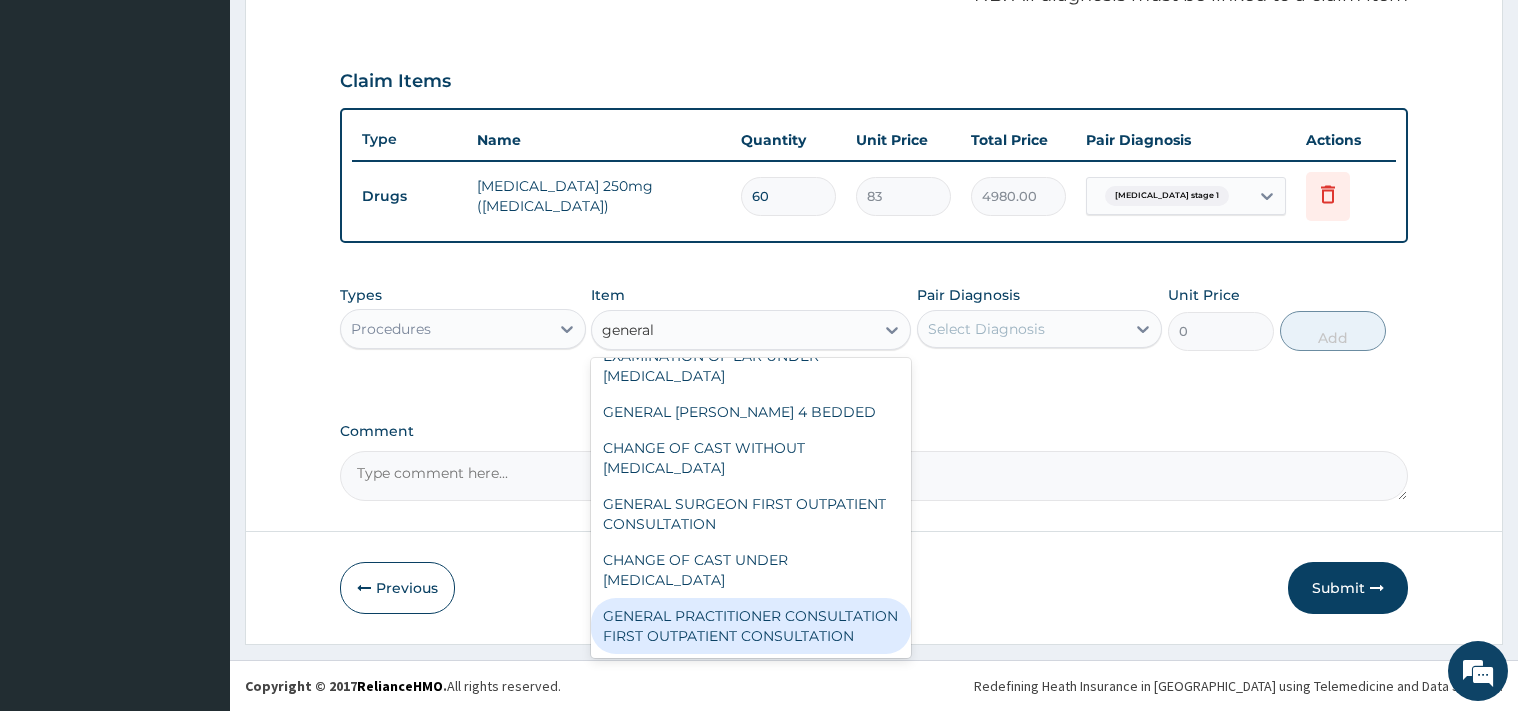 click on "GENERAL PRACTITIONER CONSULTATION FIRST OUTPATIENT CONSULTATION" at bounding box center [751, 626] 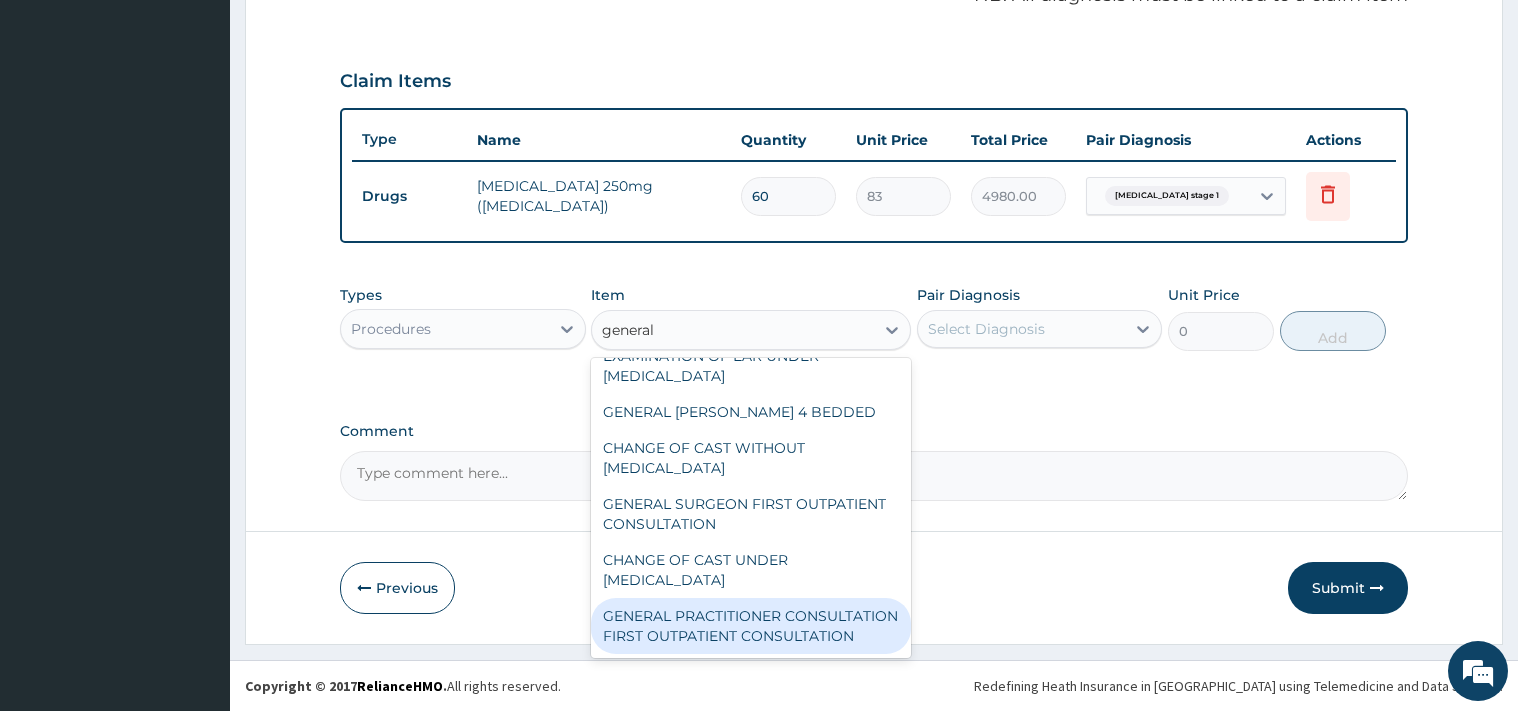 type 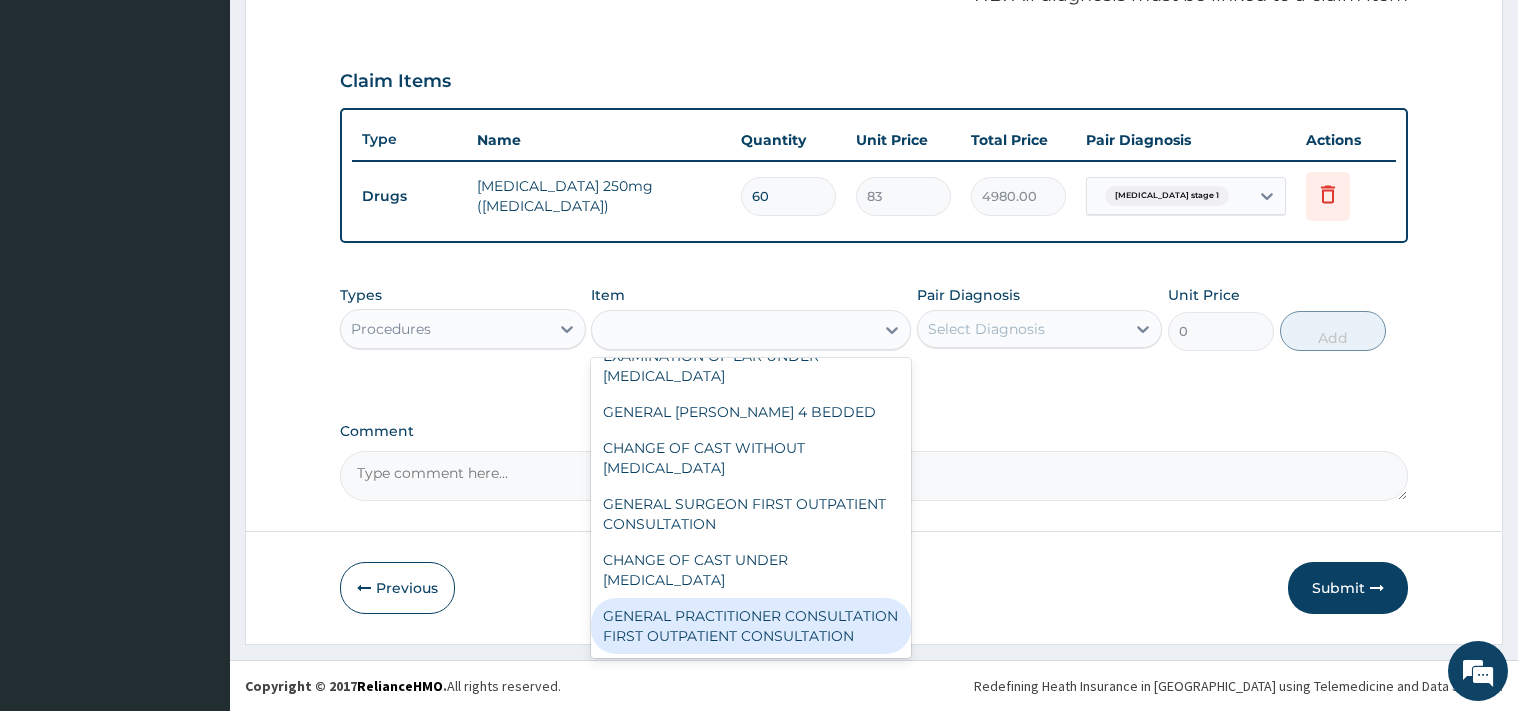 type on "3548" 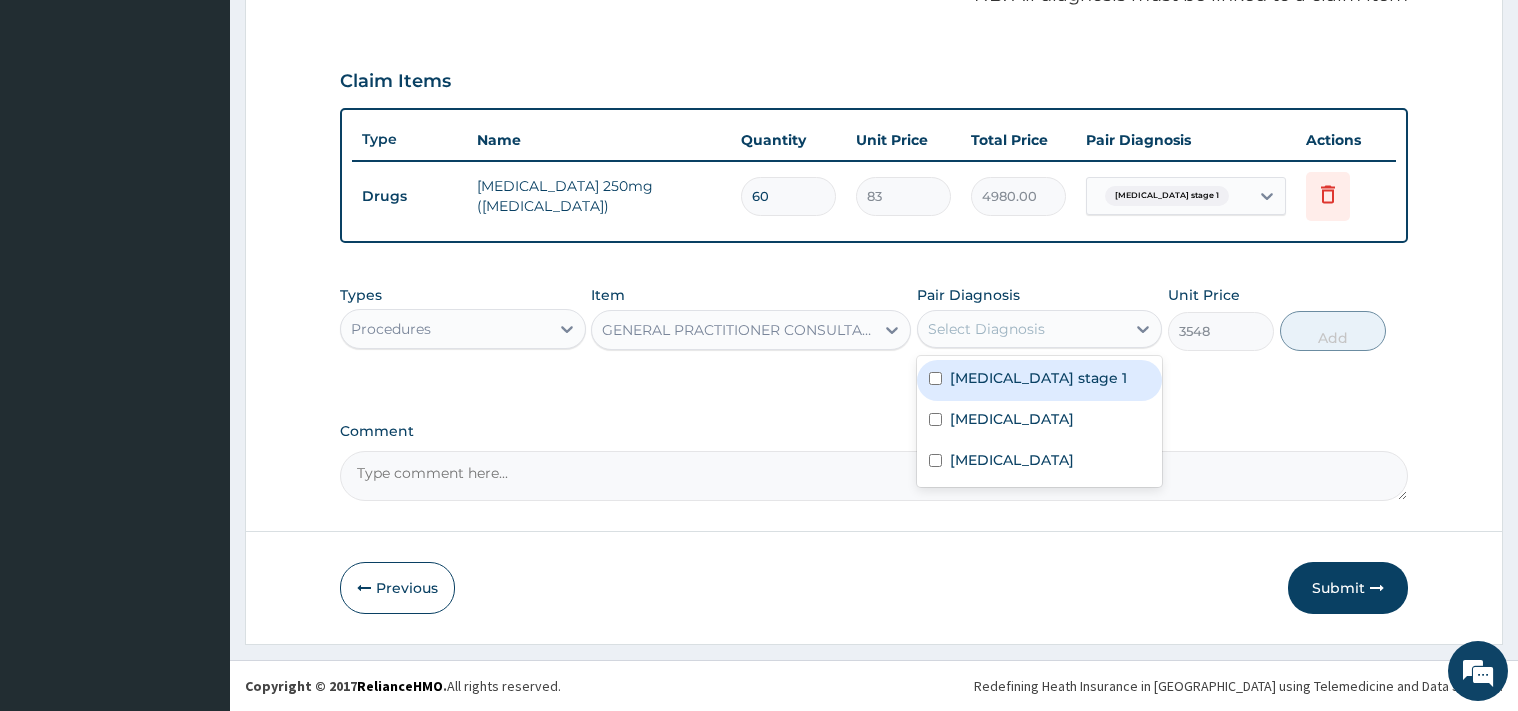 click on "Select Diagnosis" at bounding box center (986, 329) 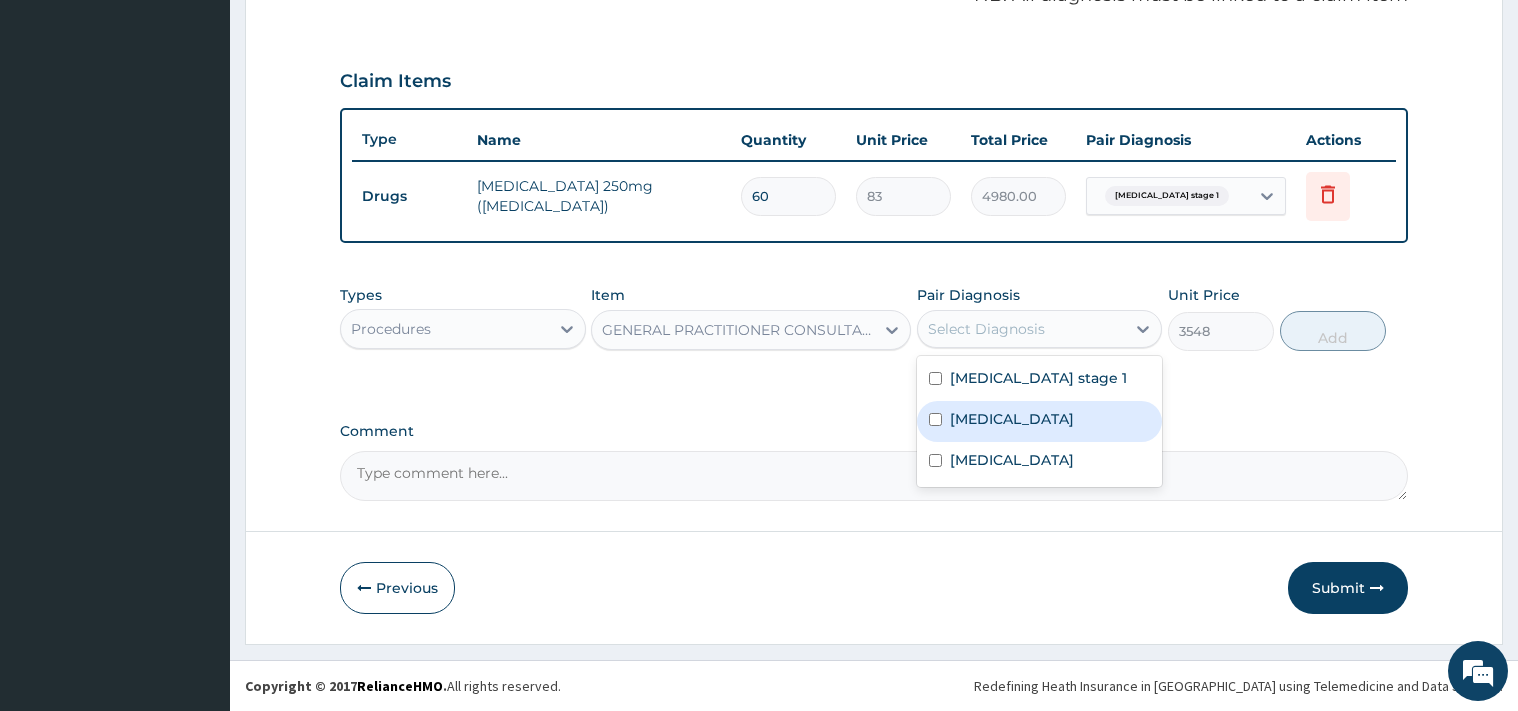 click on "Malaria" at bounding box center (1040, 421) 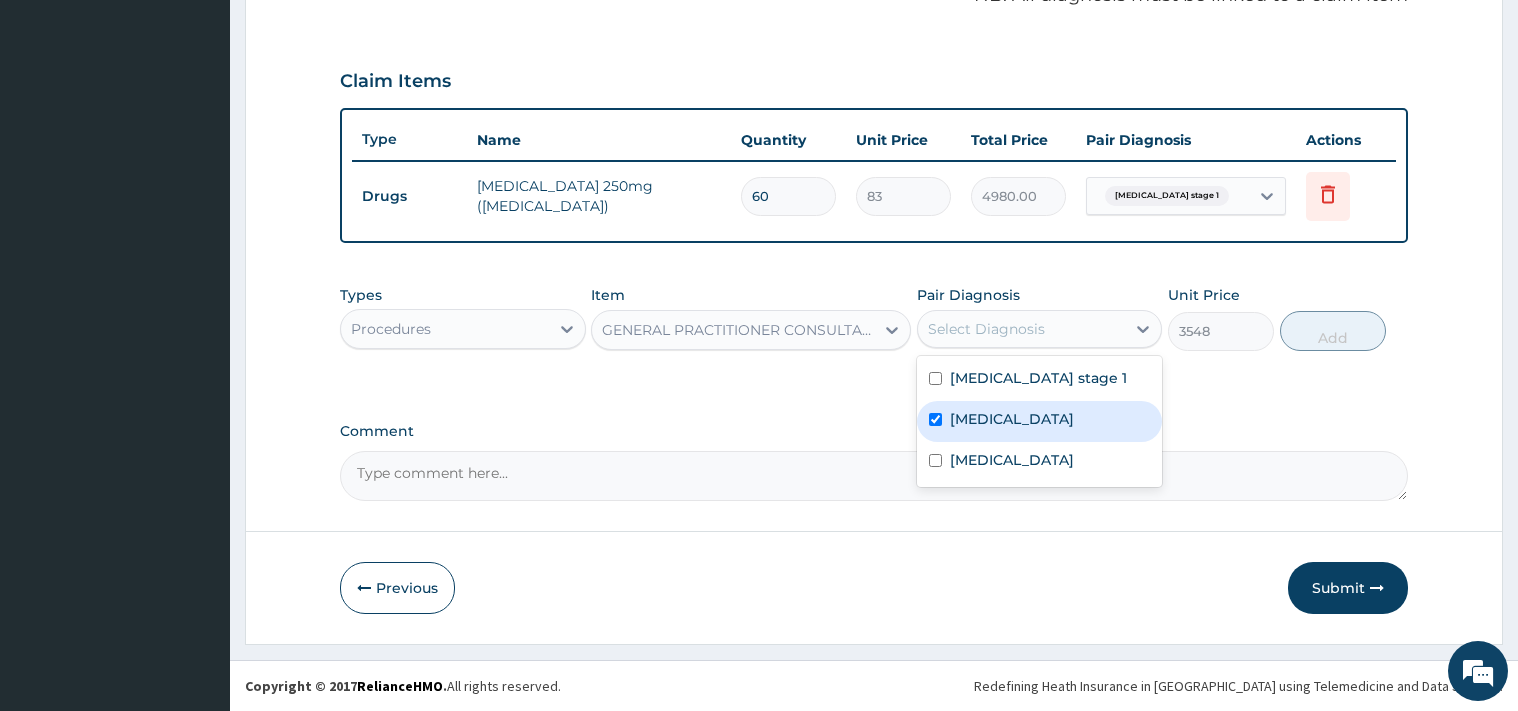 checkbox on "true" 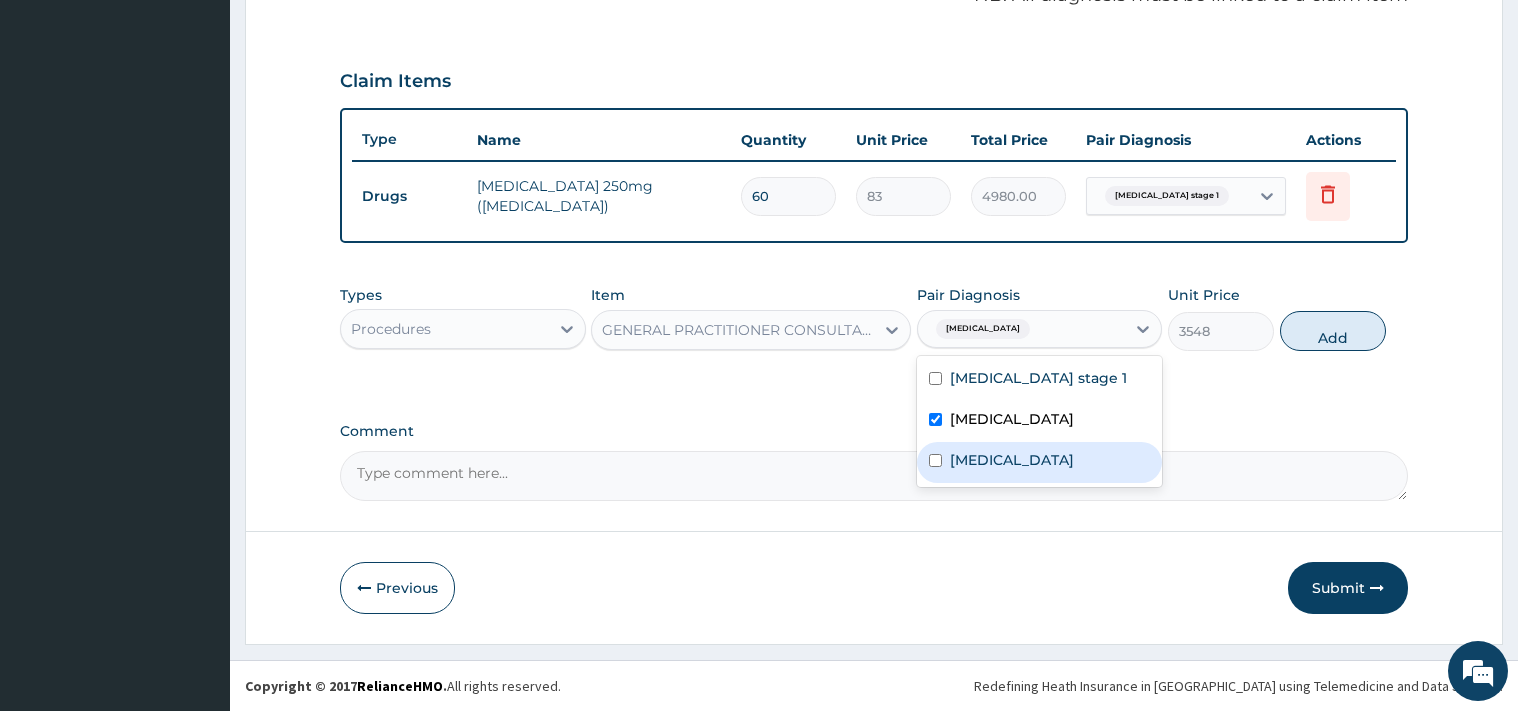 click on "Upper respiratory infection" at bounding box center [1012, 460] 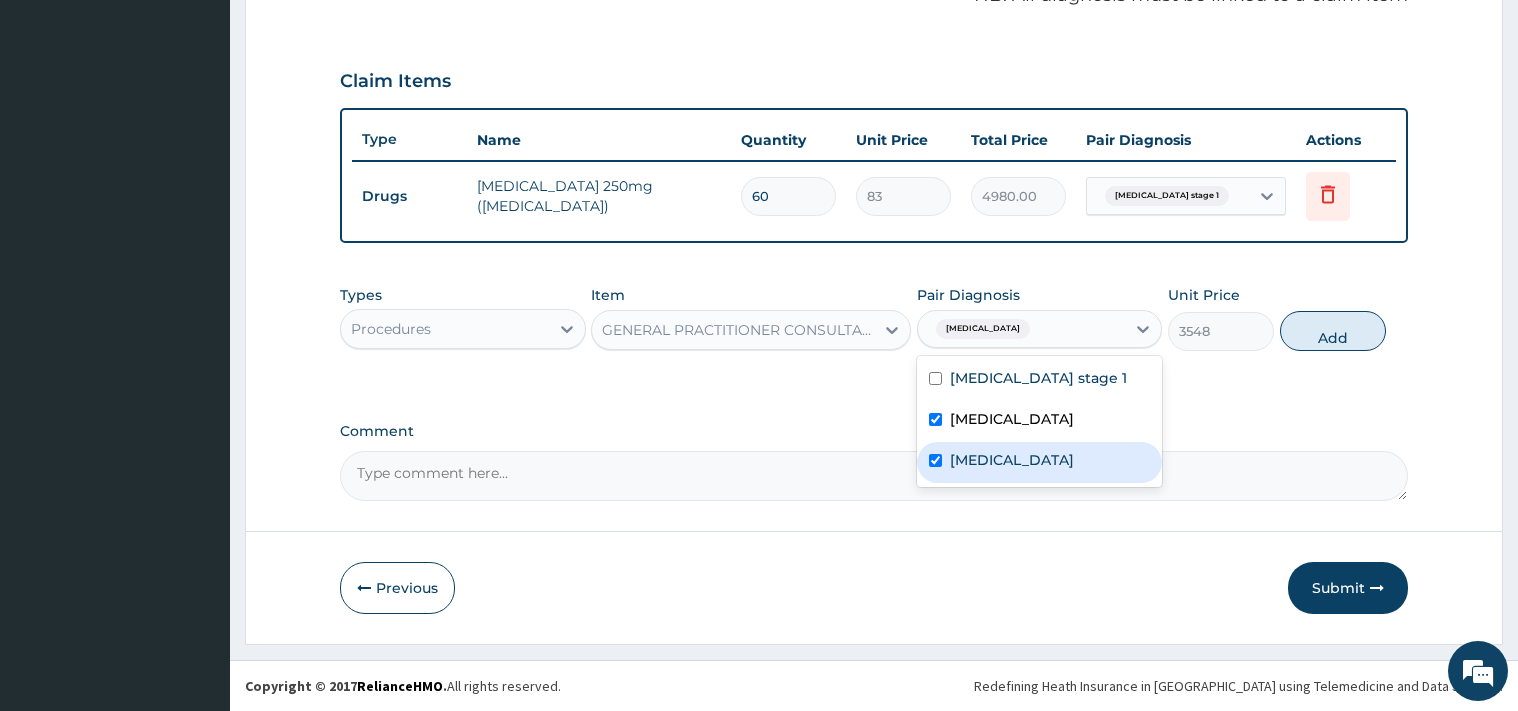 checkbox on "true" 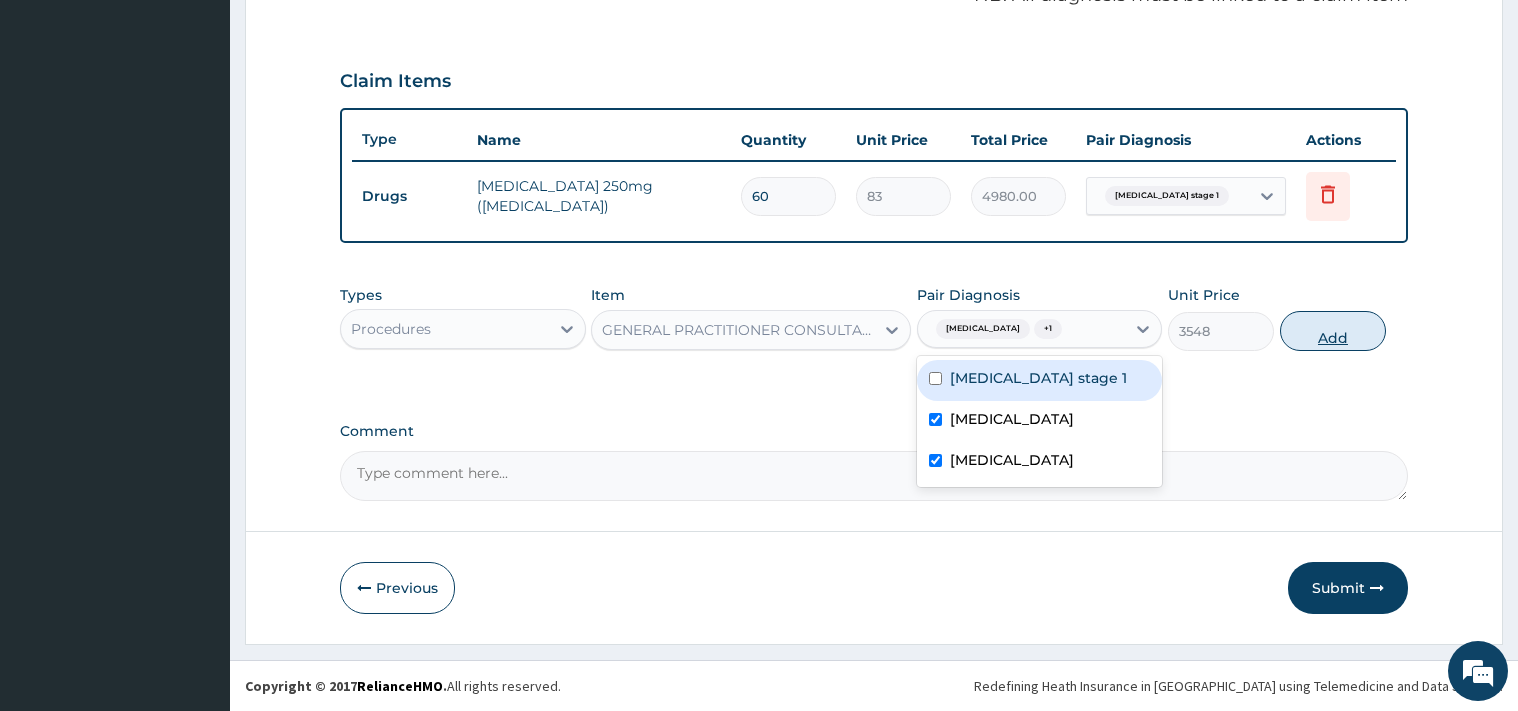 click on "Add" at bounding box center (1333, 331) 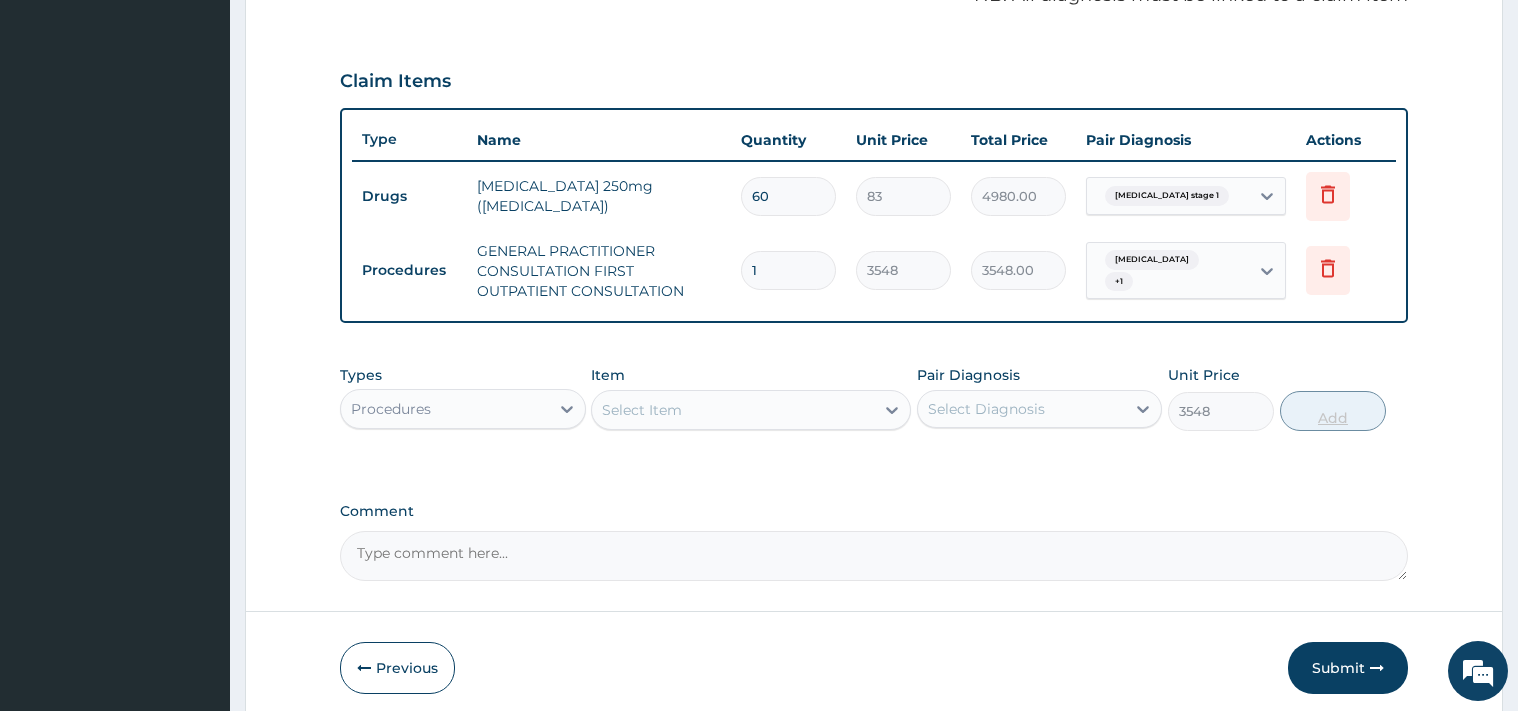 type on "0" 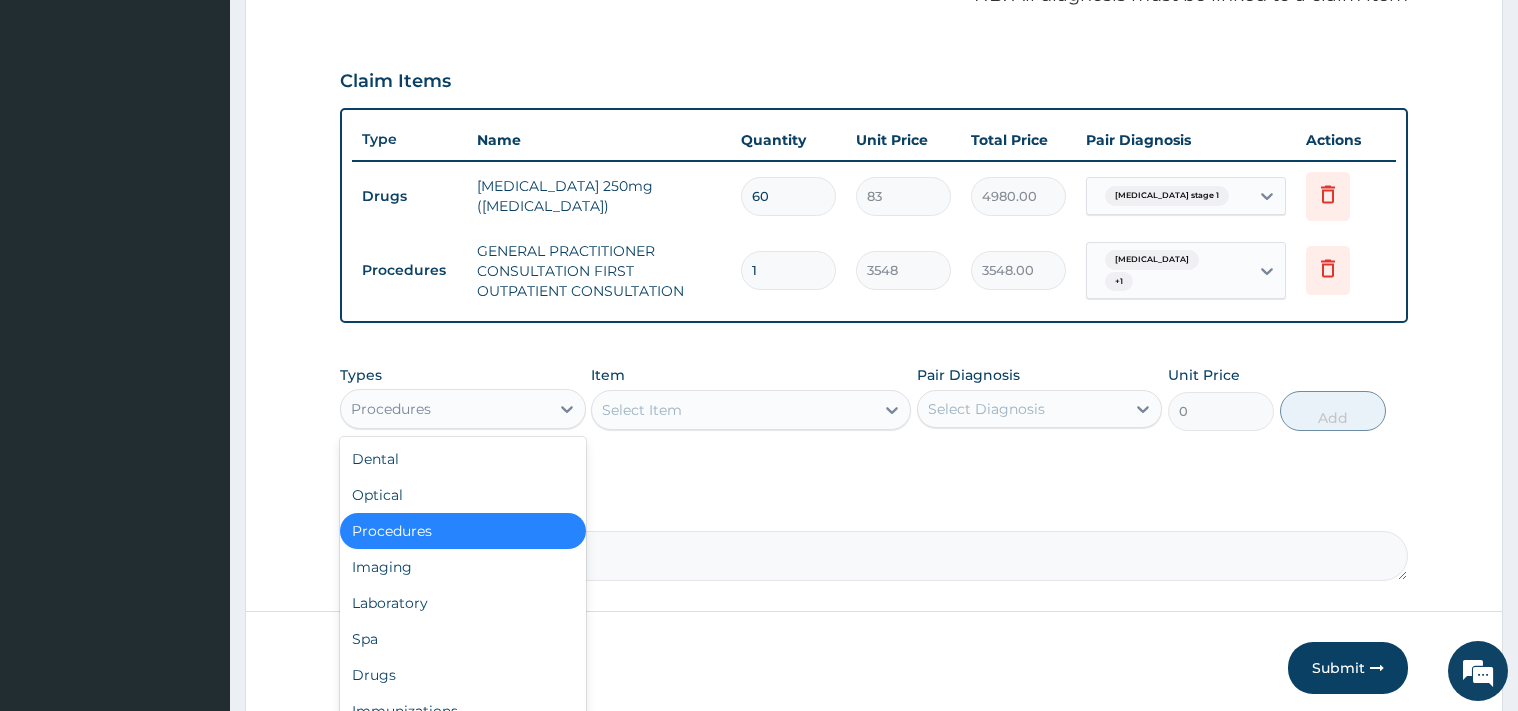 click on "Procedures" at bounding box center [445, 409] 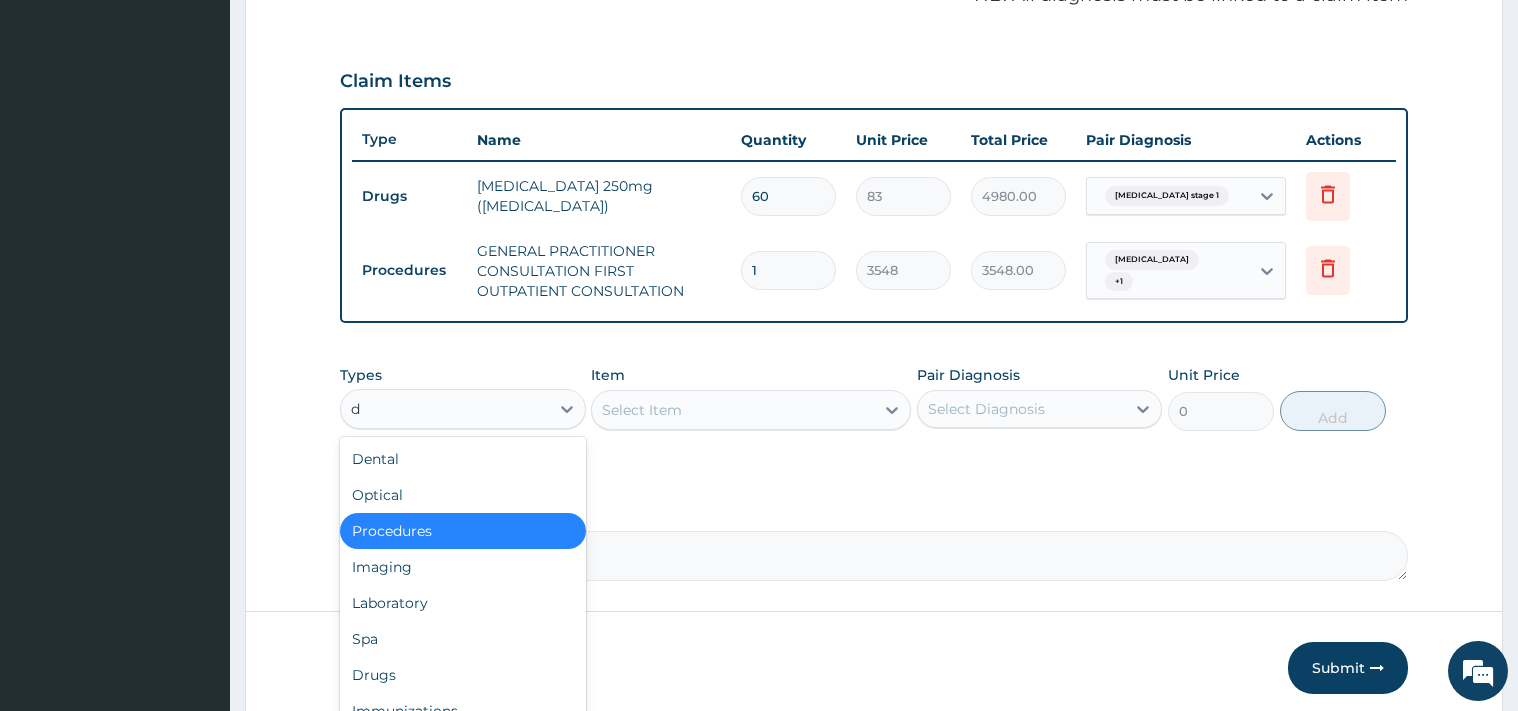 type on "dr" 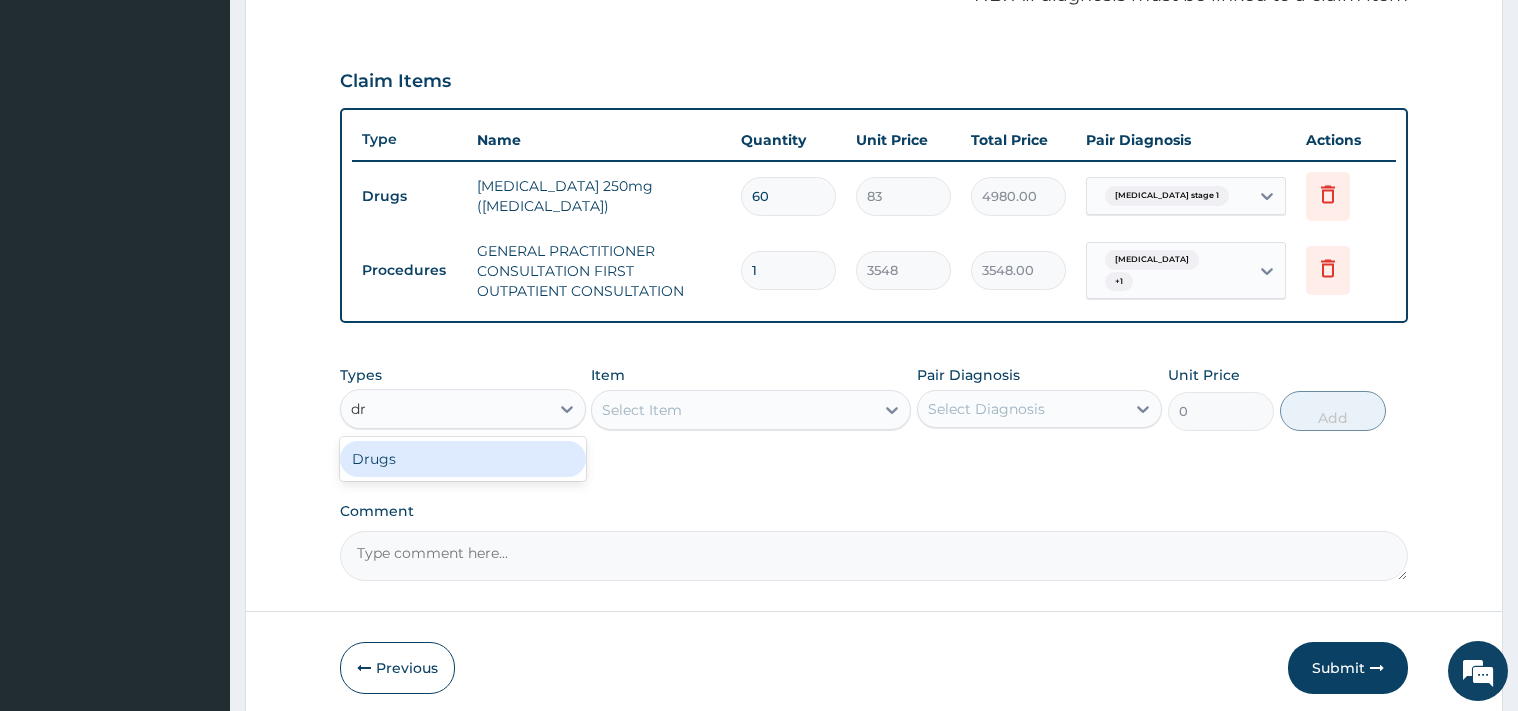 click on "Drugs" at bounding box center (463, 459) 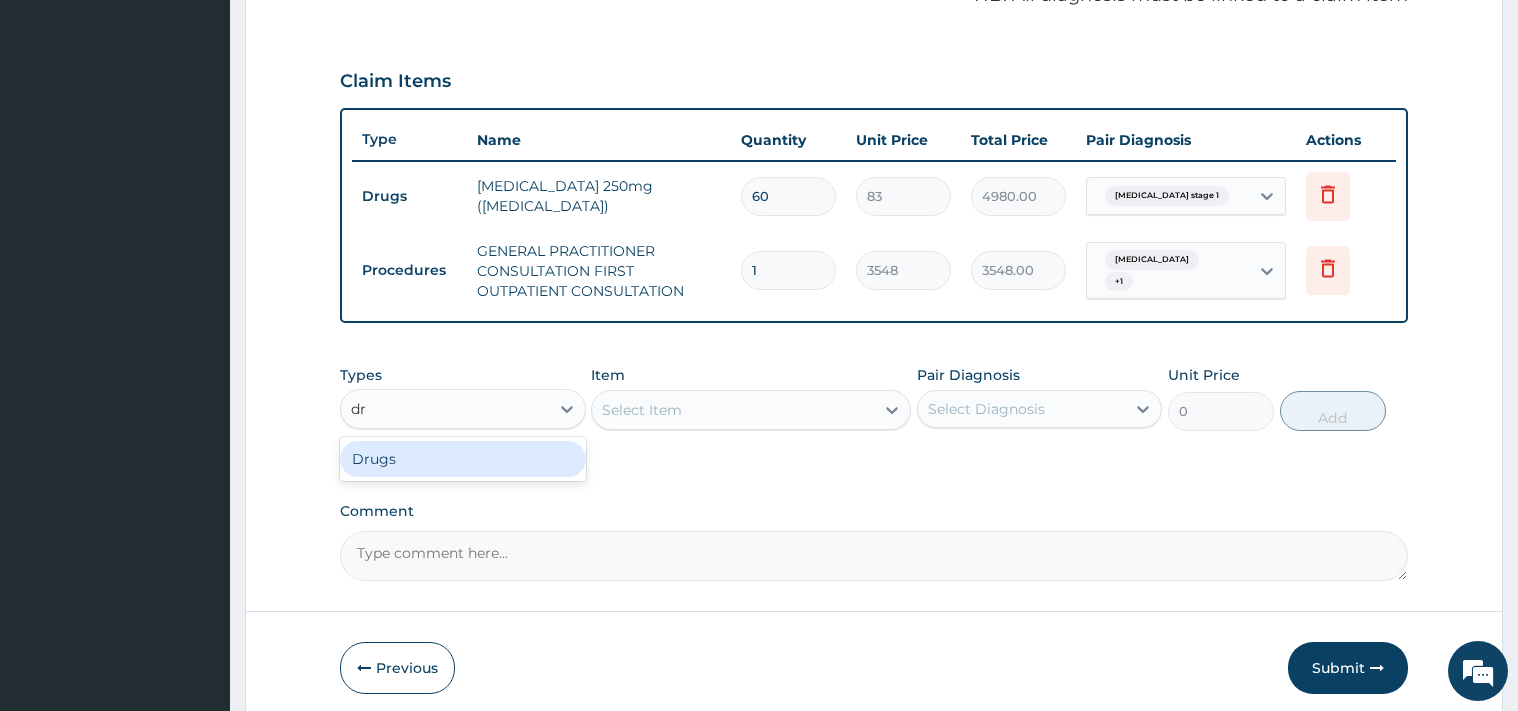 type 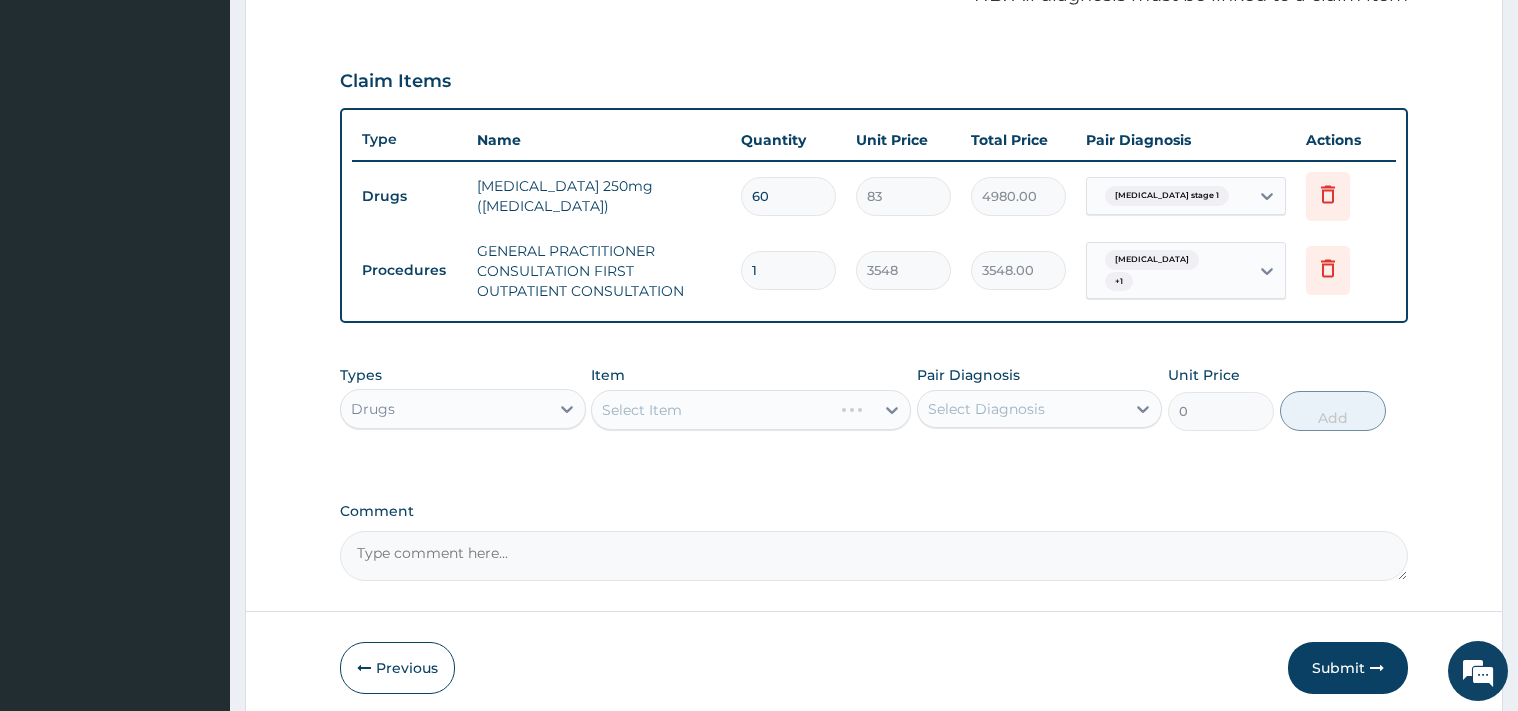 click on "Select Item" at bounding box center [751, 410] 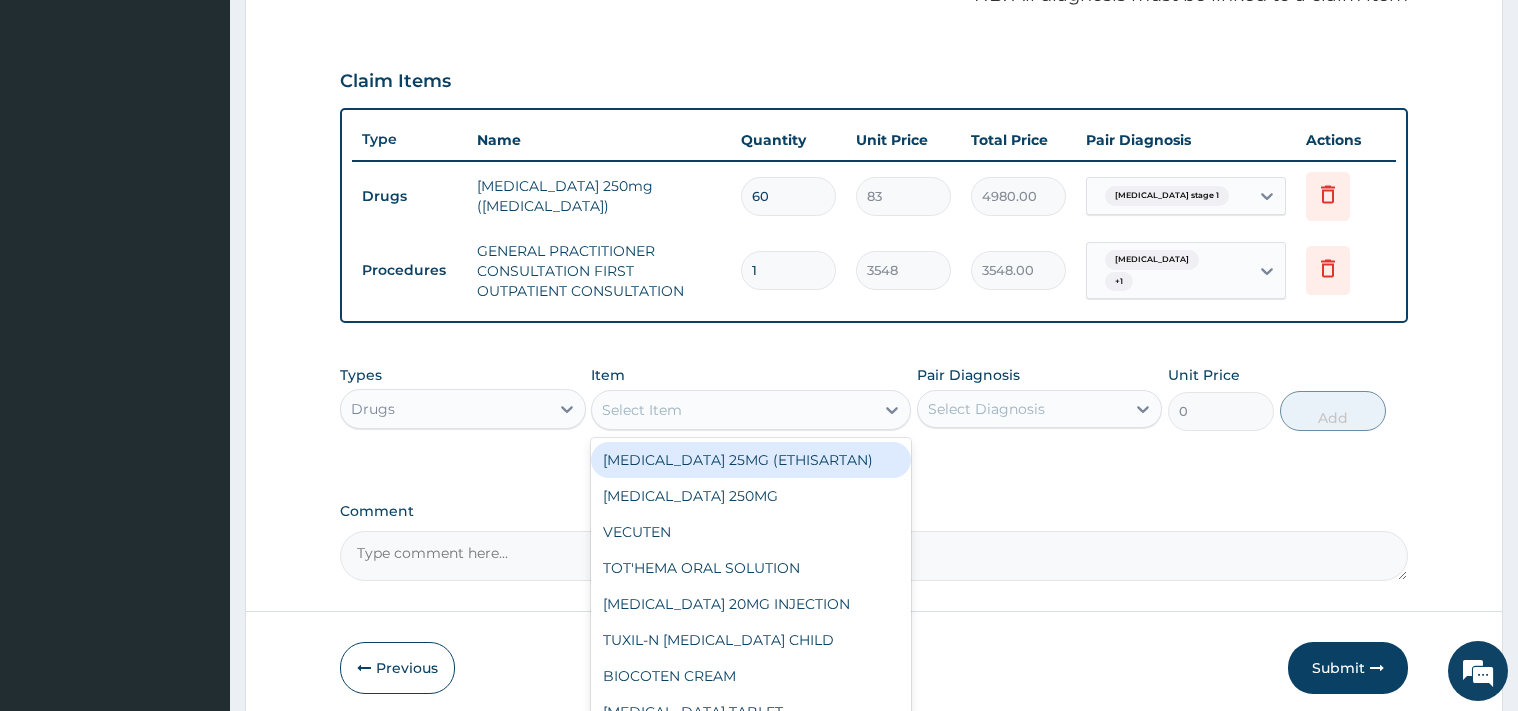 click on "Select Item" at bounding box center (733, 410) 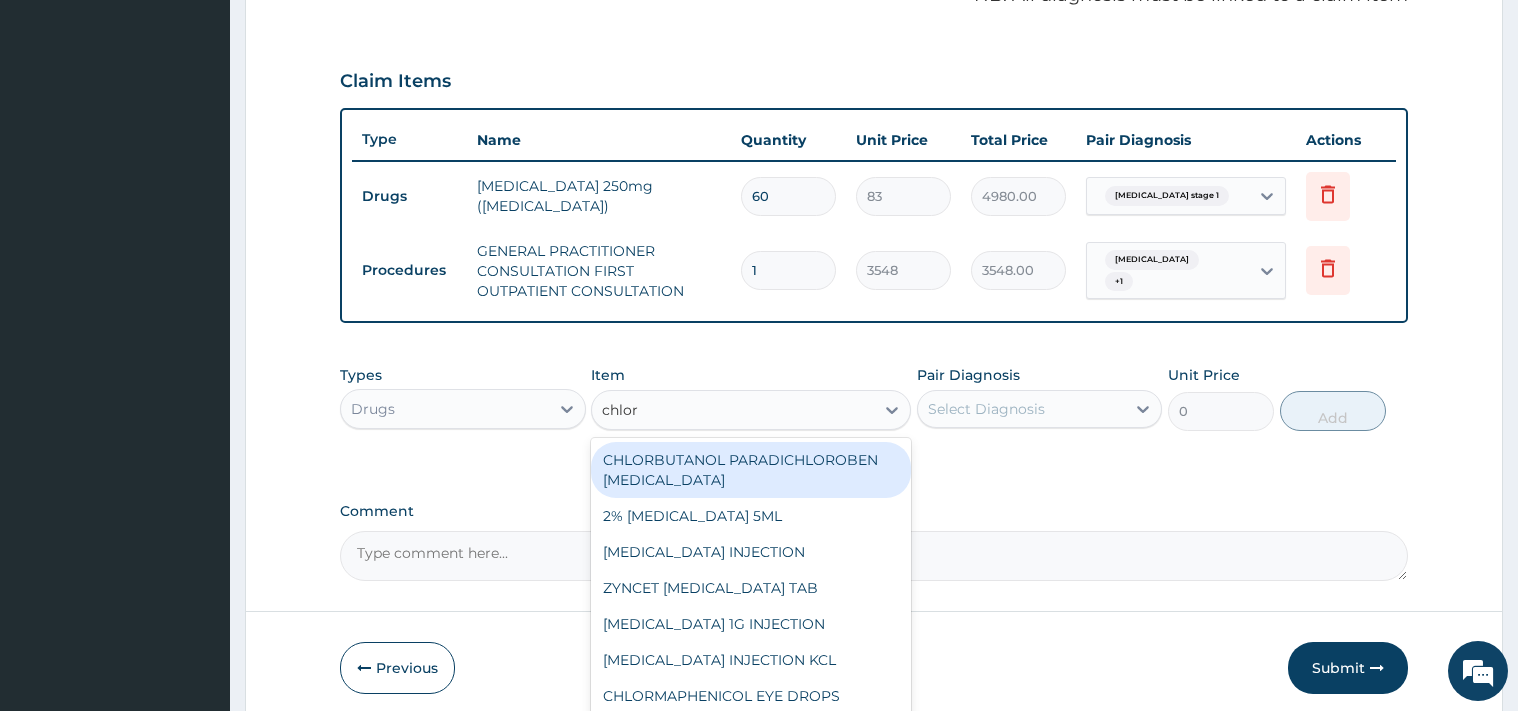 type on "chloro" 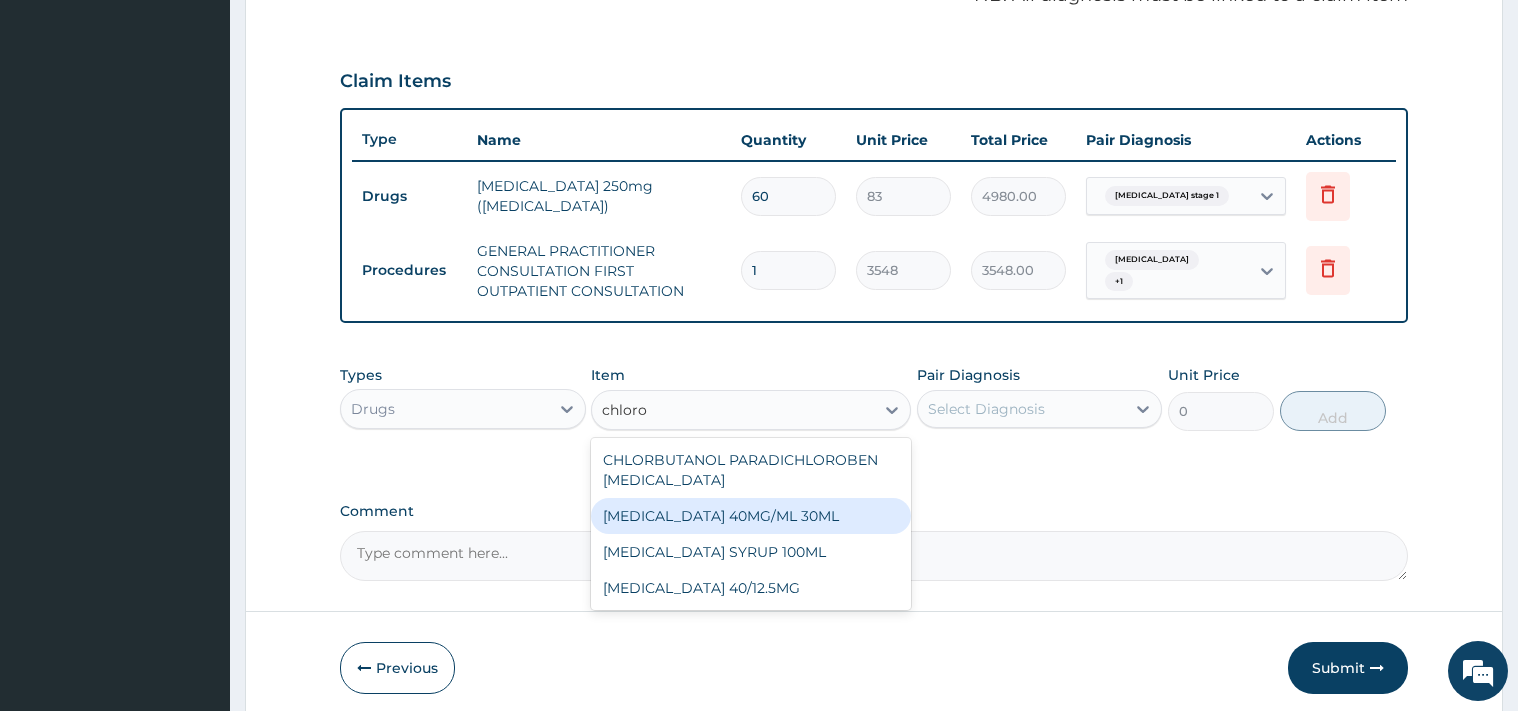 click on "CHLOROQUINE 40MG/ML 30ML" at bounding box center (751, 516) 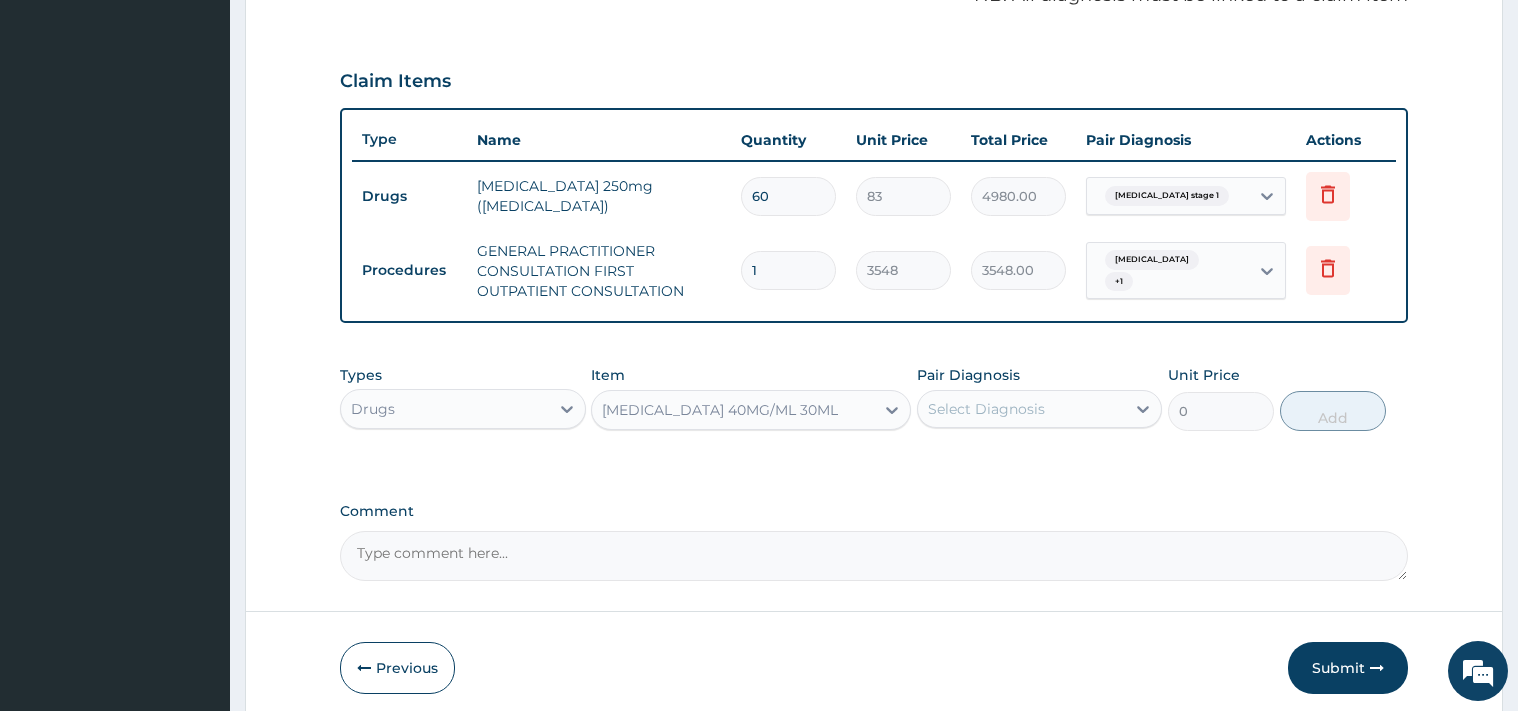 type 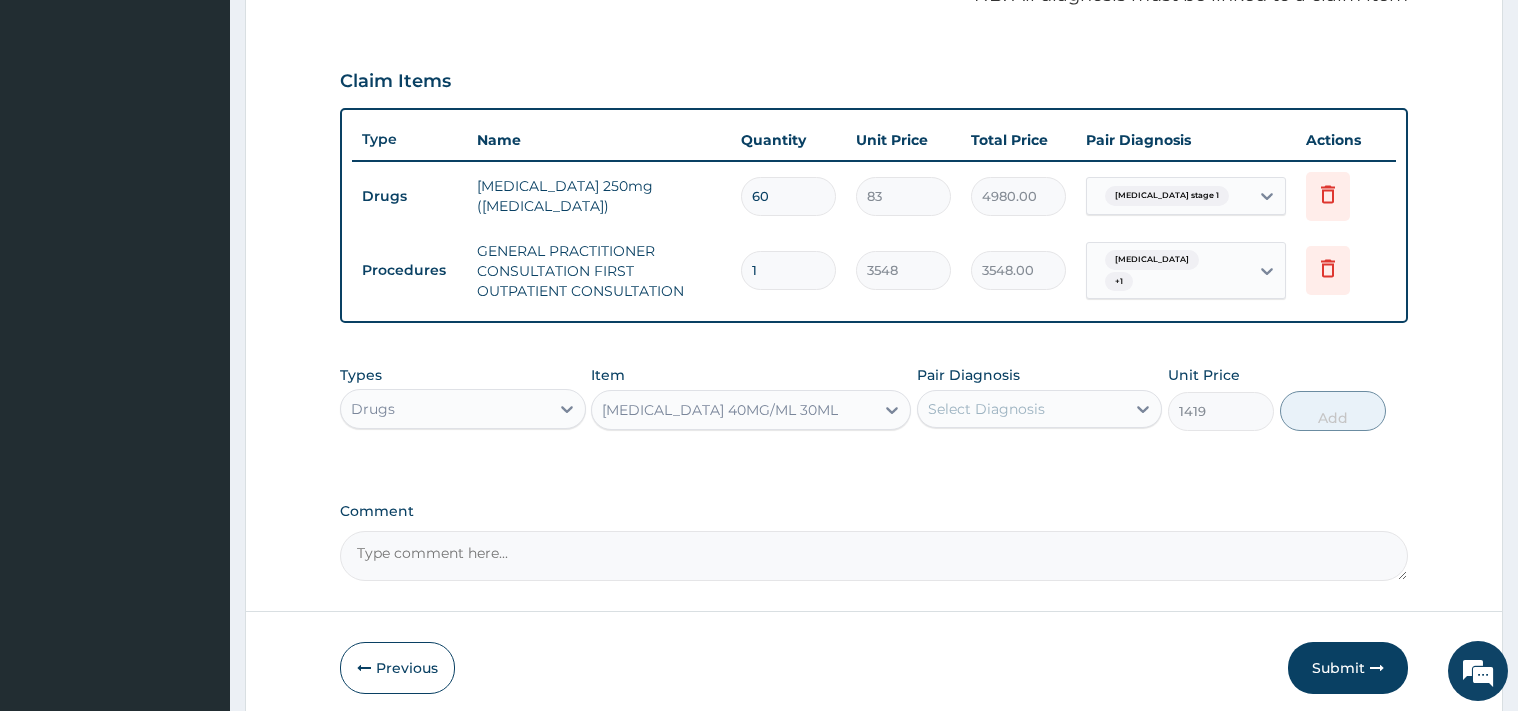 click on "Select Diagnosis" at bounding box center (986, 409) 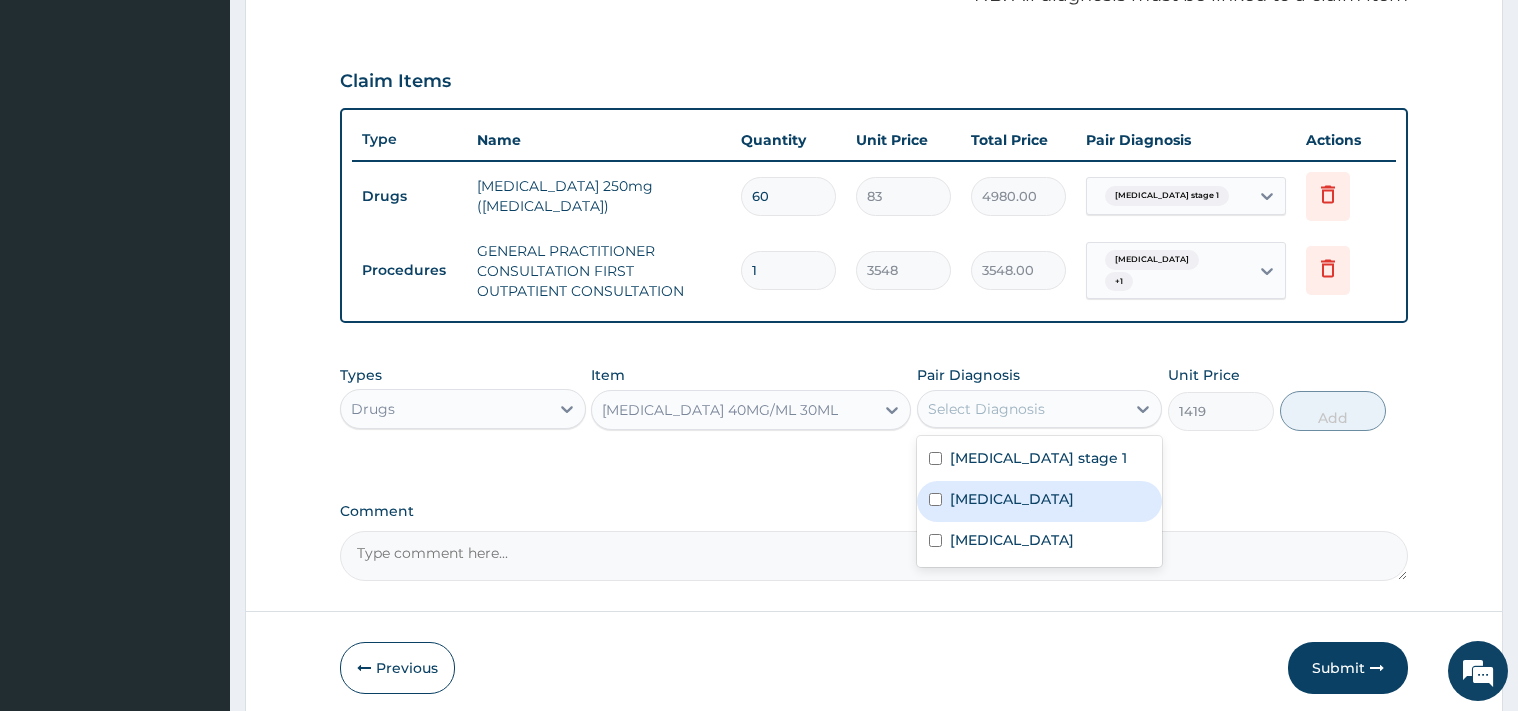 click on "Malaria" at bounding box center [1040, 501] 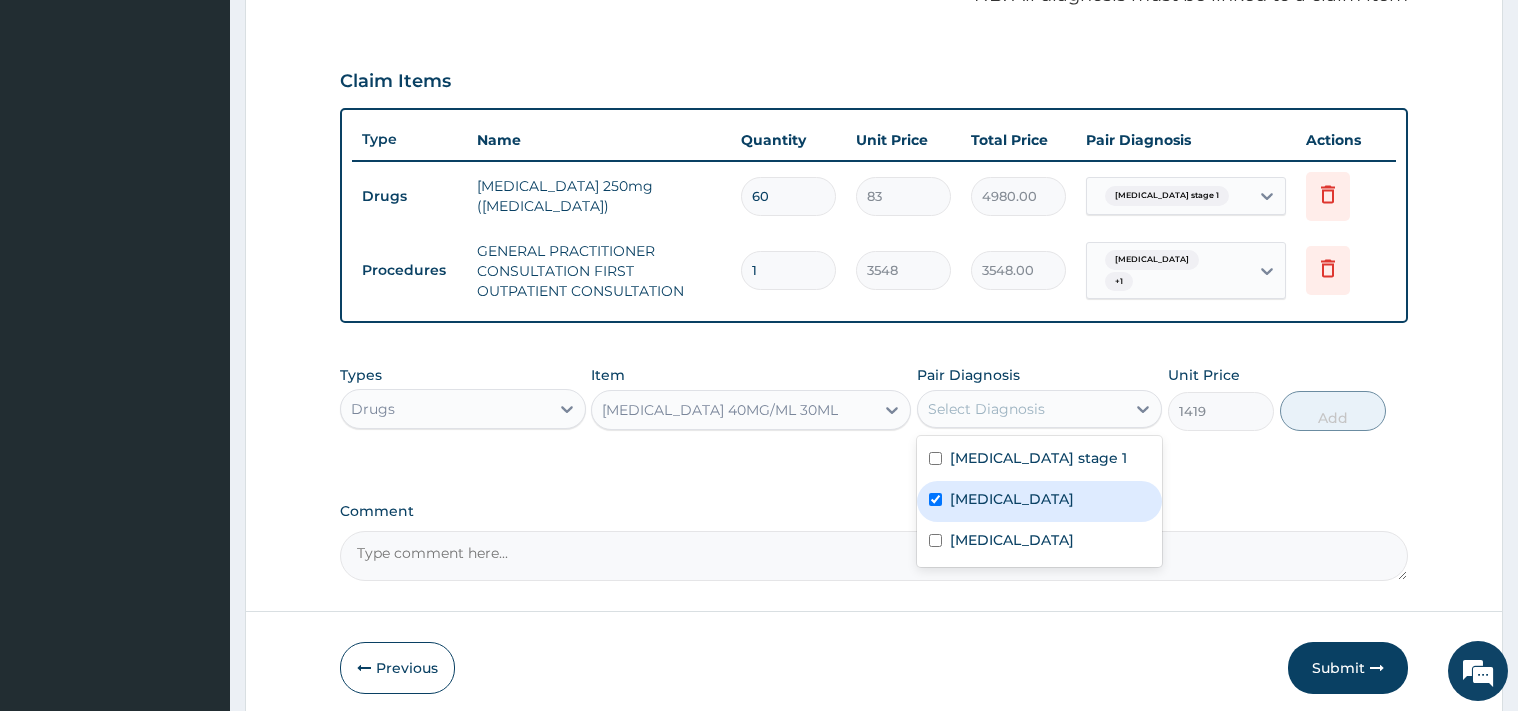 checkbox on "true" 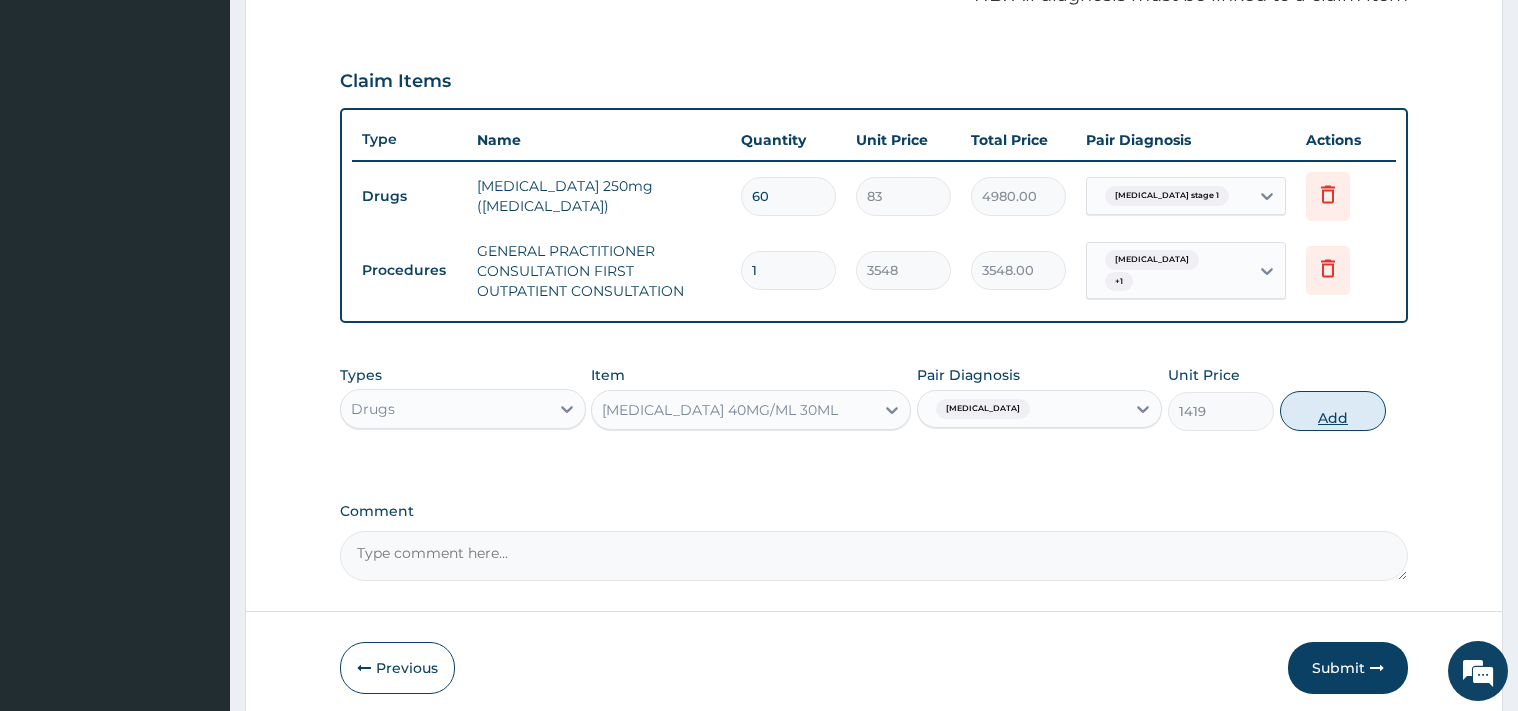 click on "Add" at bounding box center (1333, 411) 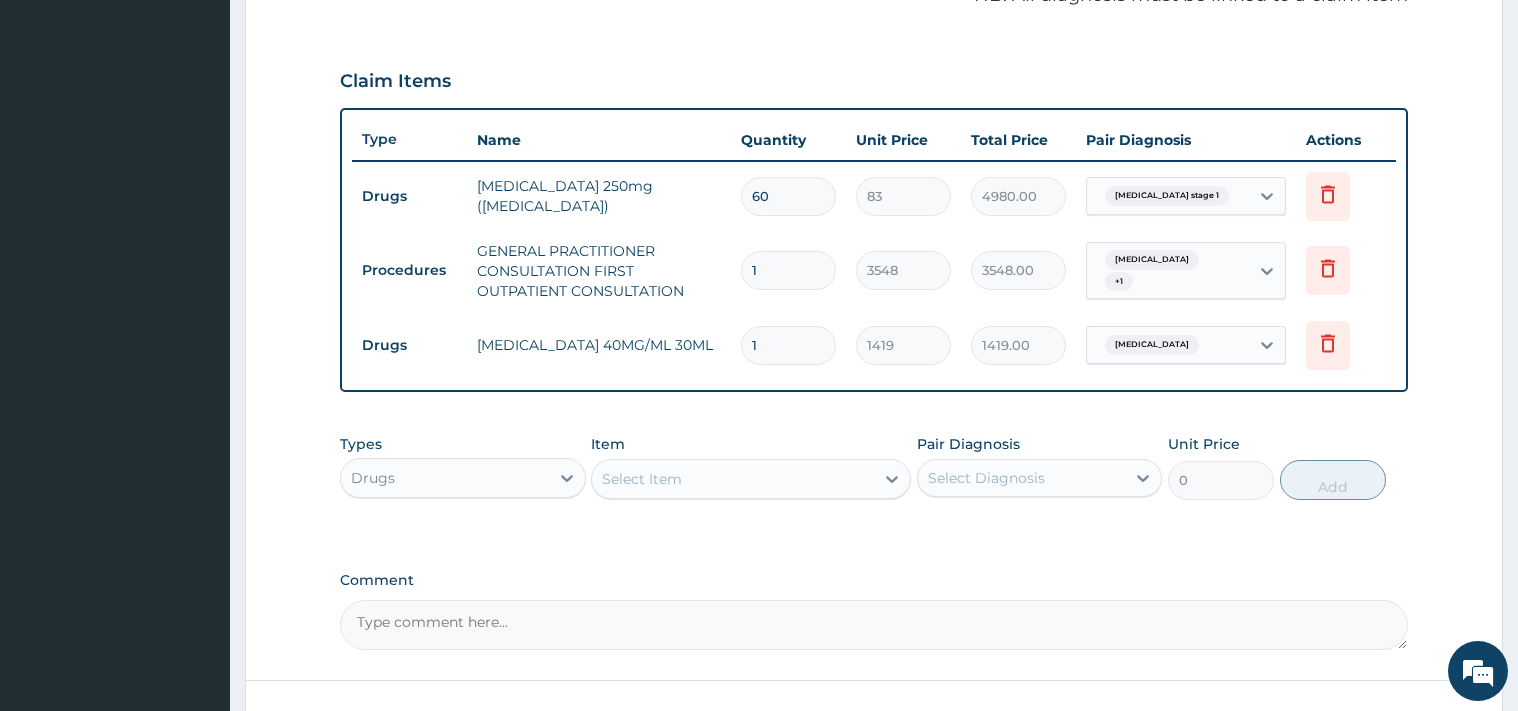 type 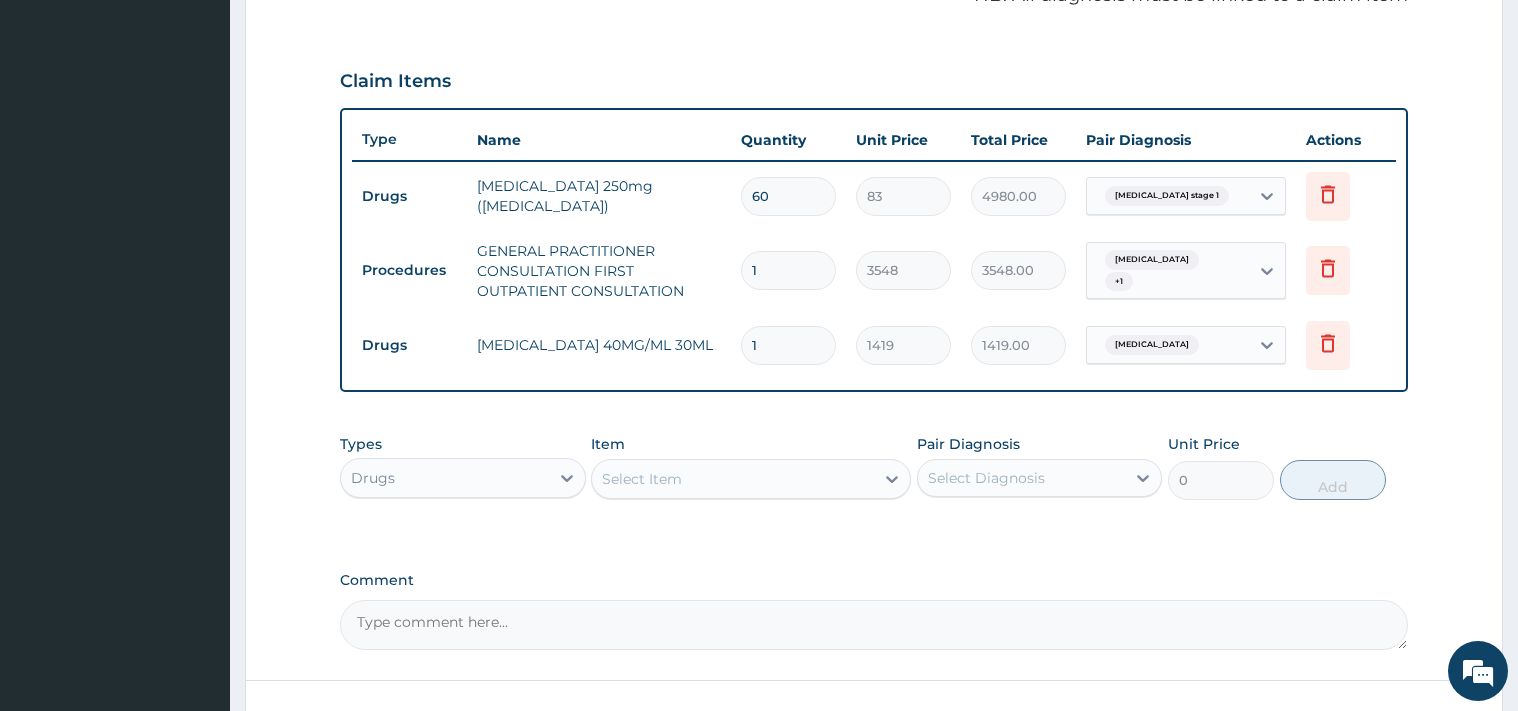 type on "0.00" 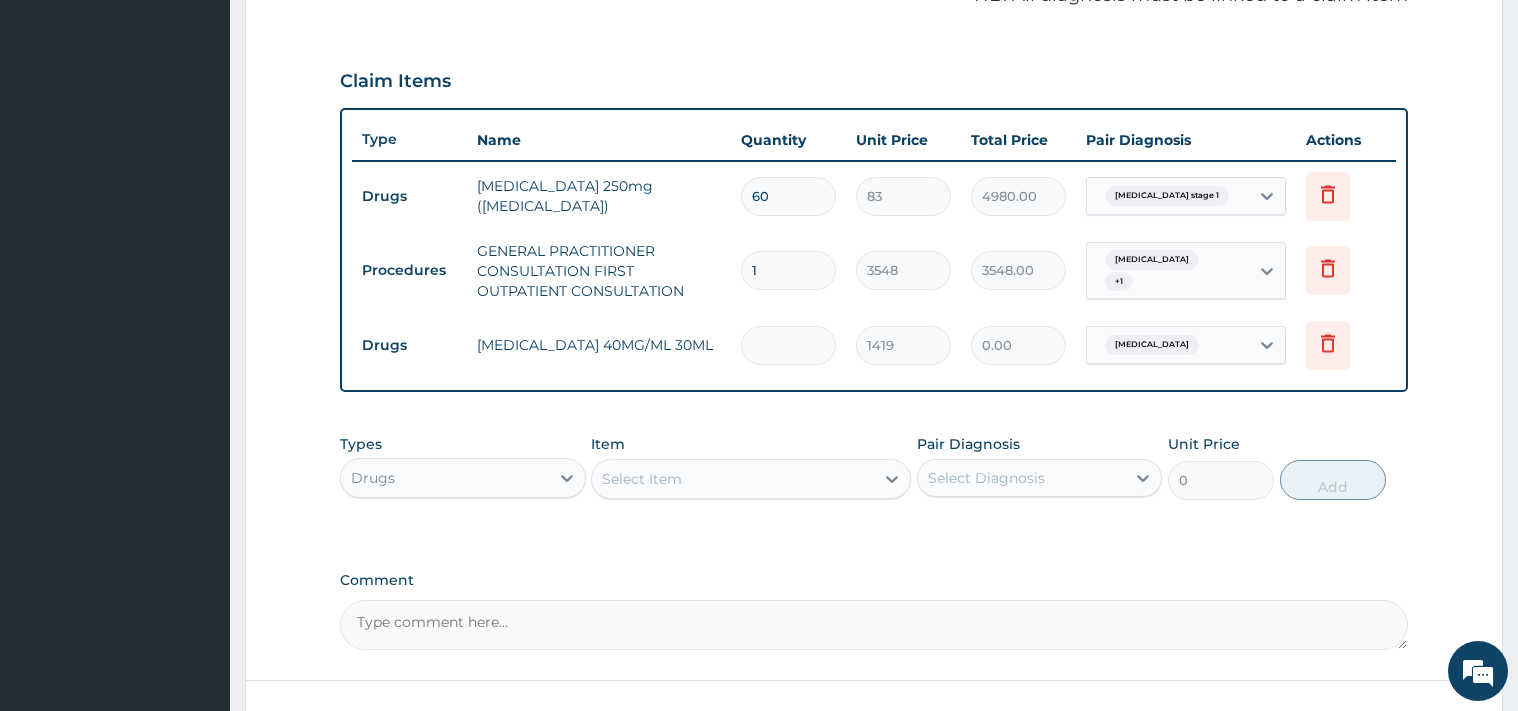 type on "2" 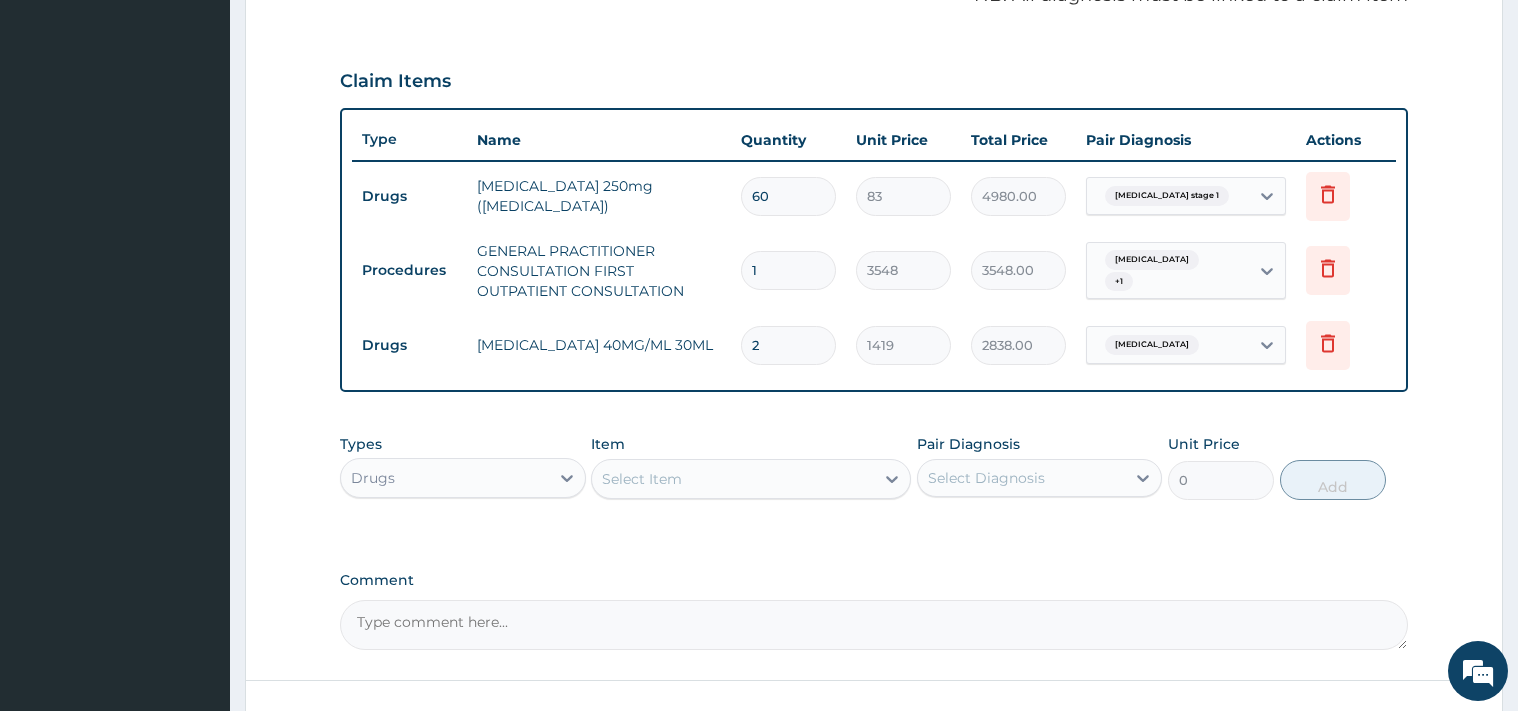 type on "2" 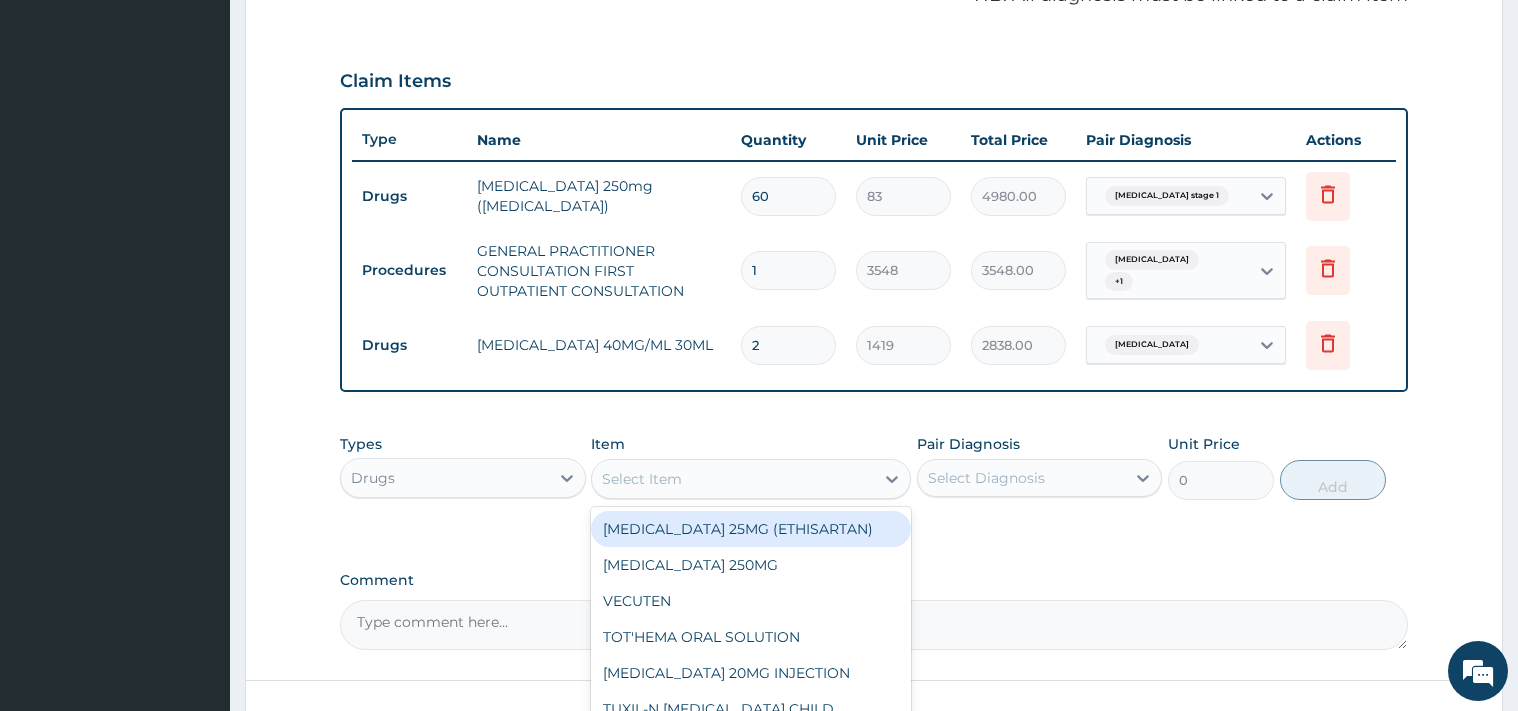 click on "Select Item" at bounding box center (751, 479) 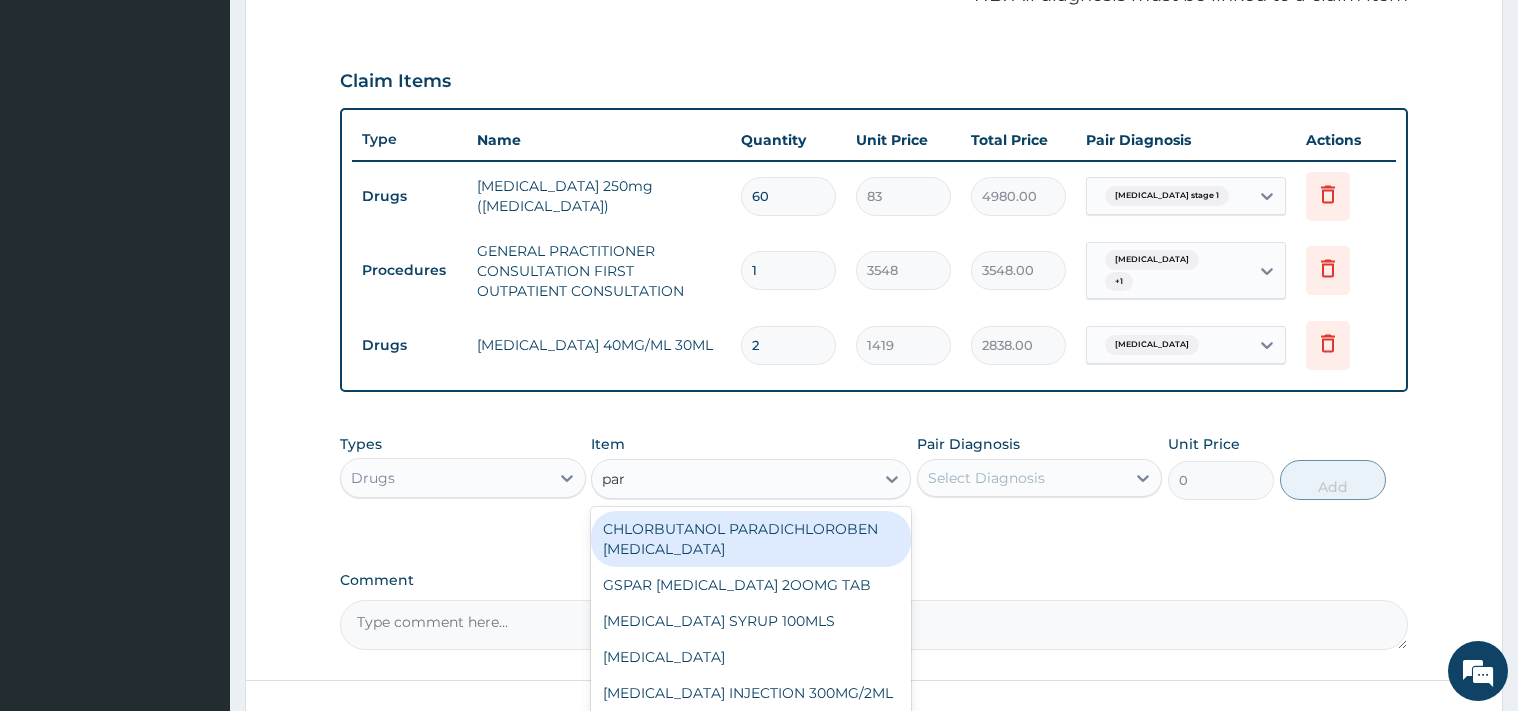 type on "para" 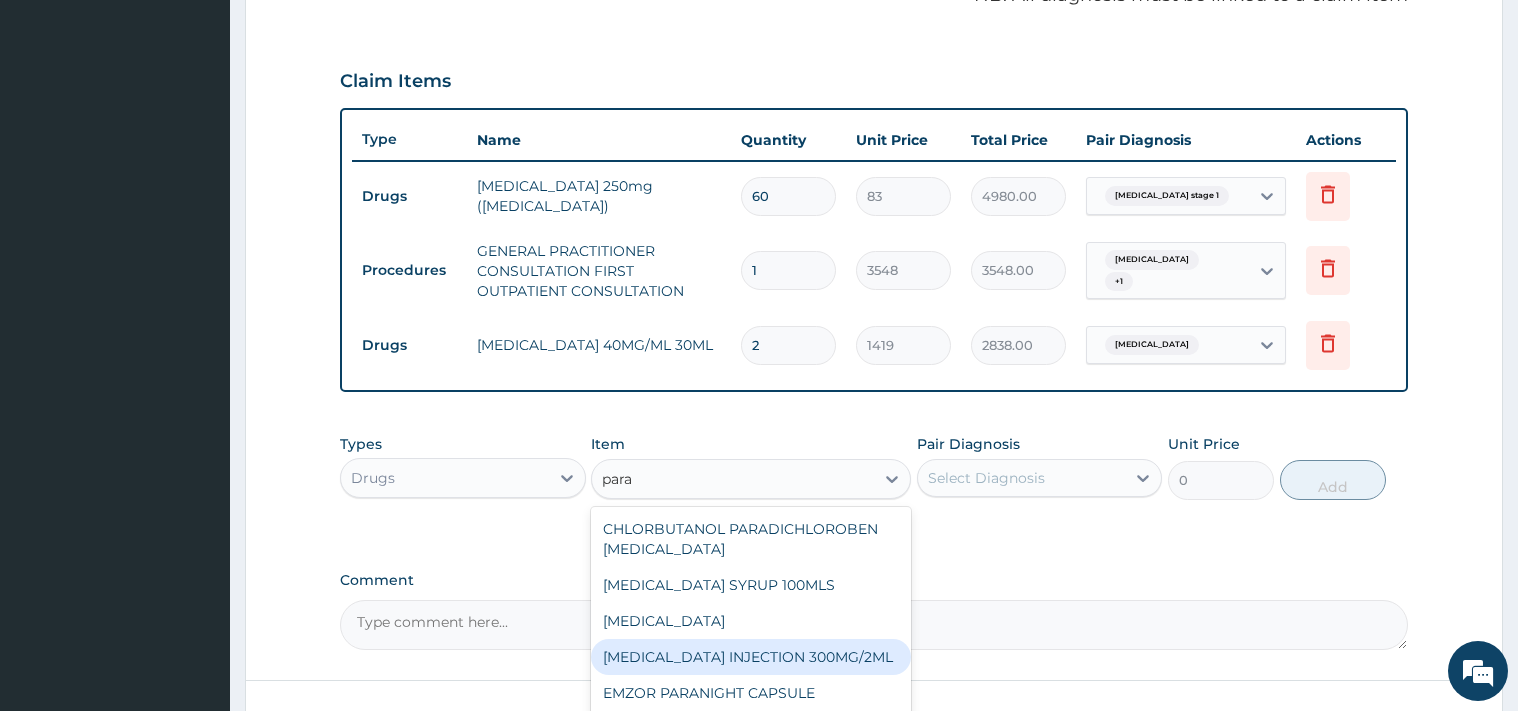 click on "PARACETAMOL INJECTION 300MG/2ML" at bounding box center (751, 657) 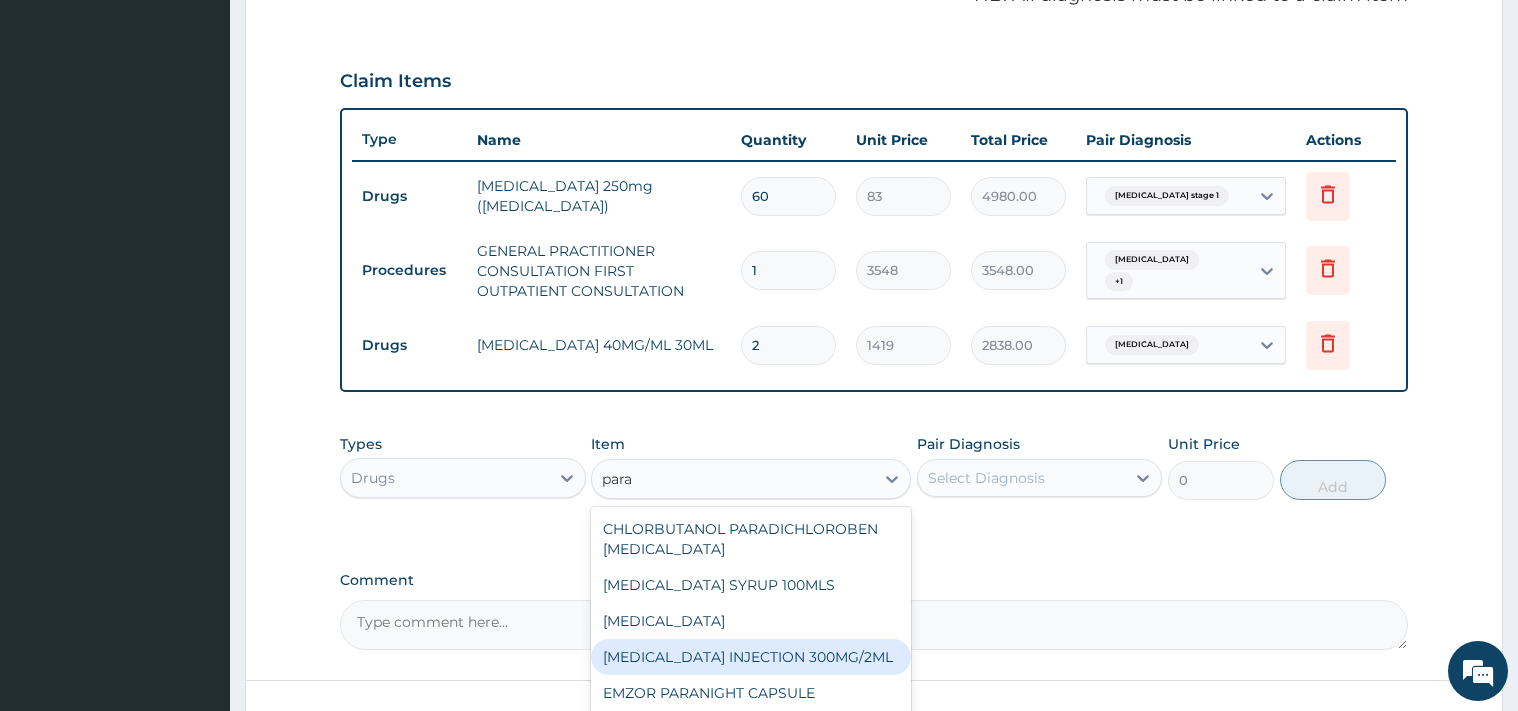 type 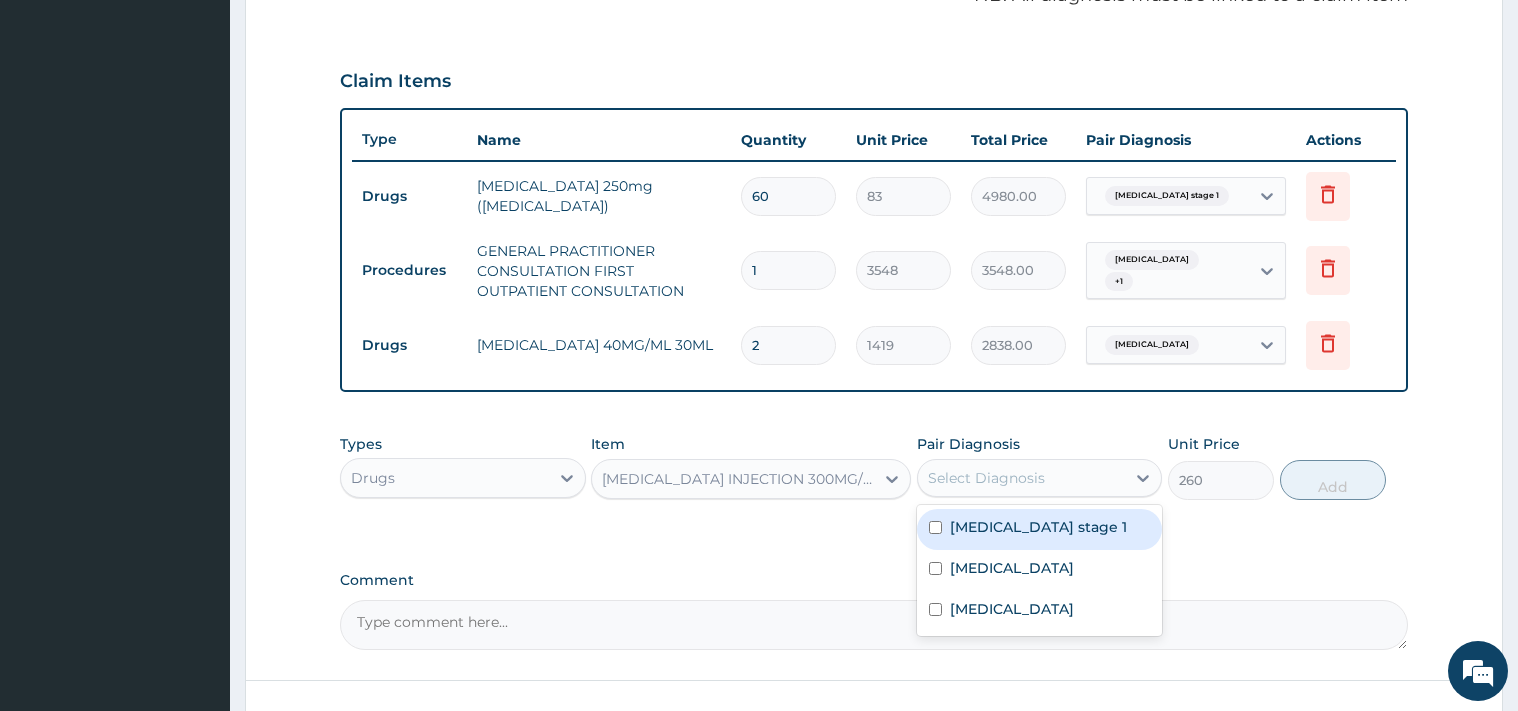 click on "Select Diagnosis" at bounding box center (1022, 478) 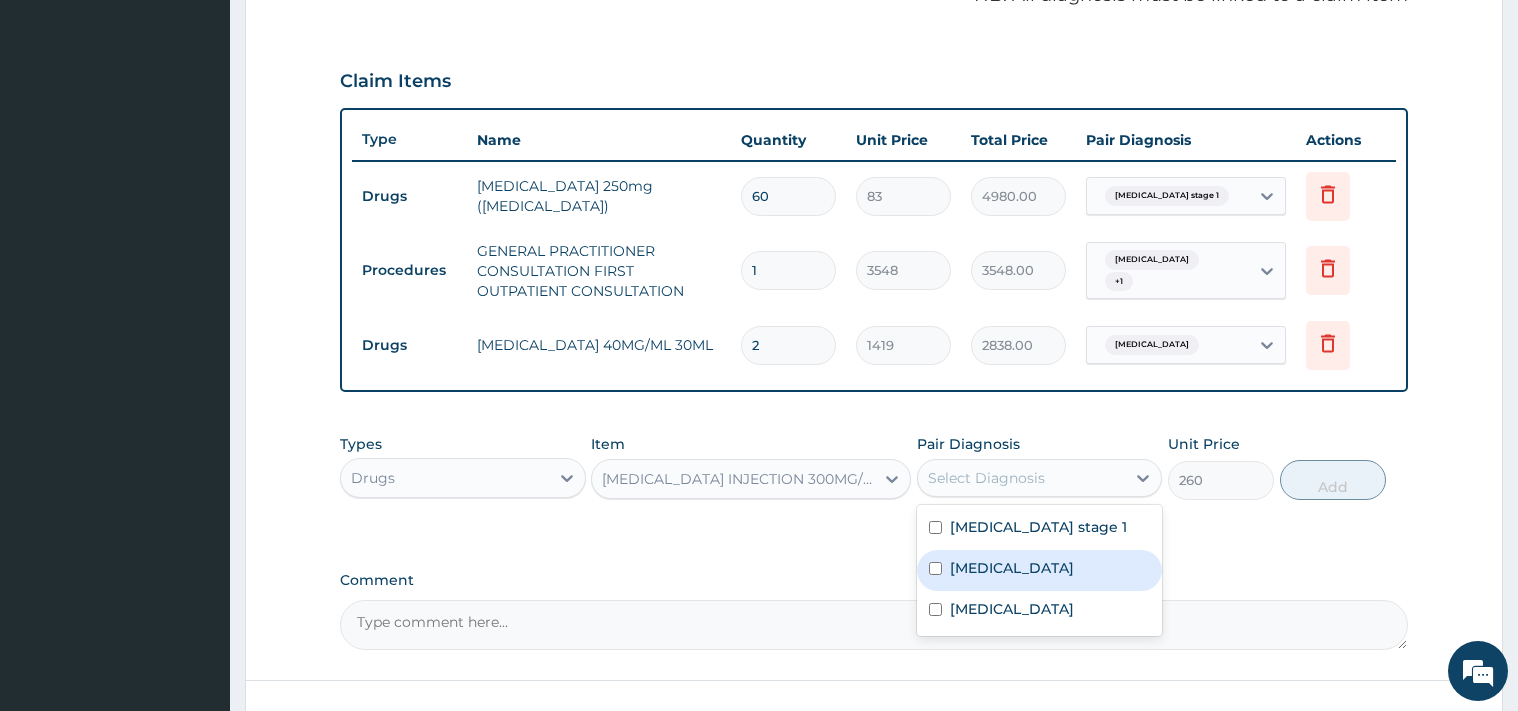 click on "Malaria" at bounding box center (1040, 570) 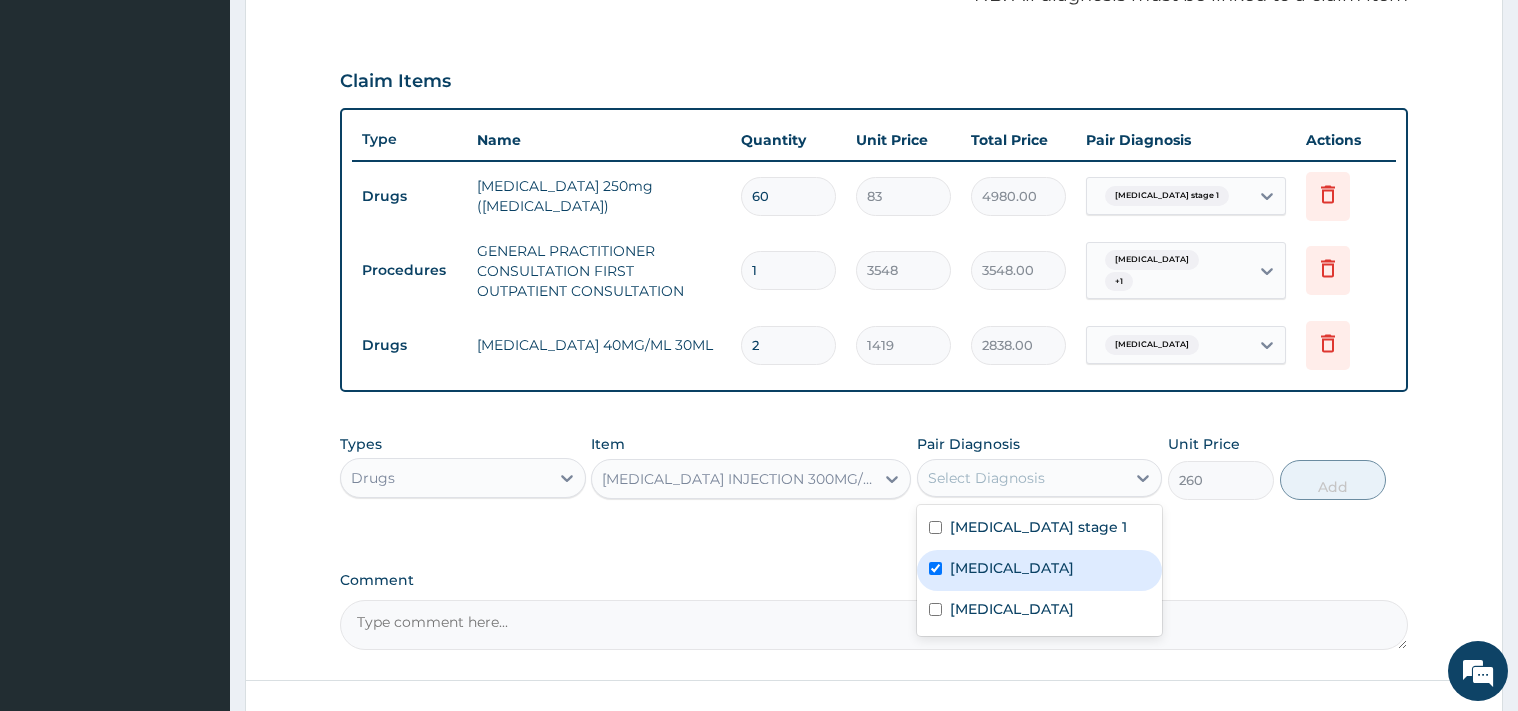 checkbox on "true" 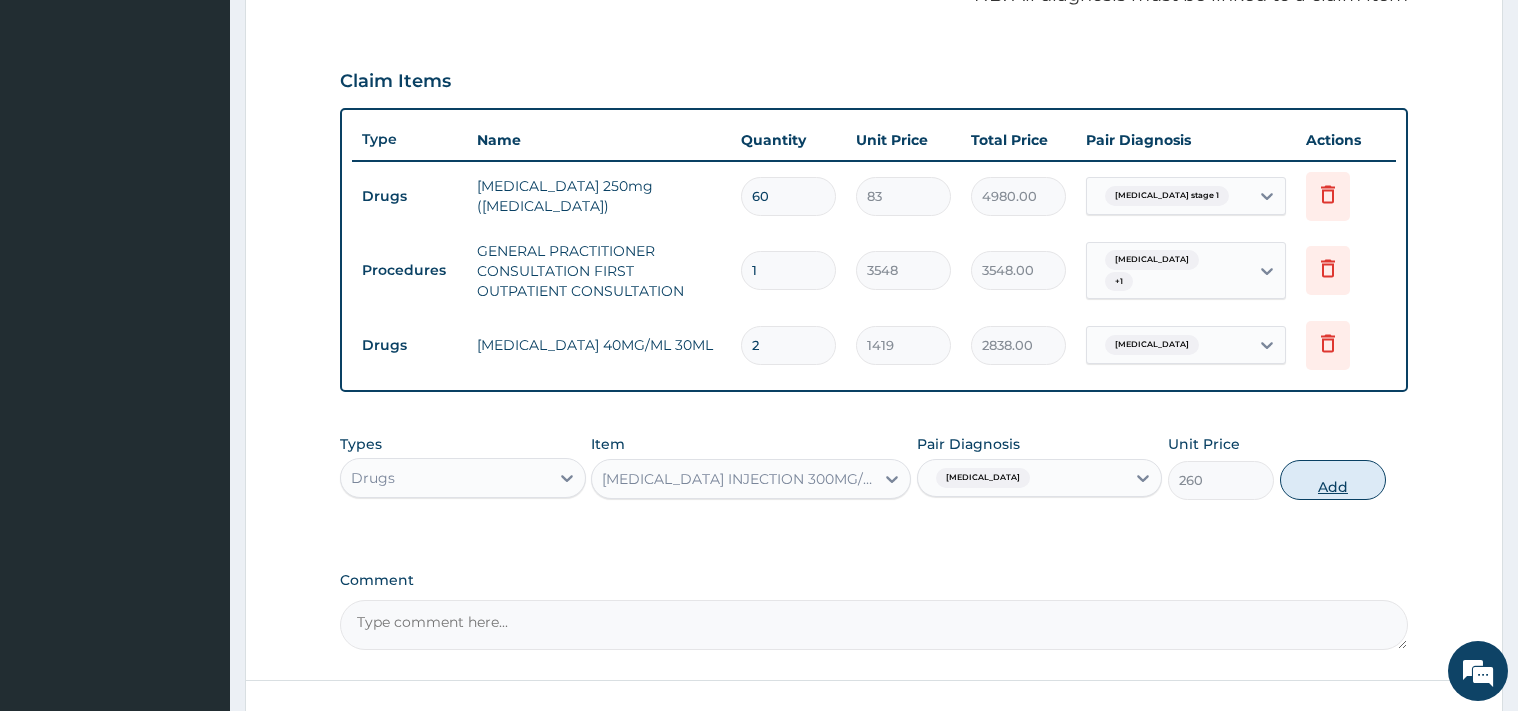 click on "Add" at bounding box center (1333, 480) 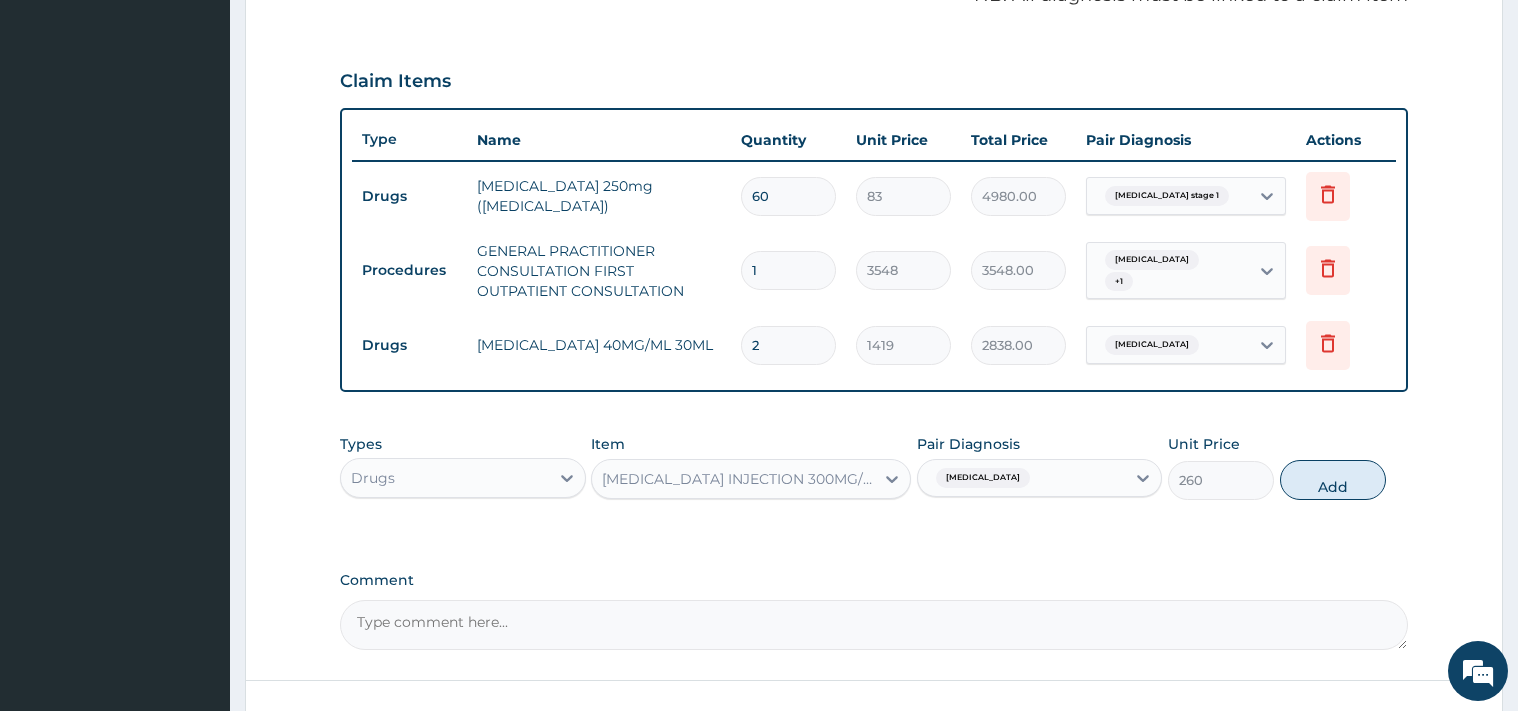 type on "0" 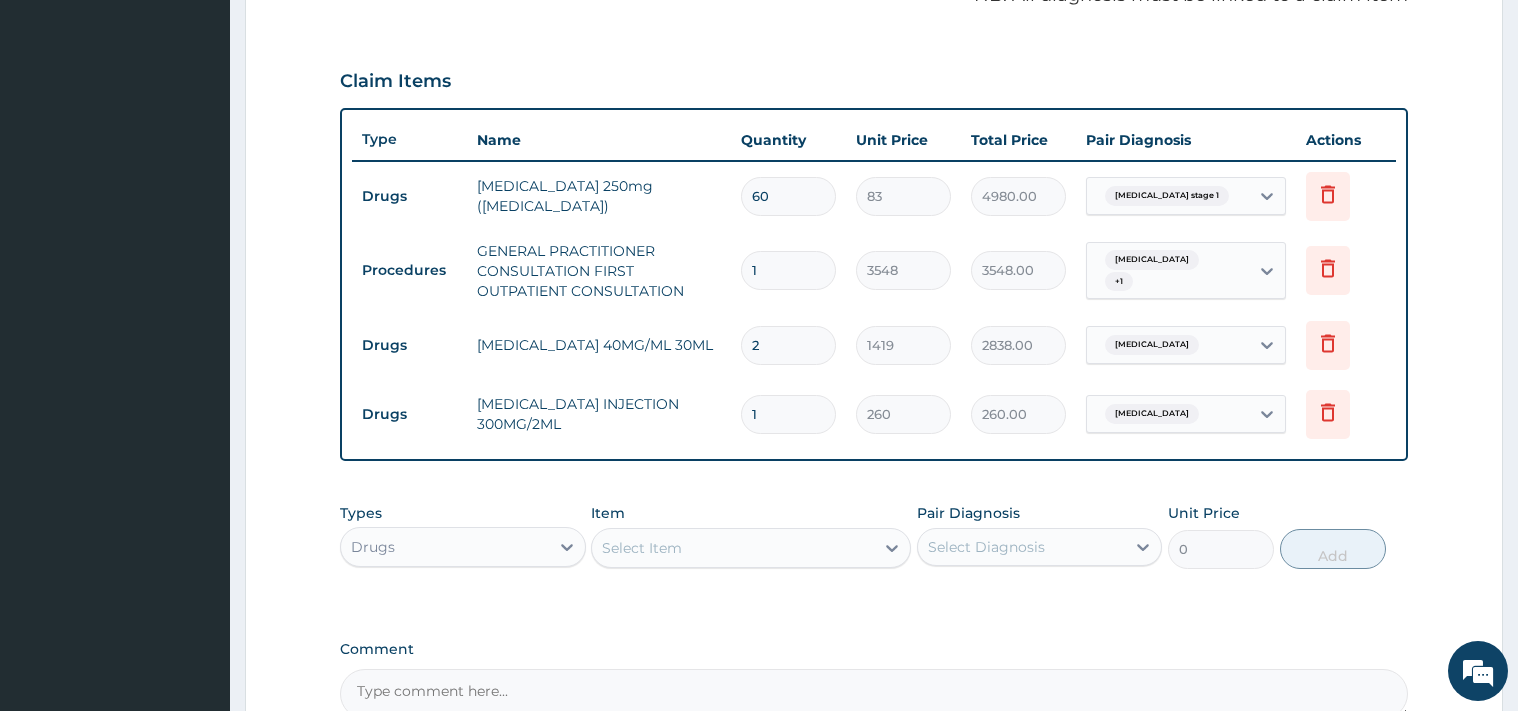 type 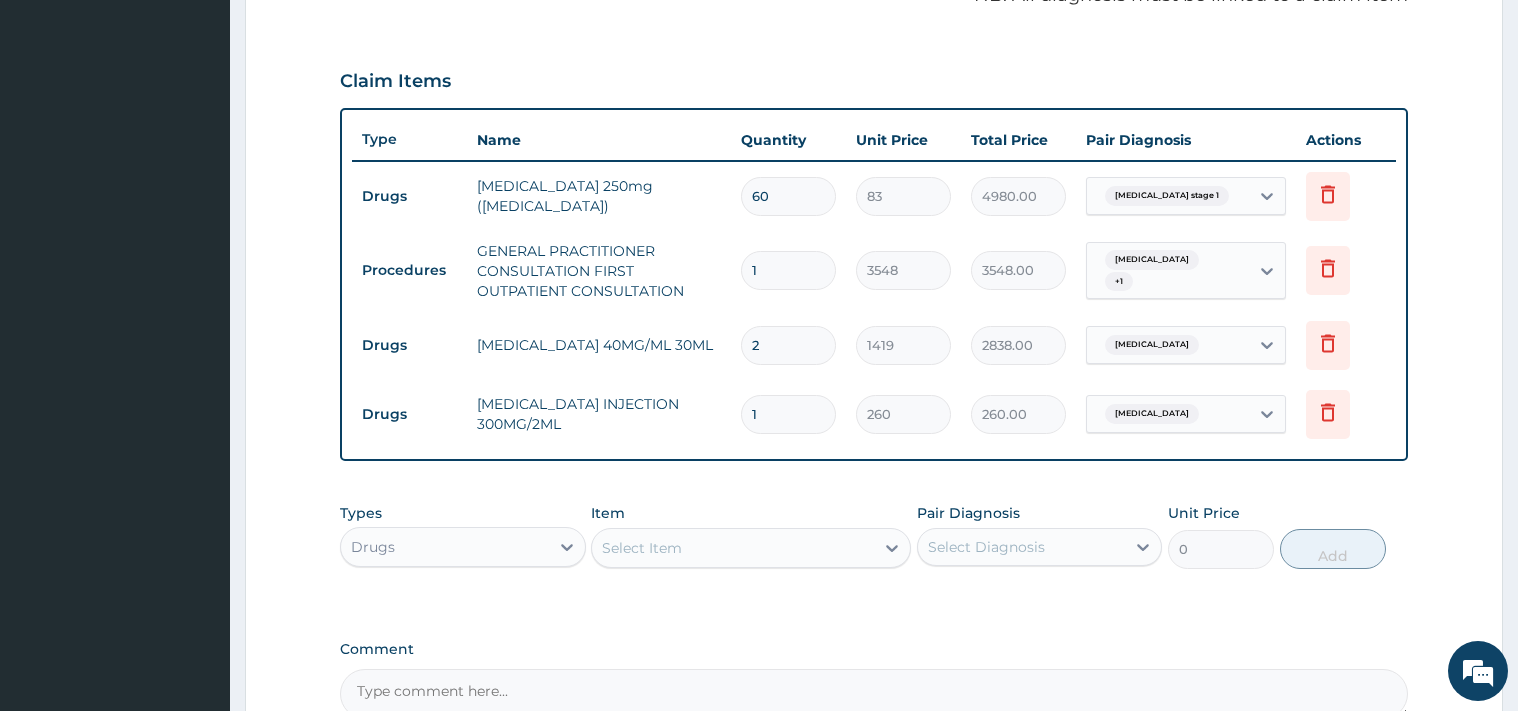 type on "0.00" 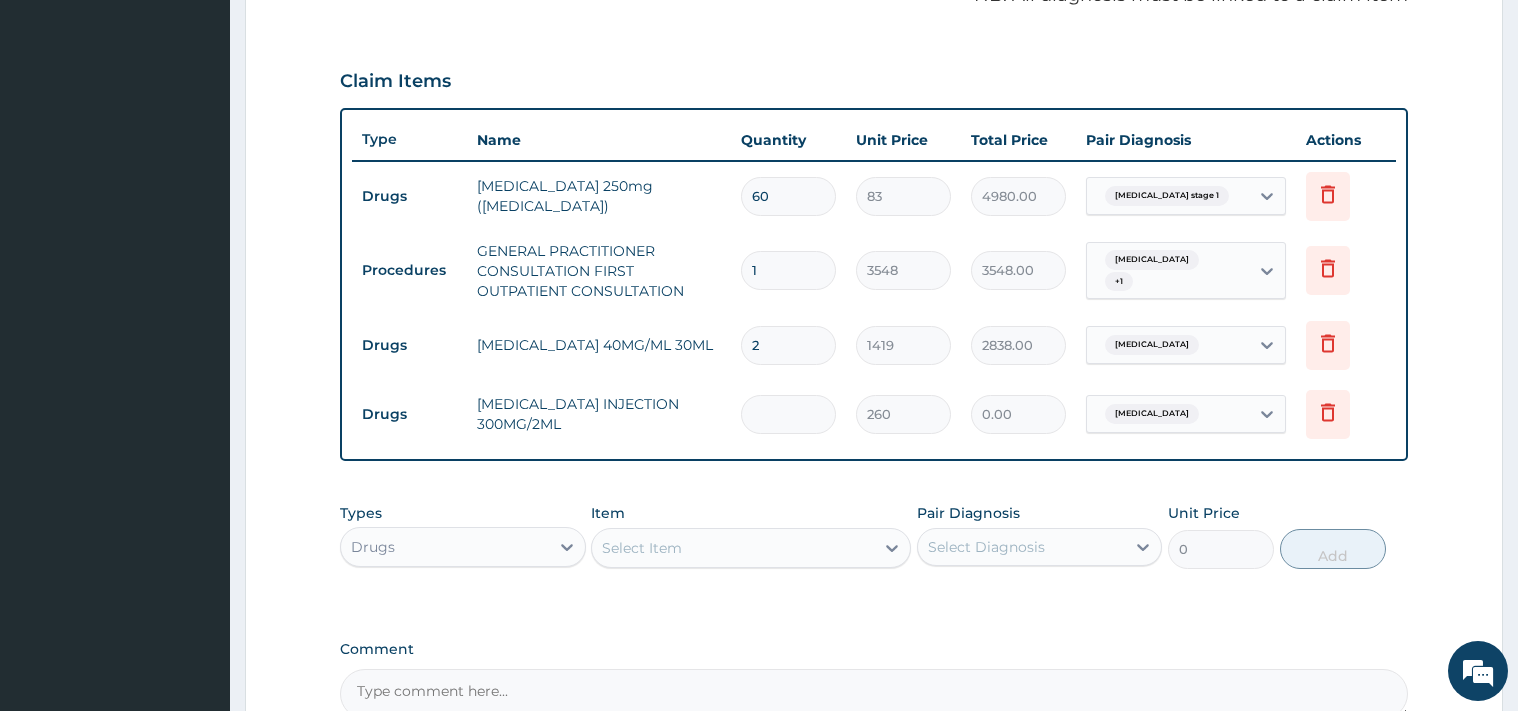 type on "2" 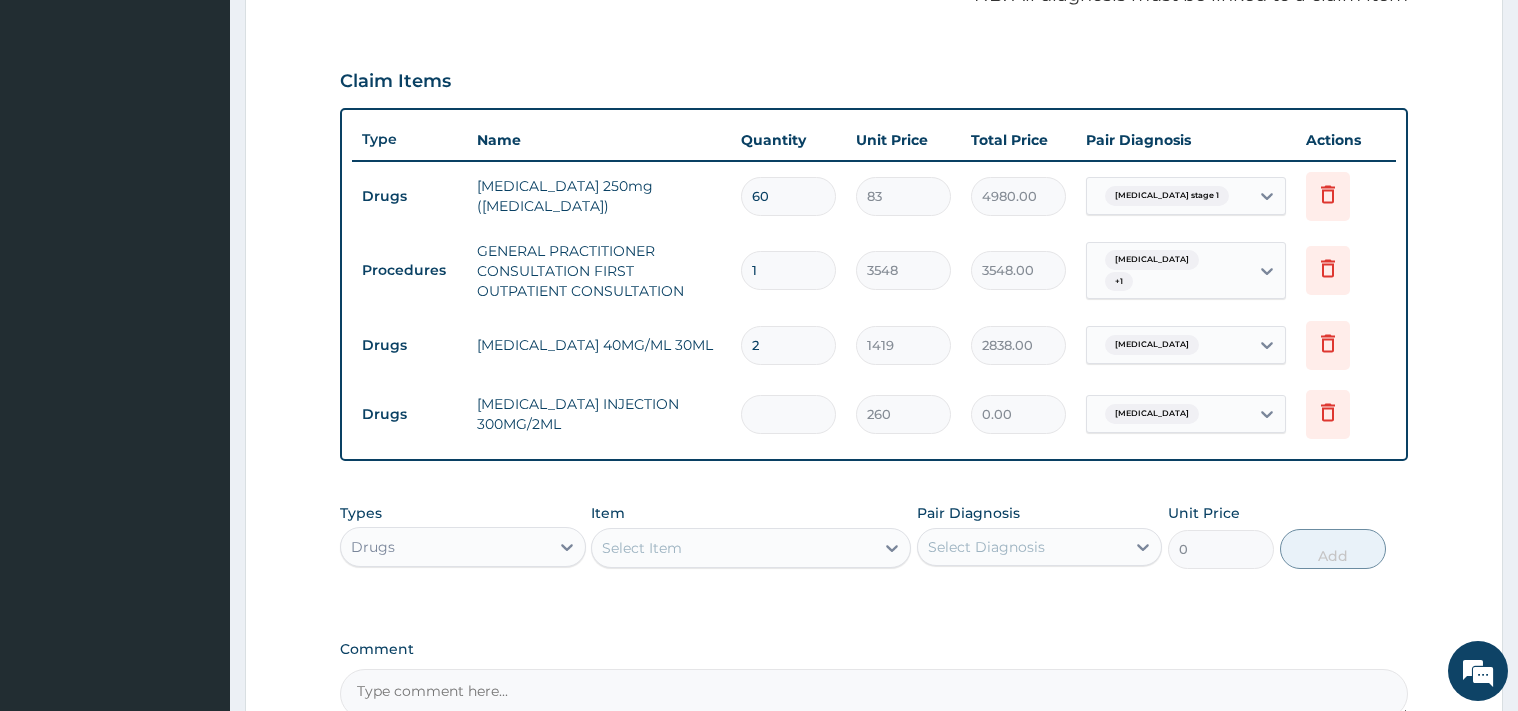 type on "520.00" 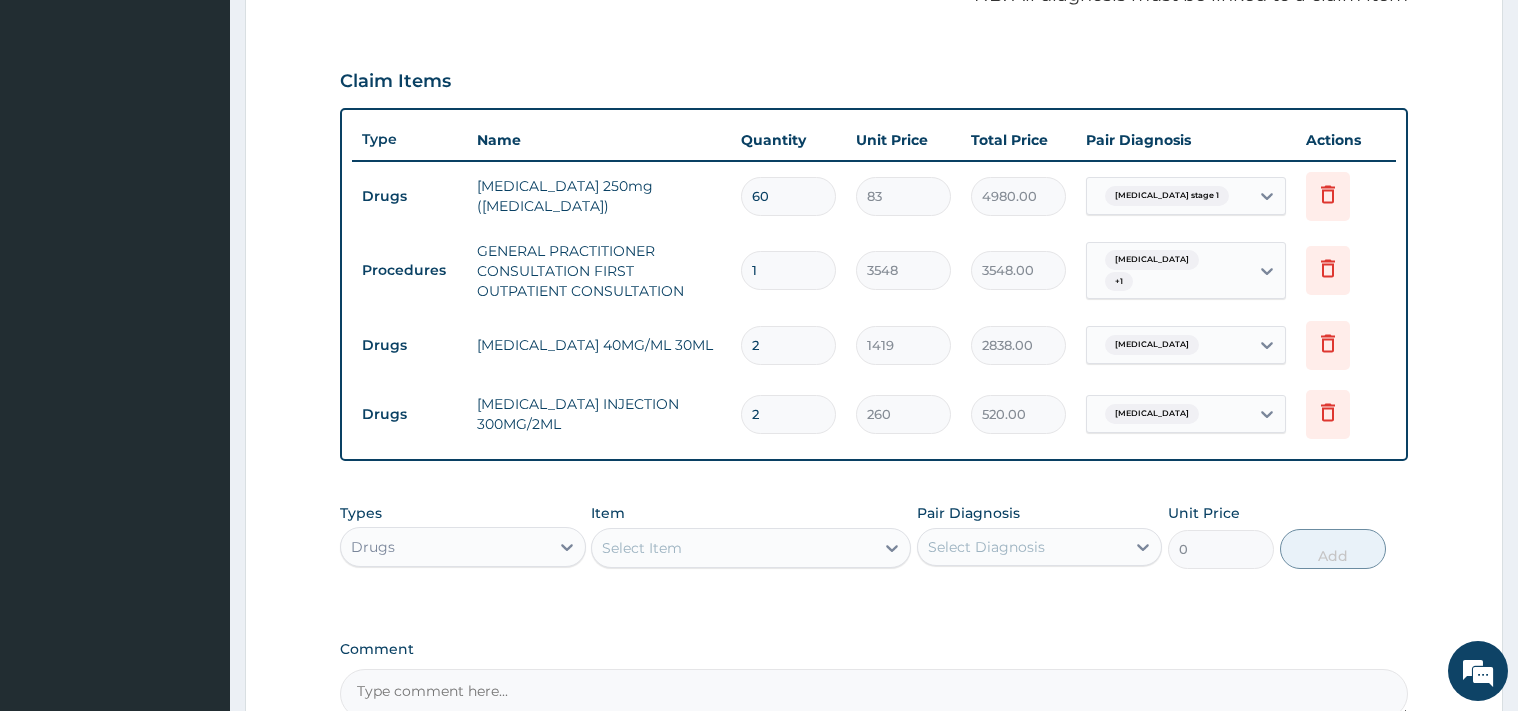 type on "2" 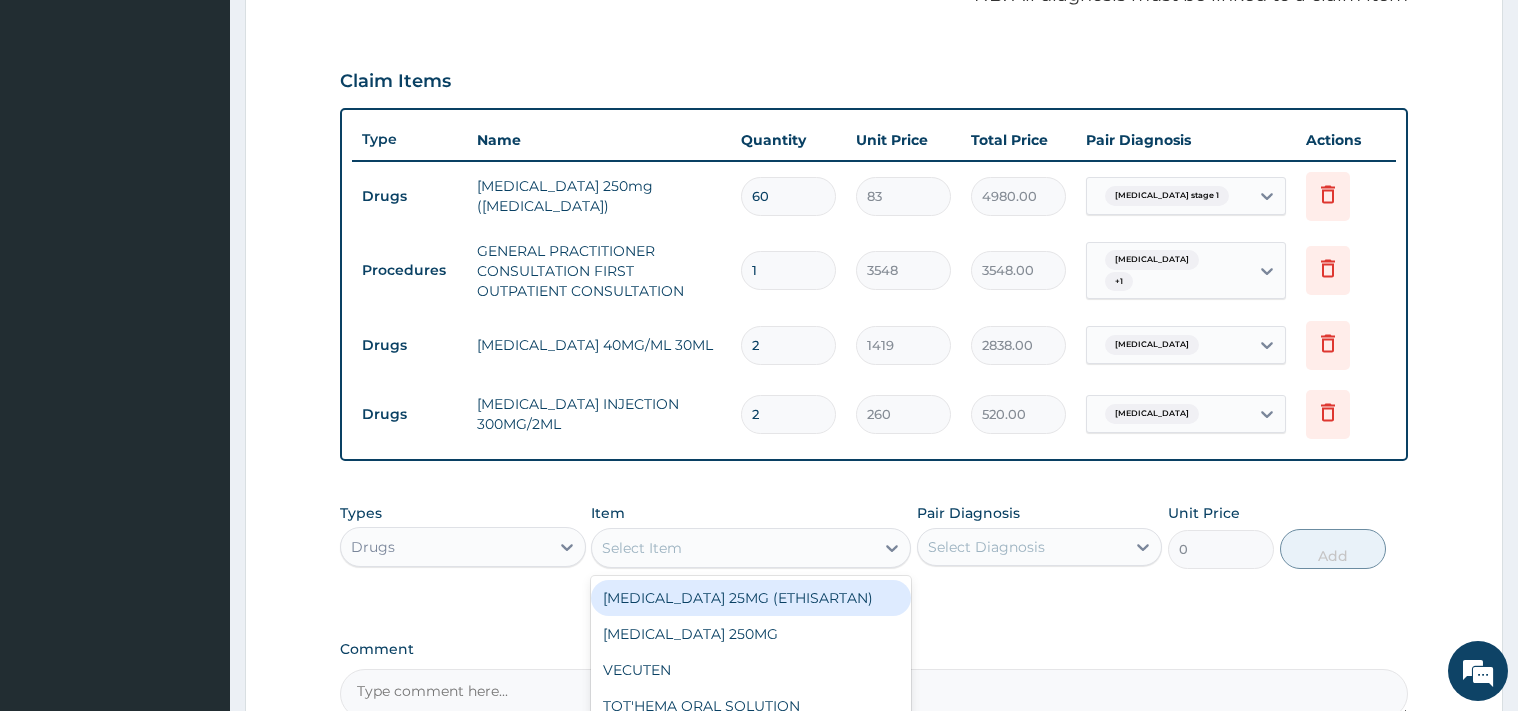 click on "Select Item" at bounding box center [642, 548] 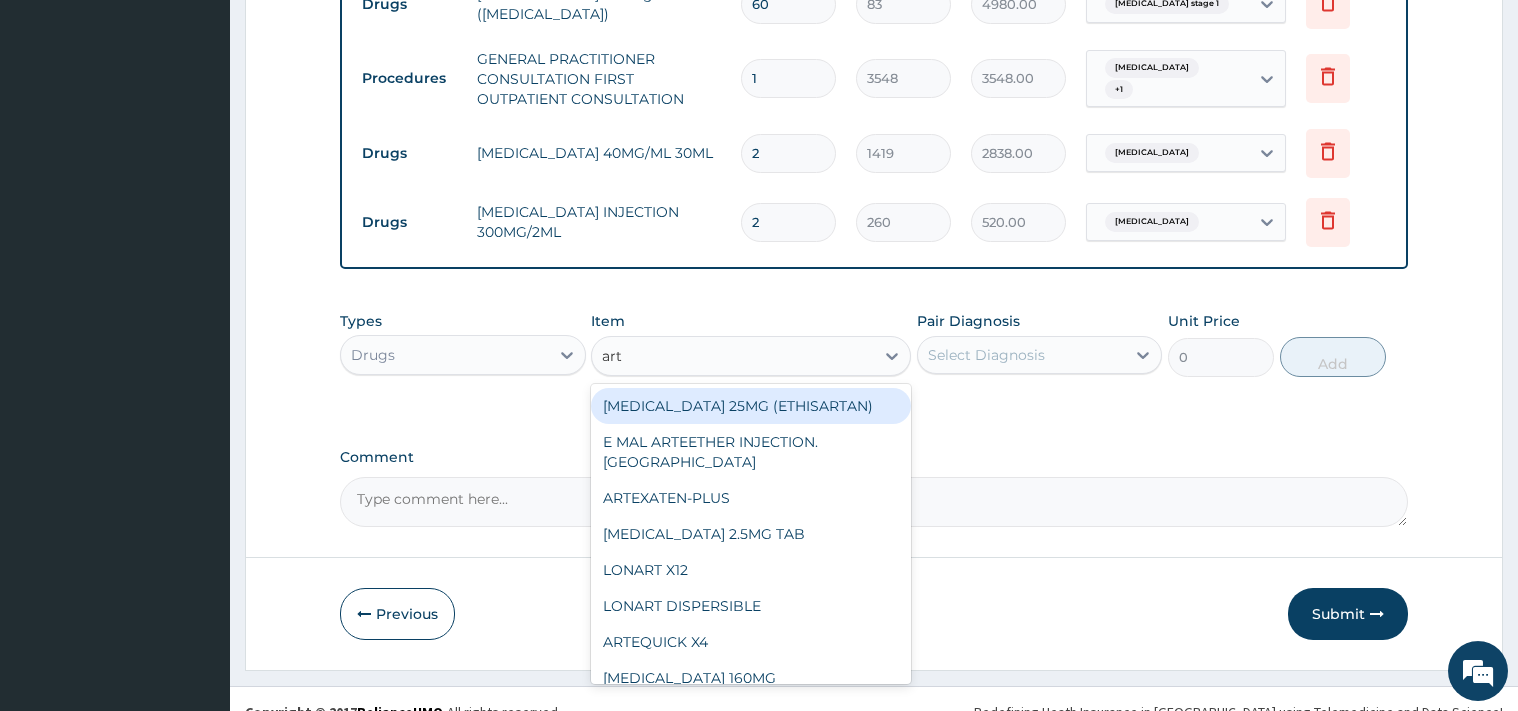 scroll, scrollTop: 840, scrollLeft: 0, axis: vertical 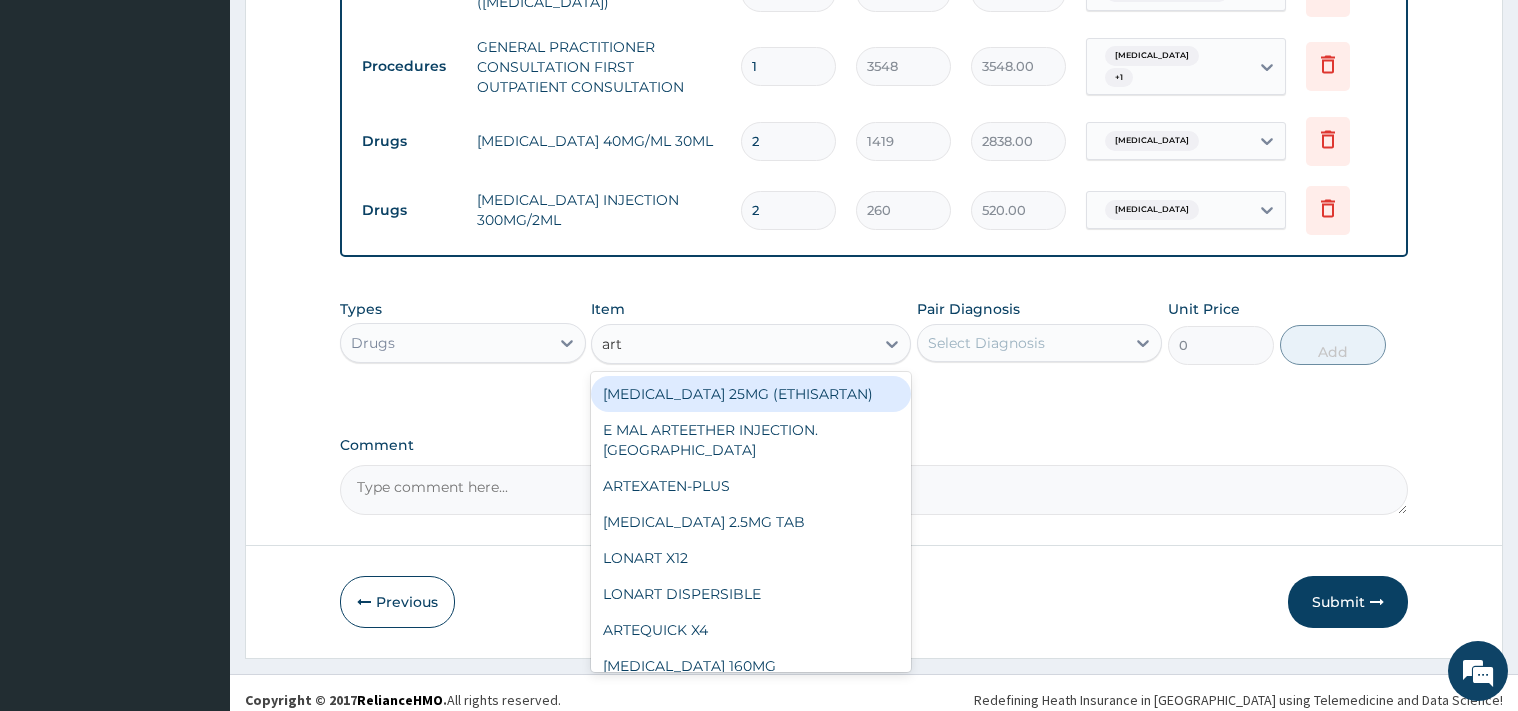 type on "arte" 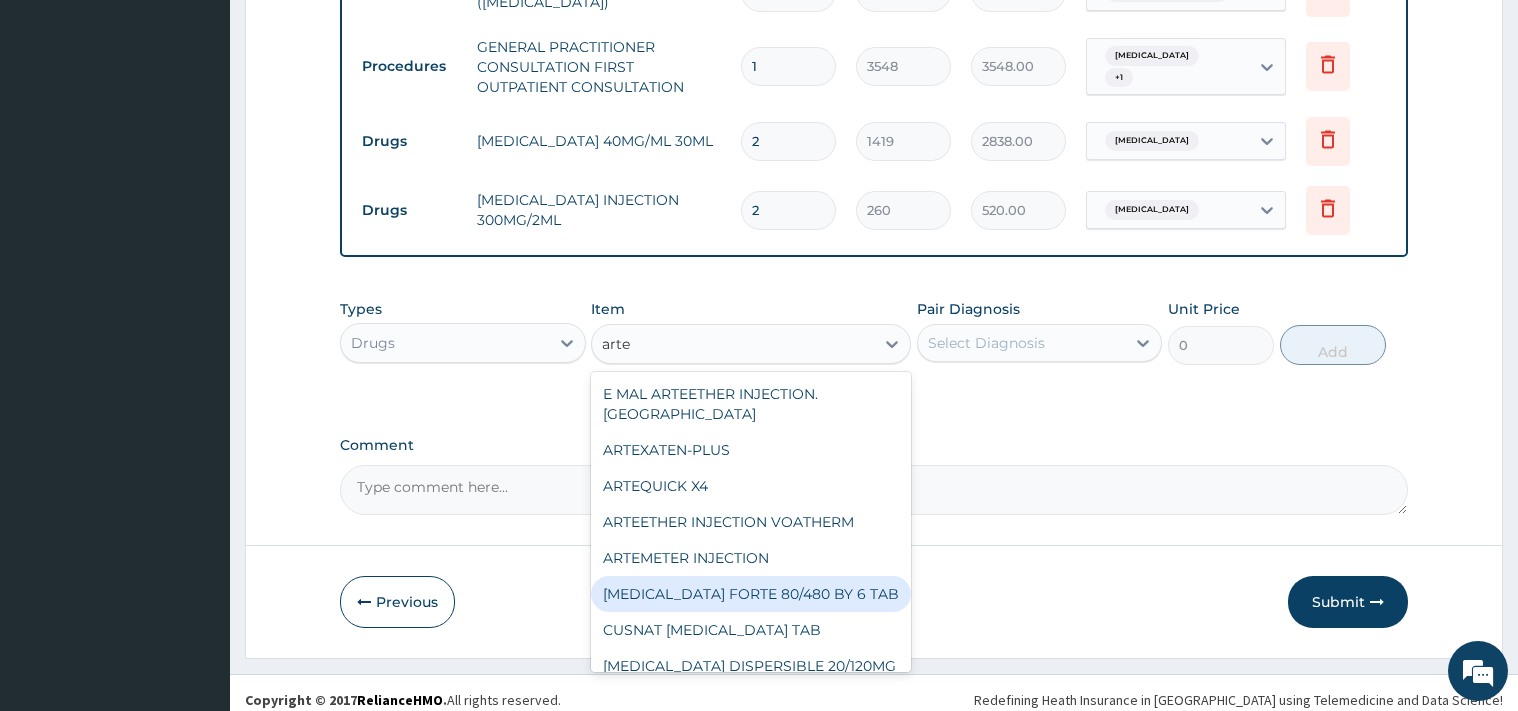click on "COARTEM FORTE 80/480 BY 6 TAB" at bounding box center [751, 594] 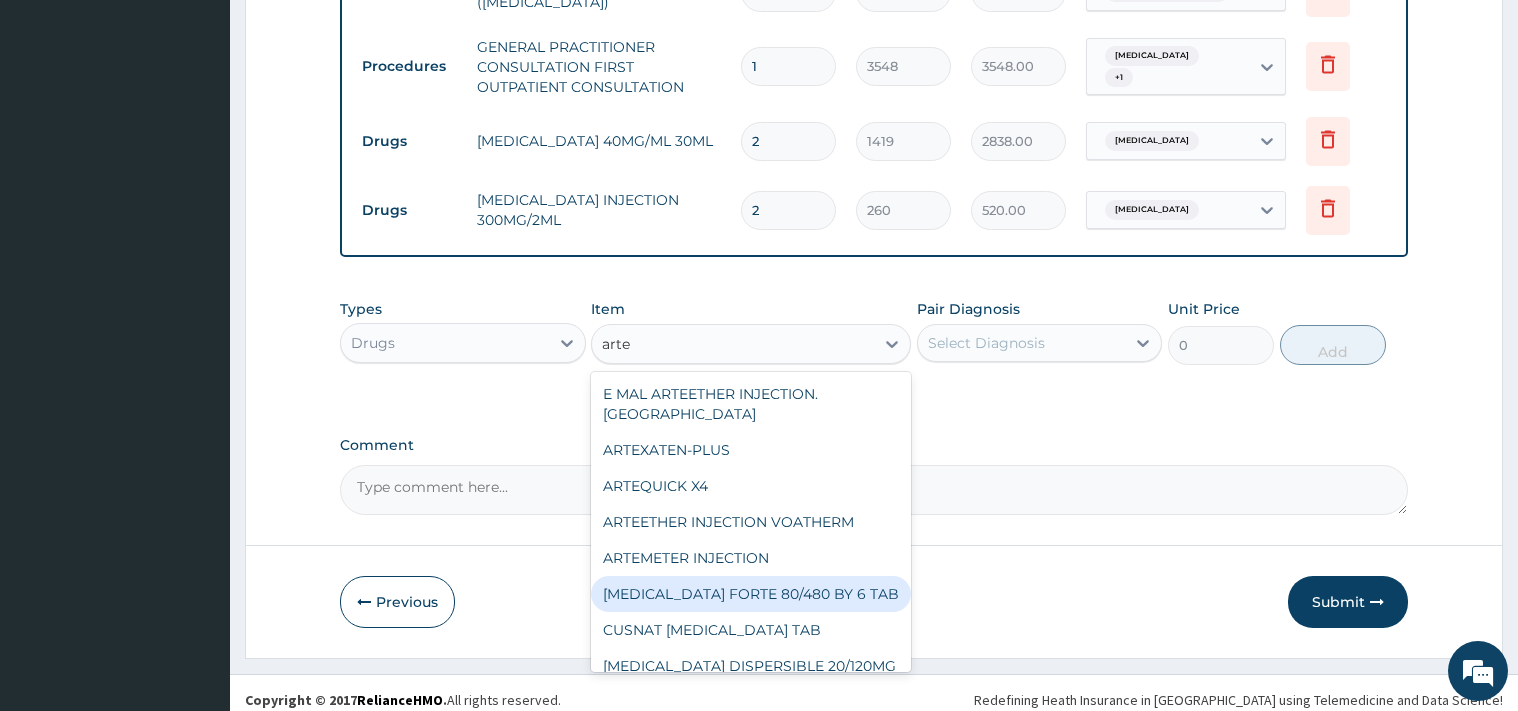 type 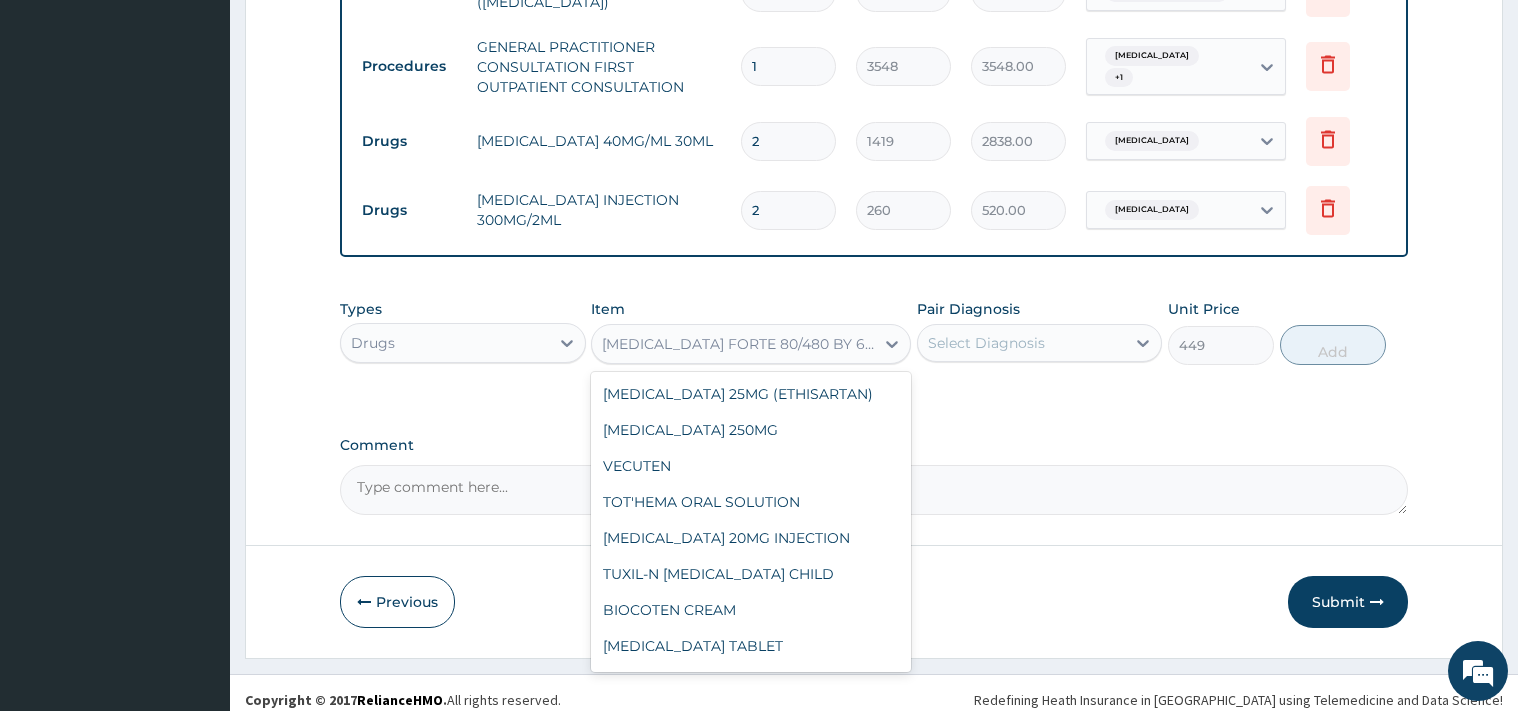 click on "COARTEM FORTE 80/480 BY 6 TAB" at bounding box center [739, 344] 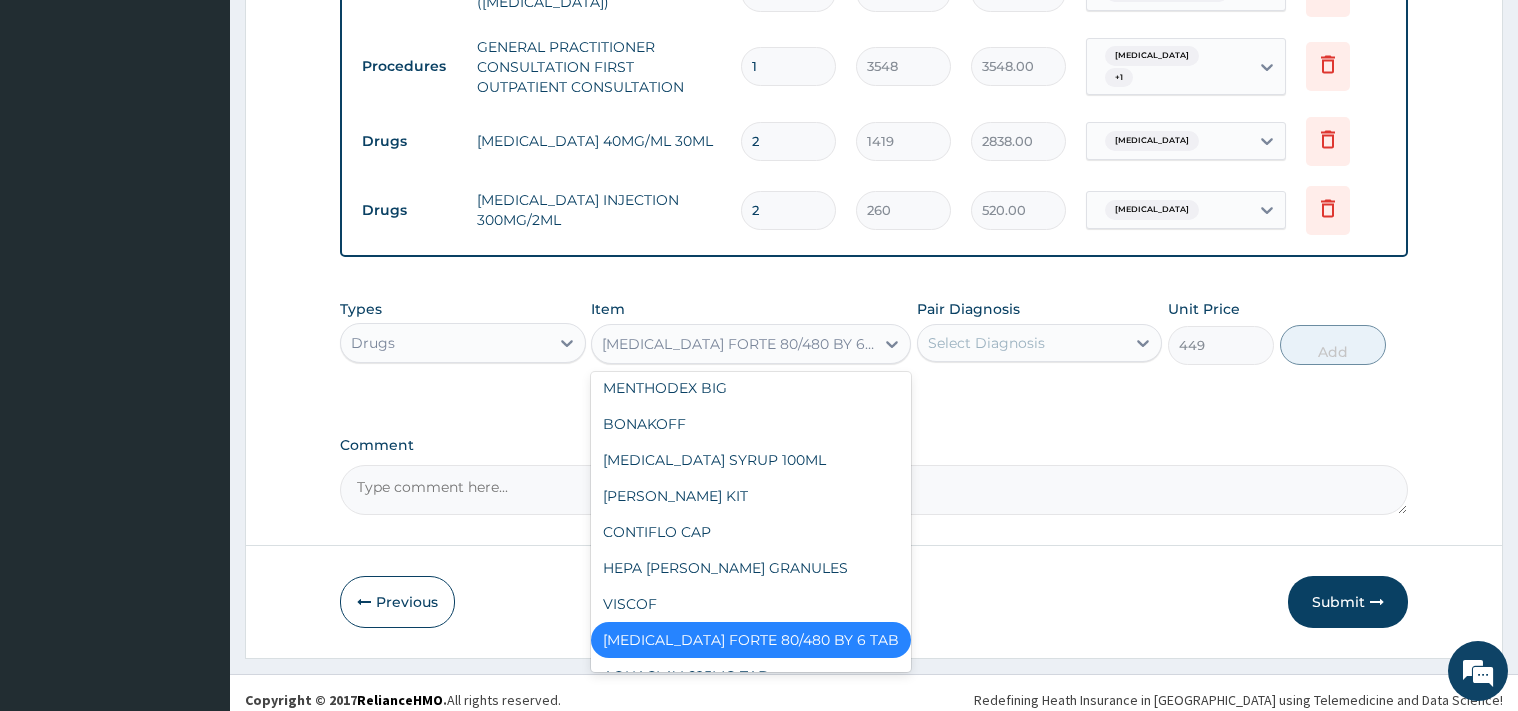scroll, scrollTop: 9776, scrollLeft: 0, axis: vertical 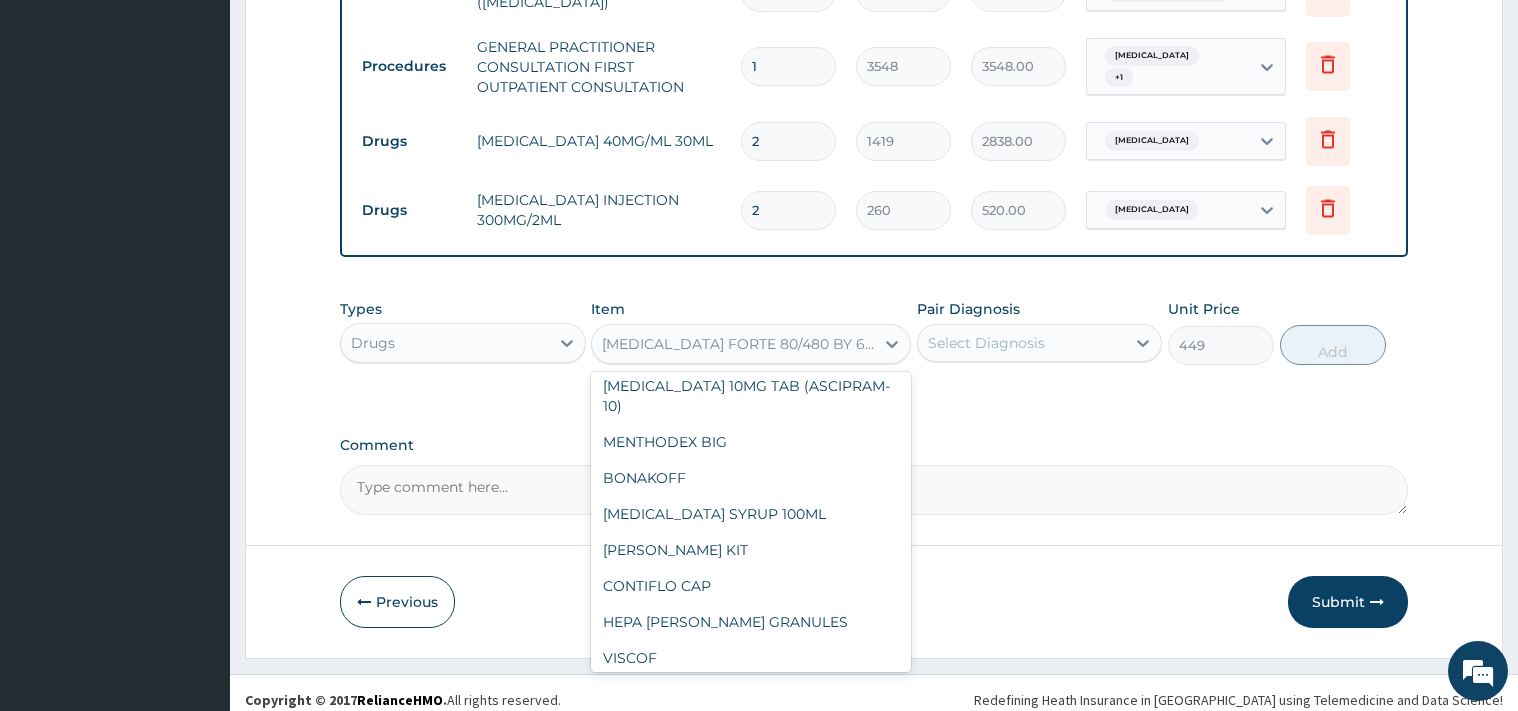 click on "COARTEM FORTE 80/480 BY 6 TAB" at bounding box center [751, 694] 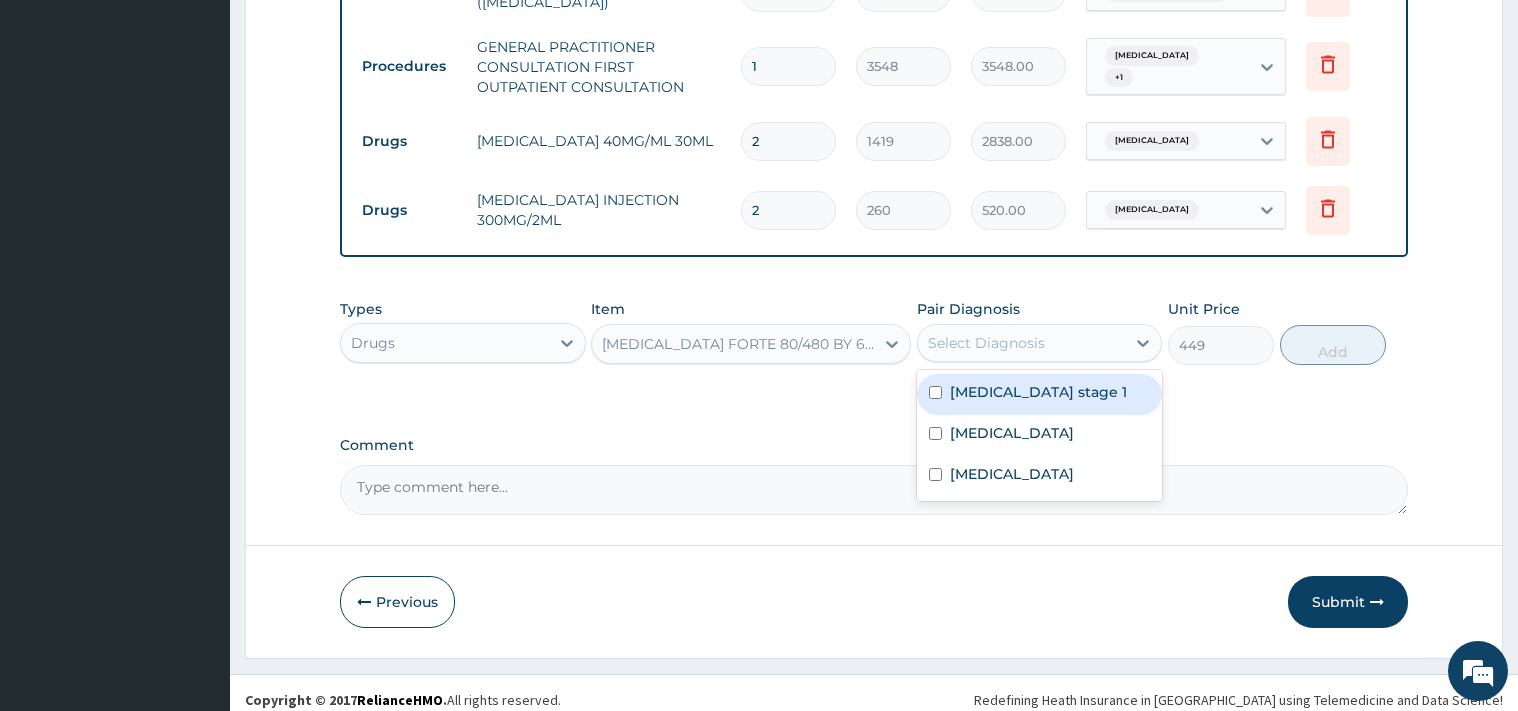 click on "Select Diagnosis" at bounding box center [986, 343] 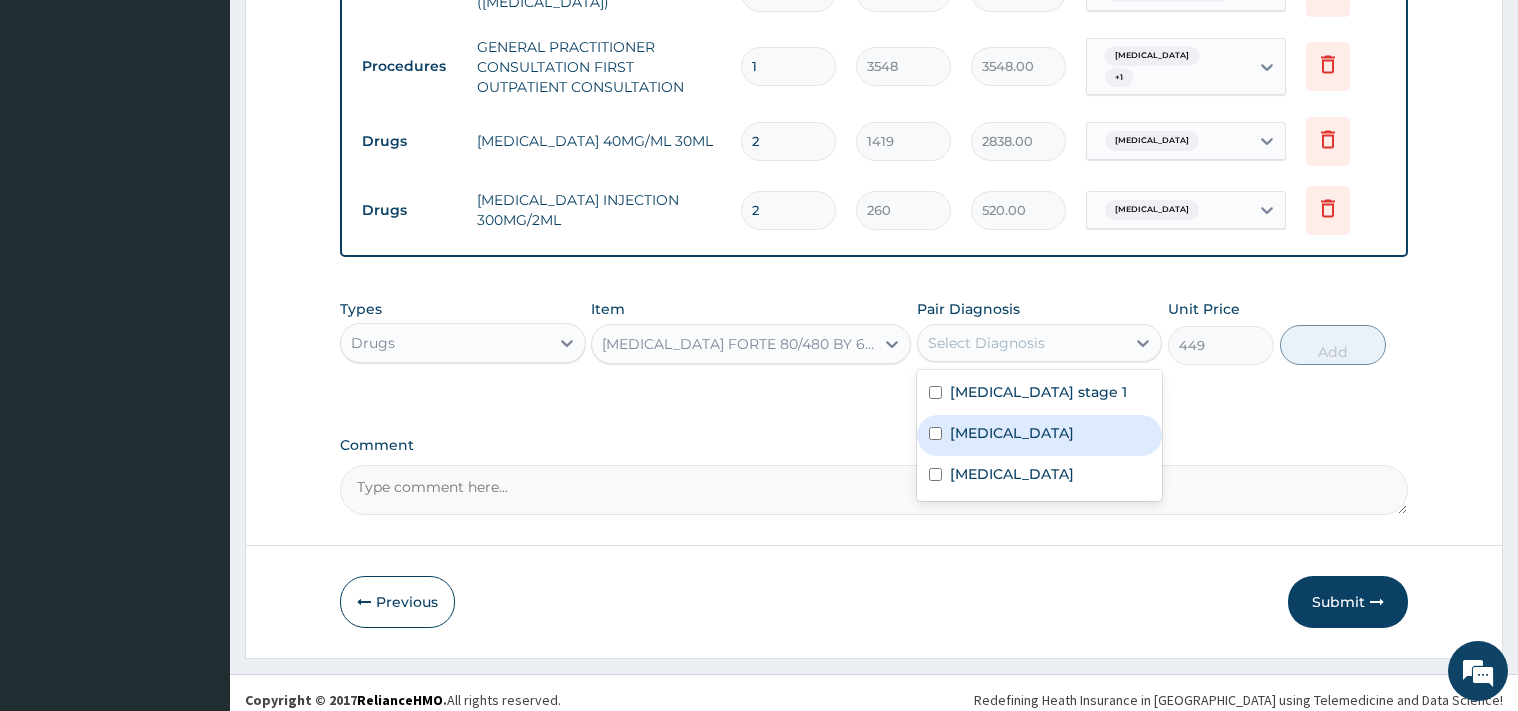 click on "Malaria" at bounding box center [1040, 435] 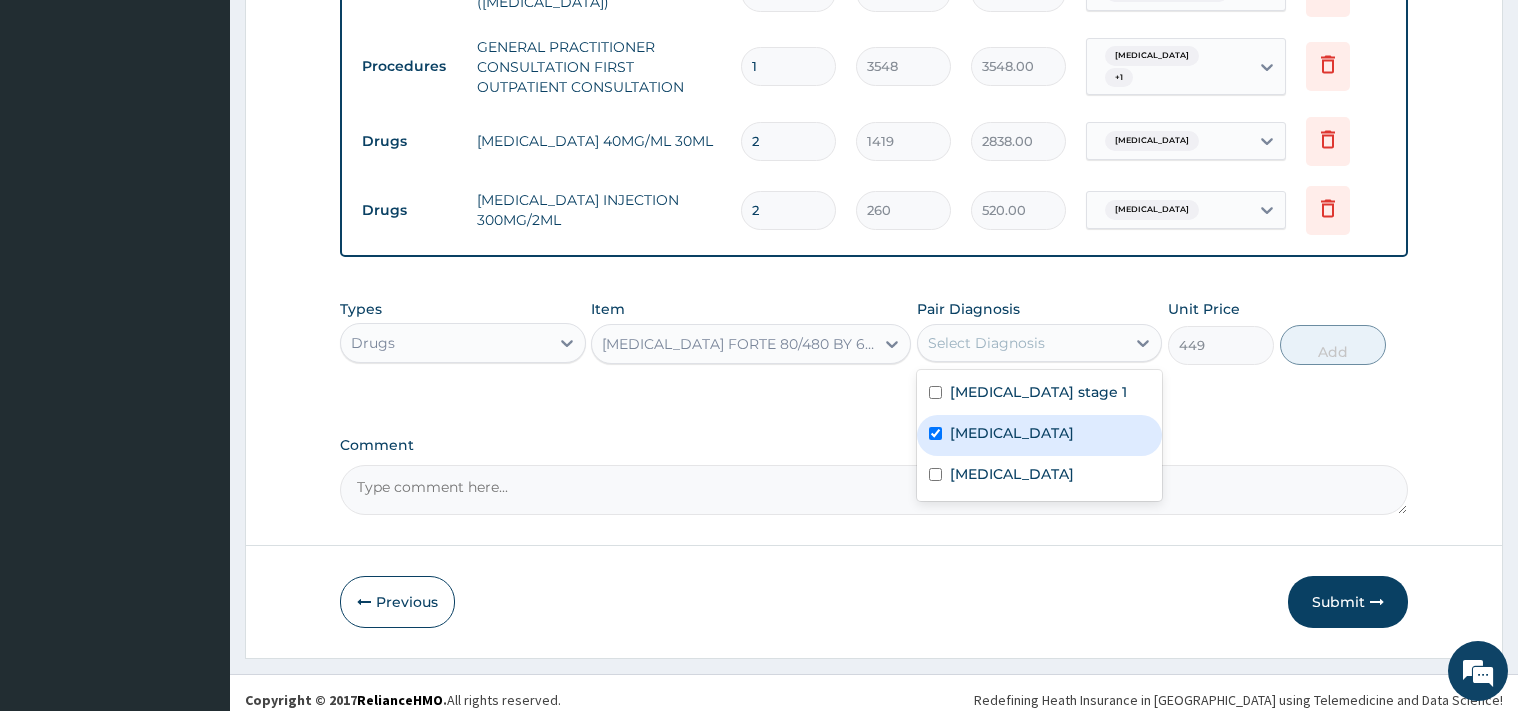 checkbox on "true" 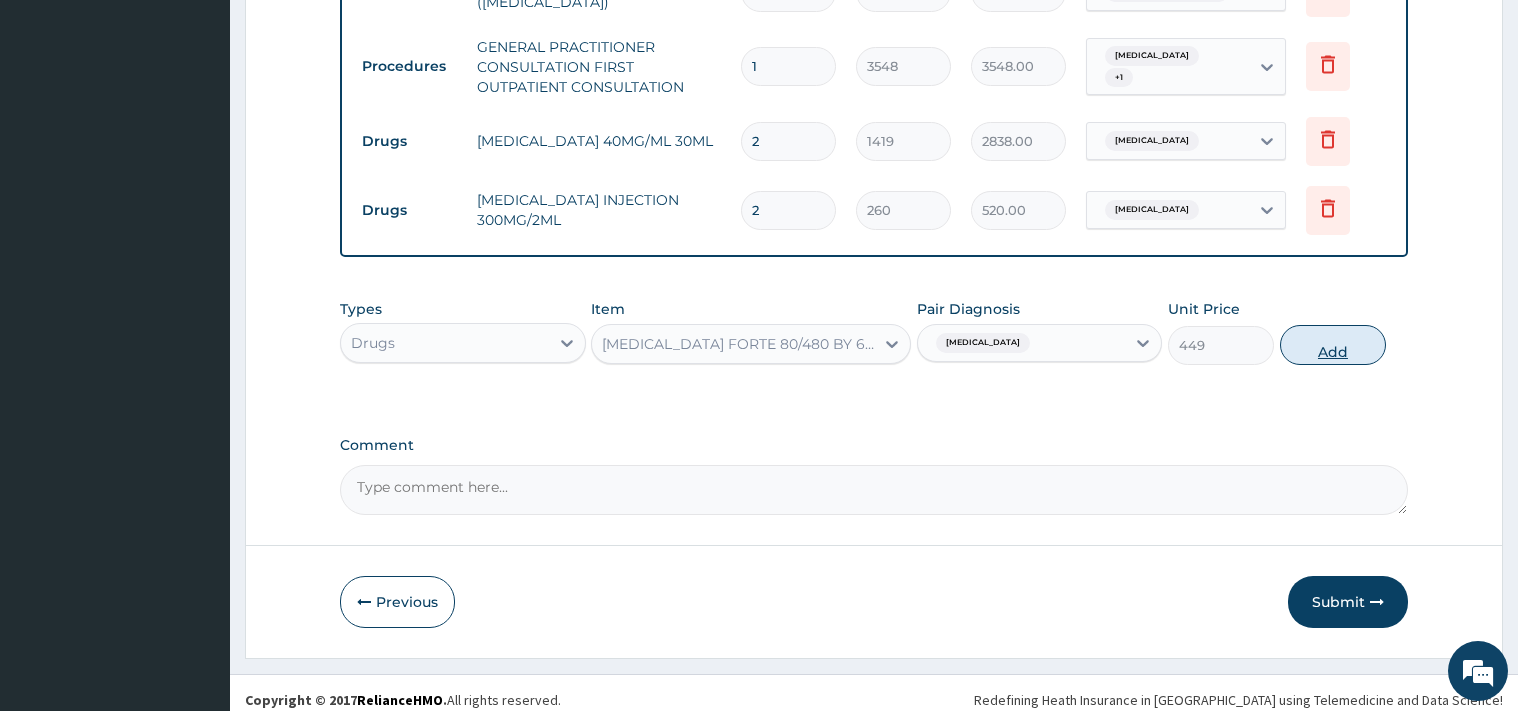 click on "Add" at bounding box center (1333, 345) 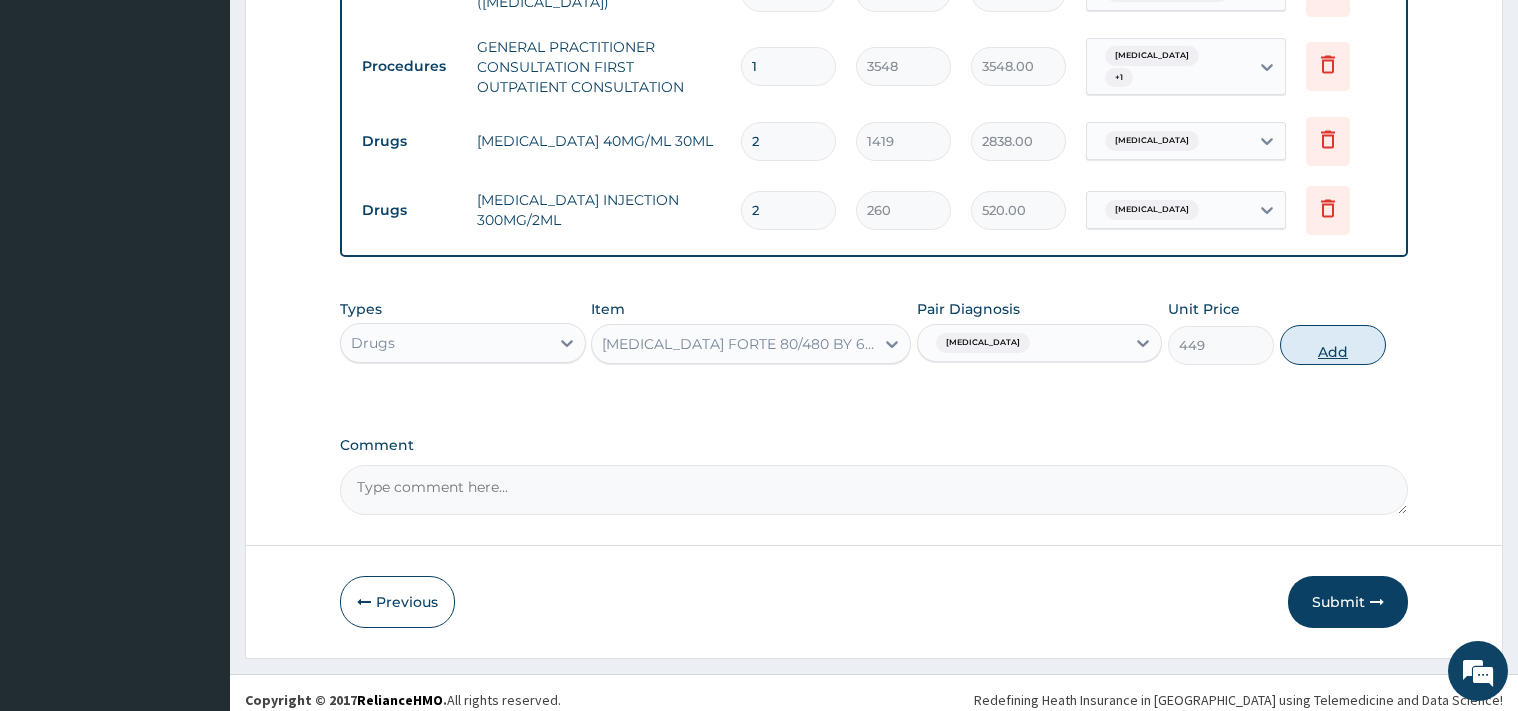 type on "0" 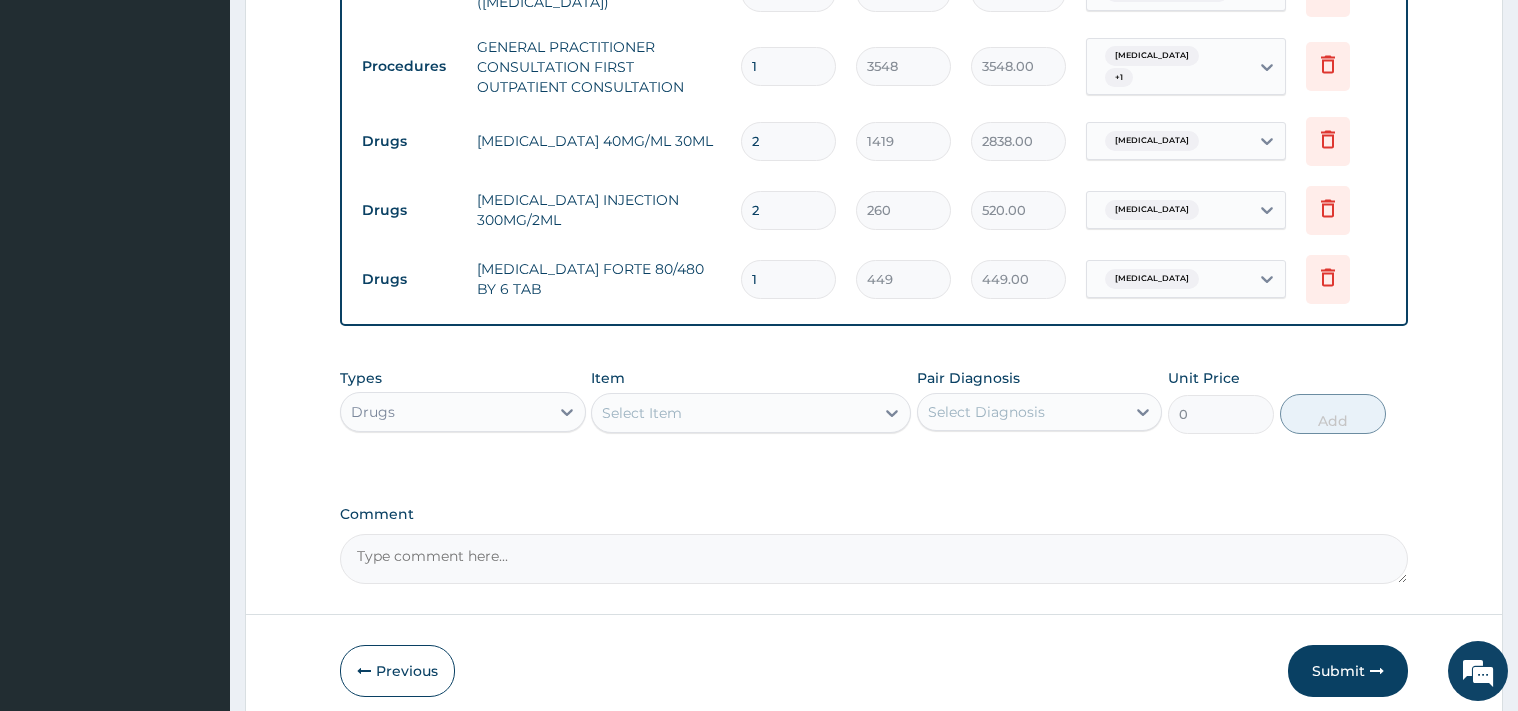 type 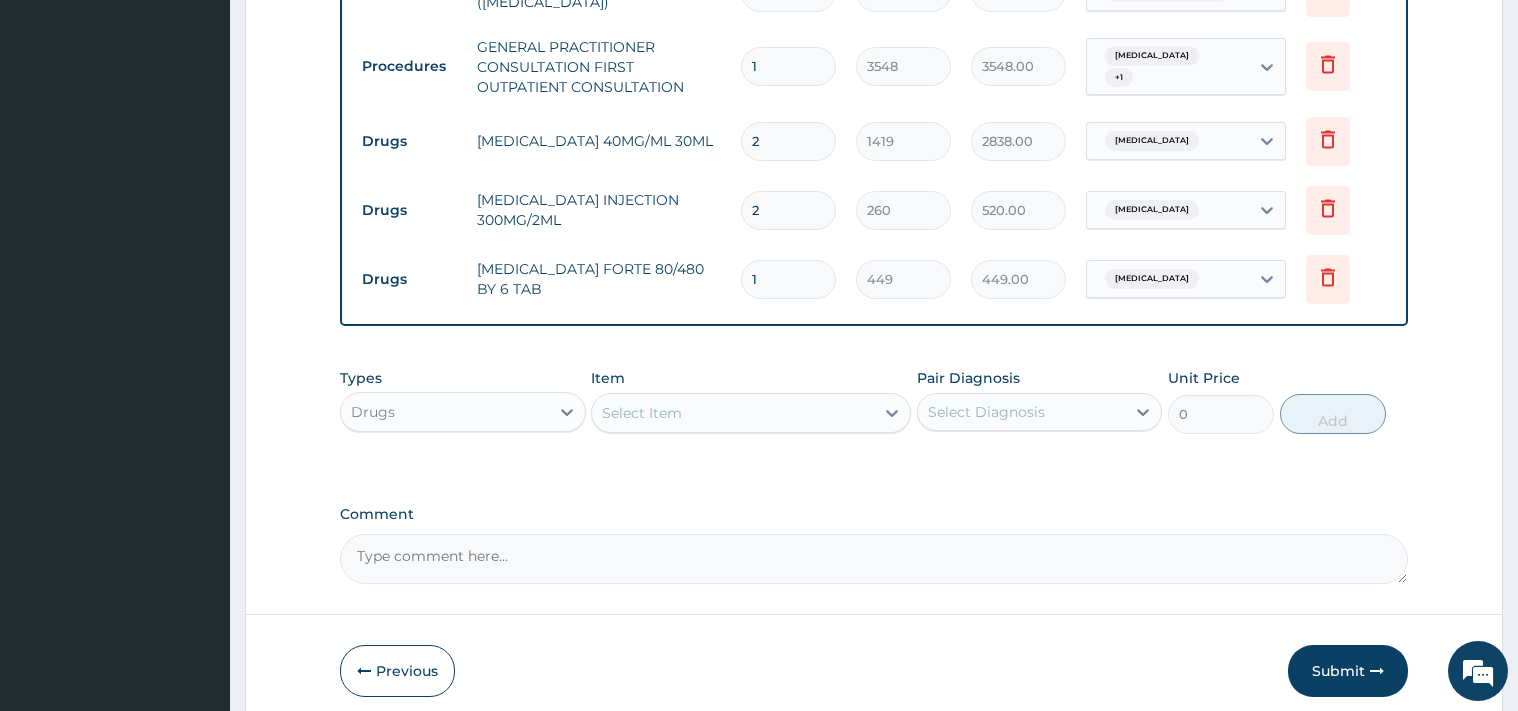 type on "0.00" 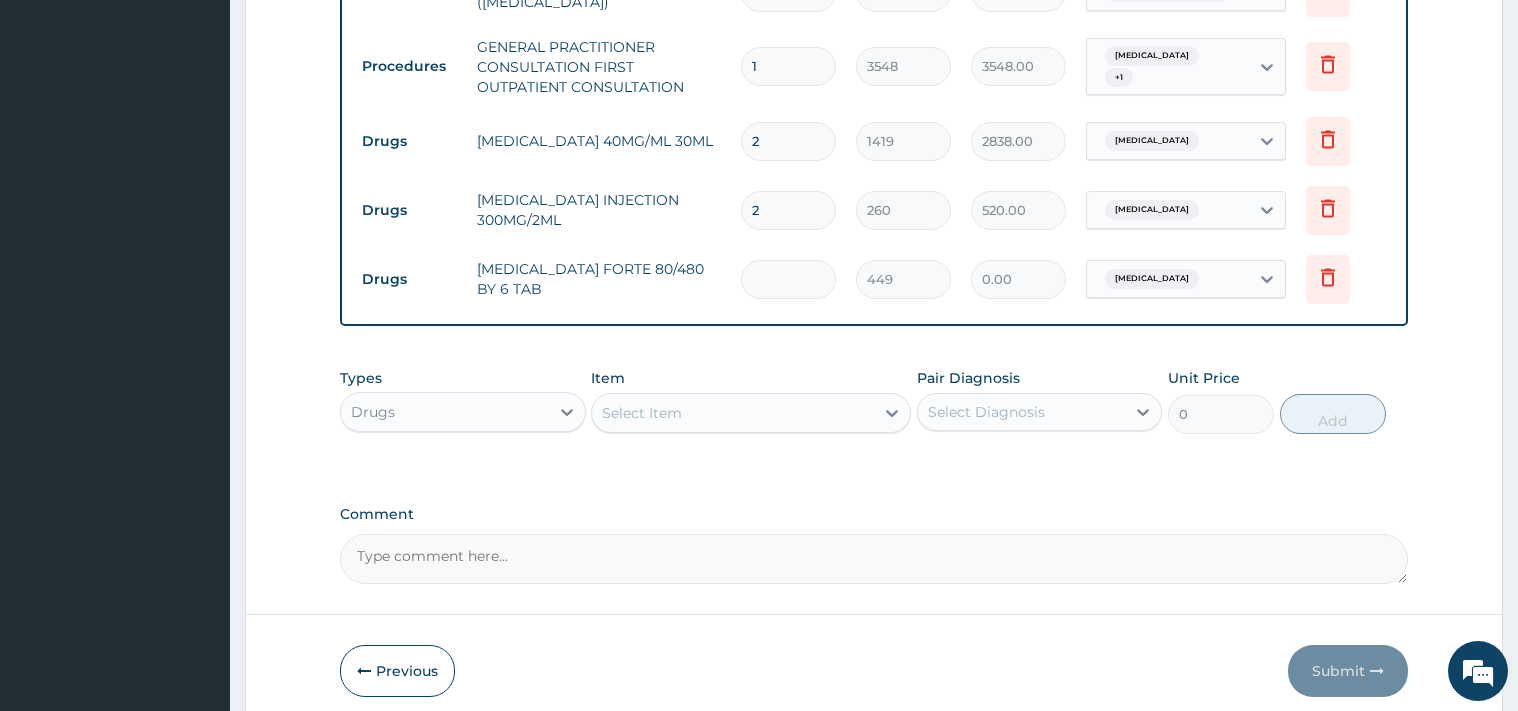 type on "6" 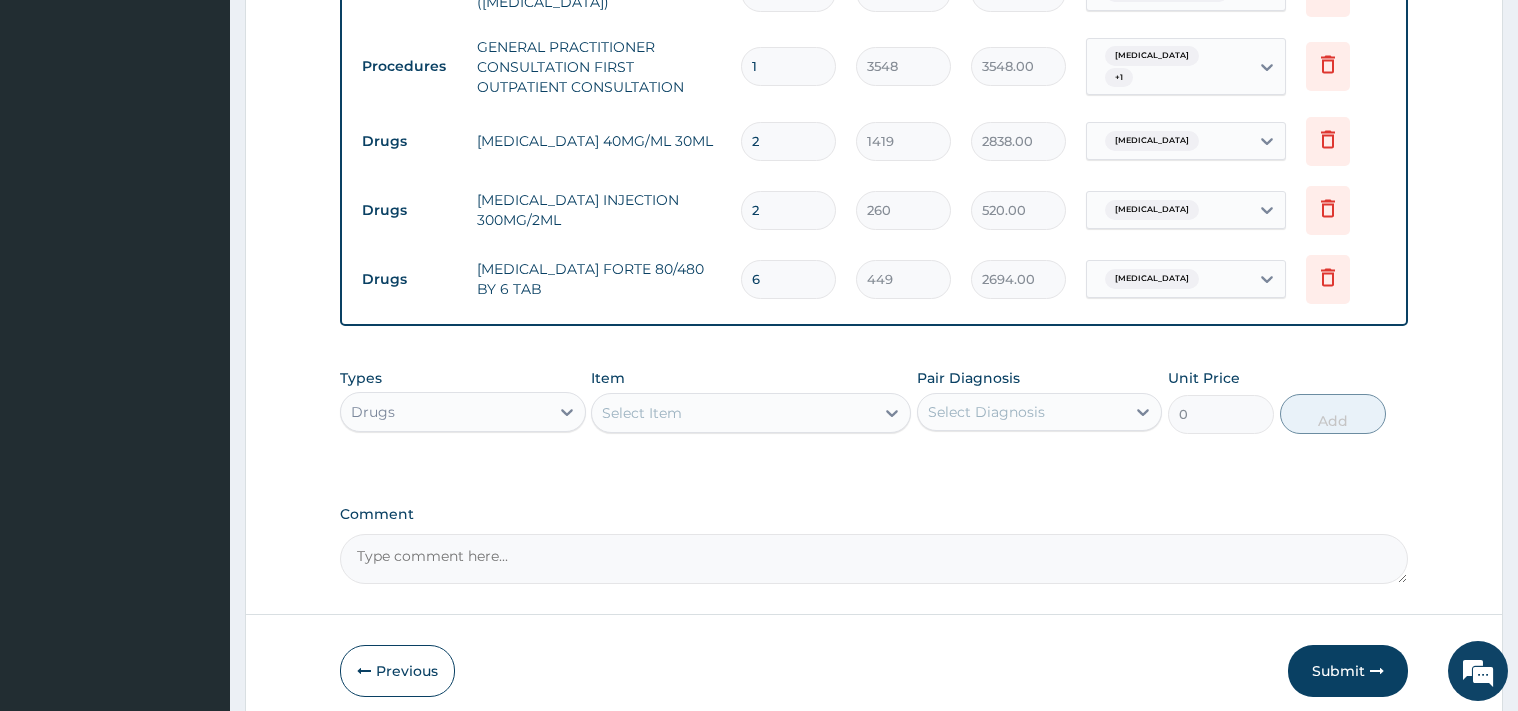 type on "6" 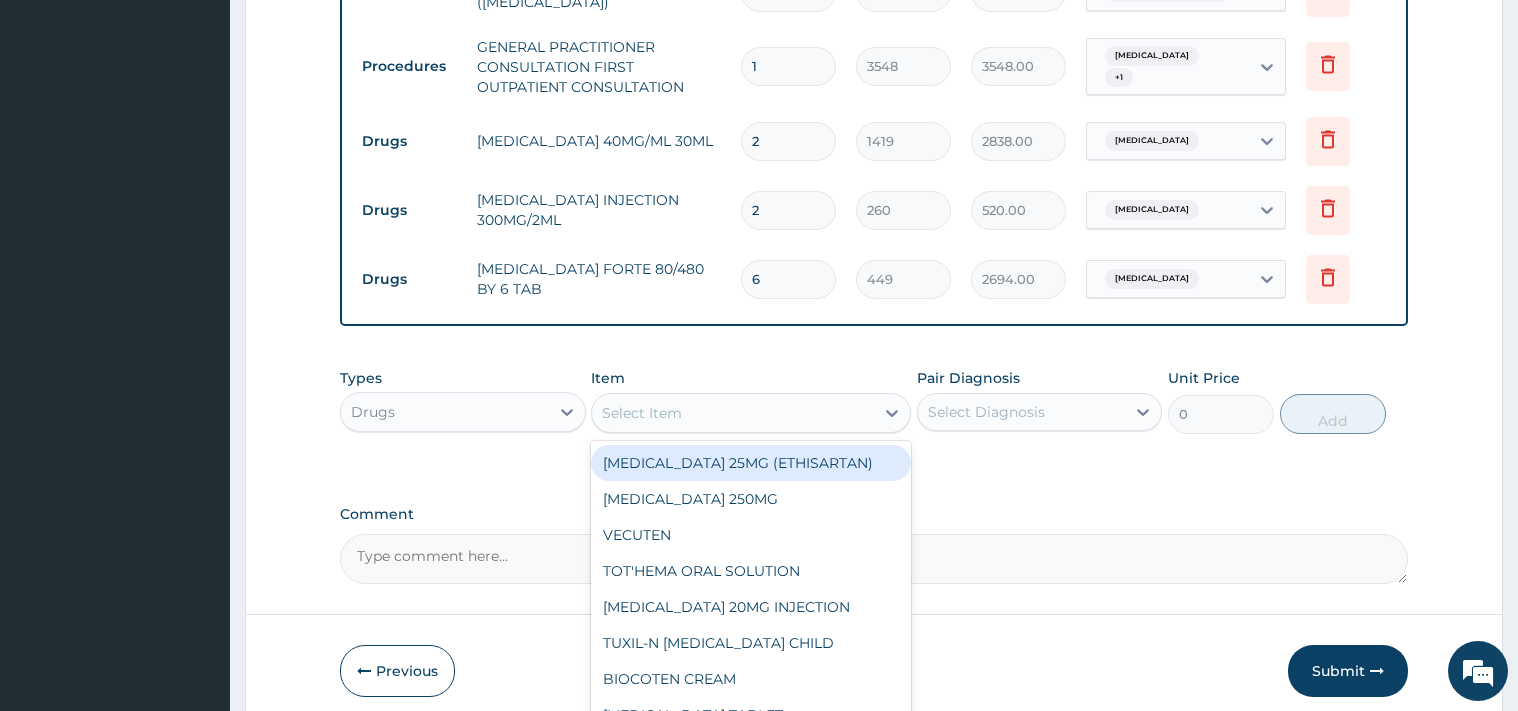 click on "Select Item" at bounding box center [642, 413] 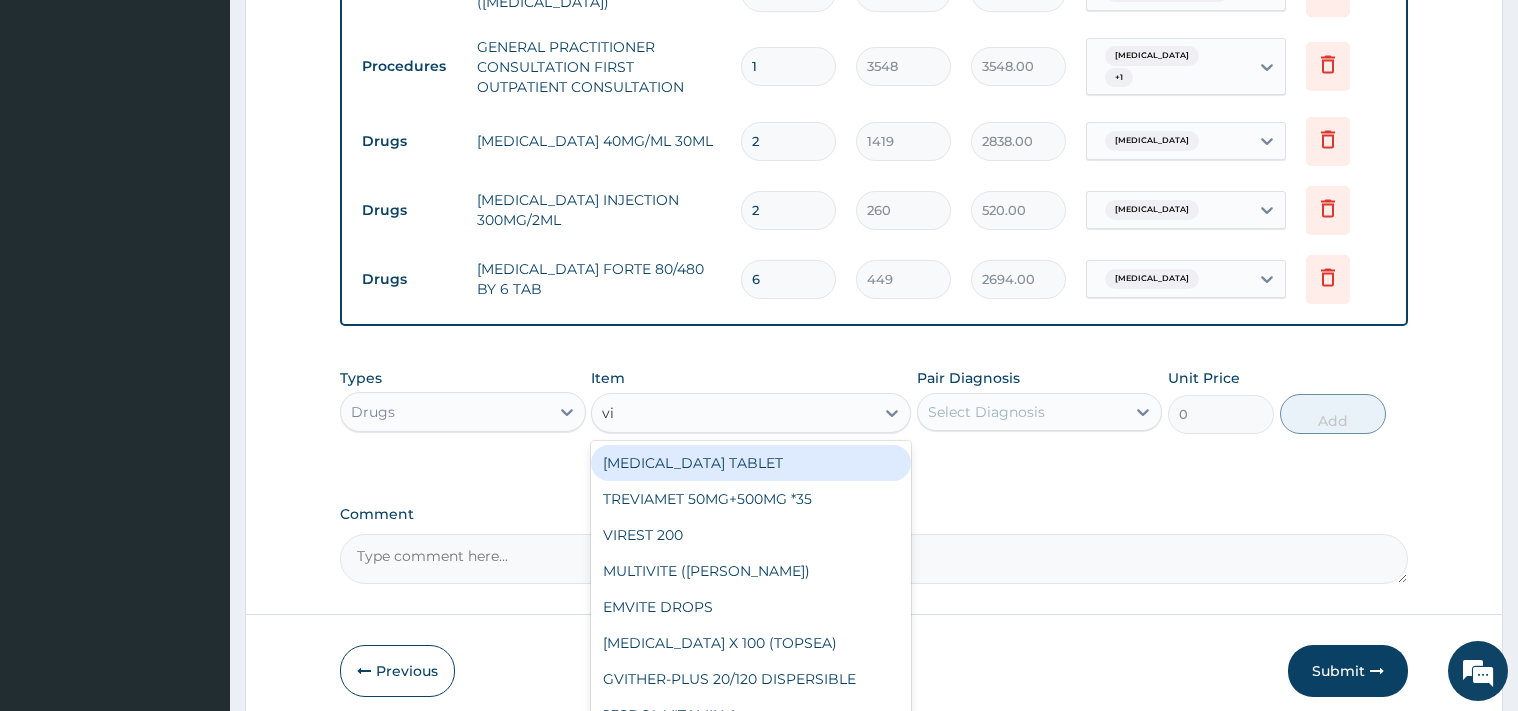 type on "v" 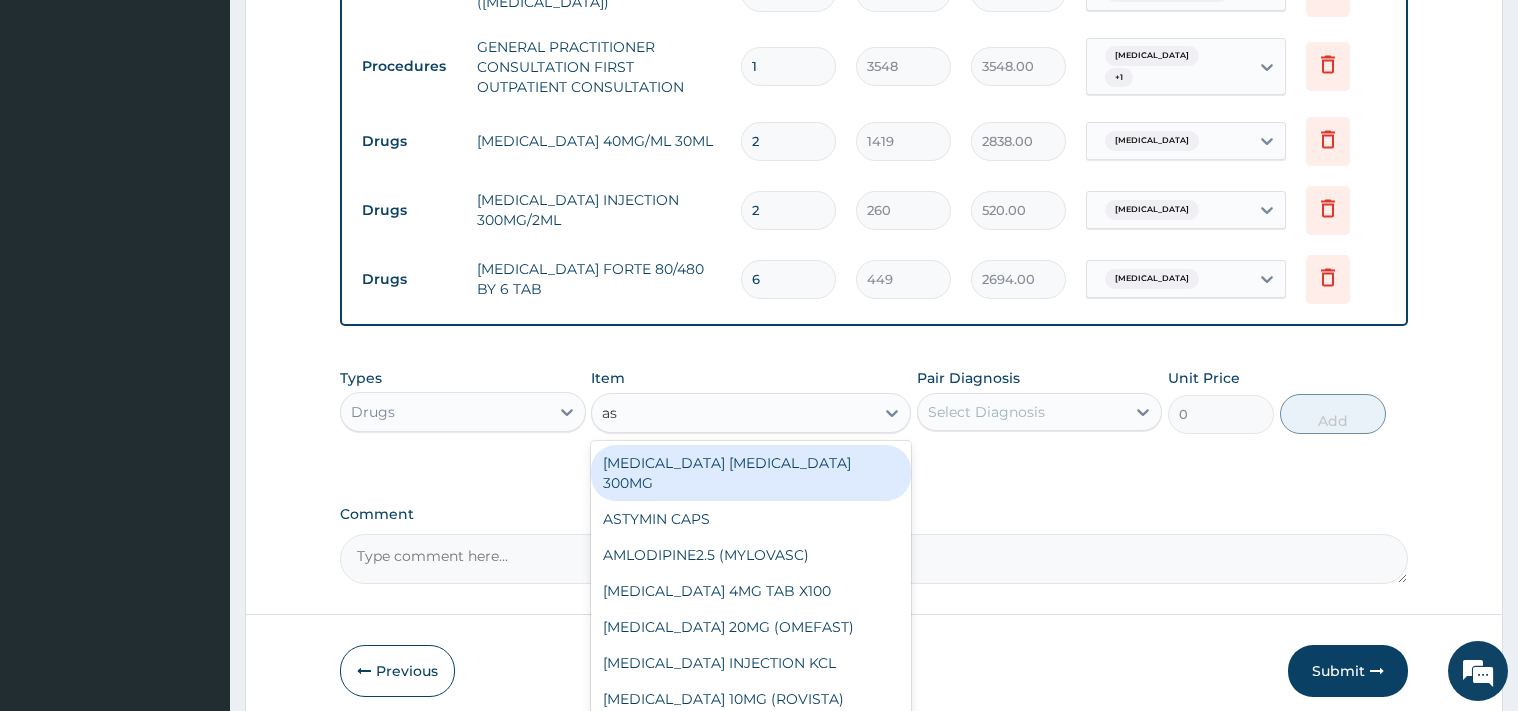 type on "asc" 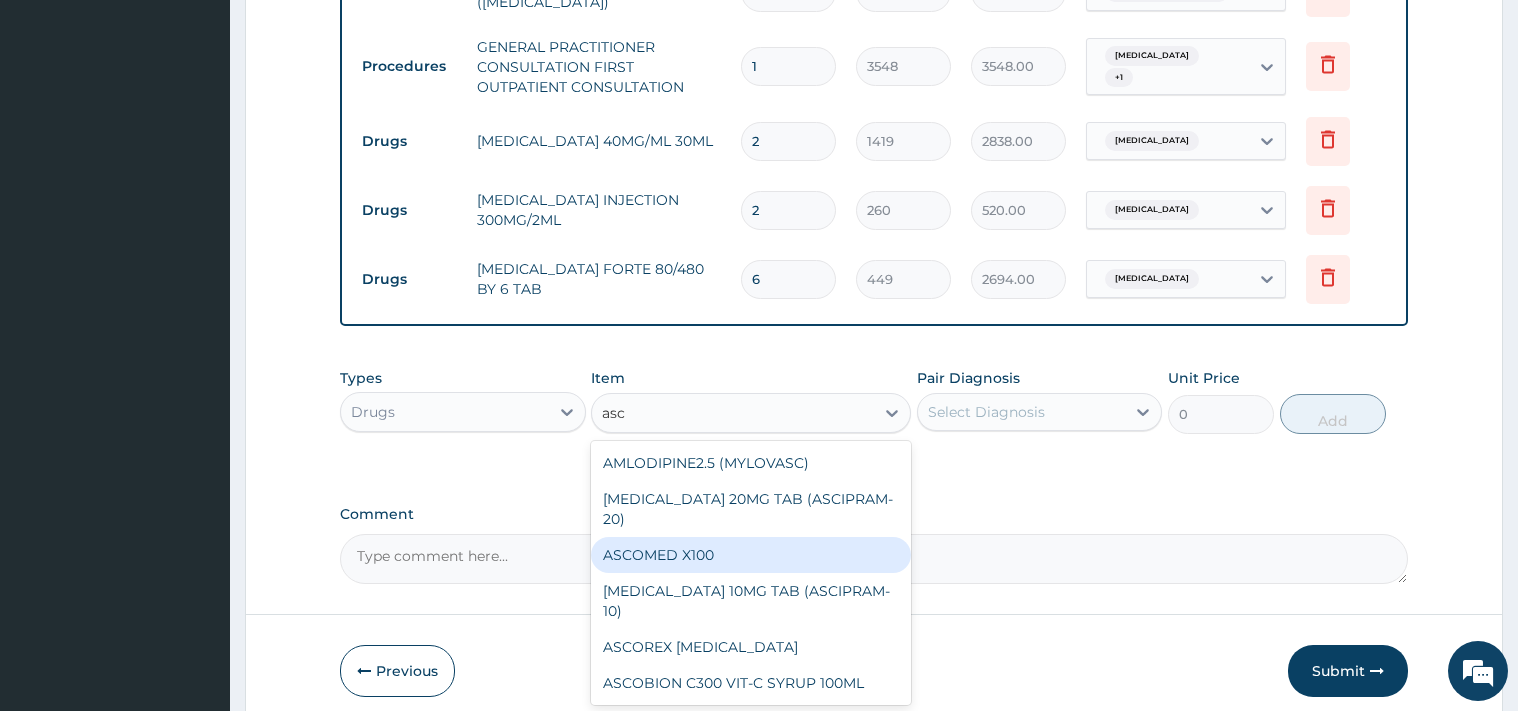 click on "ASCOMED X100" at bounding box center (751, 555) 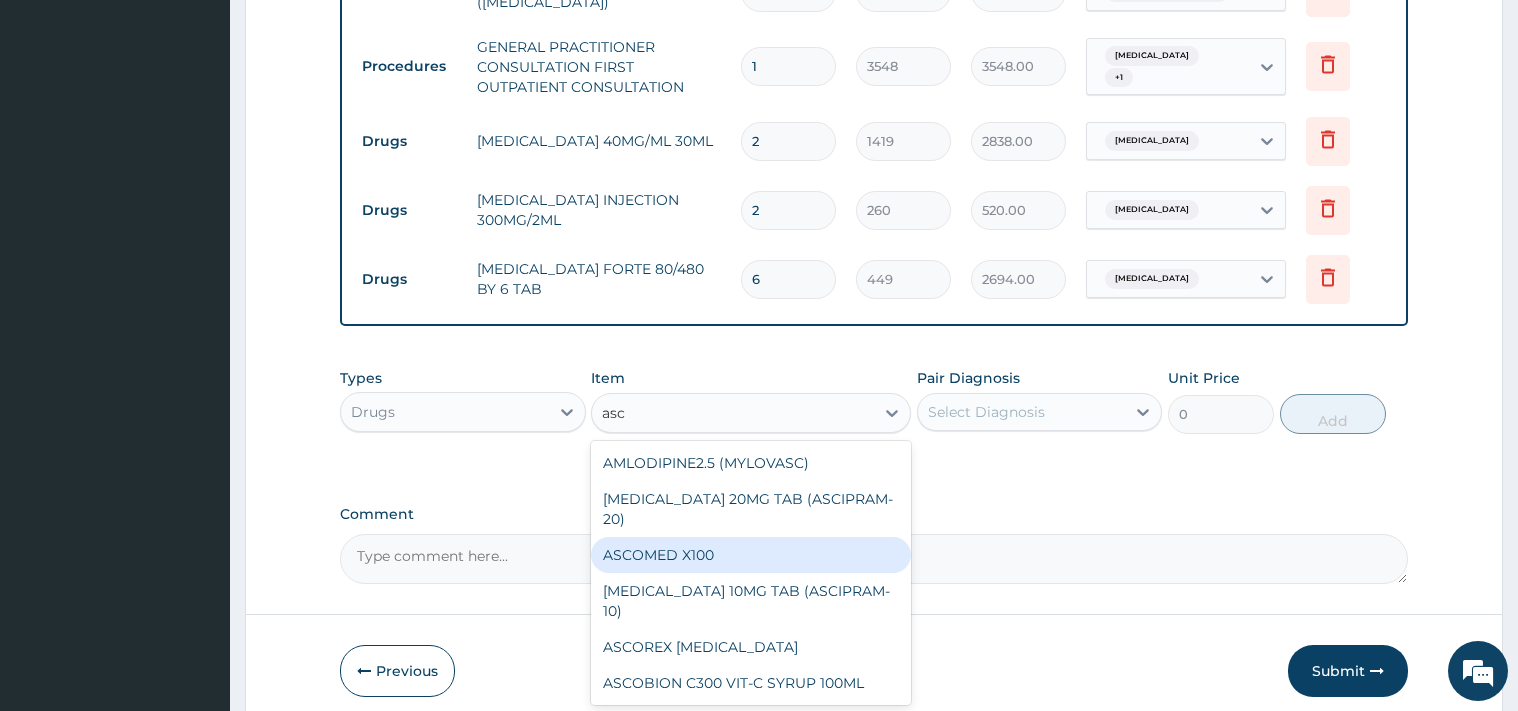 type 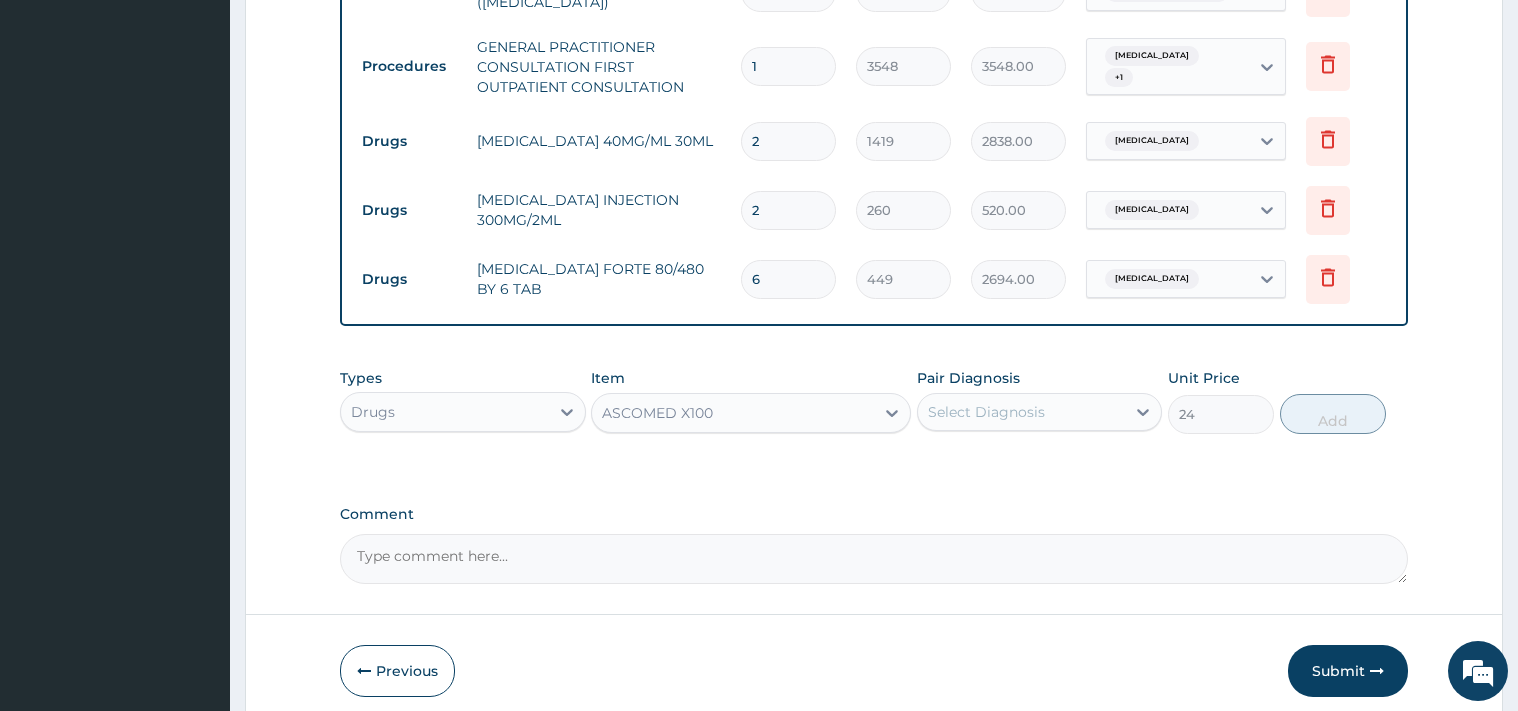 click on "Select Diagnosis" at bounding box center (986, 412) 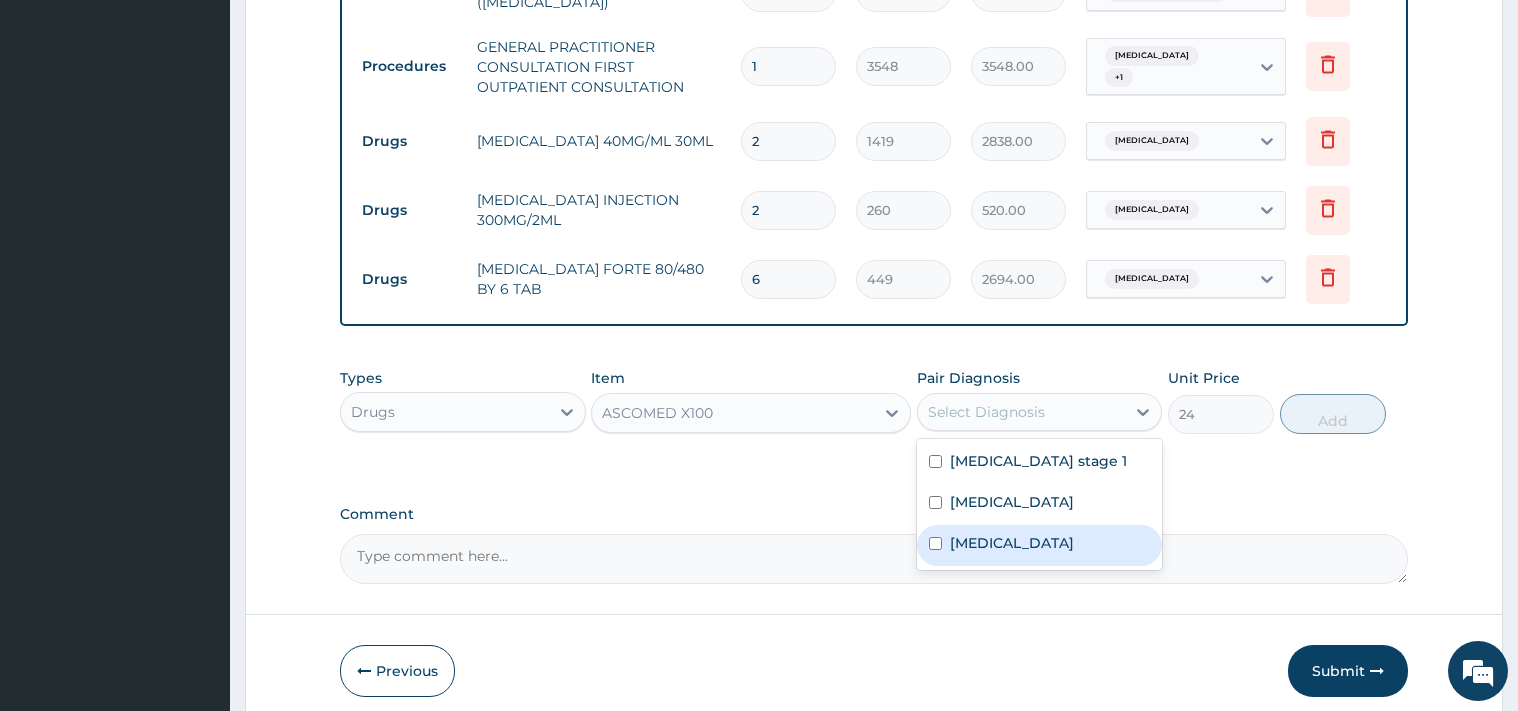 click on "Upper respiratory infection" at bounding box center [1012, 543] 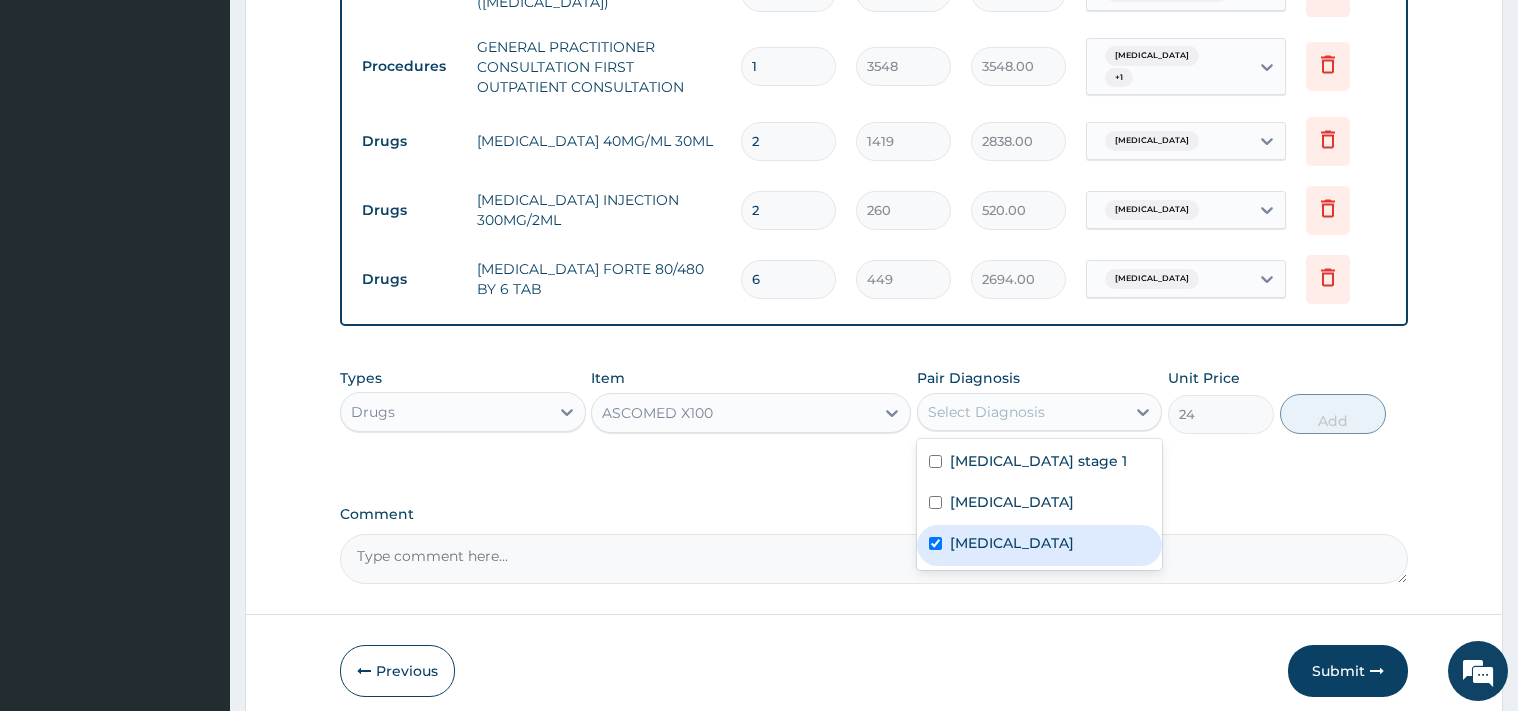 checkbox on "true" 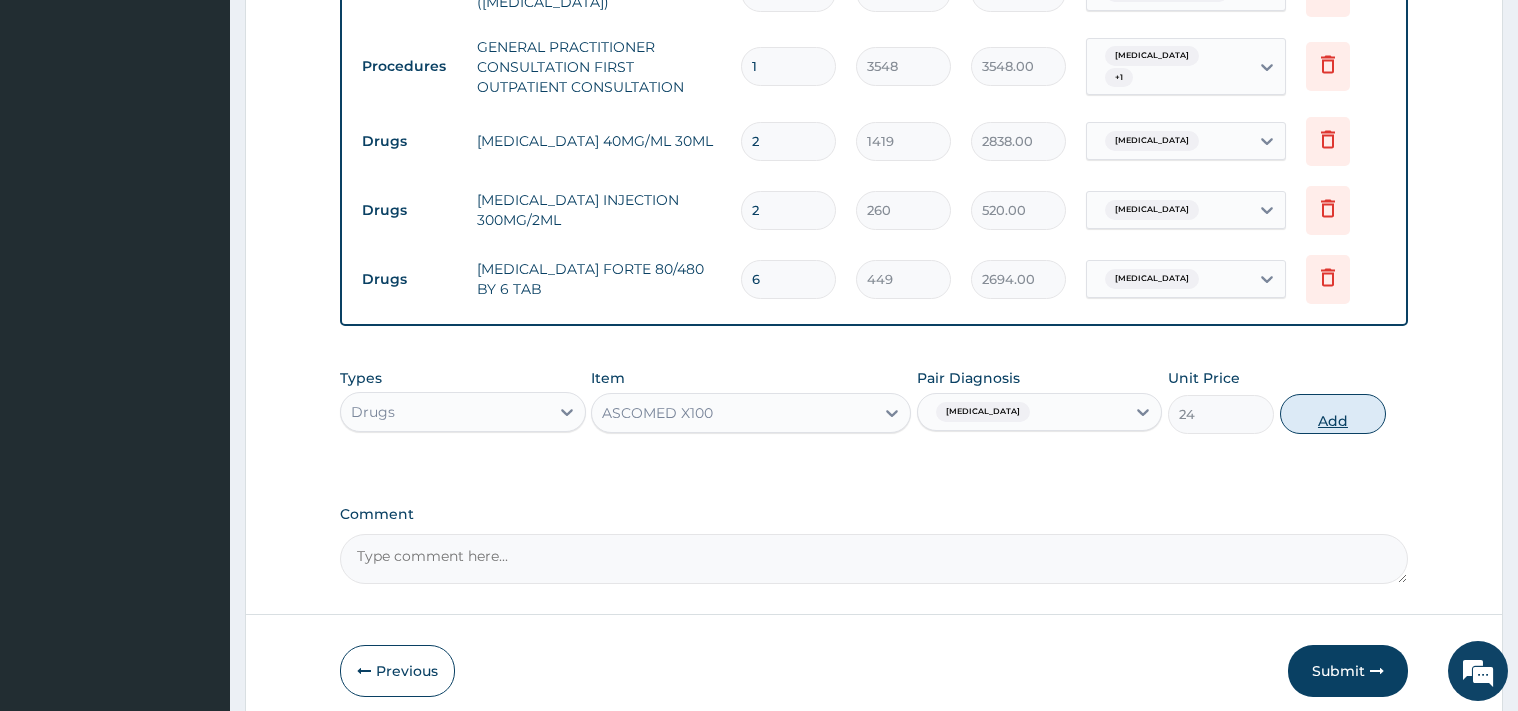 click on "Add" at bounding box center [1333, 414] 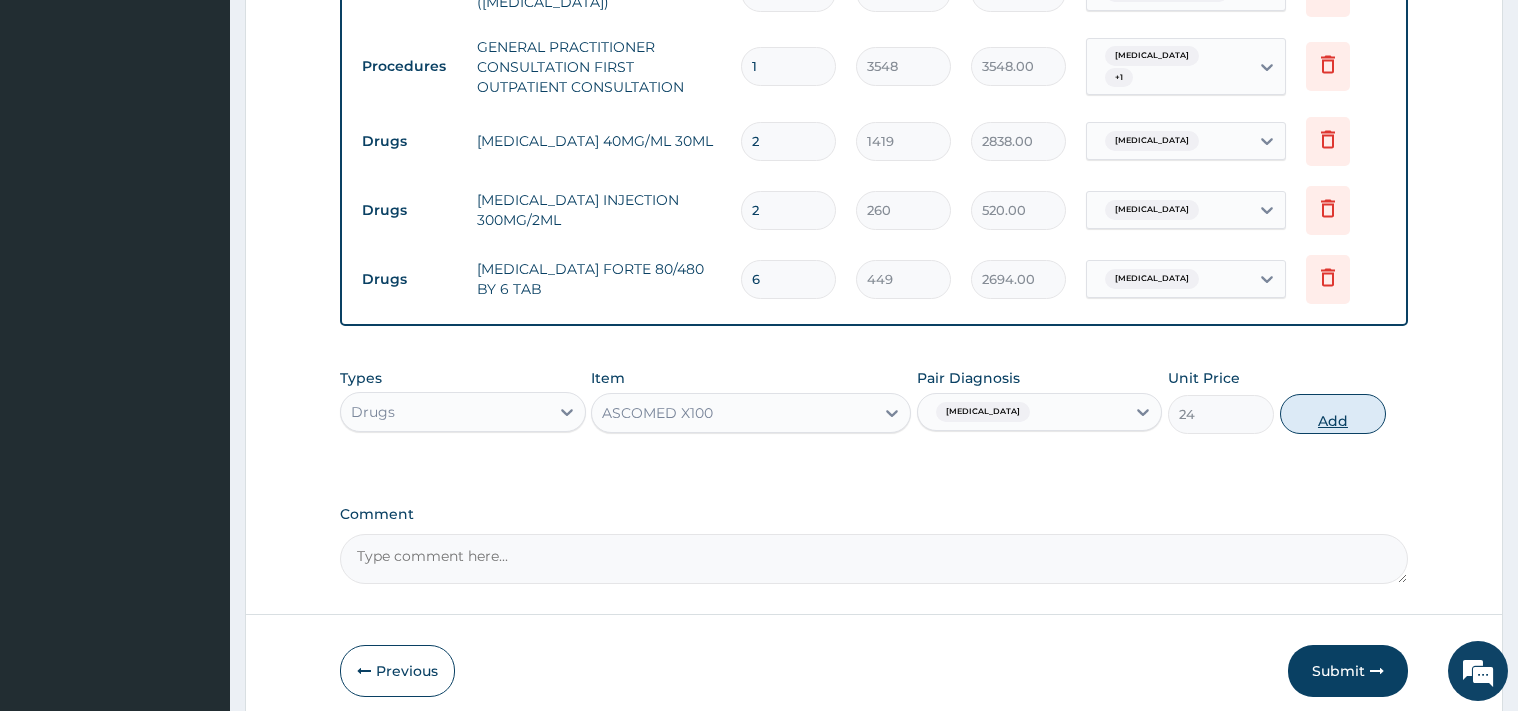 type on "0" 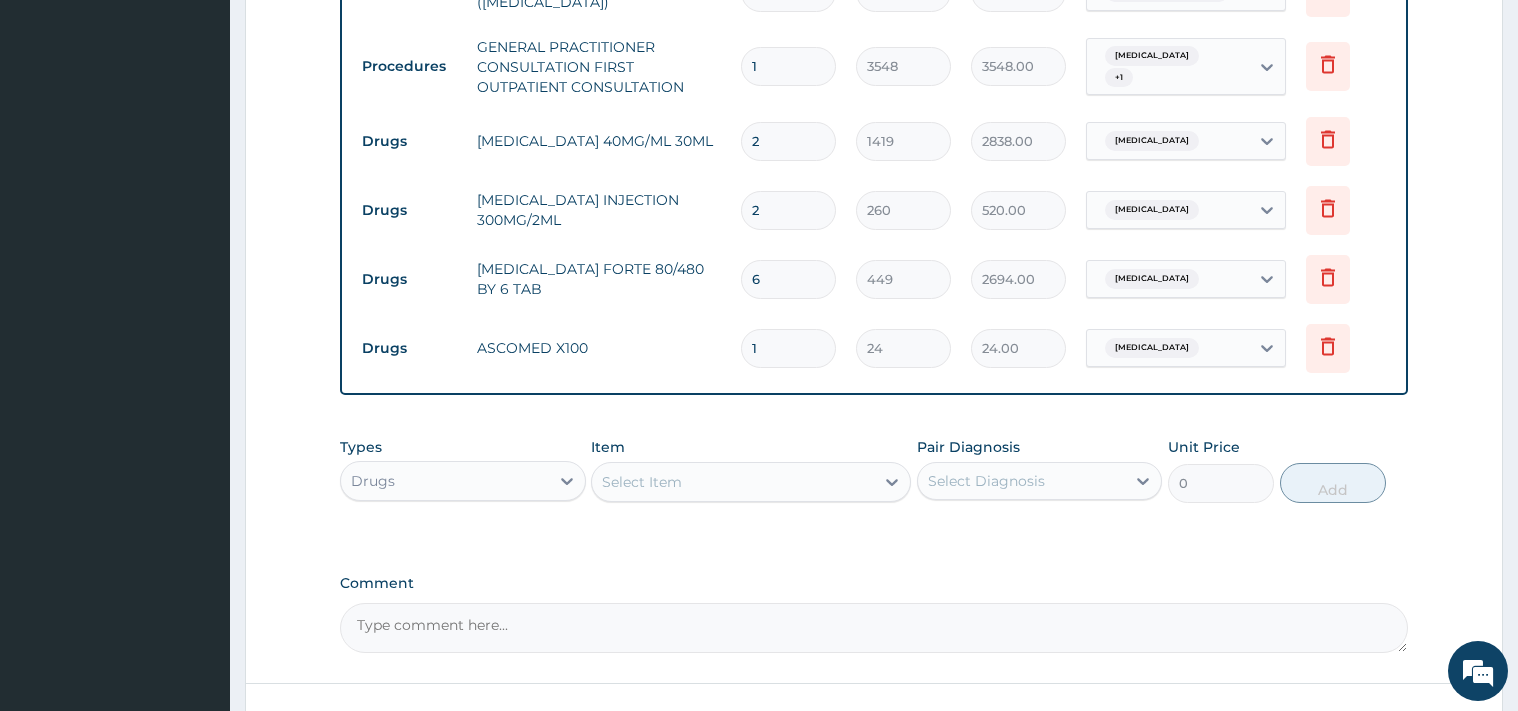 type 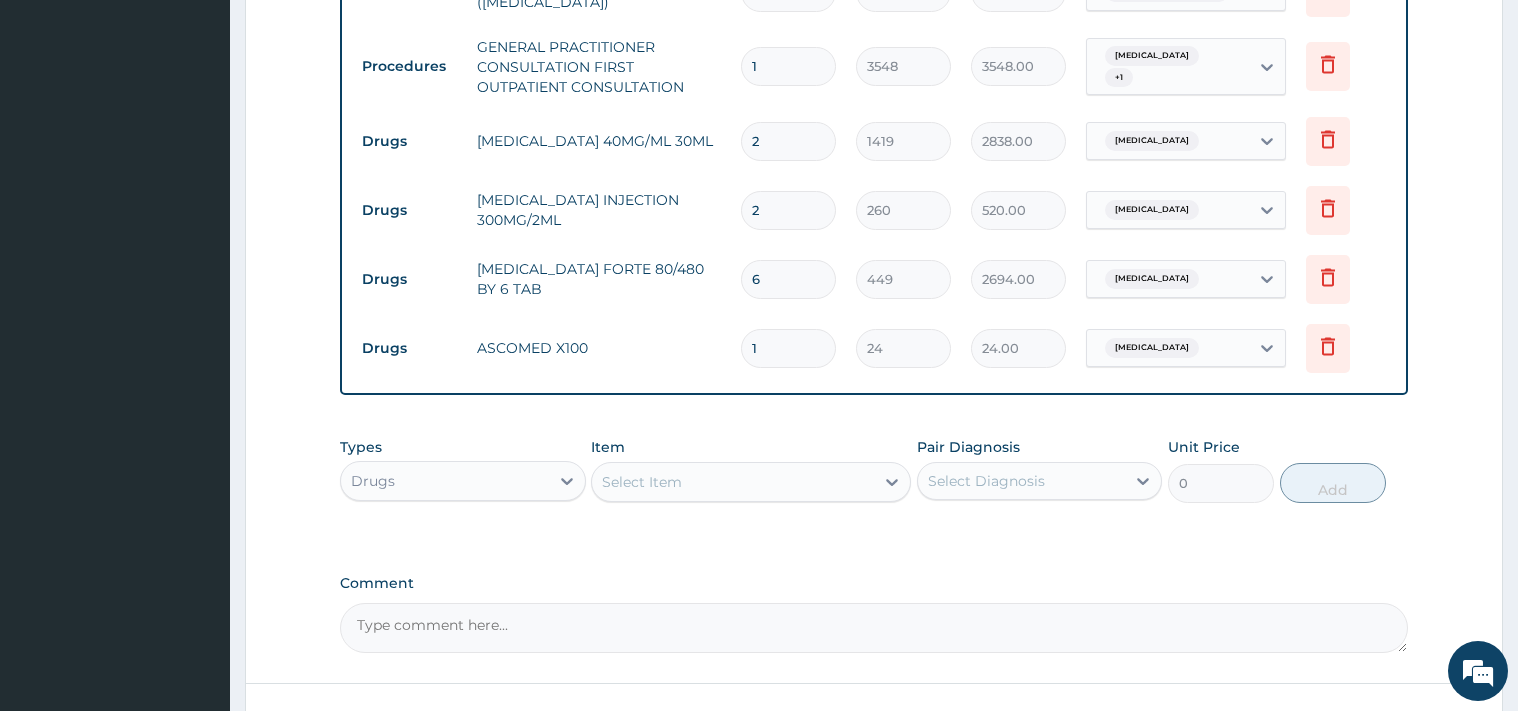 type on "0.00" 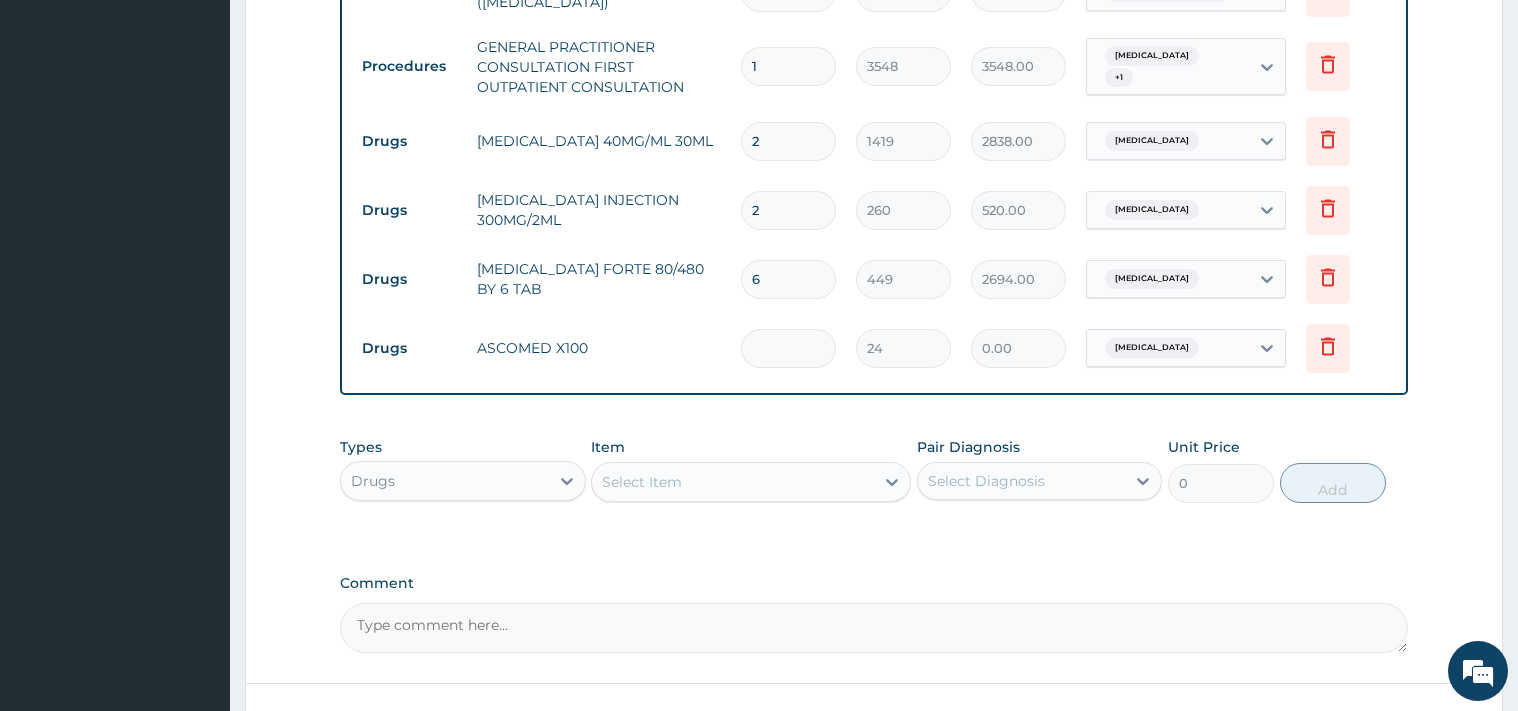 type on "2" 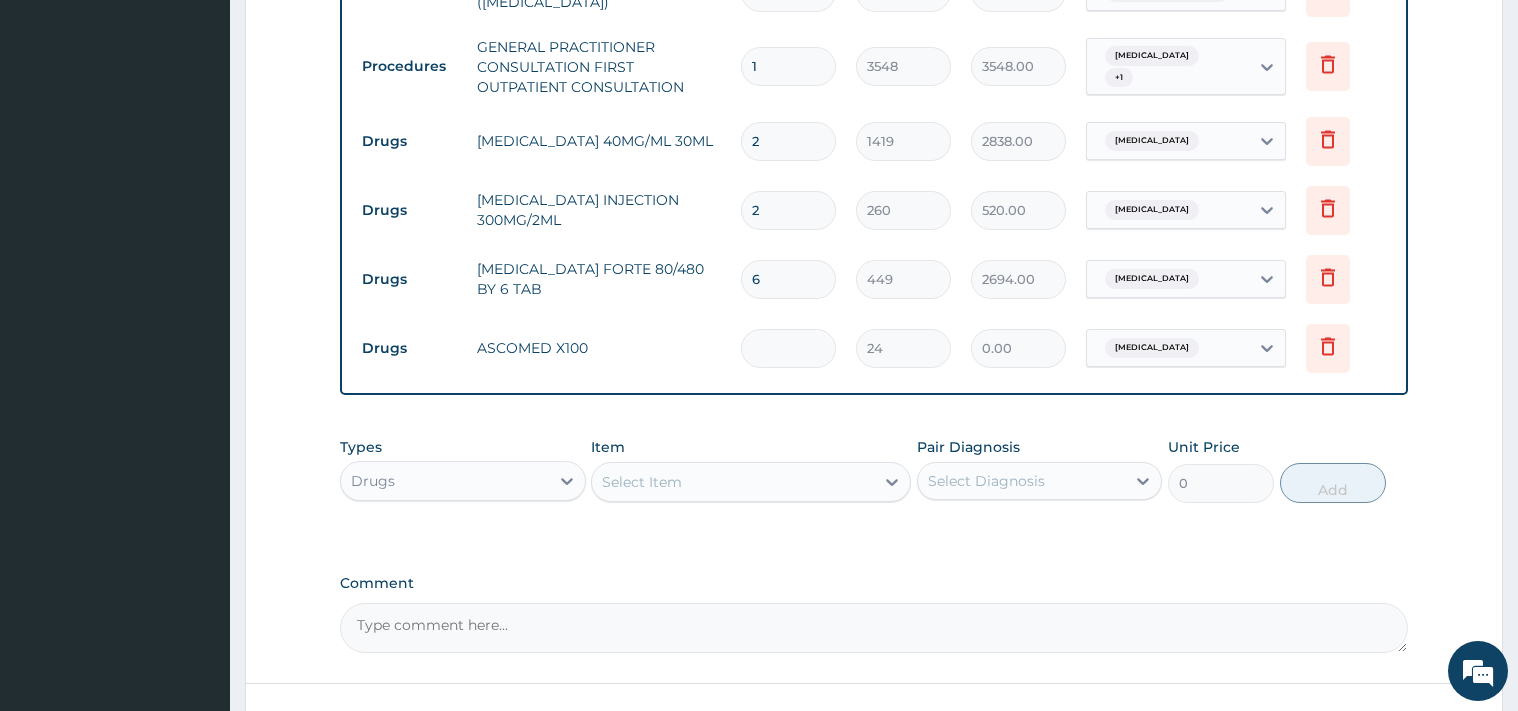 type on "48.00" 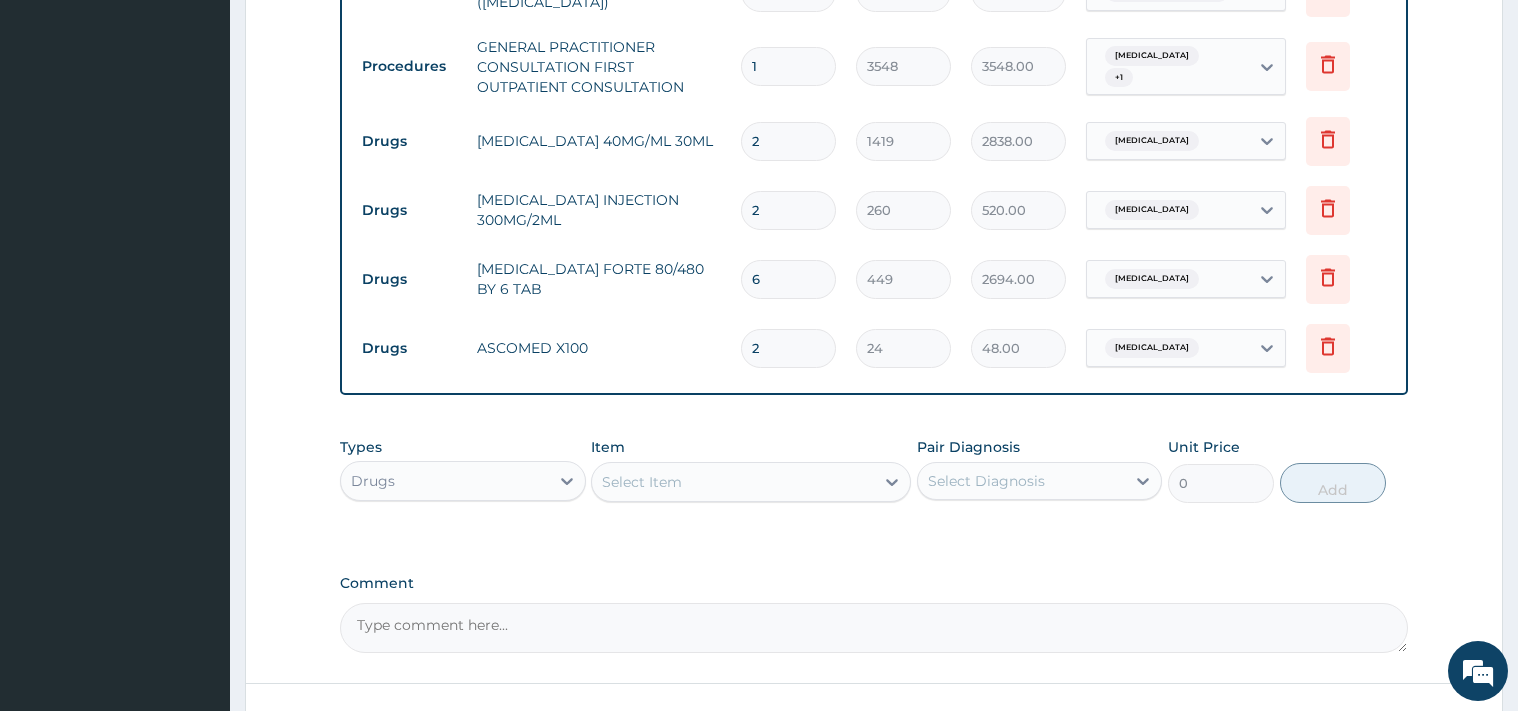 type on "28" 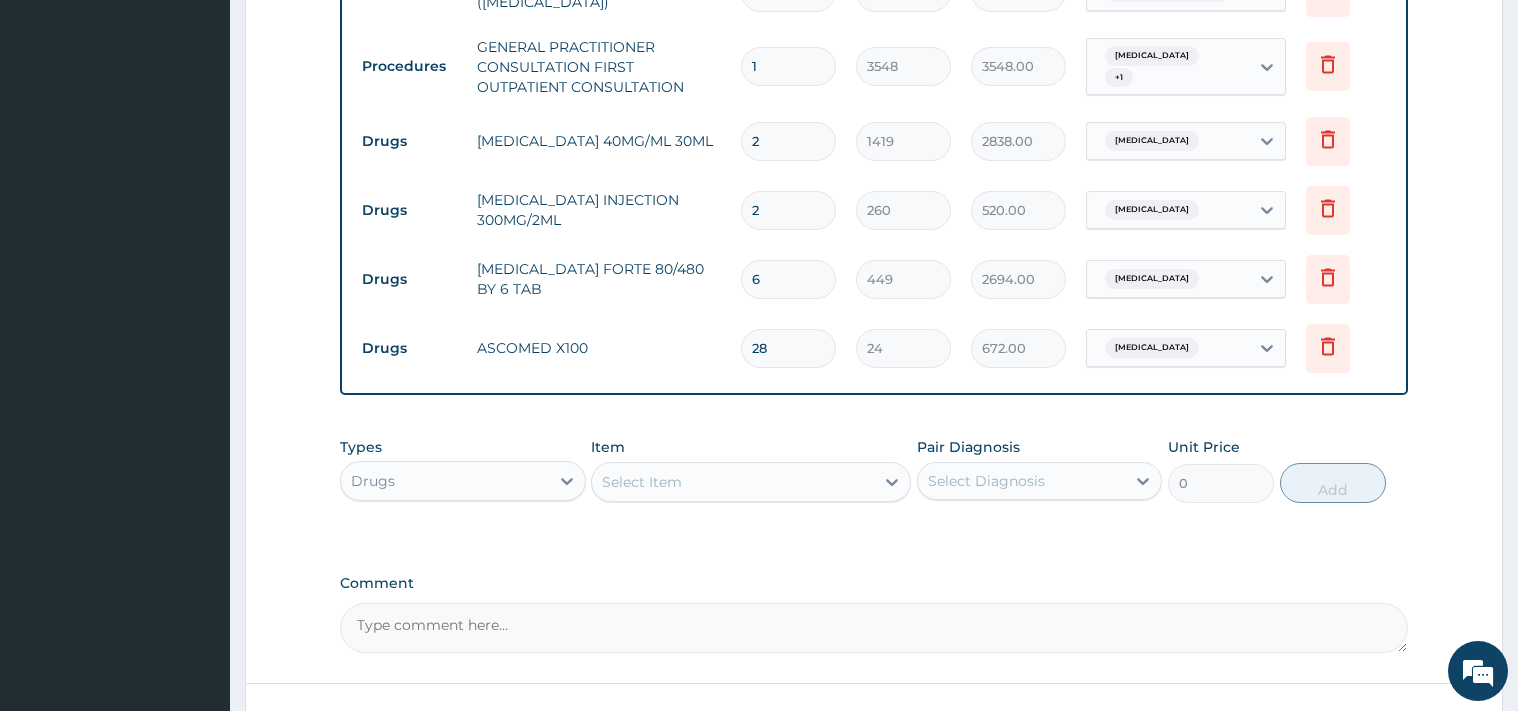 type on "28" 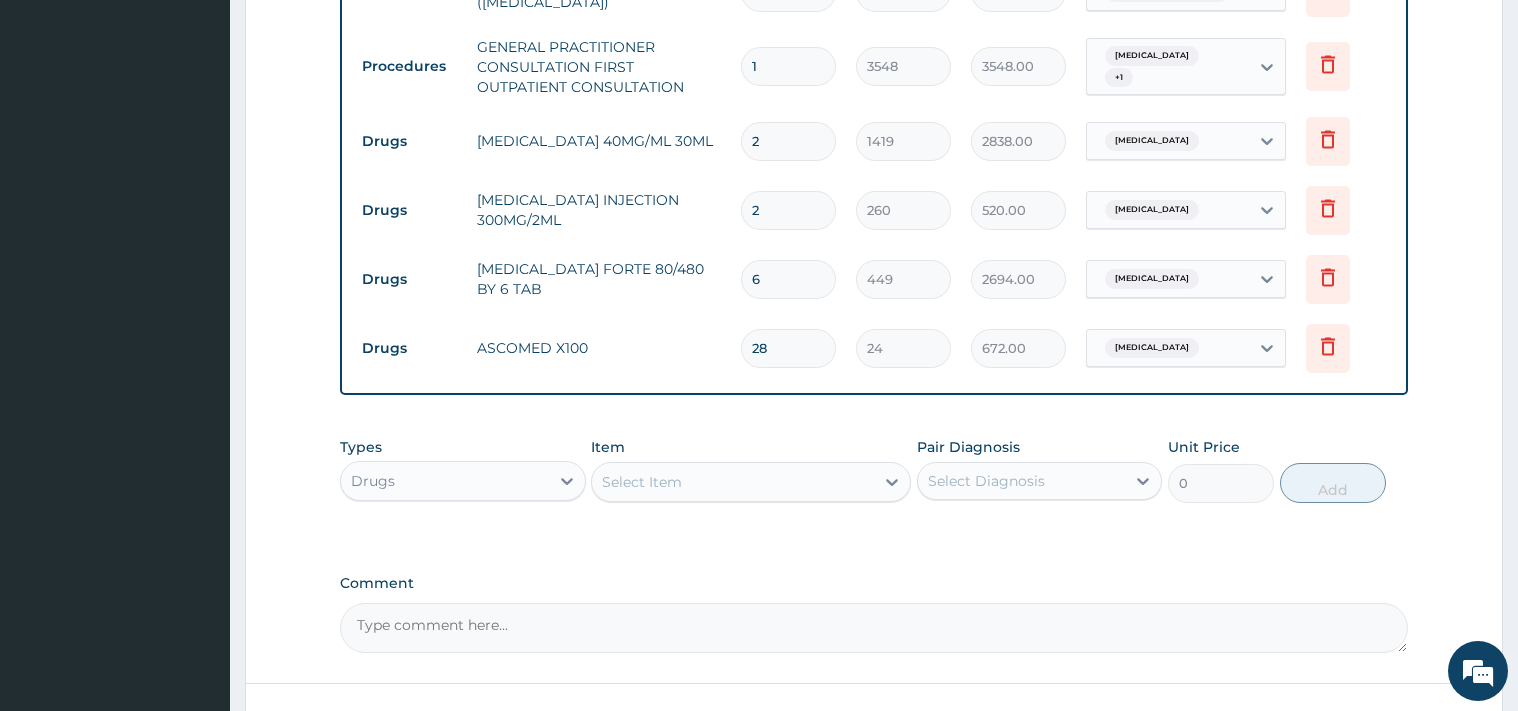 click on "Select Item" at bounding box center (733, 482) 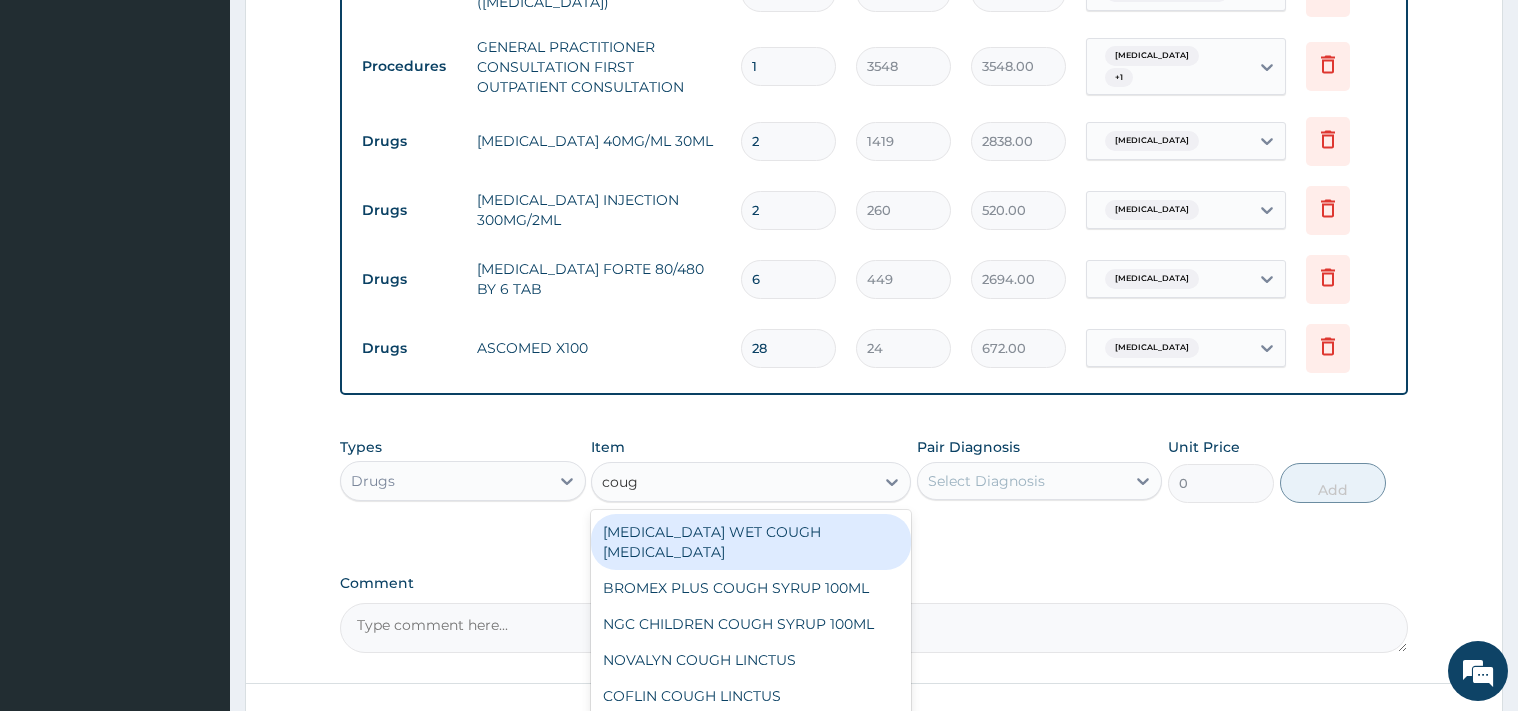 type on "cough" 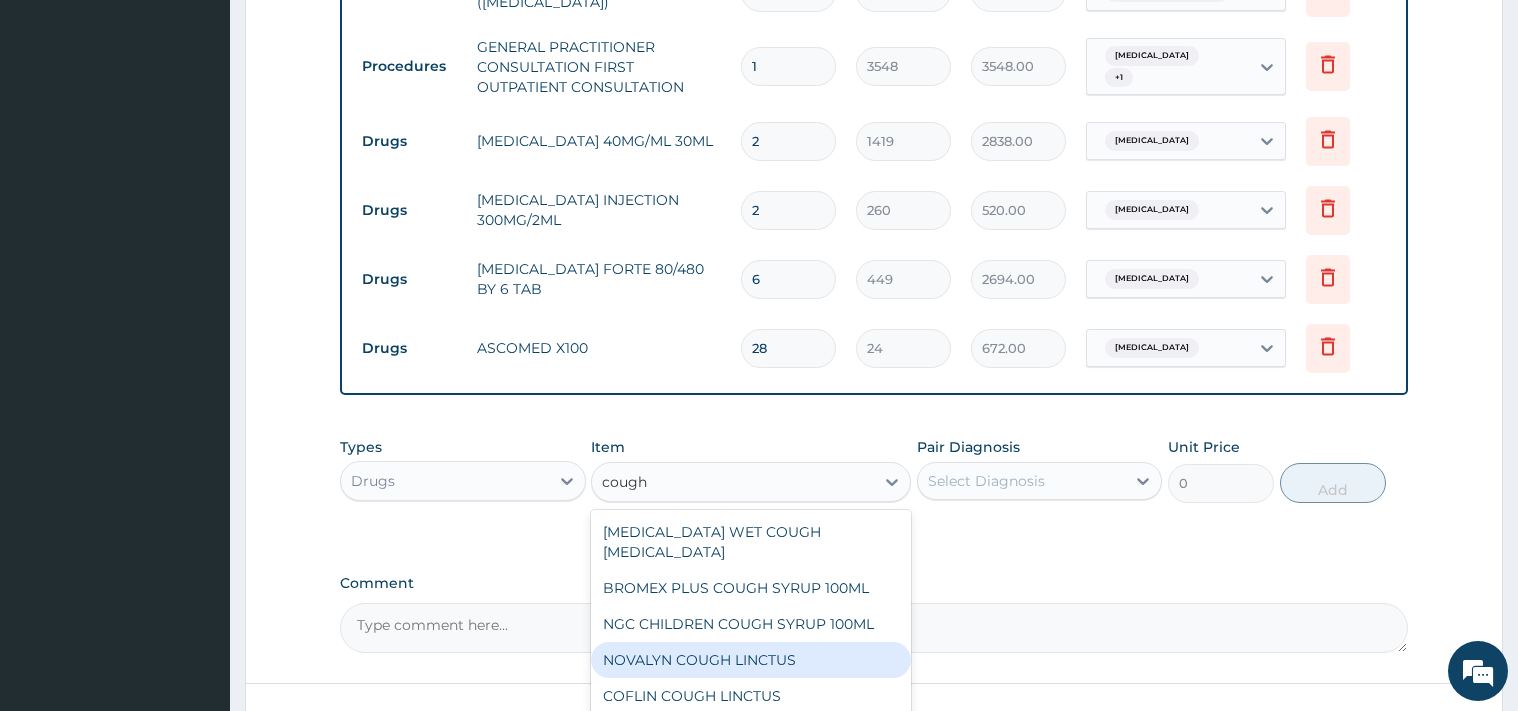 click on "NOVALYN COUGH LINCTUS" at bounding box center (751, 660) 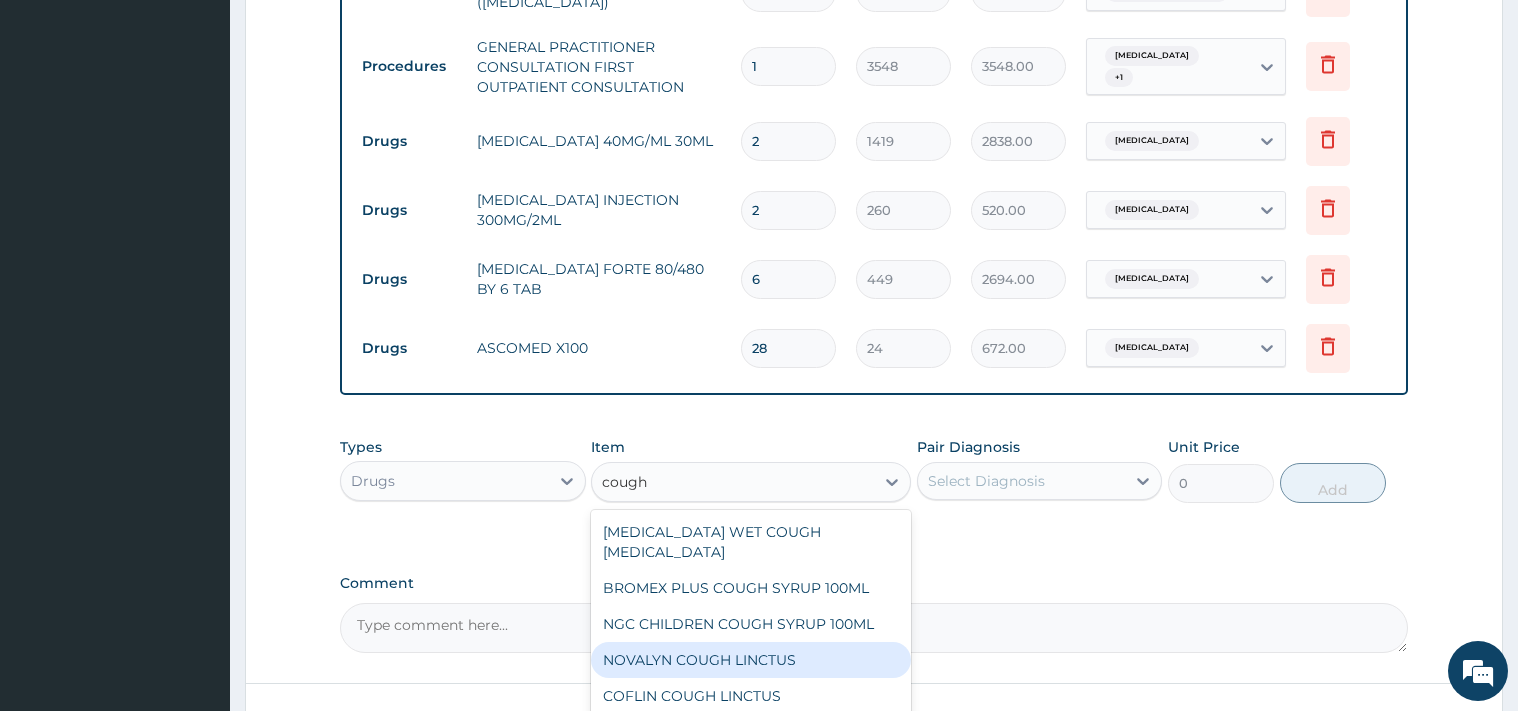 type 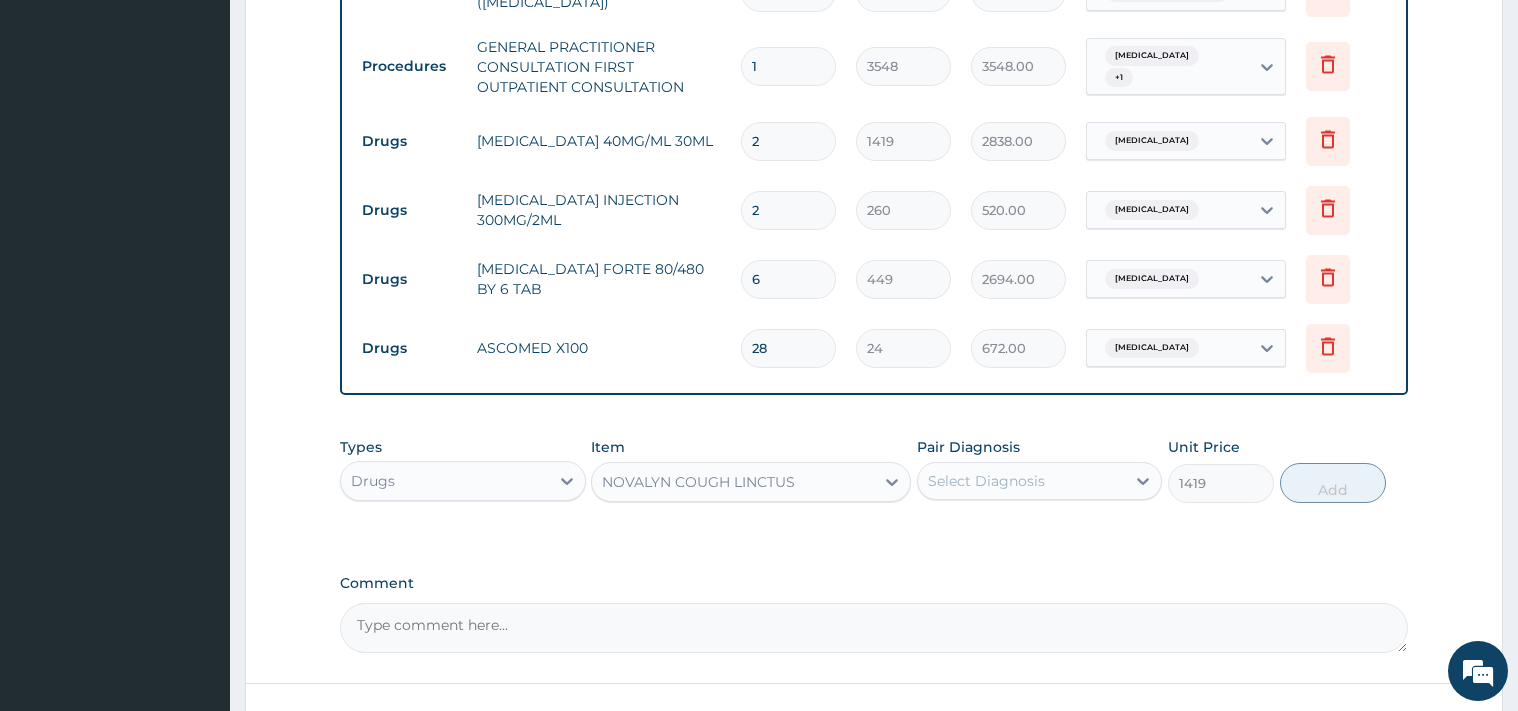 click on "Select Diagnosis" at bounding box center [986, 481] 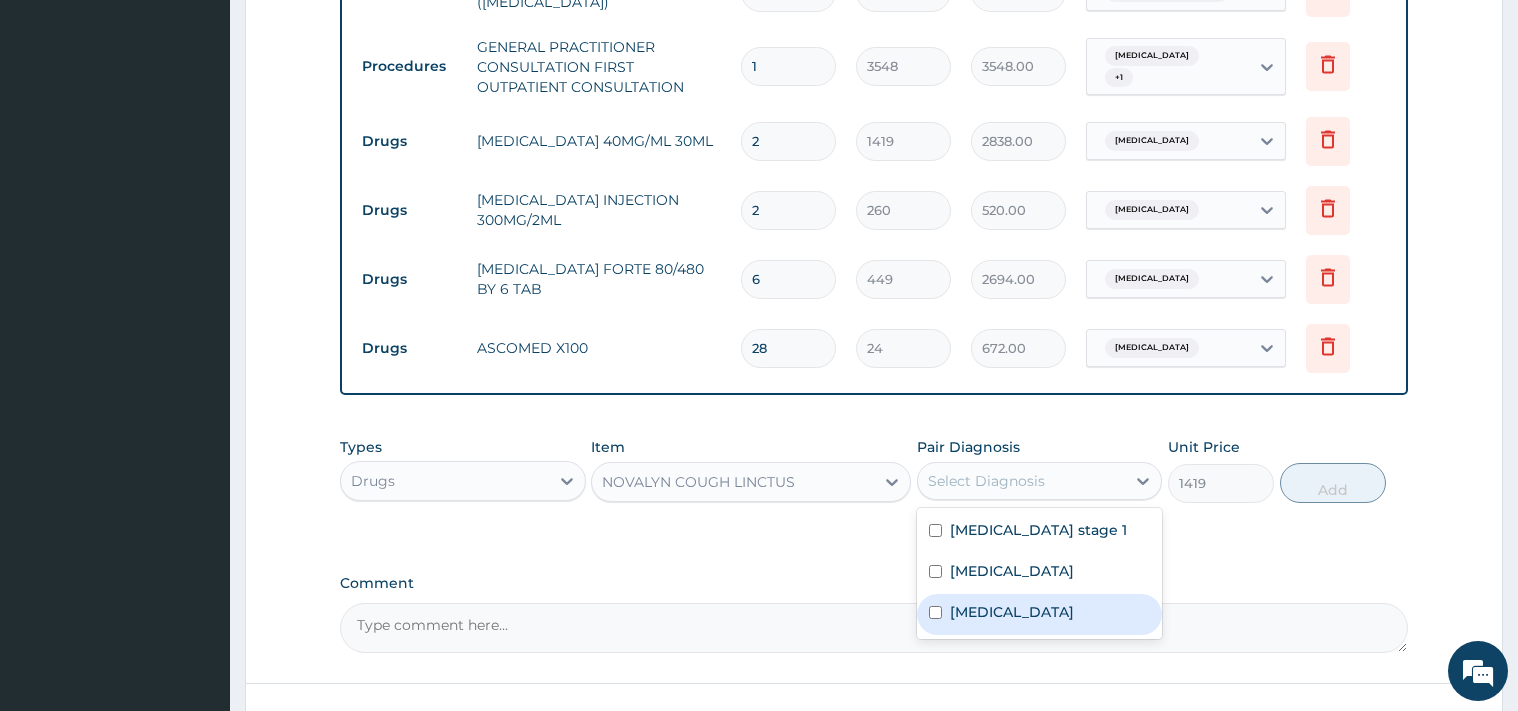 click on "Upper respiratory infection" at bounding box center [1012, 612] 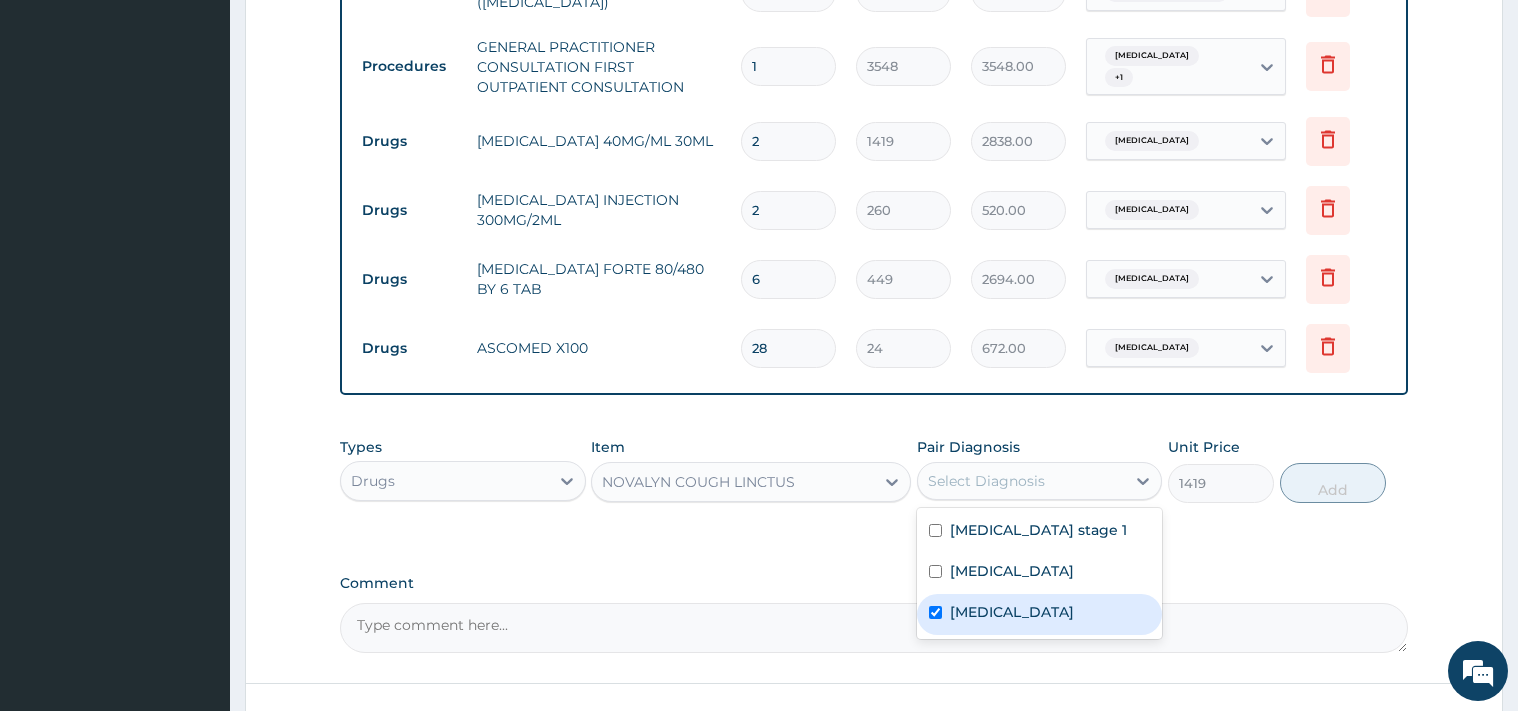 checkbox on "true" 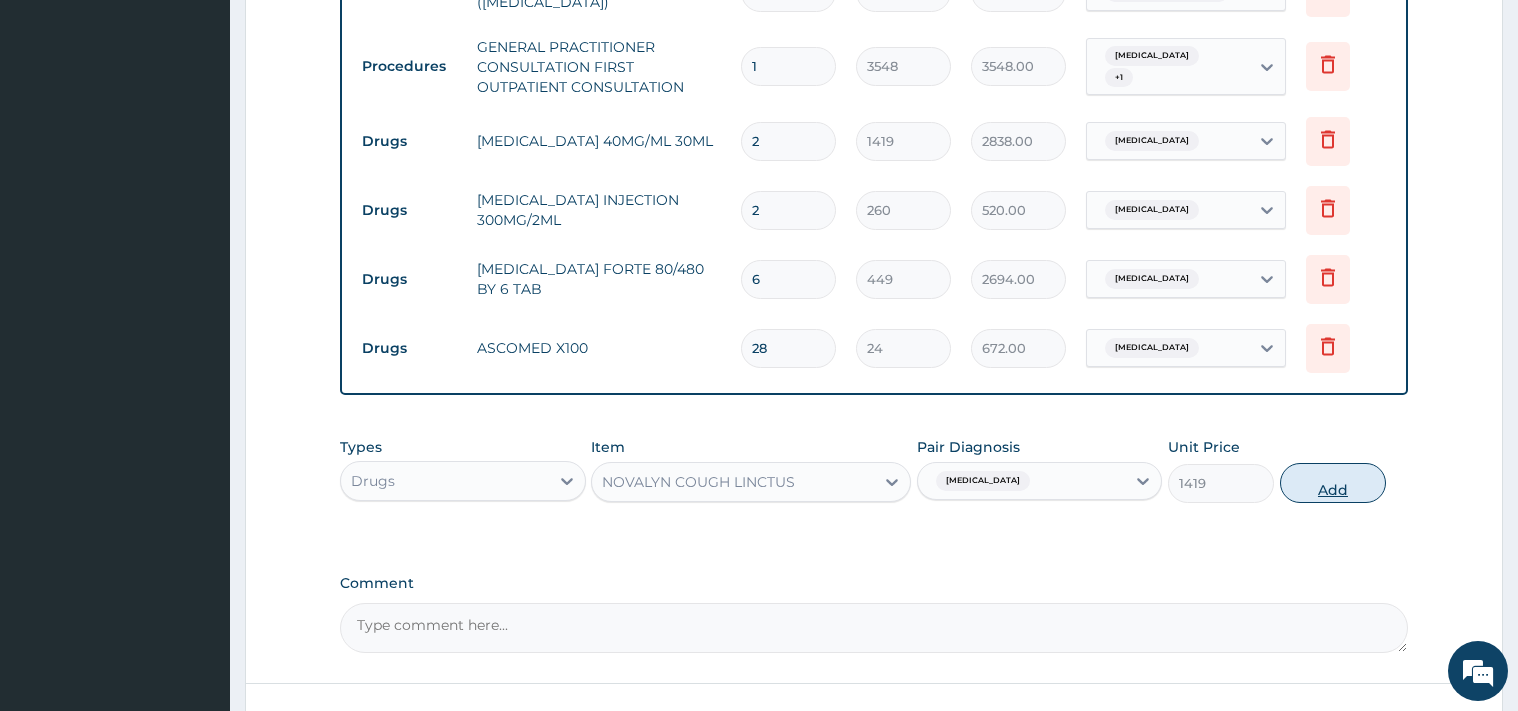 click on "Add" at bounding box center (1333, 483) 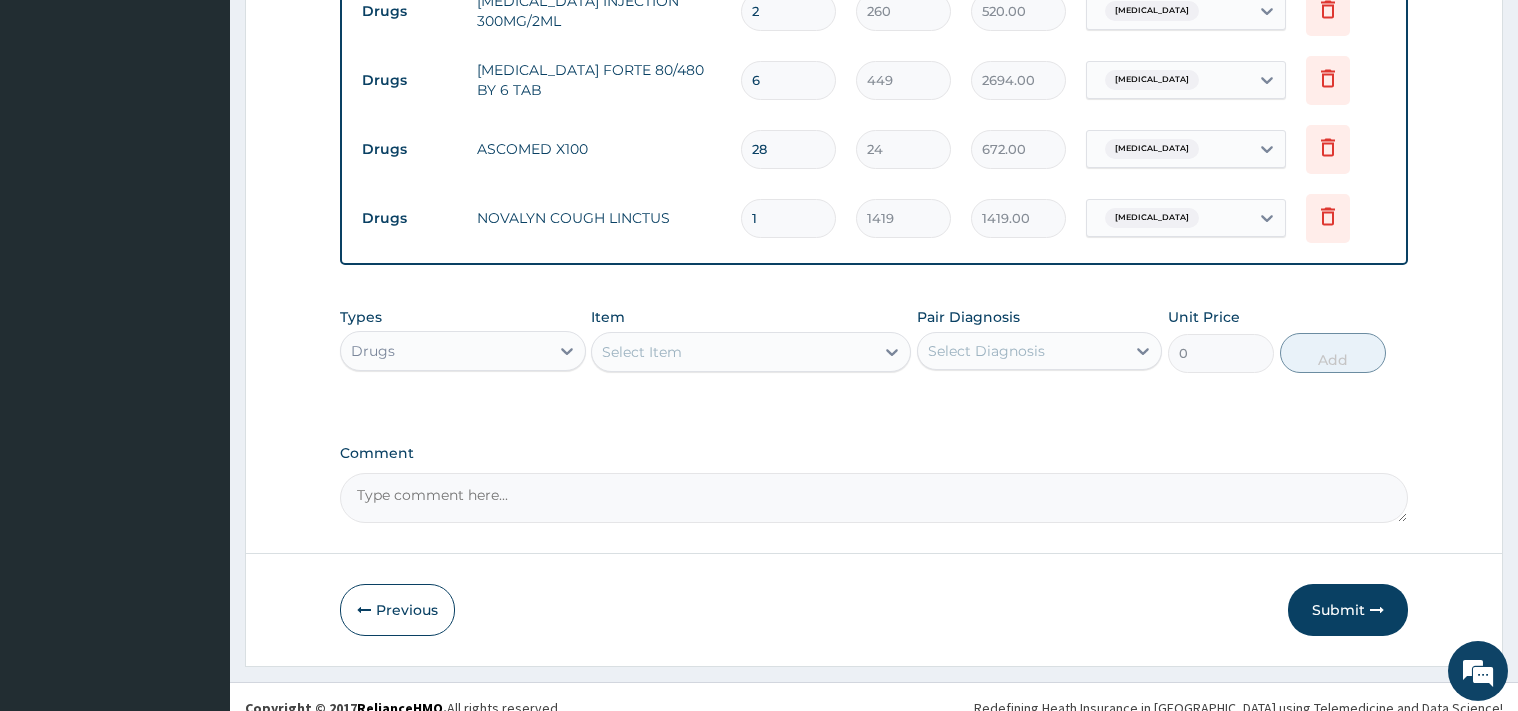 scroll, scrollTop: 1061, scrollLeft: 0, axis: vertical 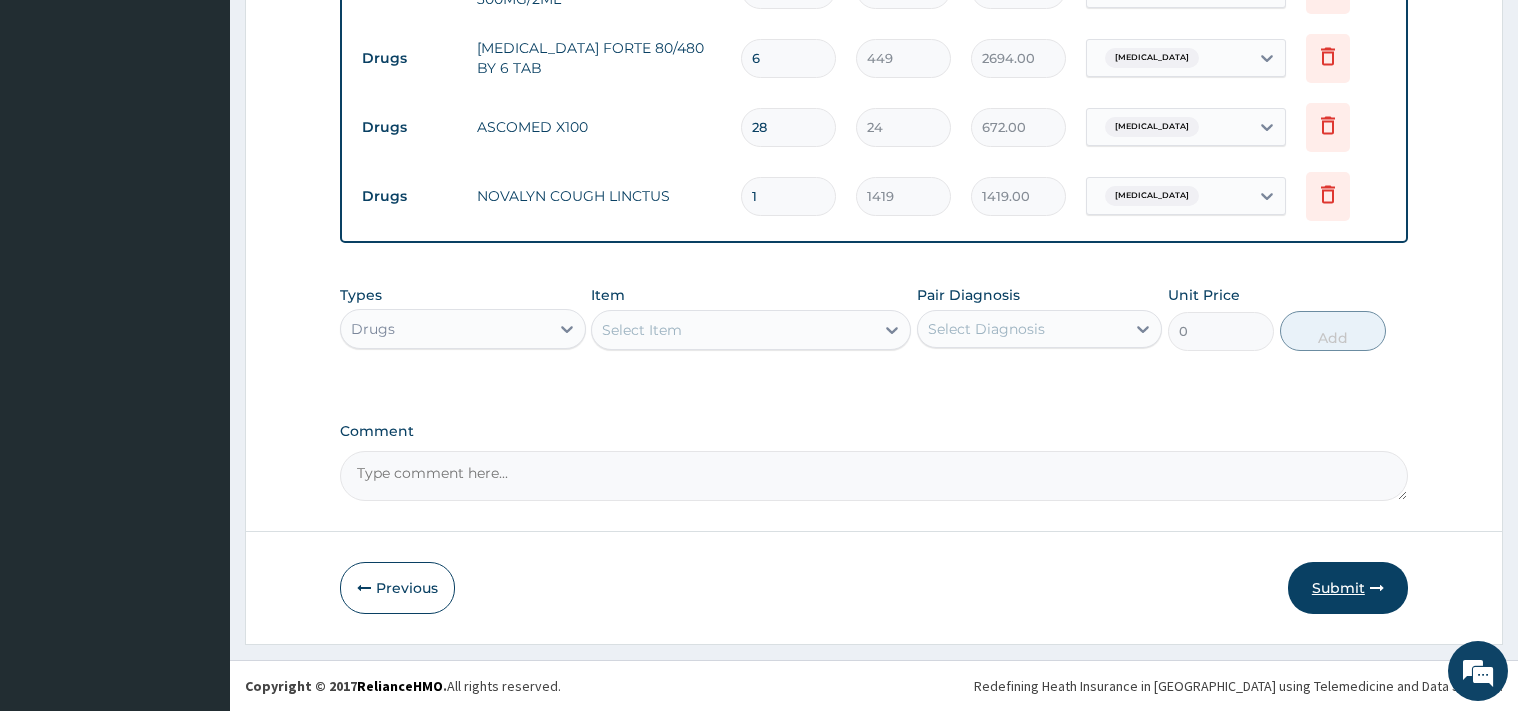 click on "Submit" at bounding box center (1348, 588) 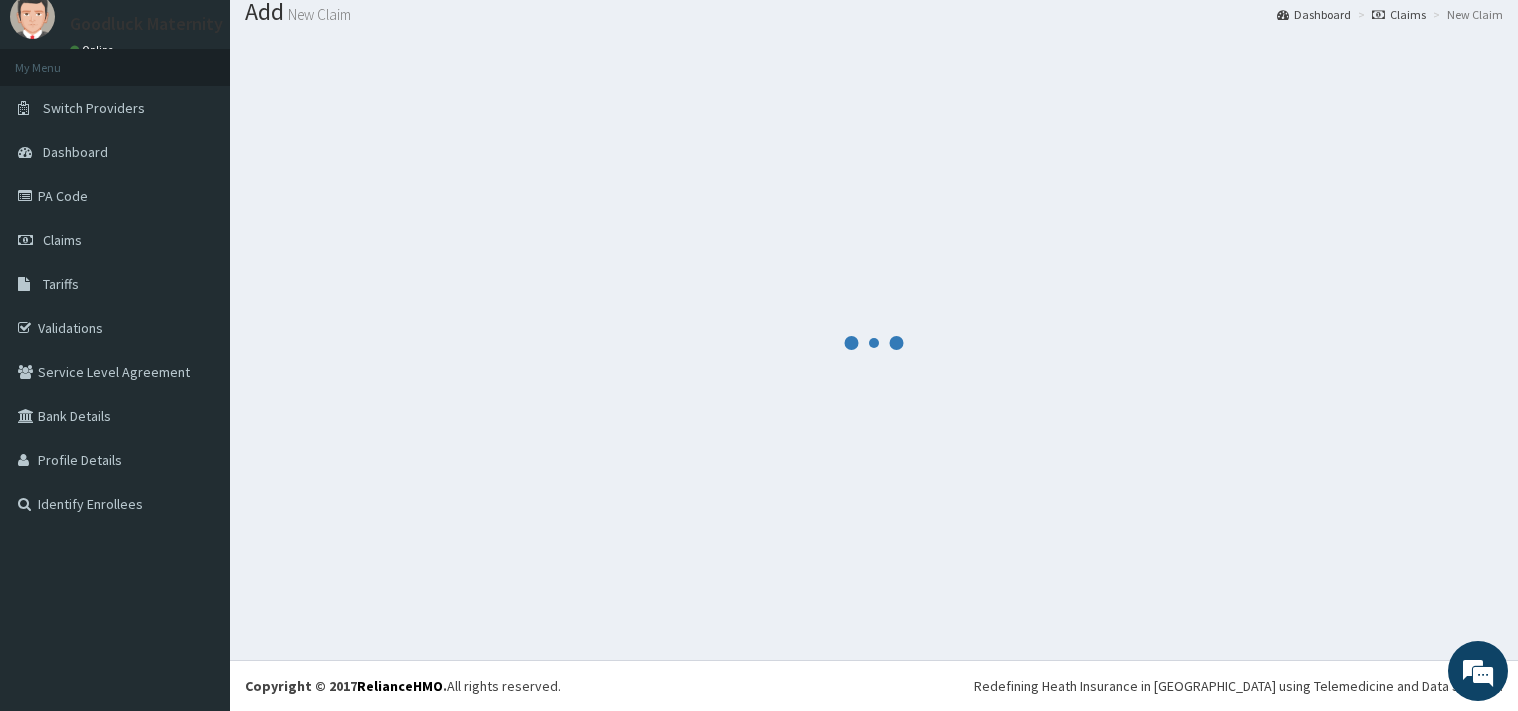 scroll, scrollTop: 66, scrollLeft: 0, axis: vertical 